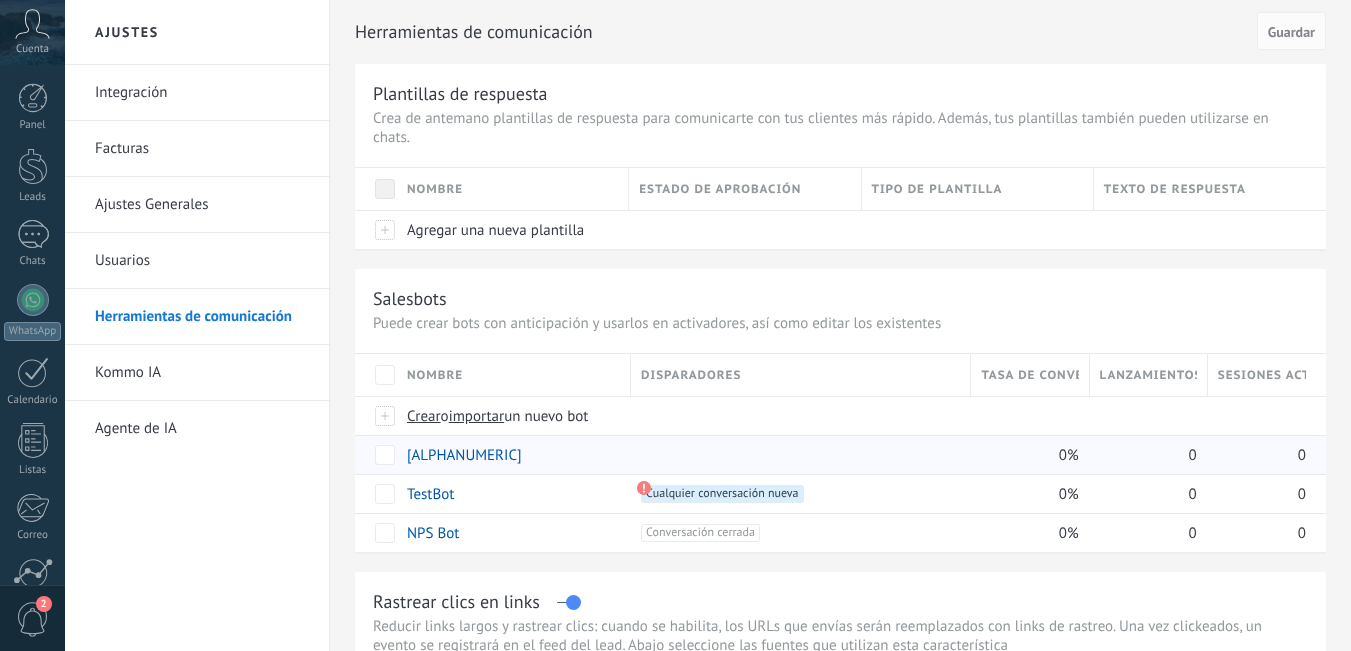 scroll, scrollTop: 200, scrollLeft: 0, axis: vertical 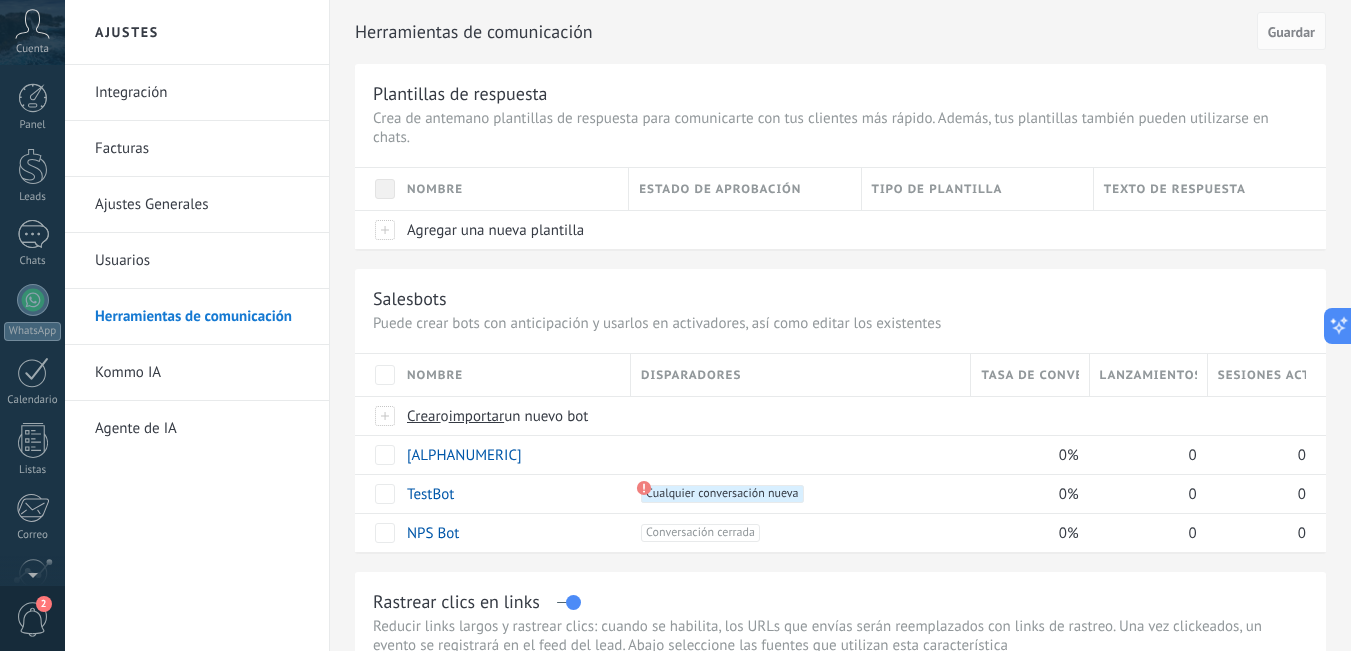 click on "Cuenta" at bounding box center (32, 32) 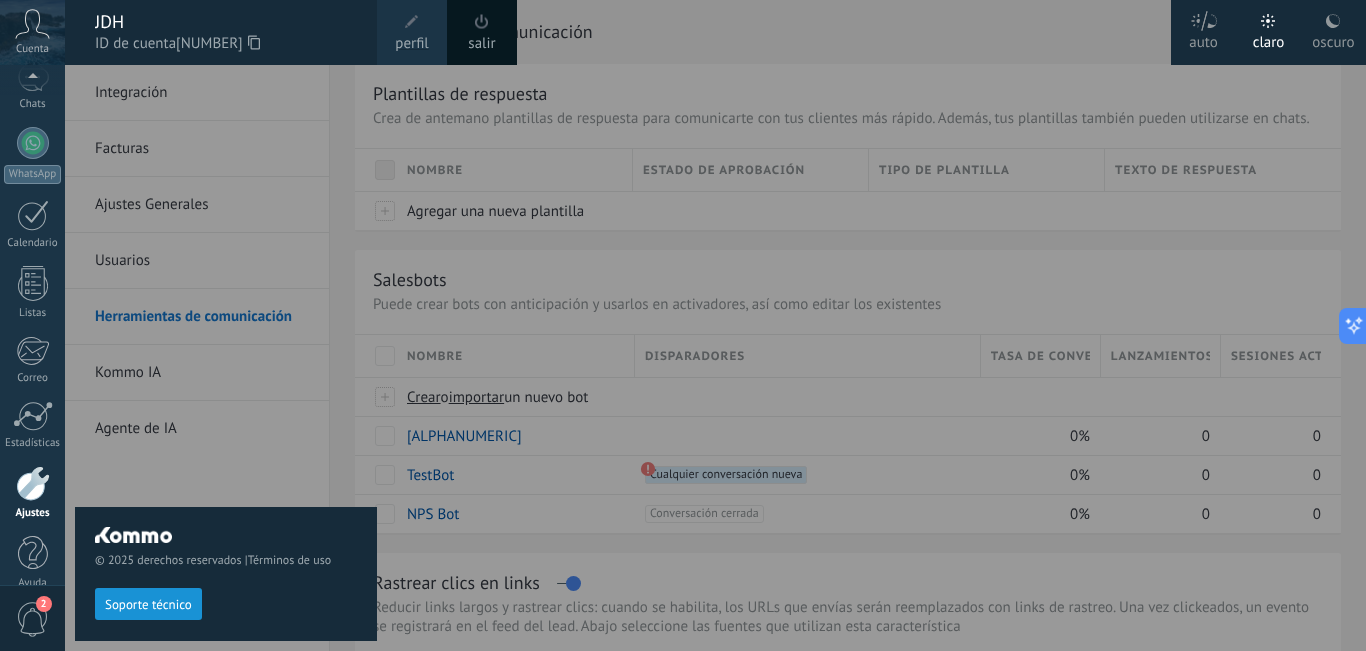 scroll, scrollTop: 181, scrollLeft: 0, axis: vertical 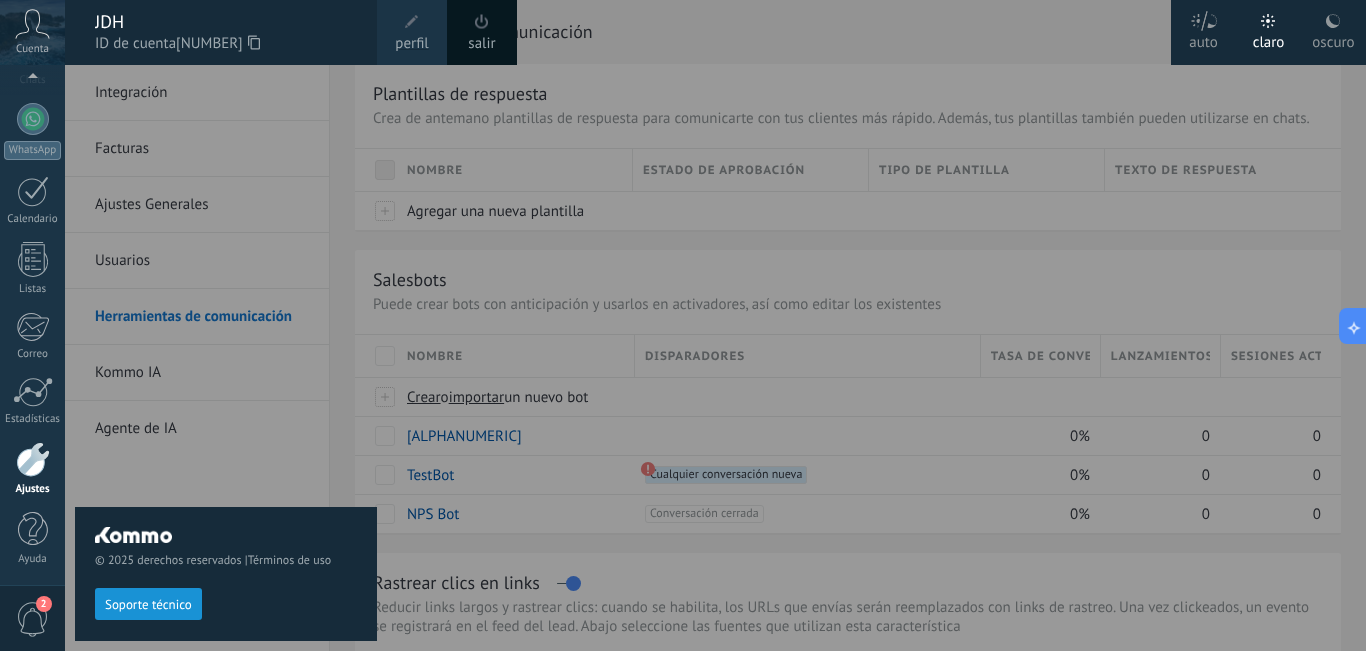 click on "Ajustes" at bounding box center (32, 469) 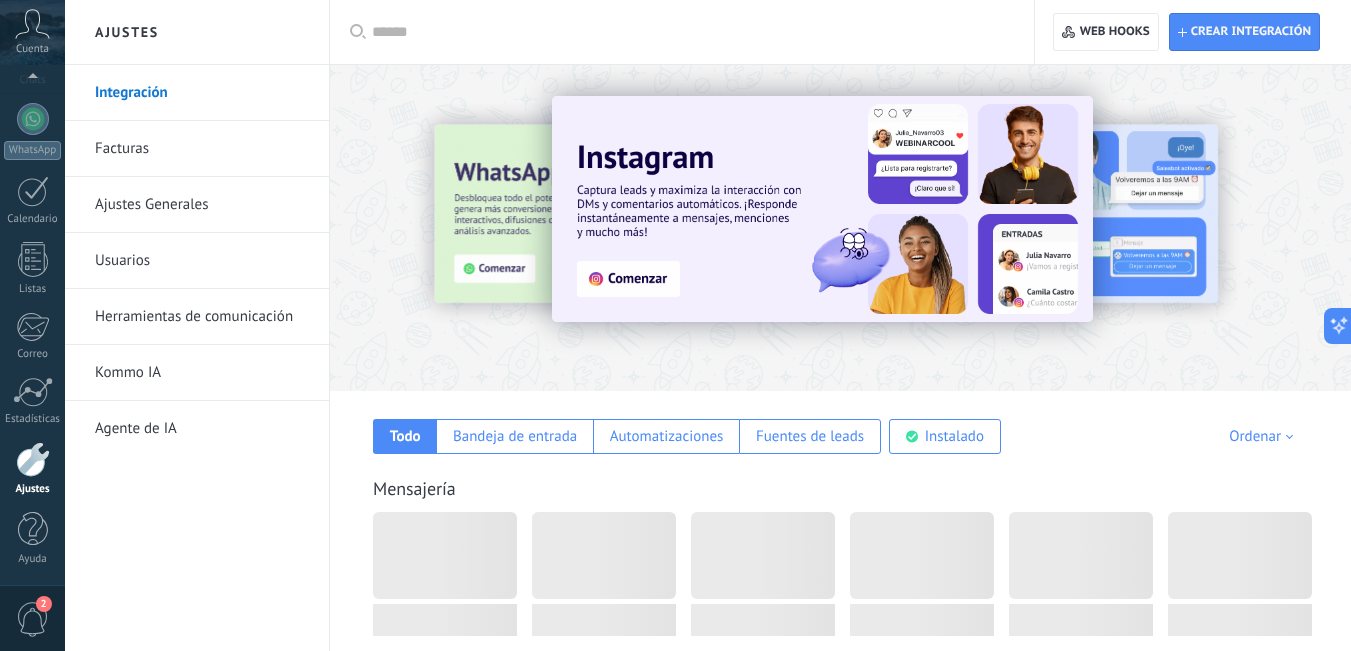 click on "Herramientas de comunicación" at bounding box center [202, 317] 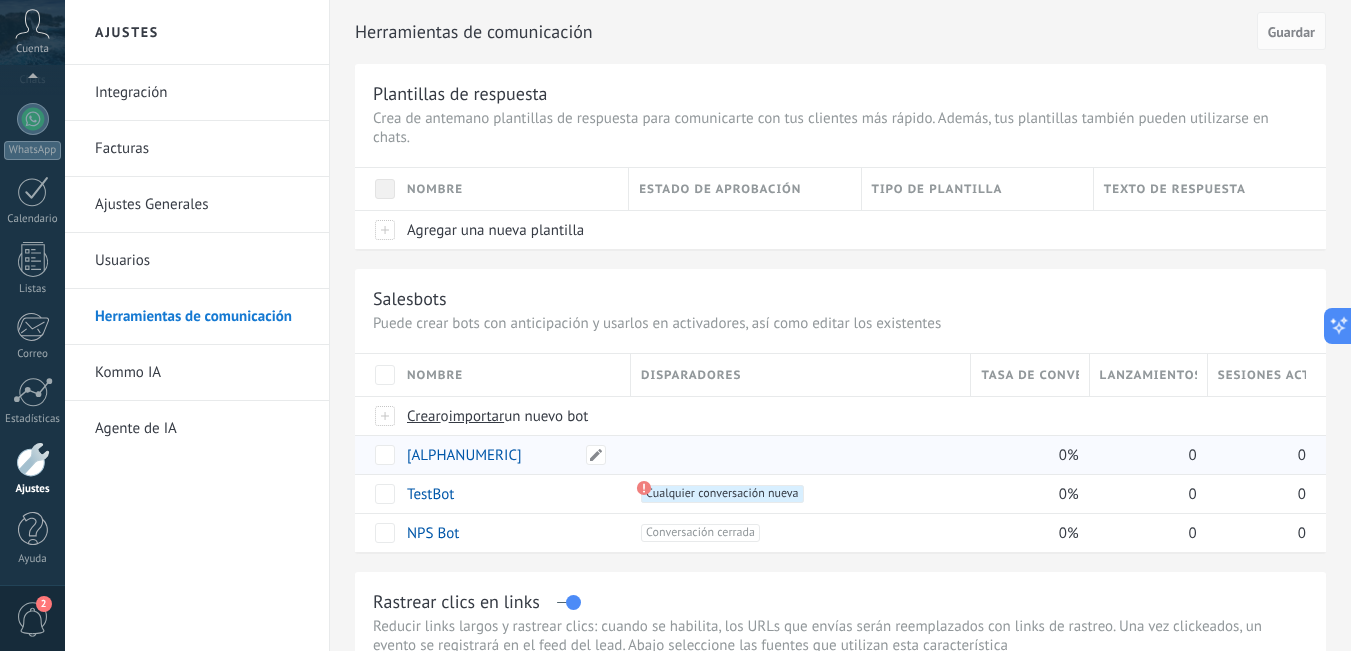 click on "[ALPHANUMERIC]" at bounding box center (464, 455) 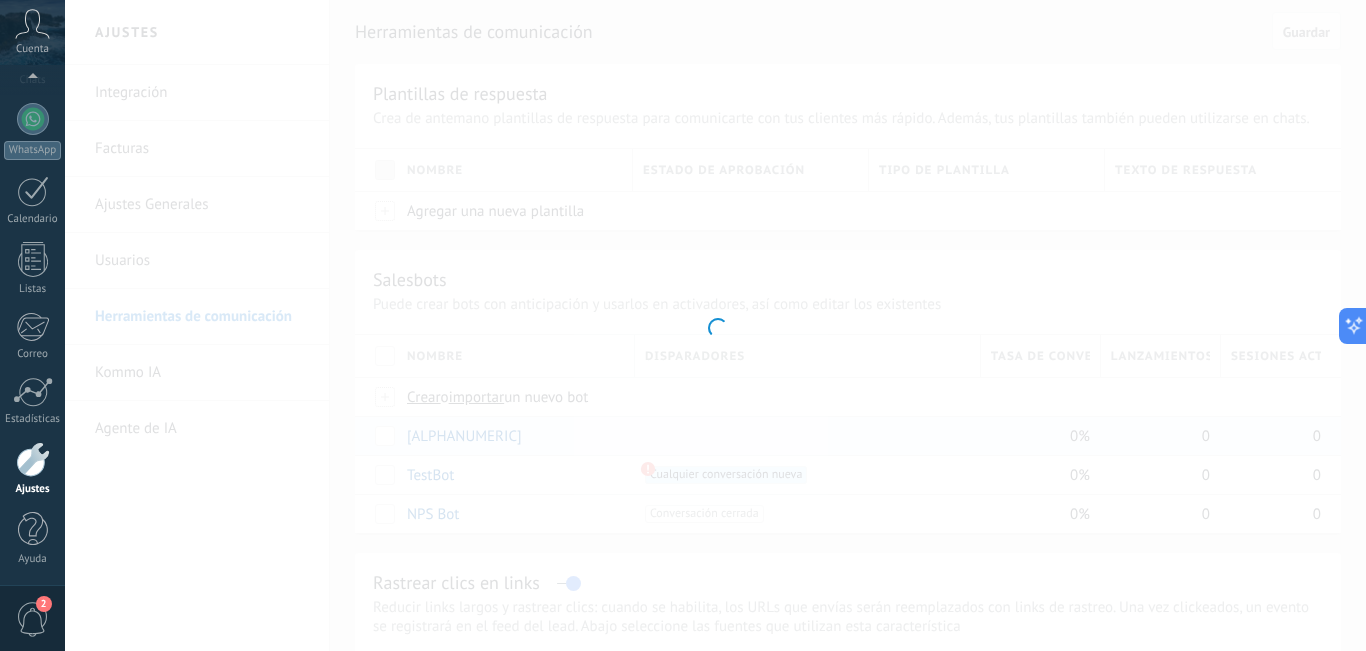 type on "**********" 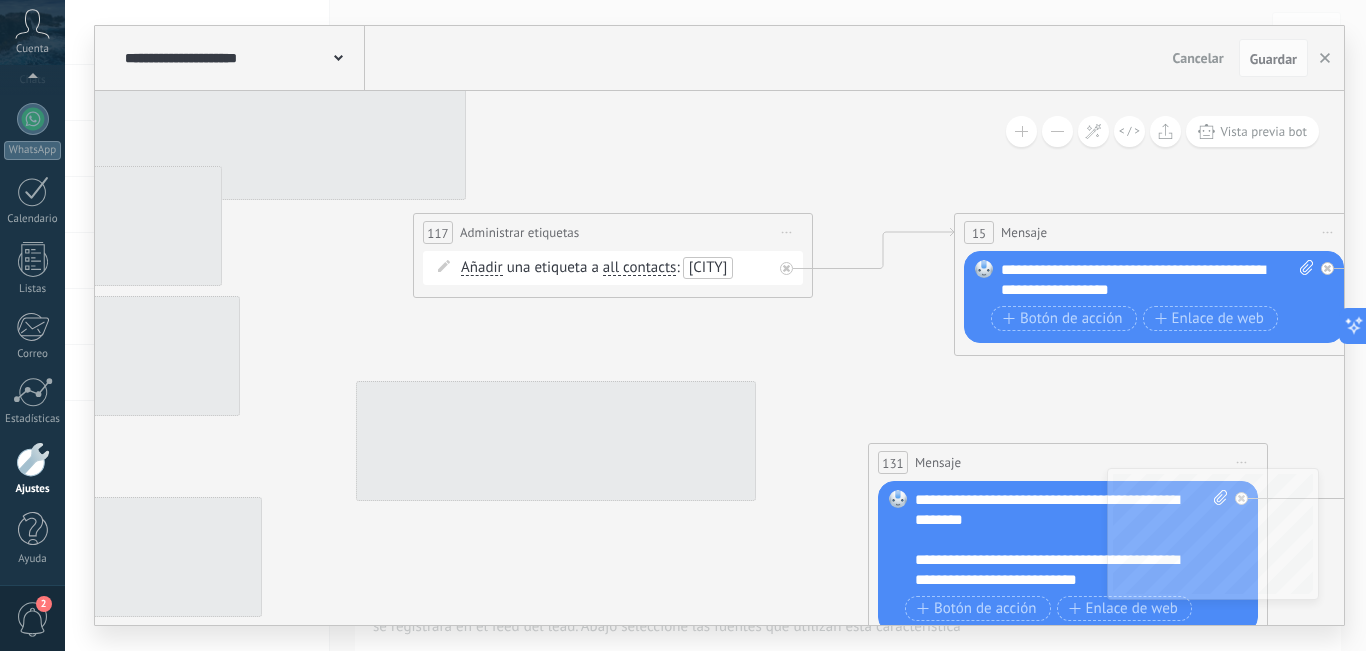 drag, startPoint x: 608, startPoint y: 102, endPoint x: 1140, endPoint y: 381, distance: 600.7204 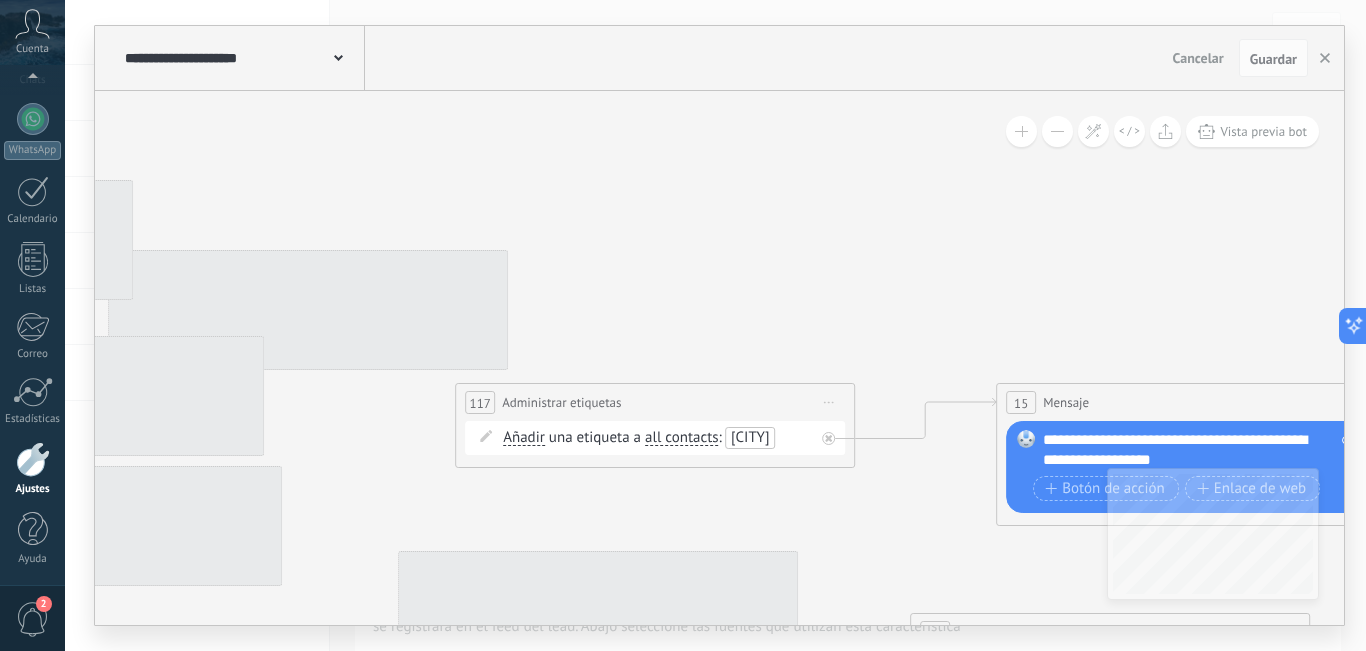 drag, startPoint x: 640, startPoint y: 163, endPoint x: 1235, endPoint y: 278, distance: 606.01154 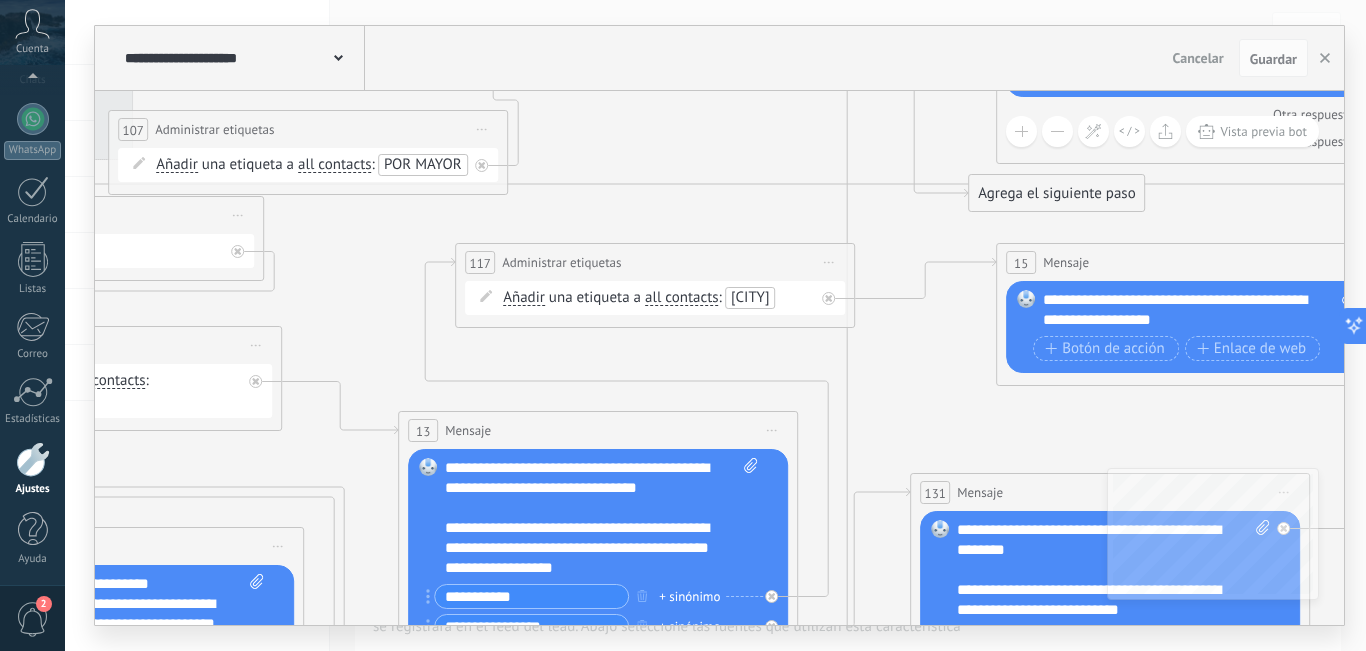 click at bounding box center (1057, 131) 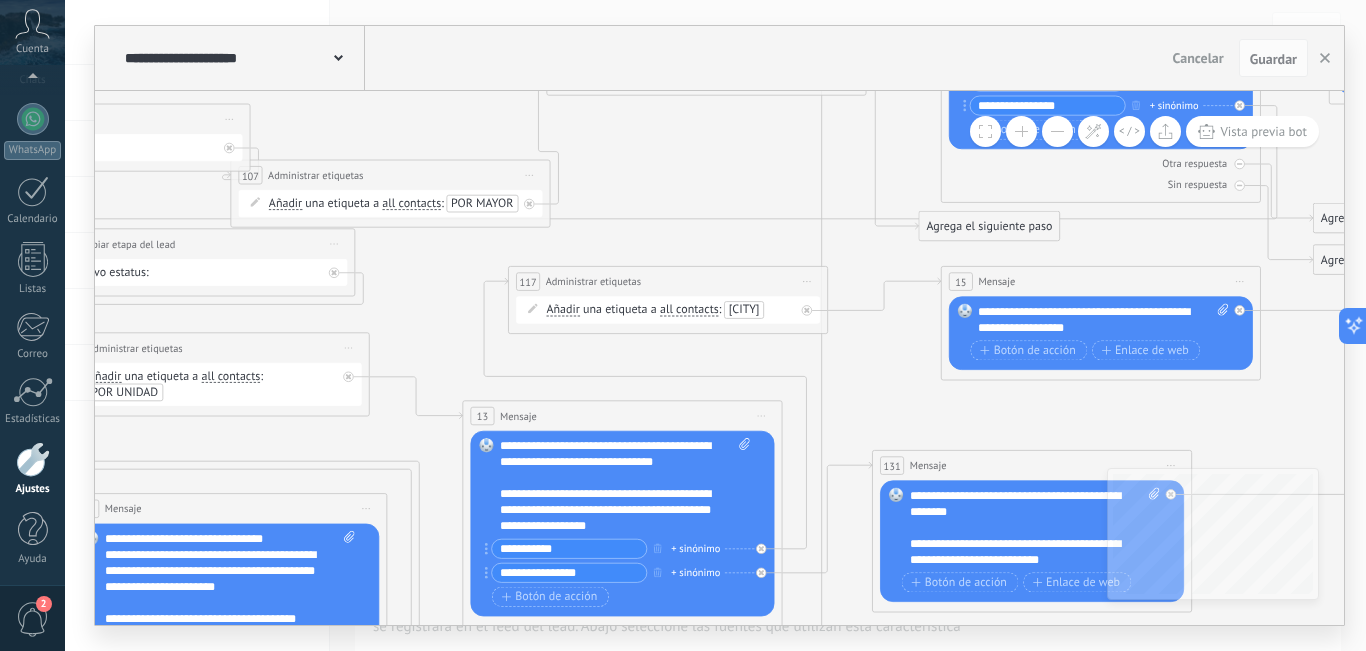 click at bounding box center [1057, 131] 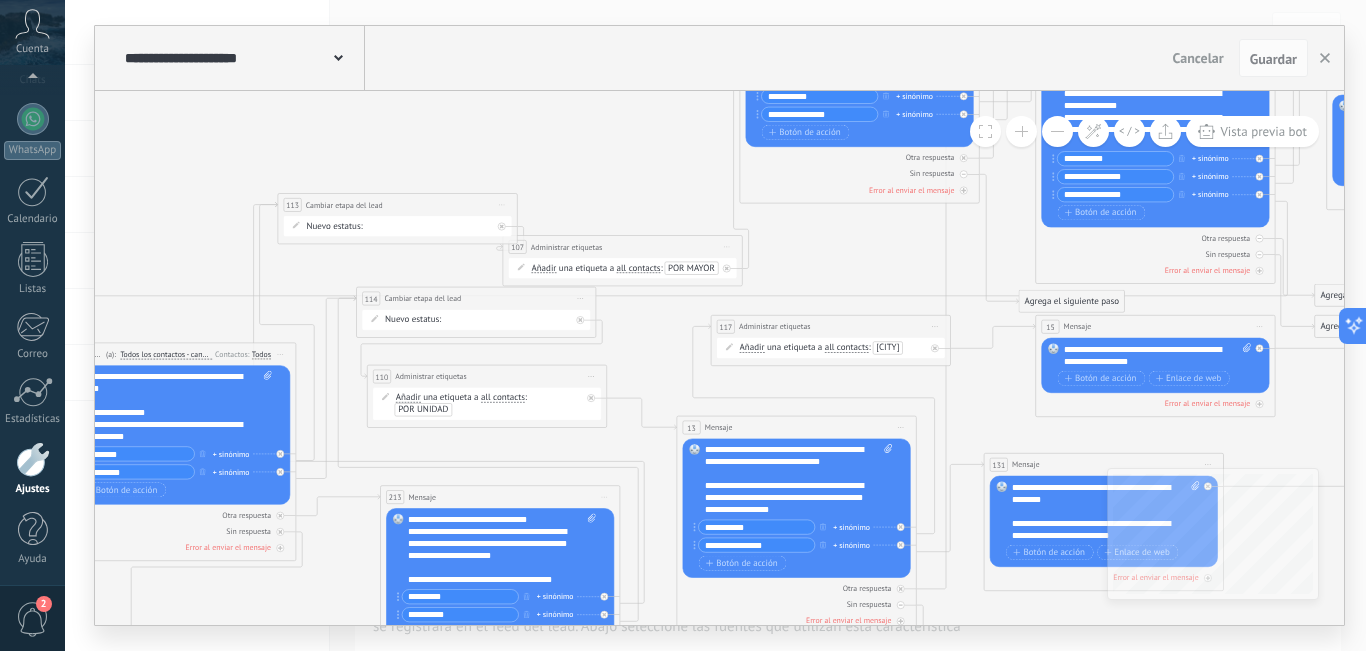 drag, startPoint x: 410, startPoint y: 140, endPoint x: 1093, endPoint y: 158, distance: 683.2371 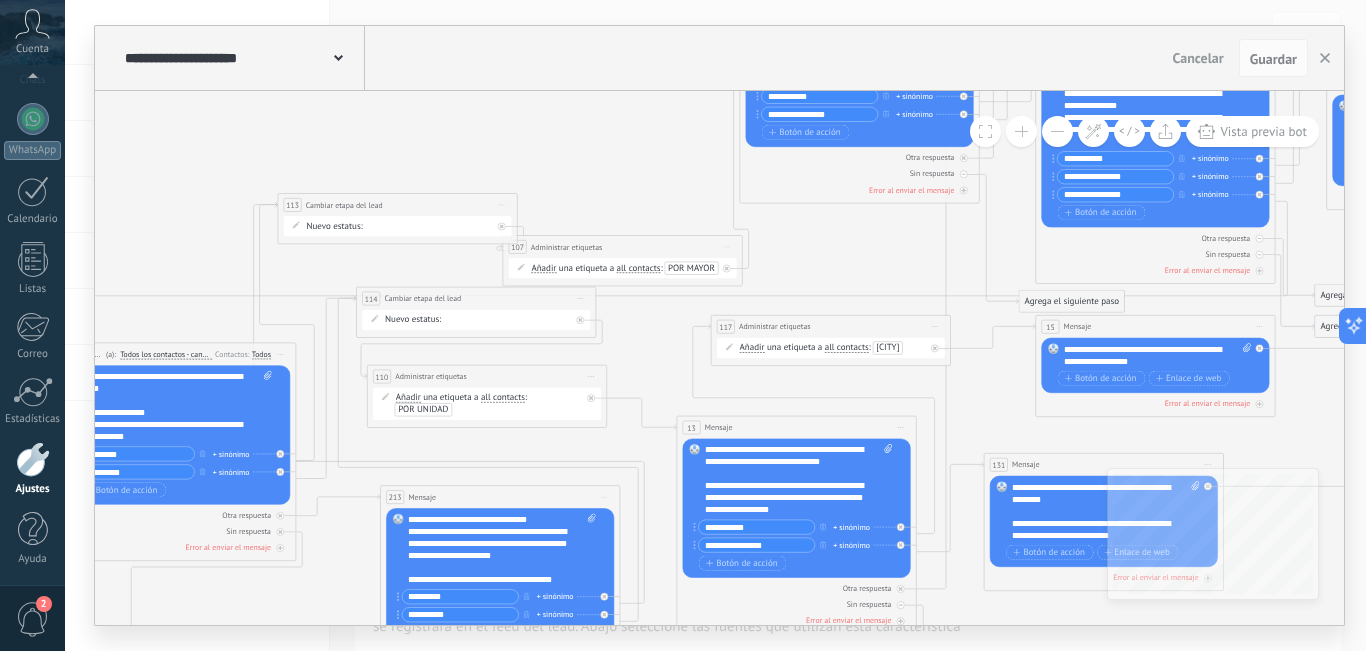 click on "[NUMBER]
Mensaje
*******
(a):
Todos los contactos - canales seleccionados
Todos los contactos - canales seleccionados
Todos los contactos - canal primario
Contacto principal - canales seleccionados
Contacto principal - canal primario
Todos los contactos - canales seleccionados
Todos los contactos - canales seleccionados
Todos los contactos - canal primario
Contacto principal - canales seleccionados" at bounding box center [1094, 499] 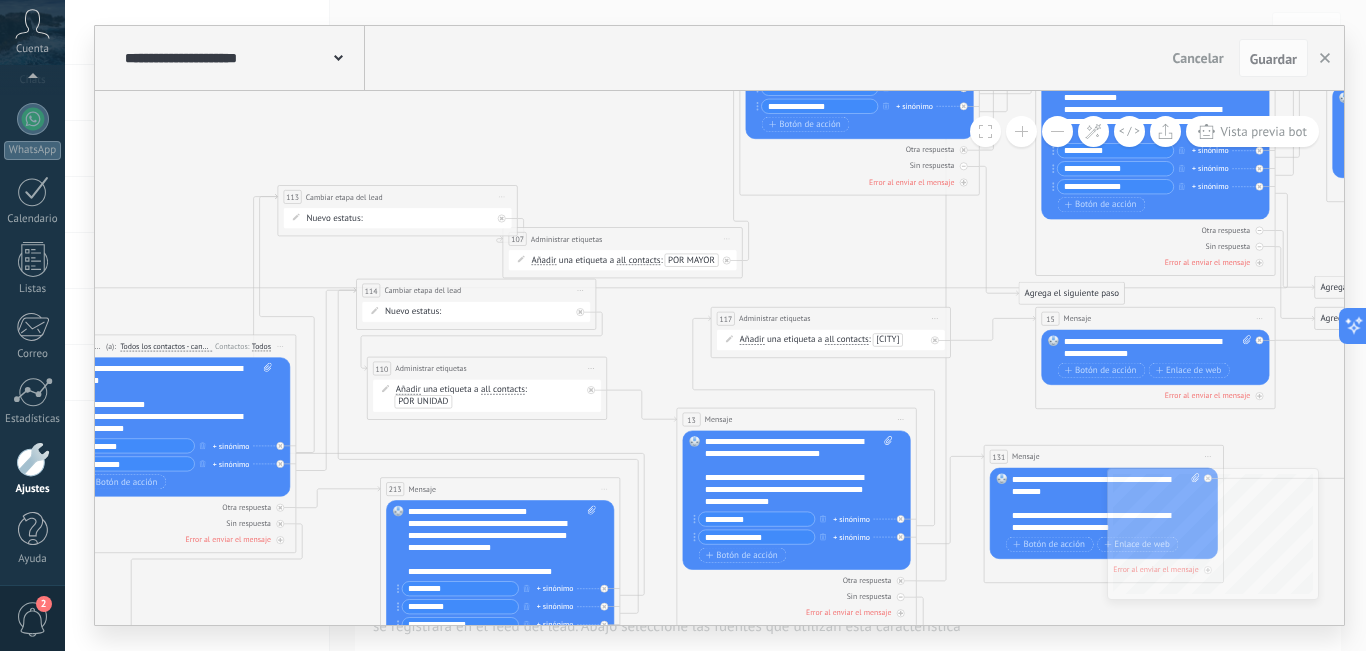 click at bounding box center [1057, 131] 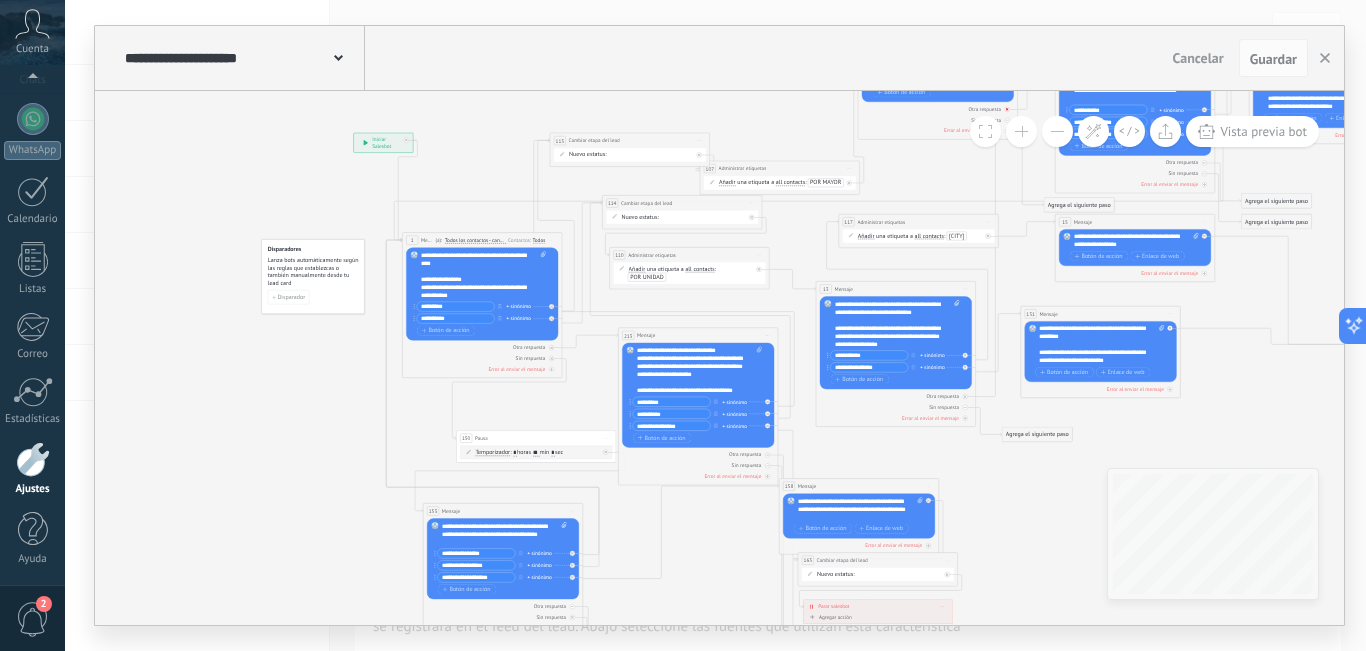 drag, startPoint x: 481, startPoint y: 222, endPoint x: 964, endPoint y: 110, distance: 495.8155 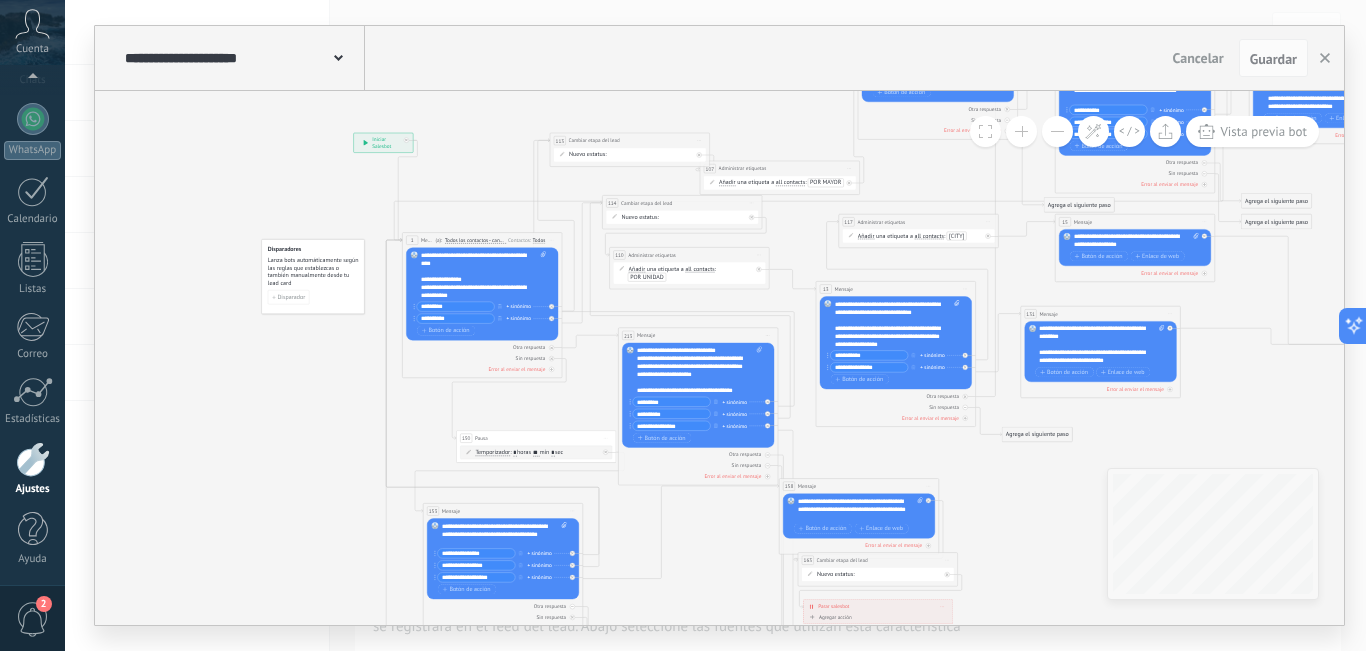 click at bounding box center [1021, 131] 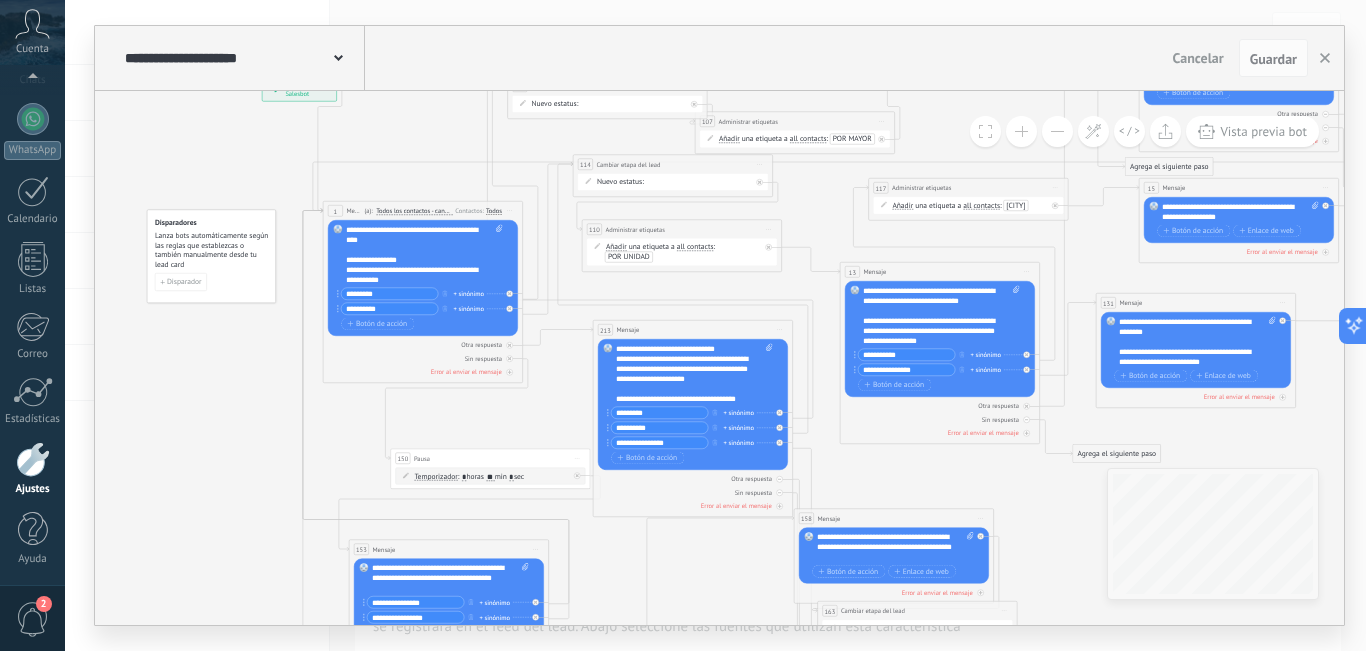 click on "**********" at bounding box center (424, 255) 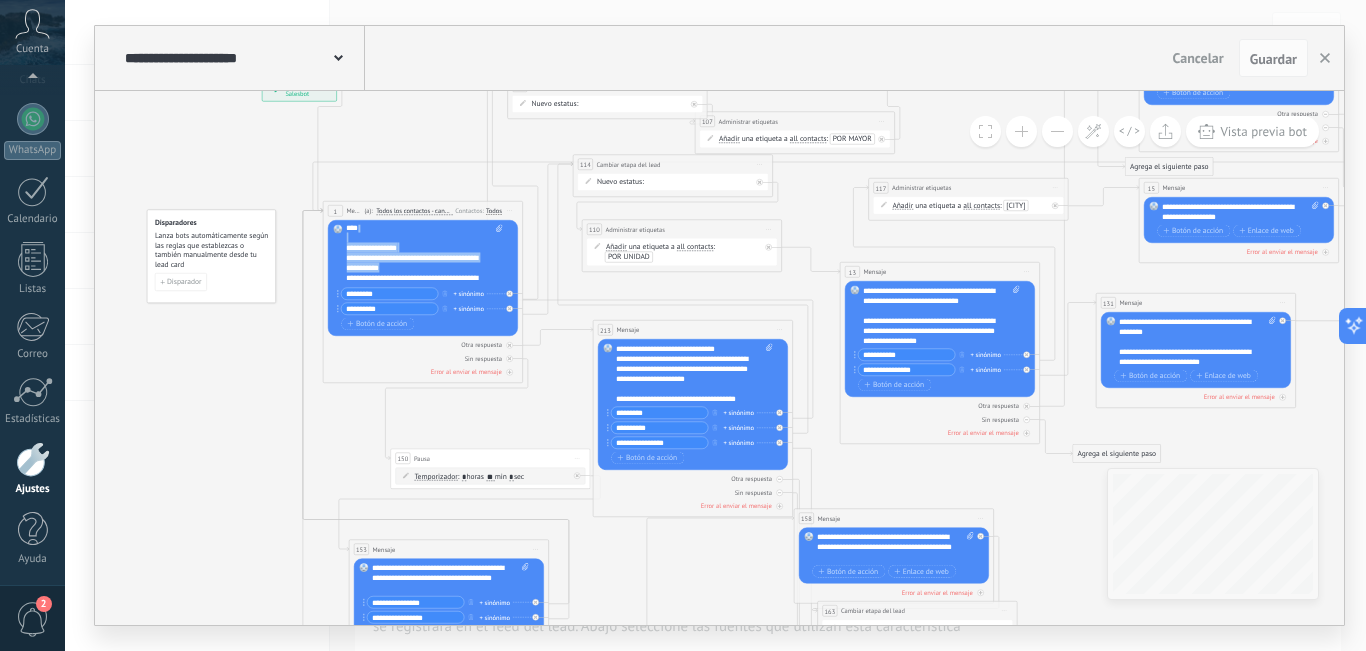 scroll, scrollTop: 0, scrollLeft: 0, axis: both 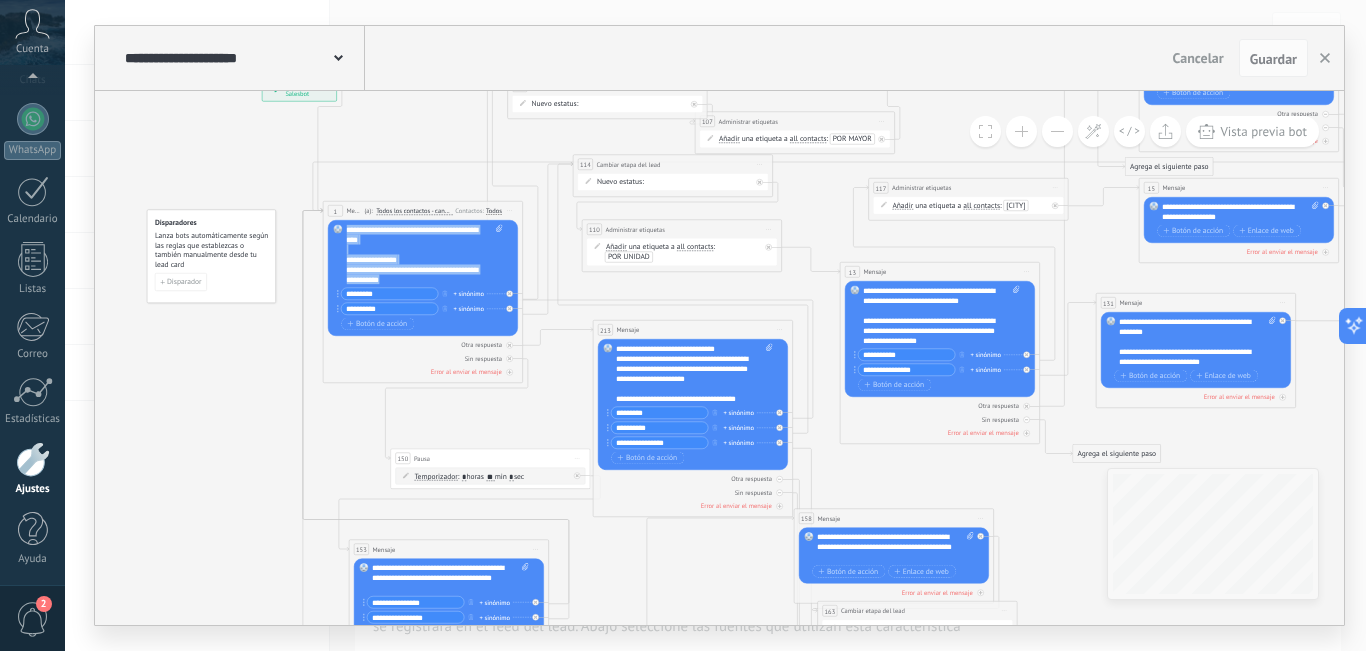 drag, startPoint x: 389, startPoint y: 278, endPoint x: 347, endPoint y: 233, distance: 61.554855 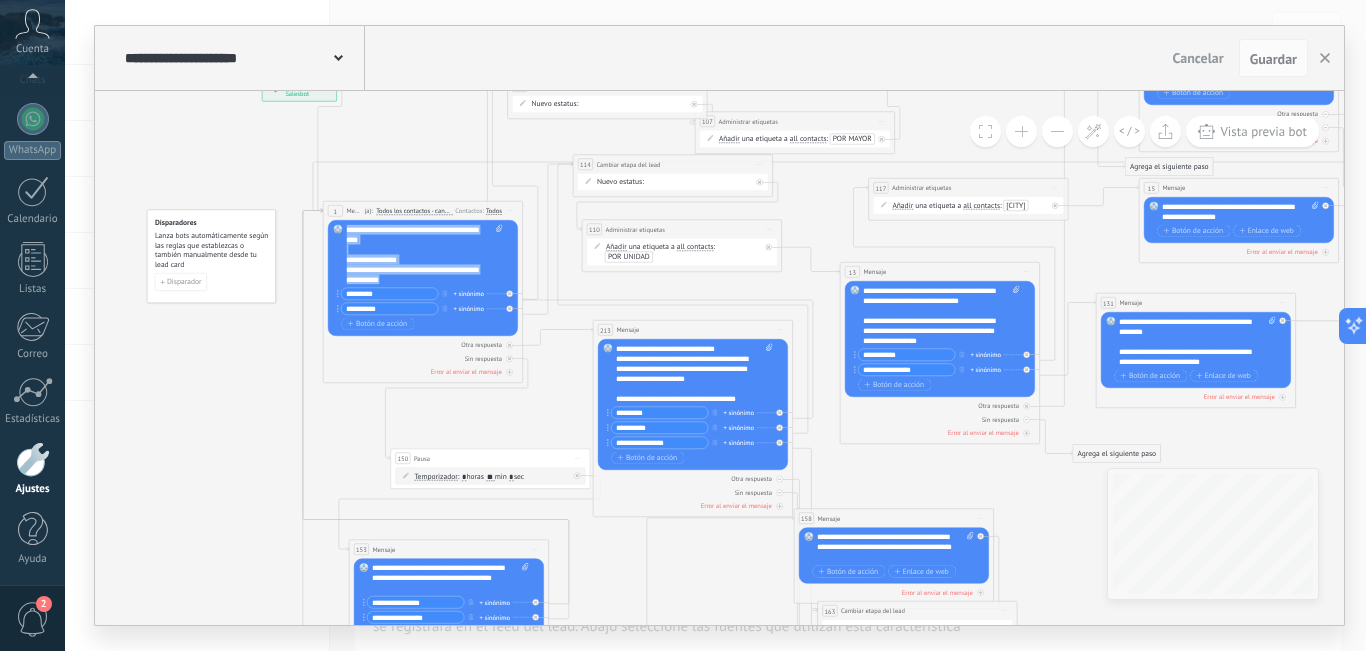click on "**********" at bounding box center (424, 255) 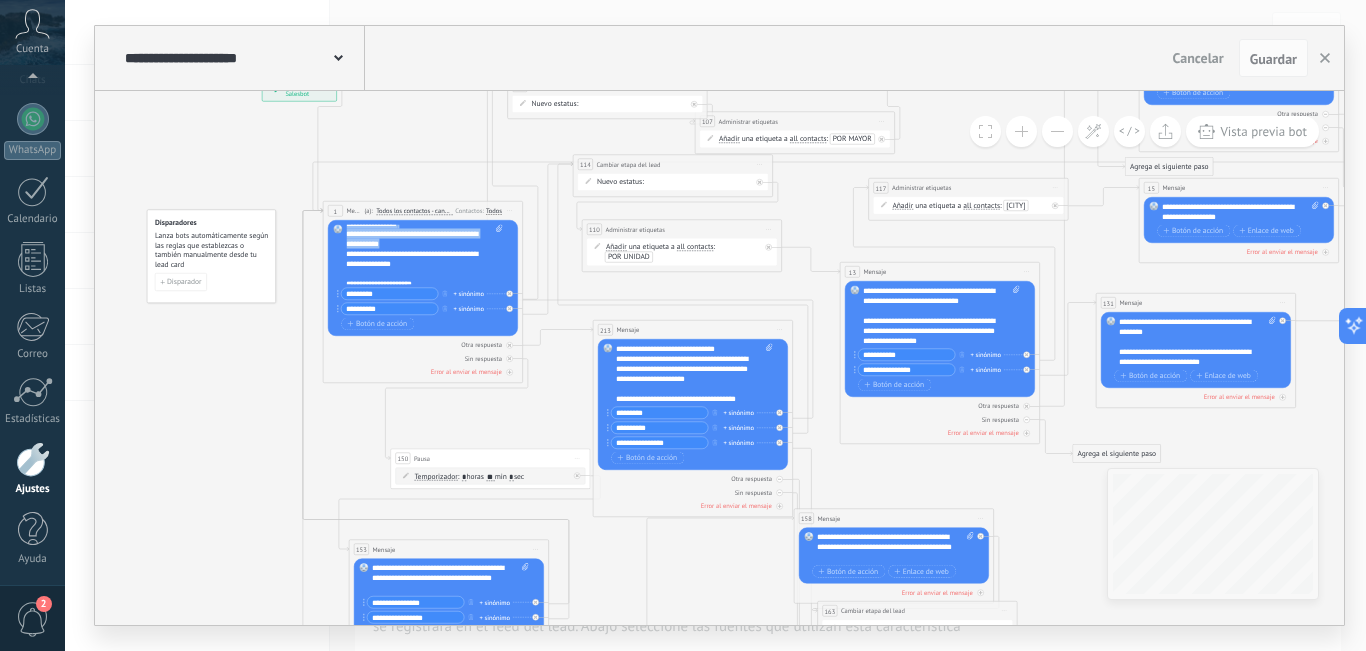 scroll, scrollTop: 100, scrollLeft: 0, axis: vertical 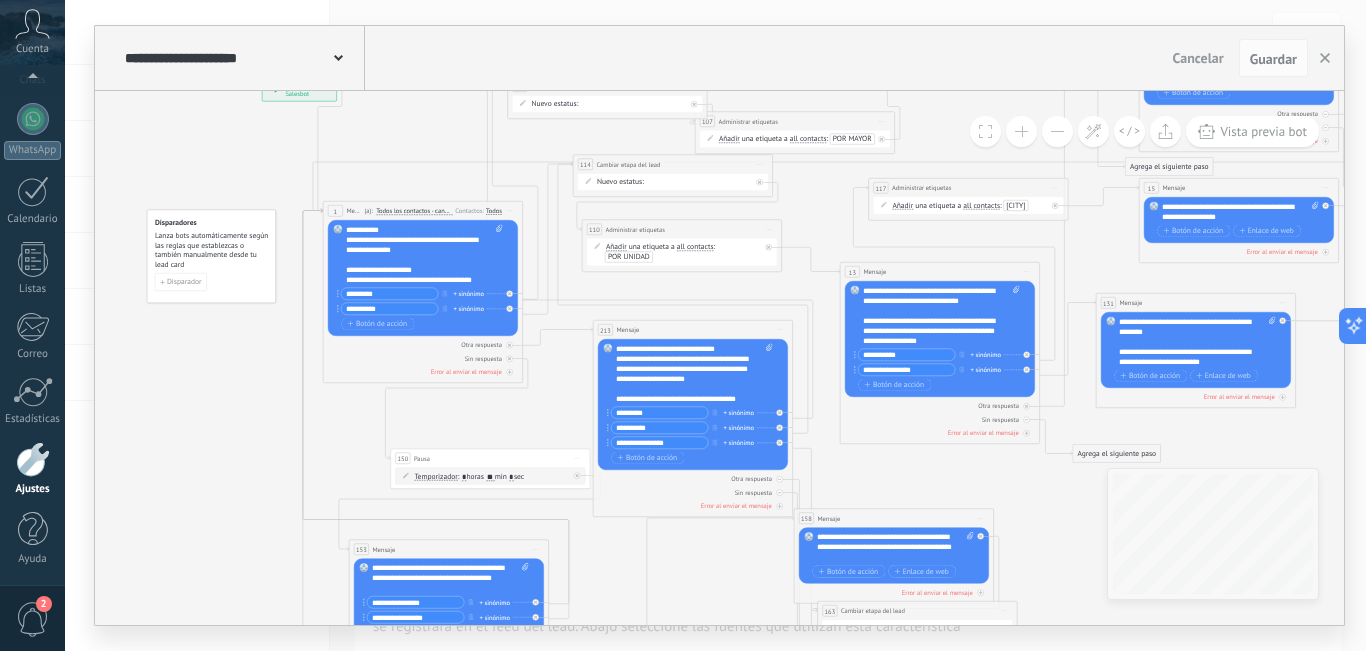 click on "**********" at bounding box center (424, 255) 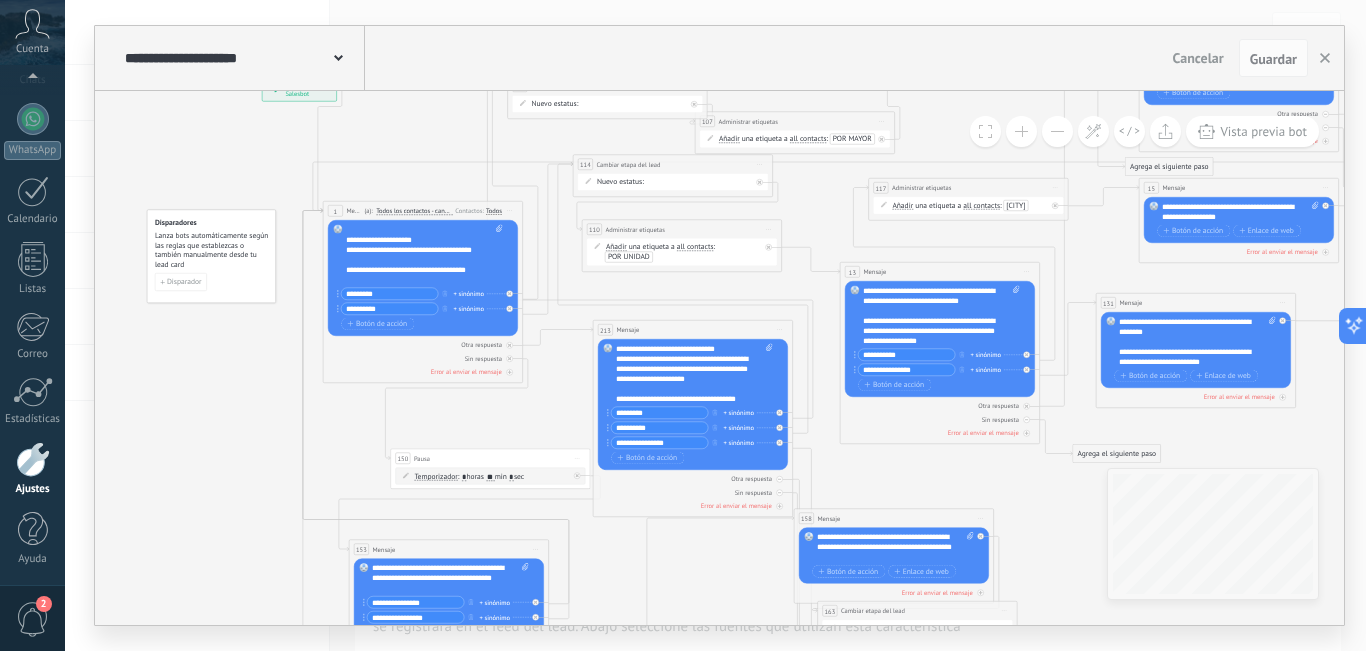 scroll, scrollTop: 220, scrollLeft: 0, axis: vertical 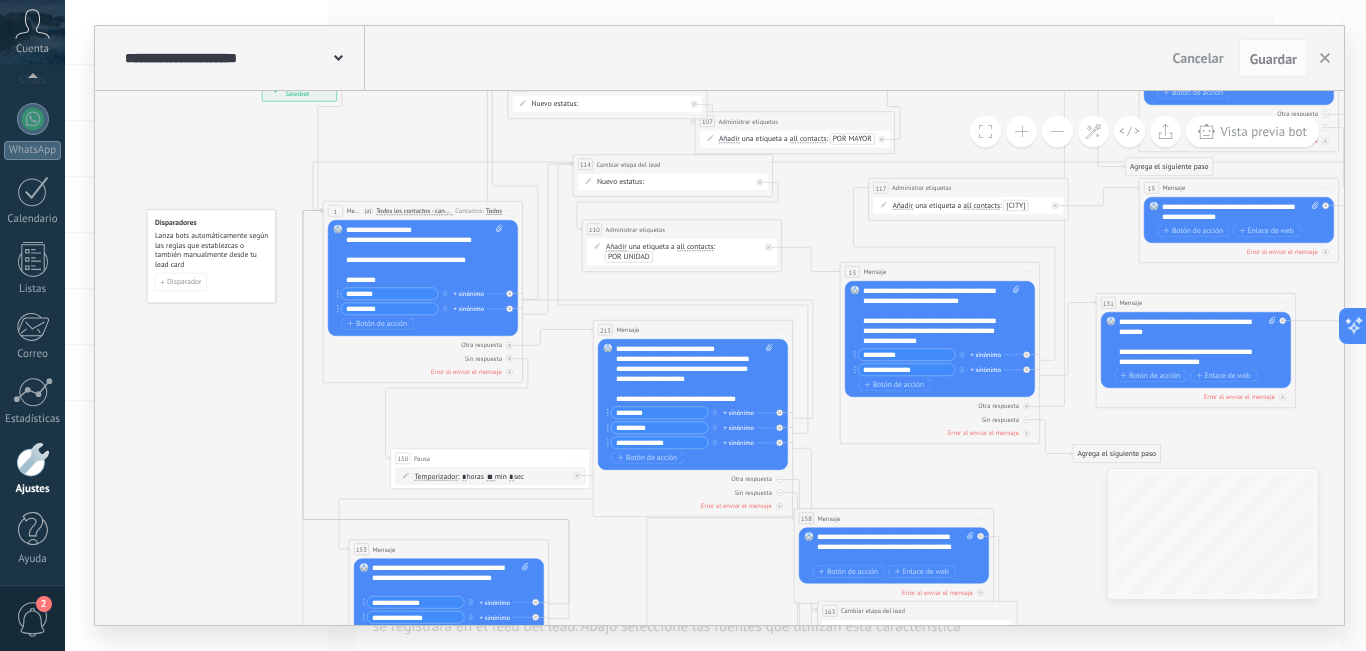click on "**********" at bounding box center [424, 255] 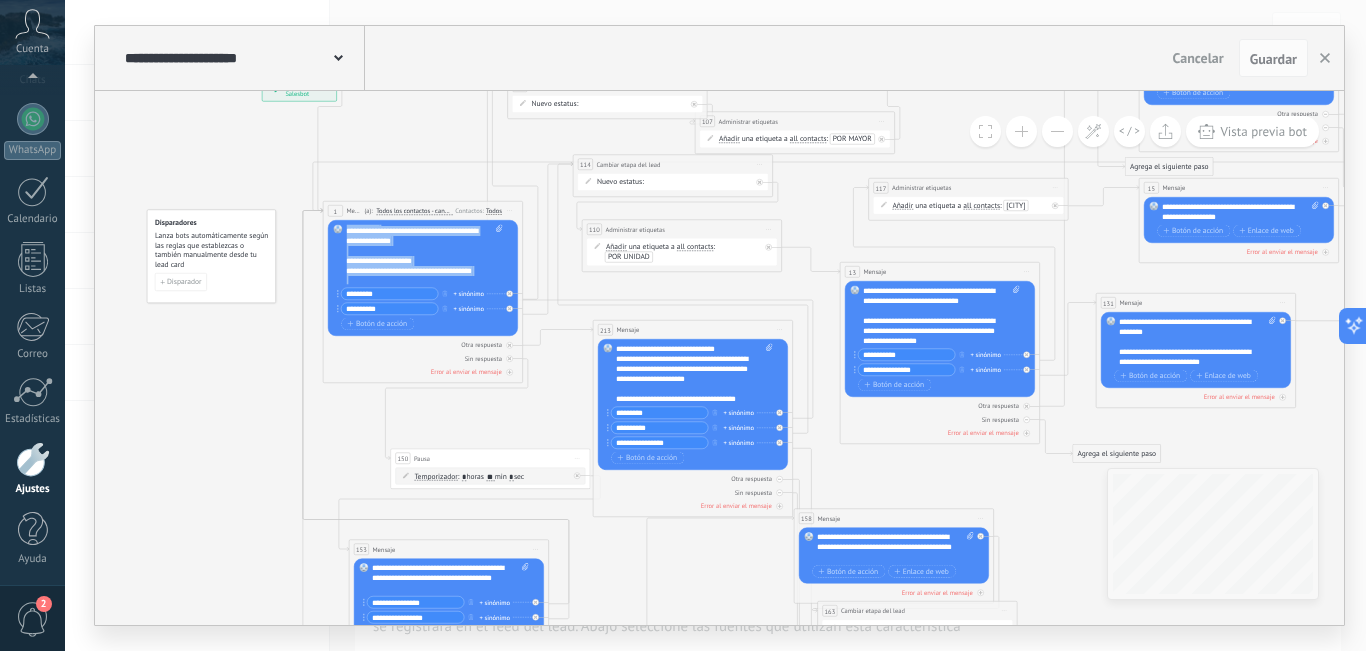 scroll, scrollTop: 0, scrollLeft: 0, axis: both 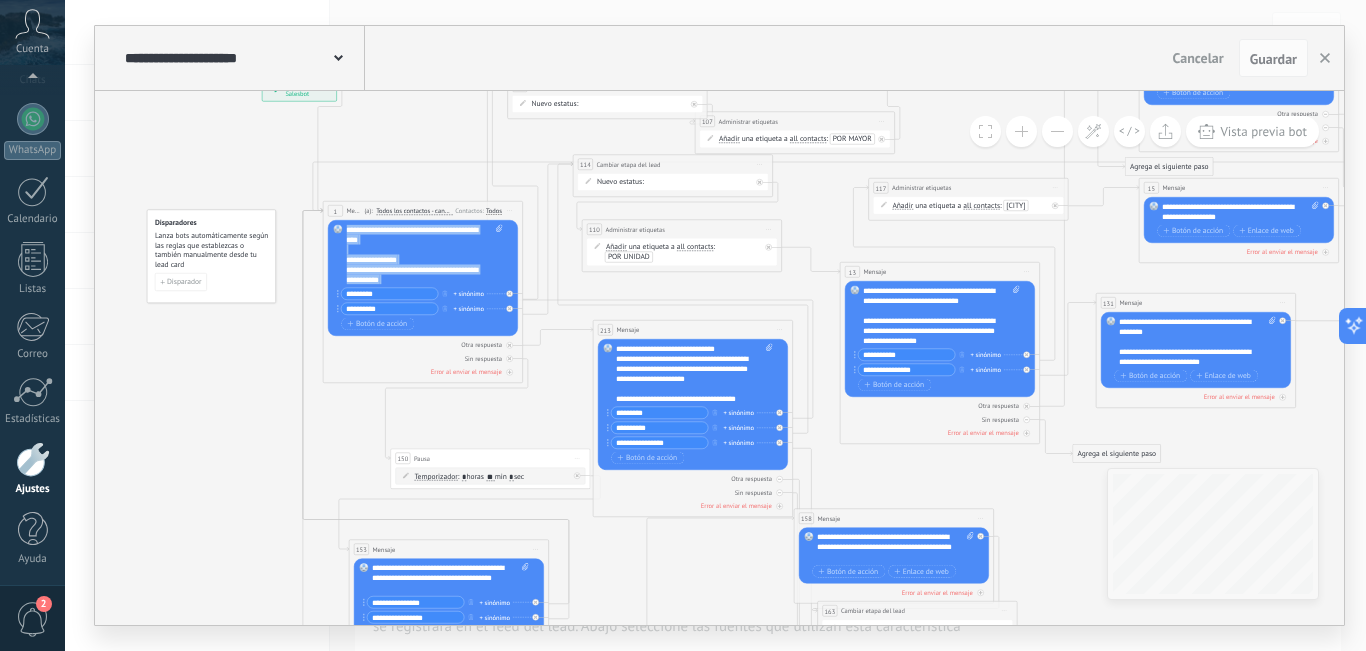 drag, startPoint x: 398, startPoint y: 275, endPoint x: 342, endPoint y: 233, distance: 70 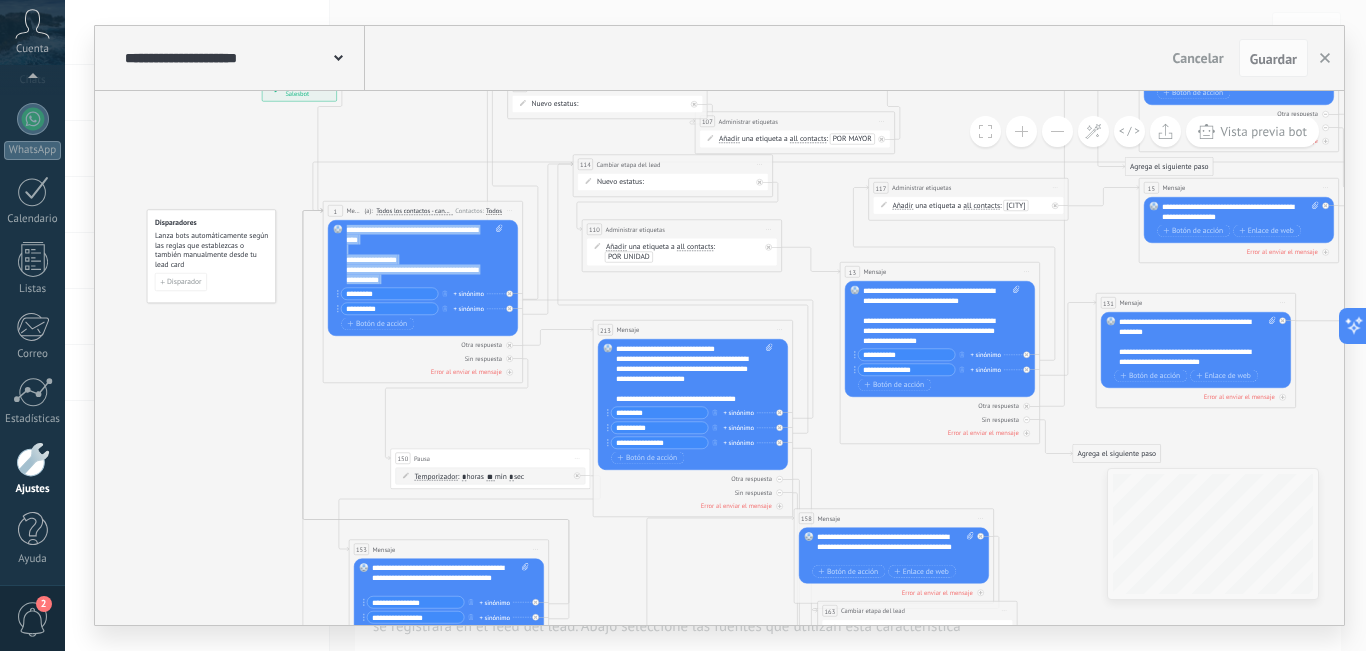 copy on "**********" 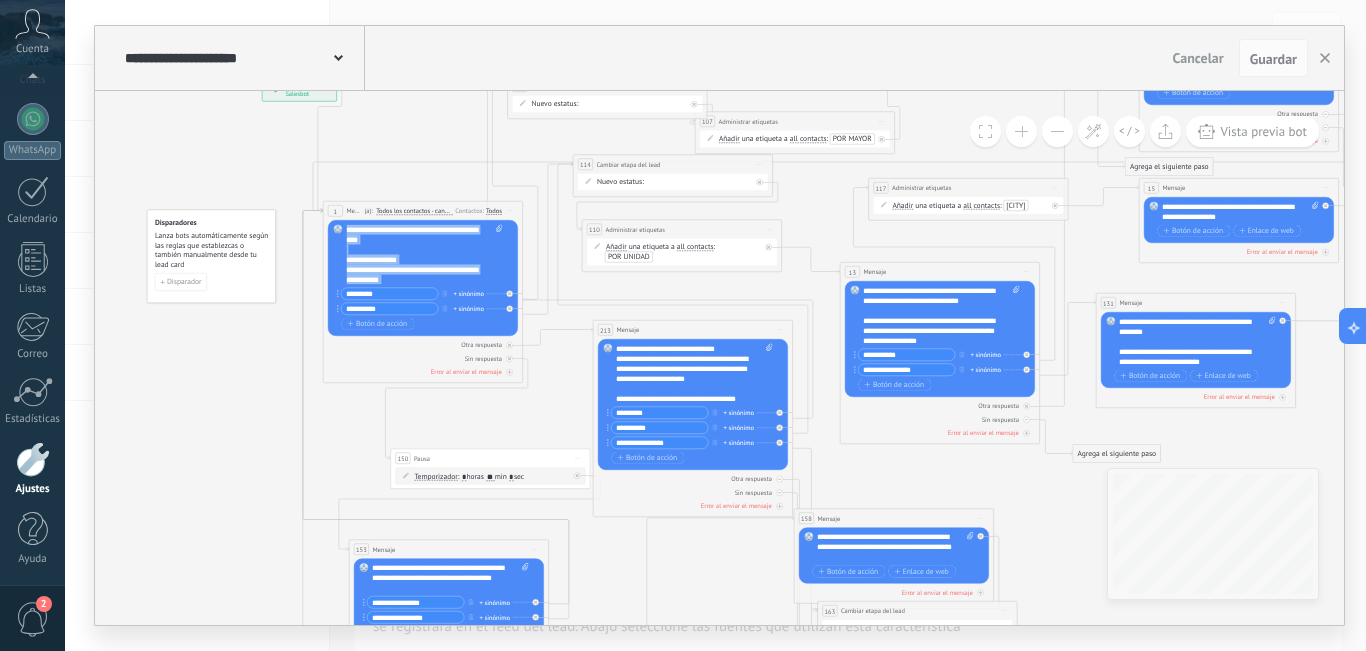 copy on "**********" 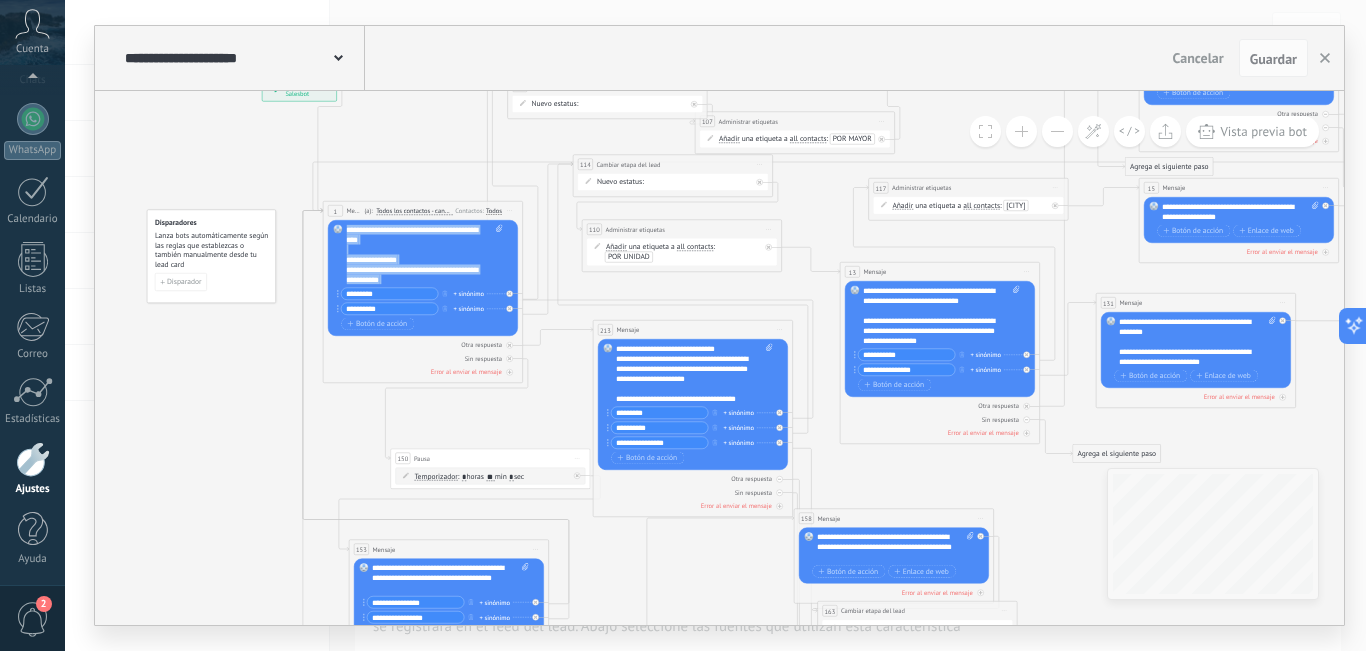 scroll, scrollTop: 220, scrollLeft: 0, axis: vertical 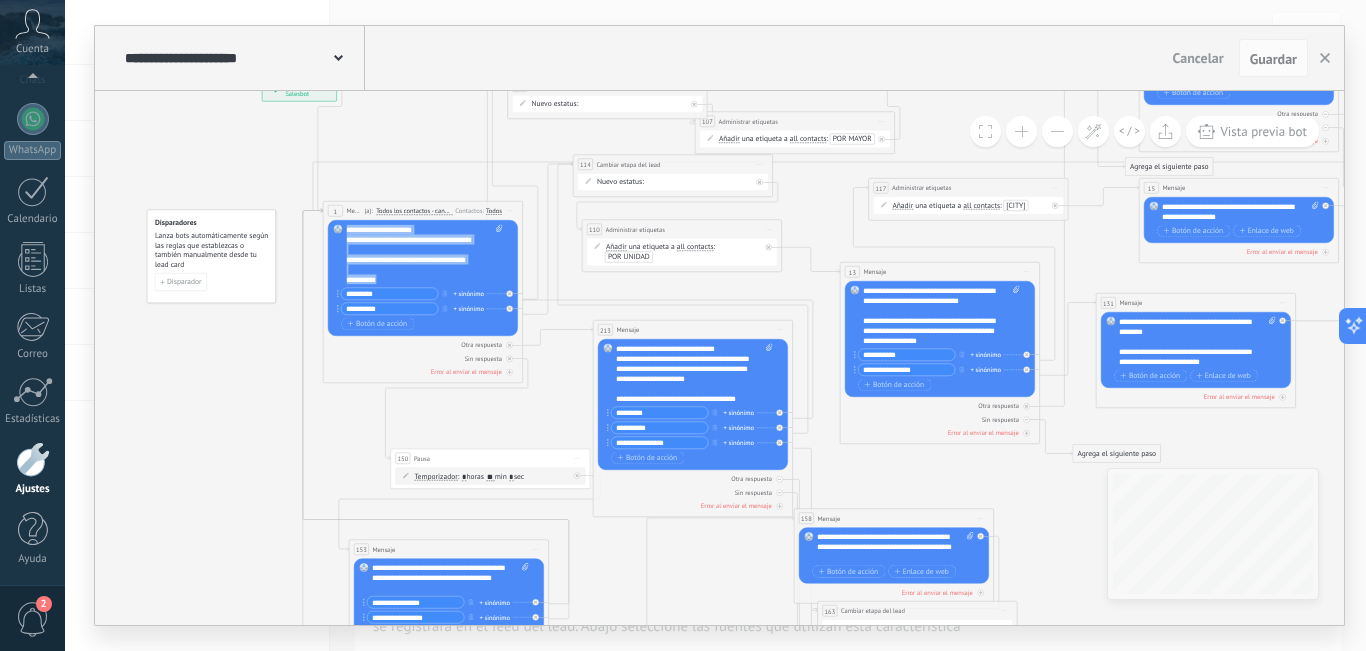 drag, startPoint x: 349, startPoint y: 229, endPoint x: 401, endPoint y: 287, distance: 77.89737 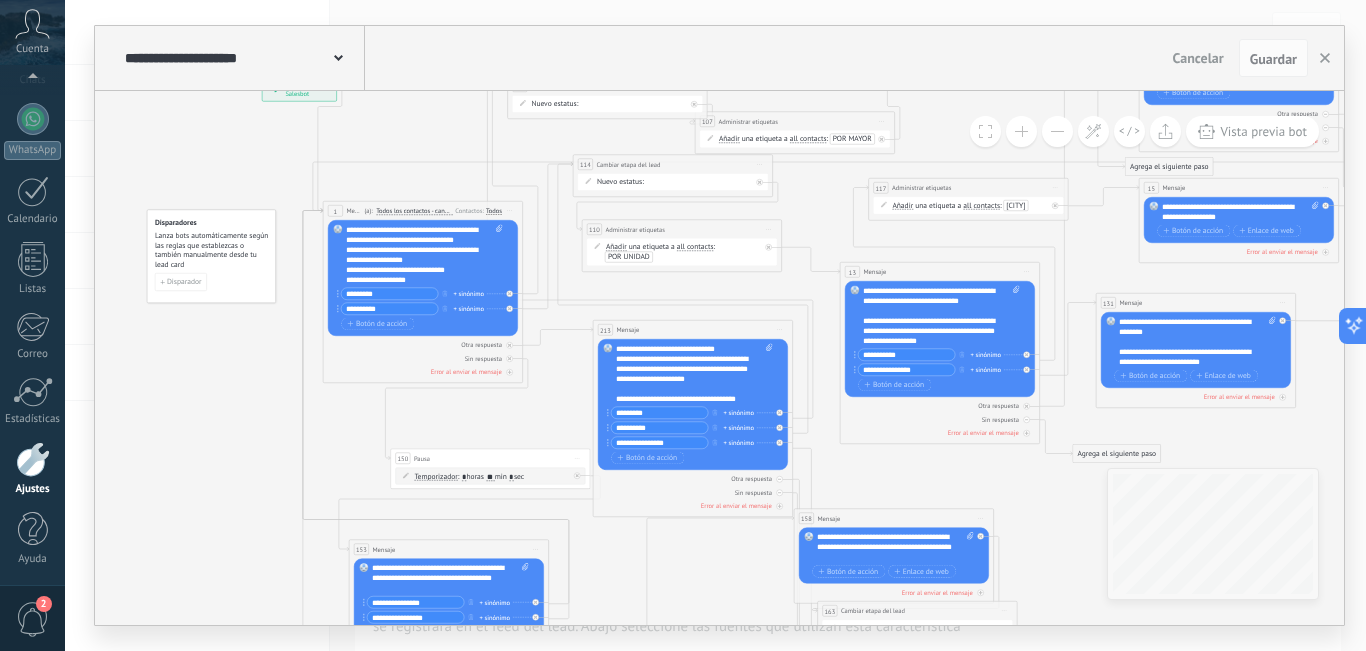 scroll, scrollTop: 0, scrollLeft: 0, axis: both 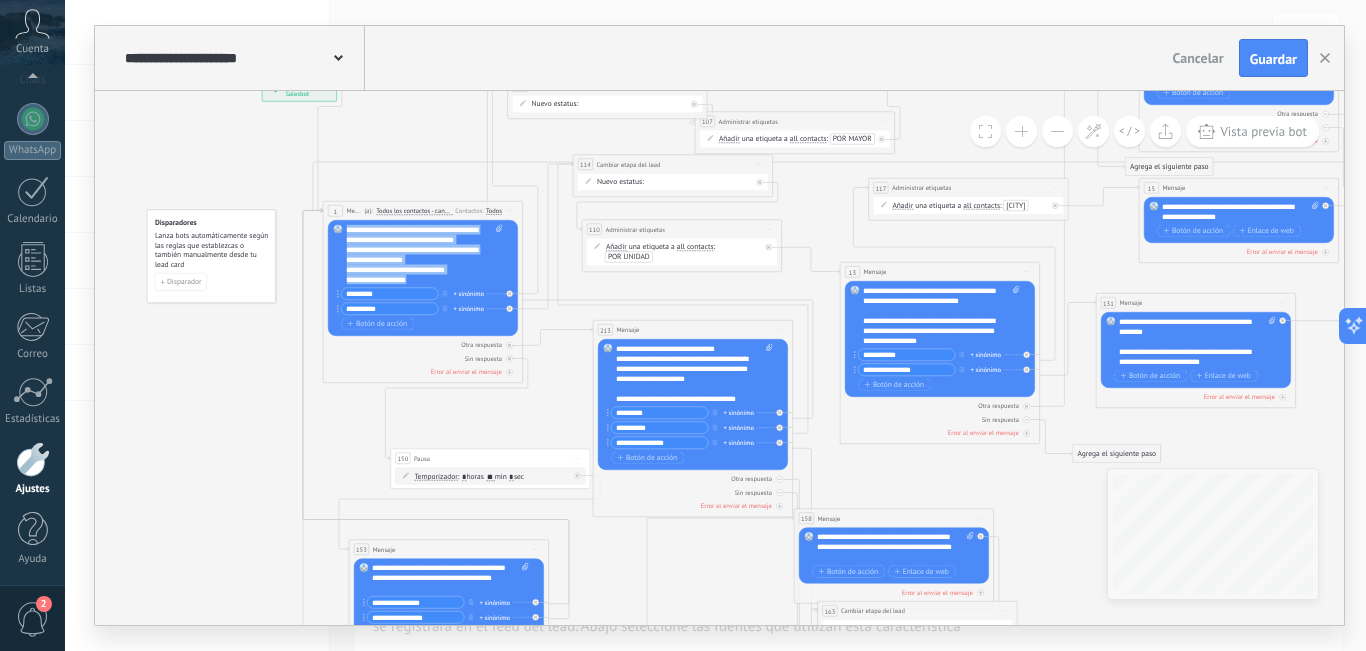 drag, startPoint x: 351, startPoint y: 228, endPoint x: 440, endPoint y: 301, distance: 115.10864 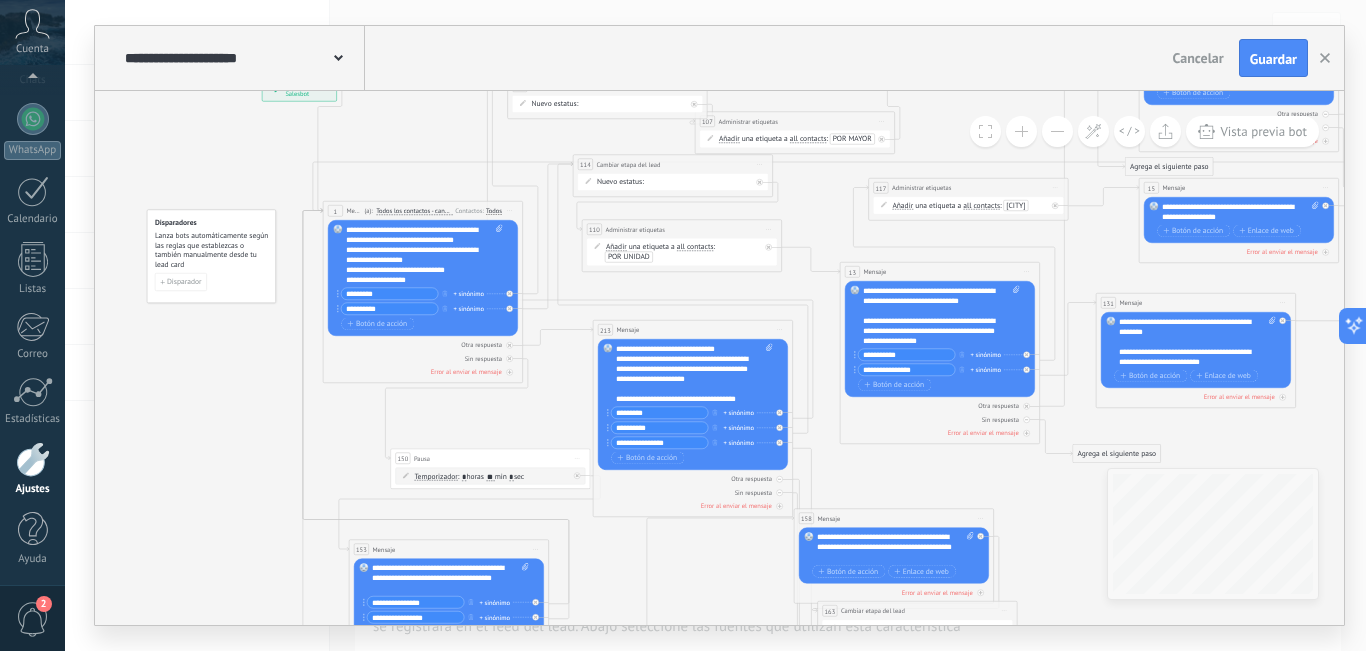 scroll, scrollTop: 60, scrollLeft: 0, axis: vertical 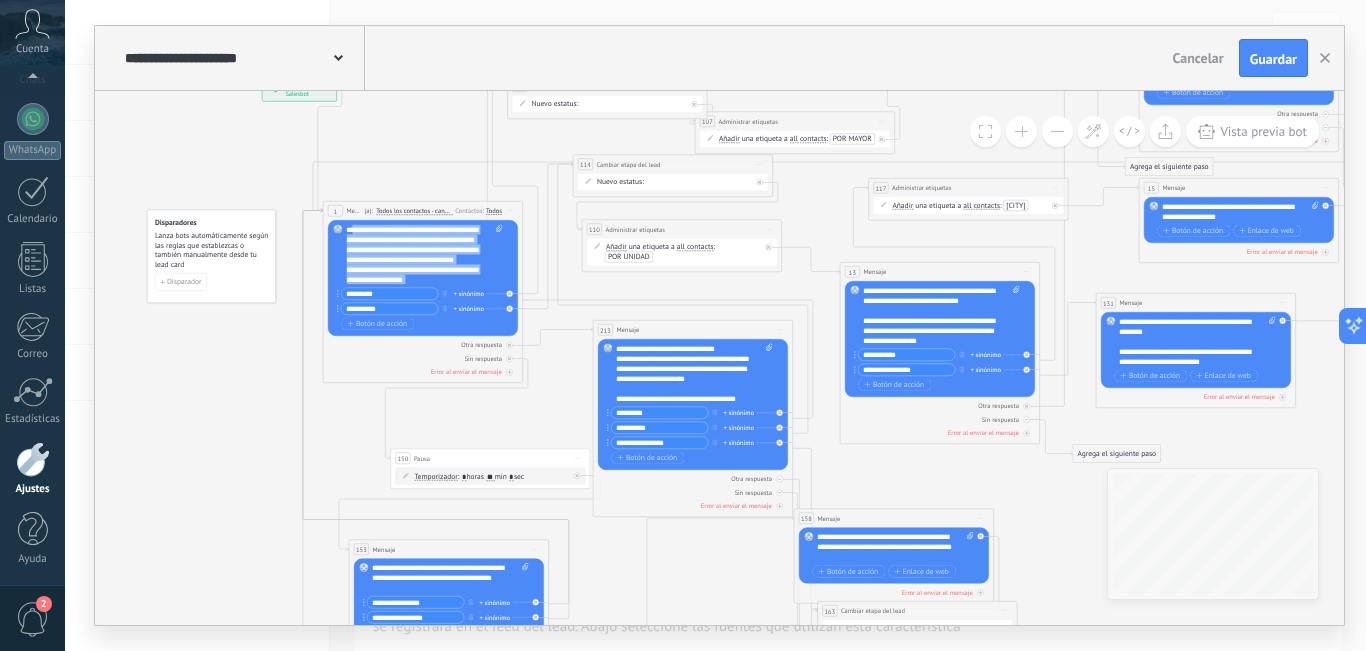 drag, startPoint x: 421, startPoint y: 281, endPoint x: 353, endPoint y: 234, distance: 82.661964 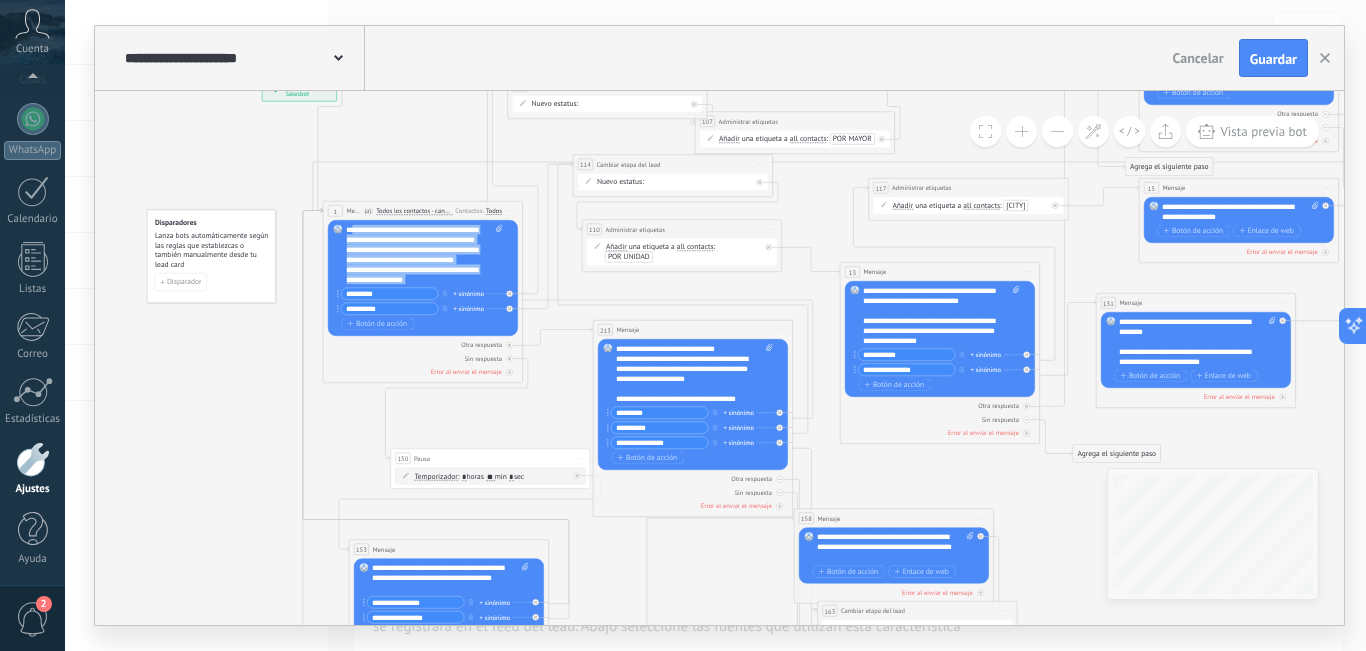 click on "**********" at bounding box center (424, 255) 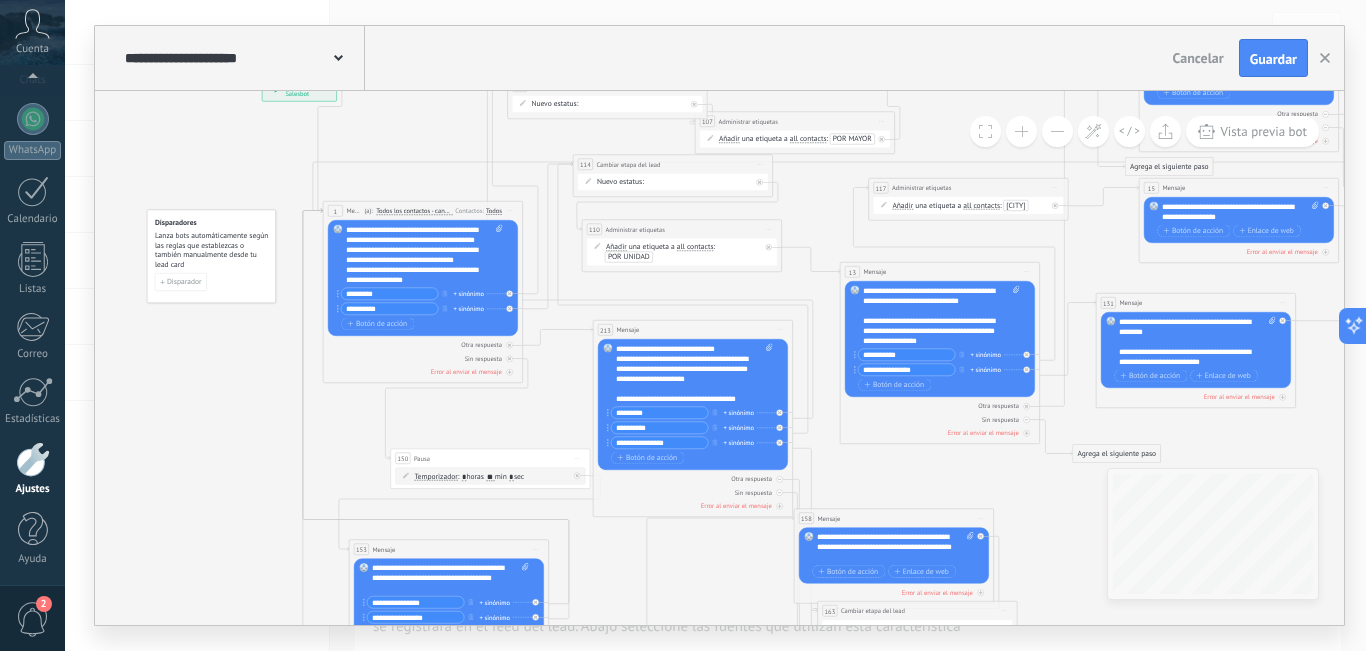 click on "**********" at bounding box center (424, 255) 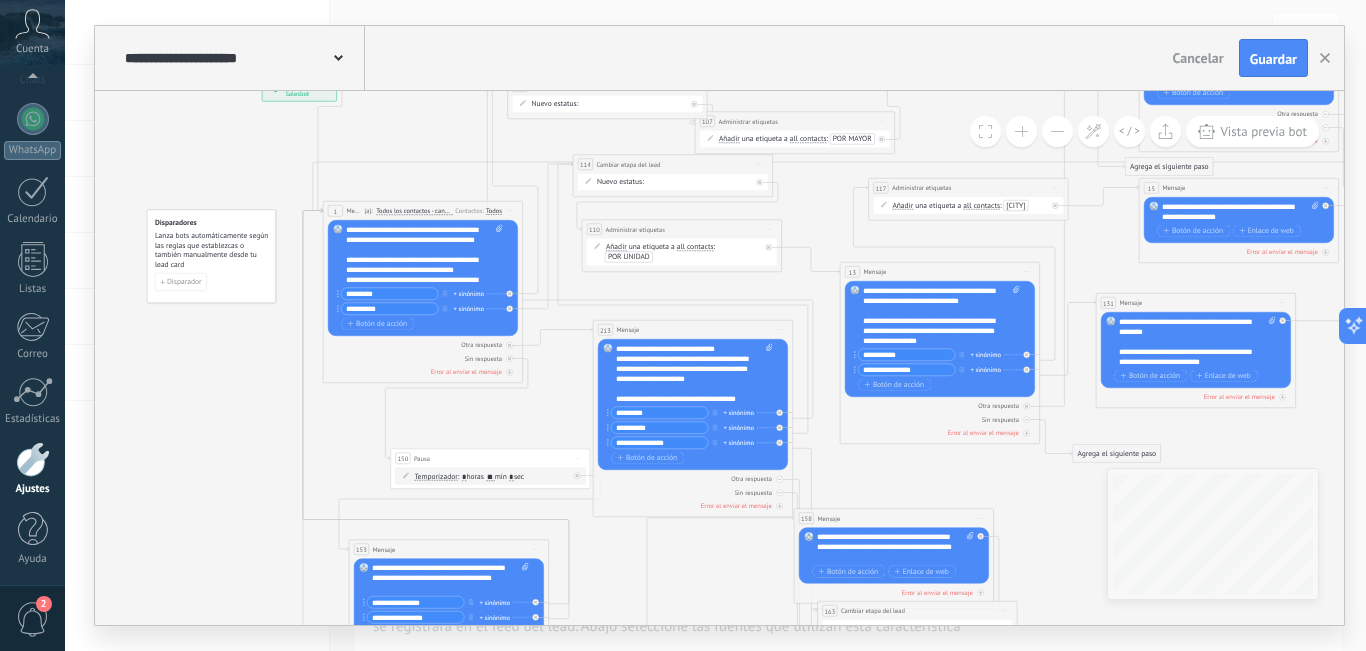 scroll, scrollTop: 80, scrollLeft: 0, axis: vertical 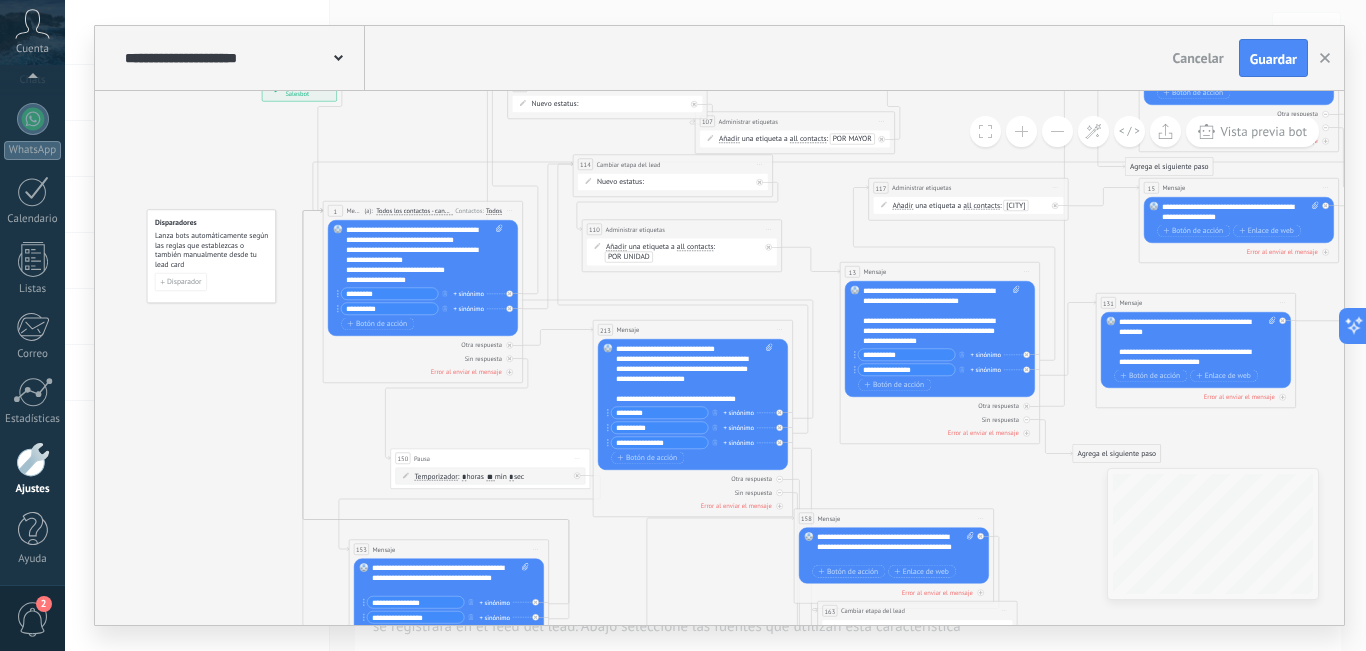 click on "**********" at bounding box center [415, 235] 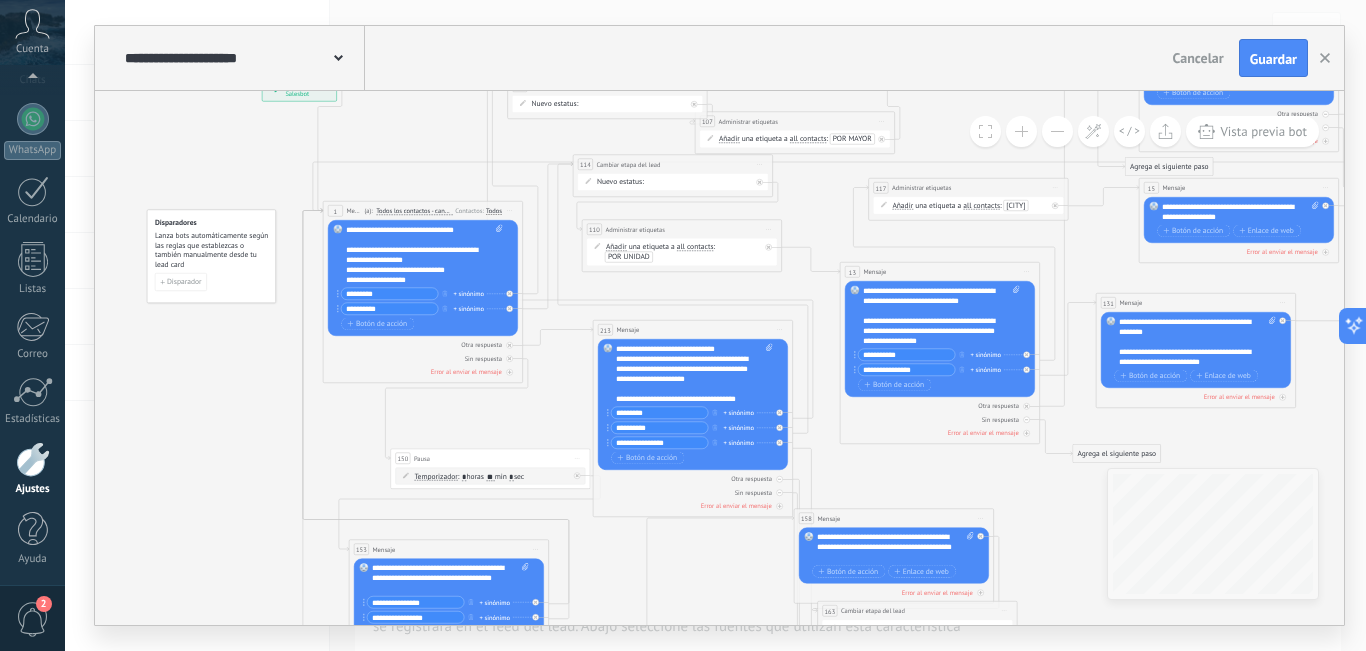 scroll, scrollTop: 100, scrollLeft: 0, axis: vertical 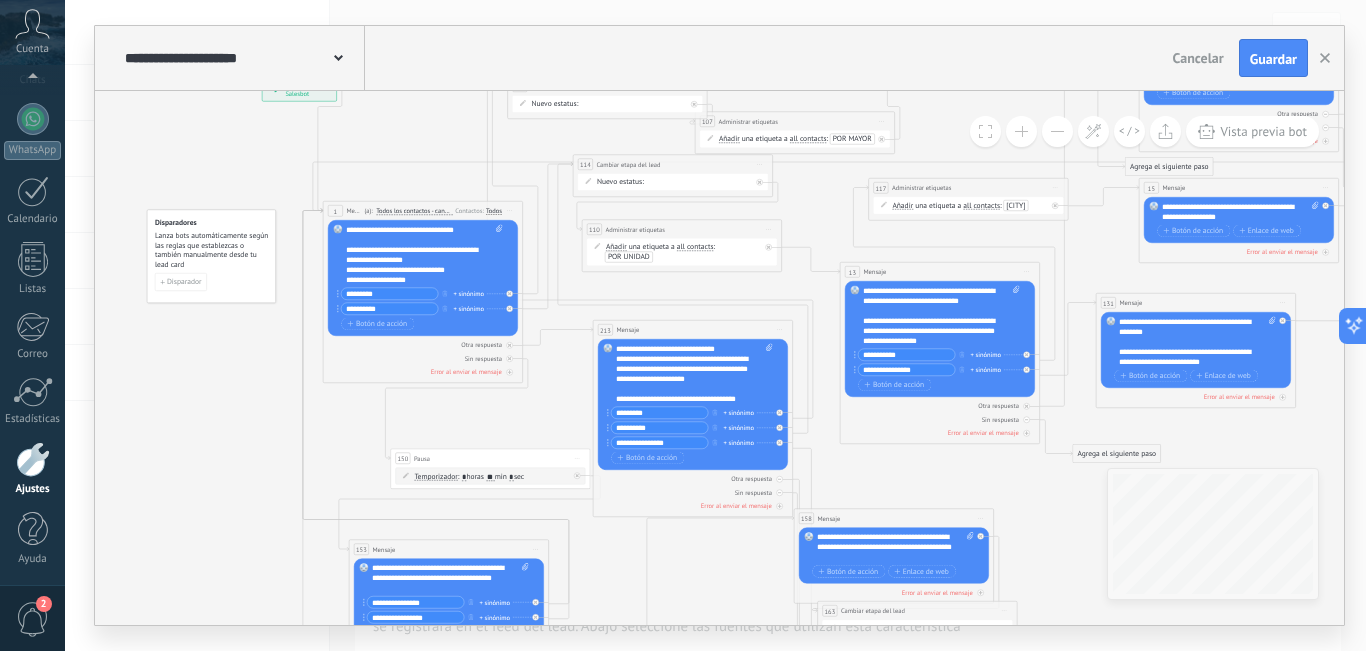 click on "**********" at bounding box center (415, 255) 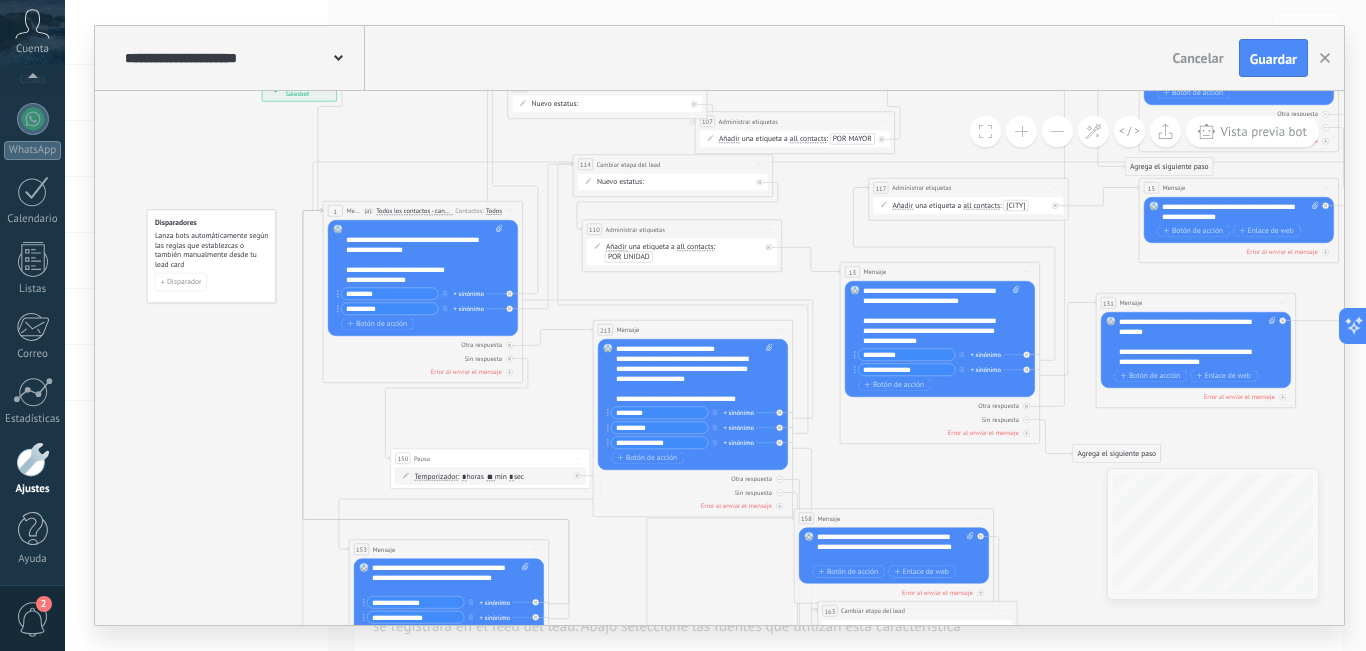 scroll, scrollTop: 120, scrollLeft: 0, axis: vertical 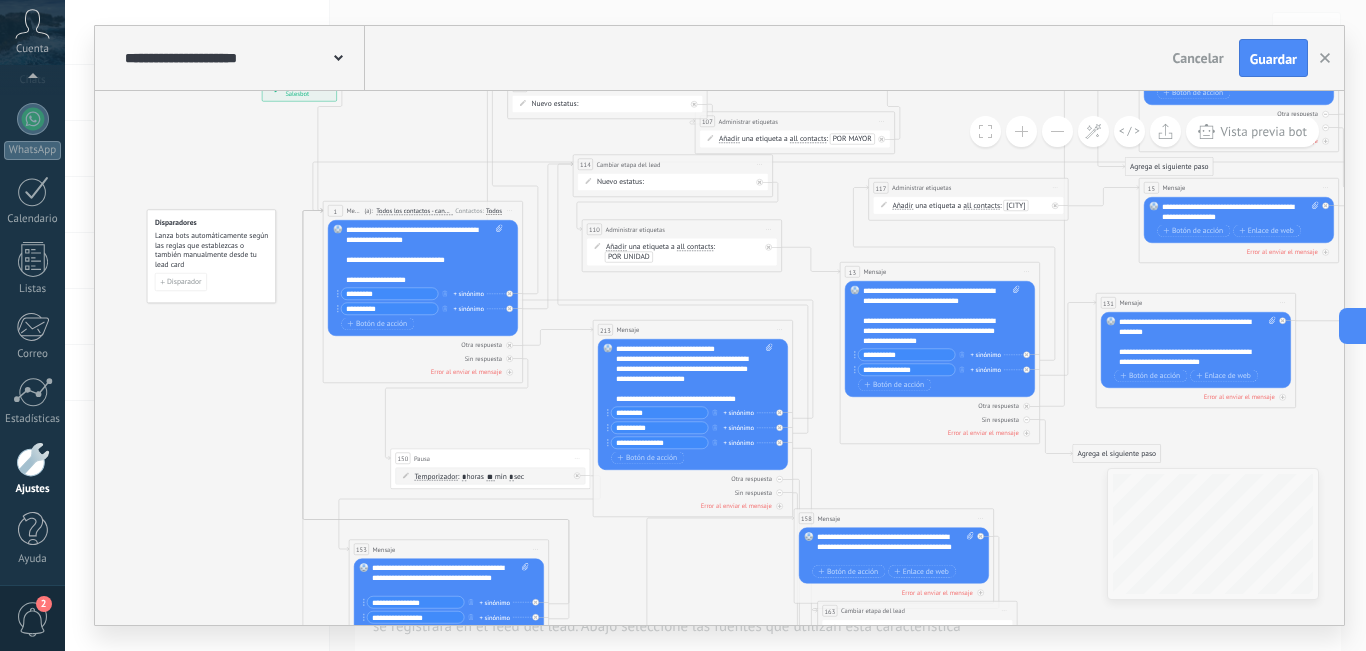 click on "*********" at bounding box center (389, 294) 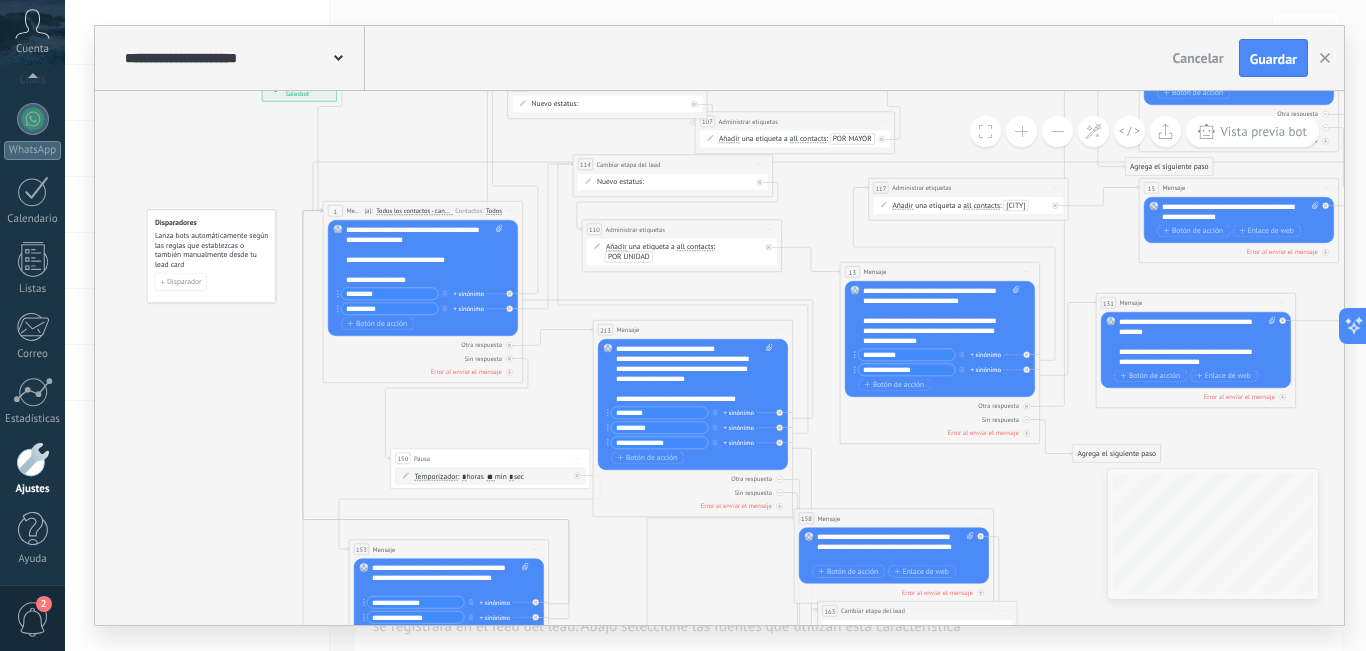 click on "*********" at bounding box center (389, 294) 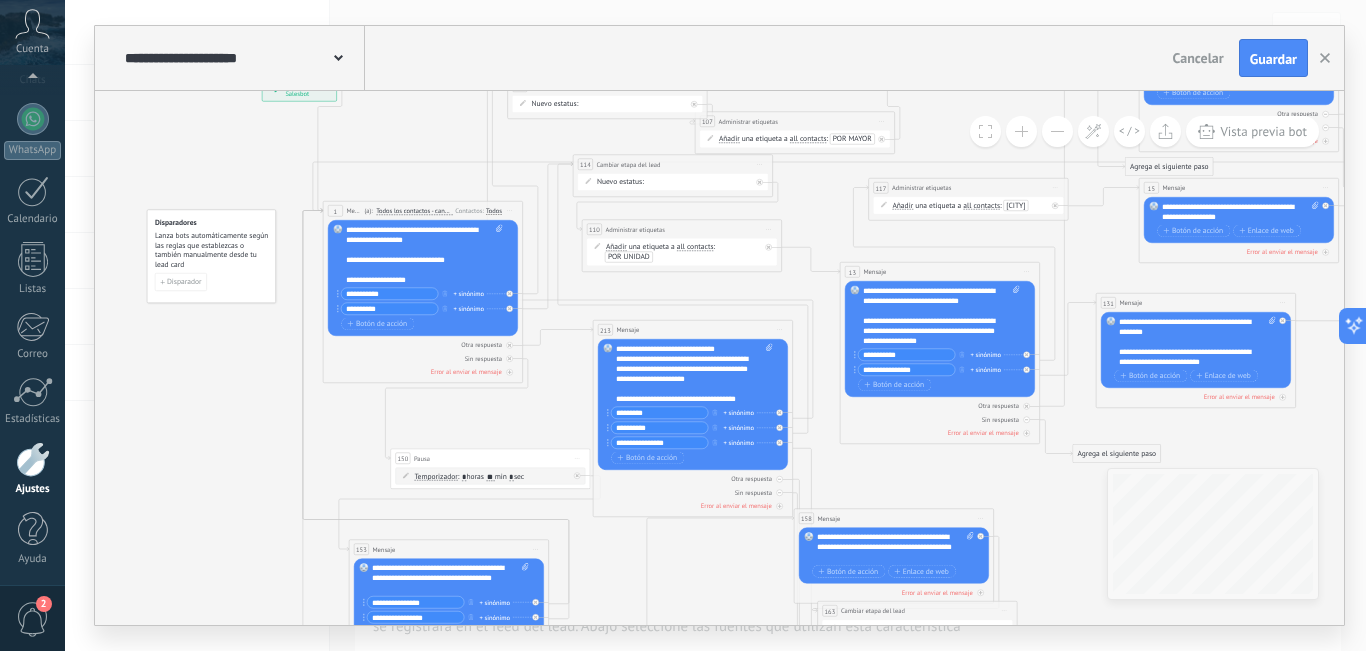 type on "**********" 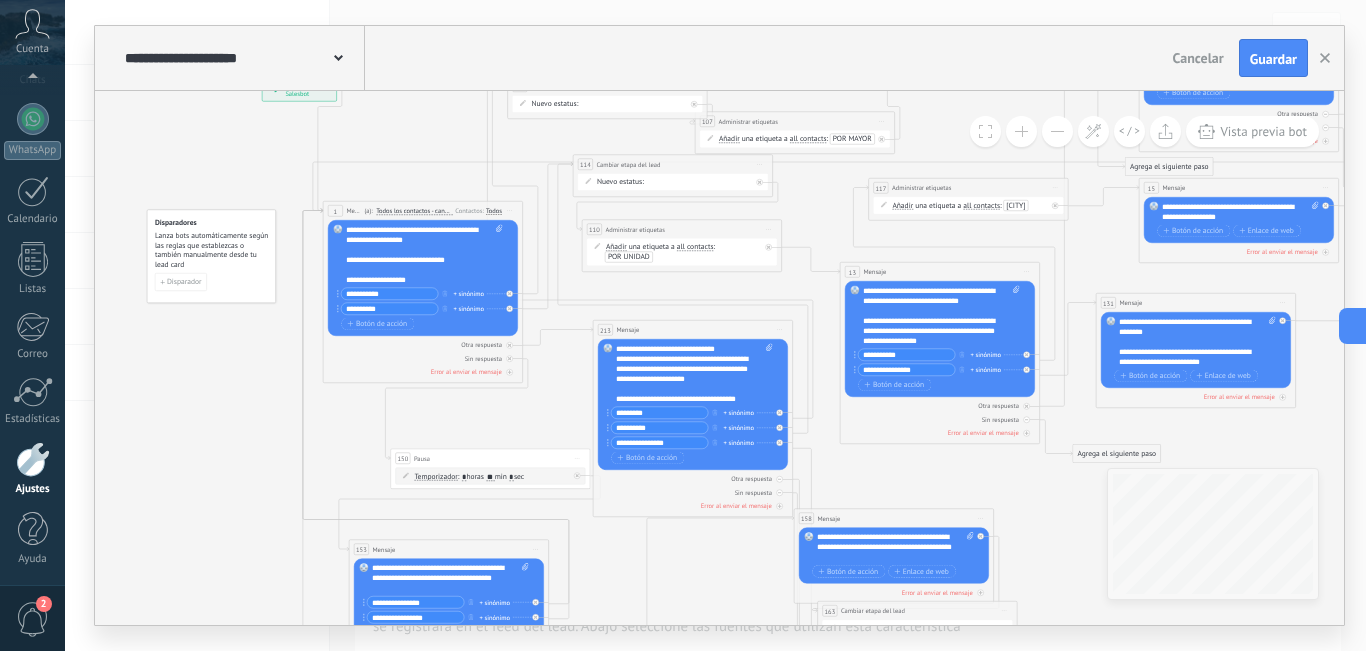 click on "**********" at bounding box center (389, 309) 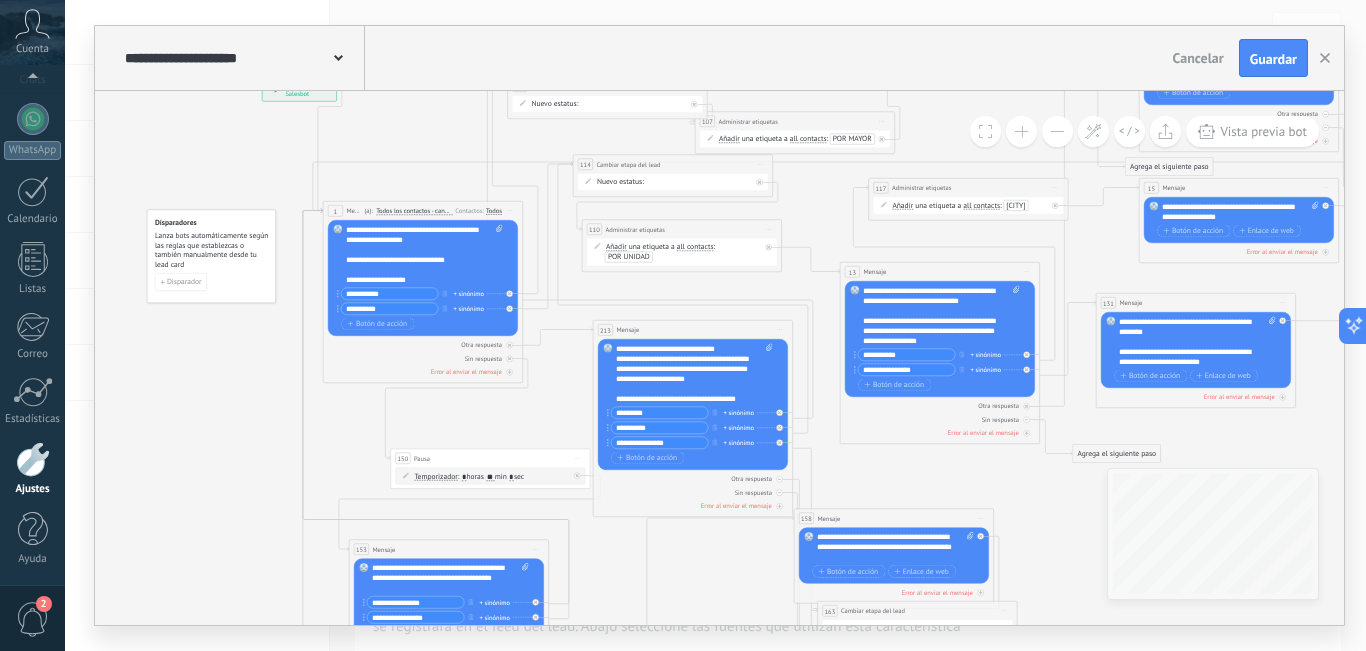 click on "**********" at bounding box center [389, 309] 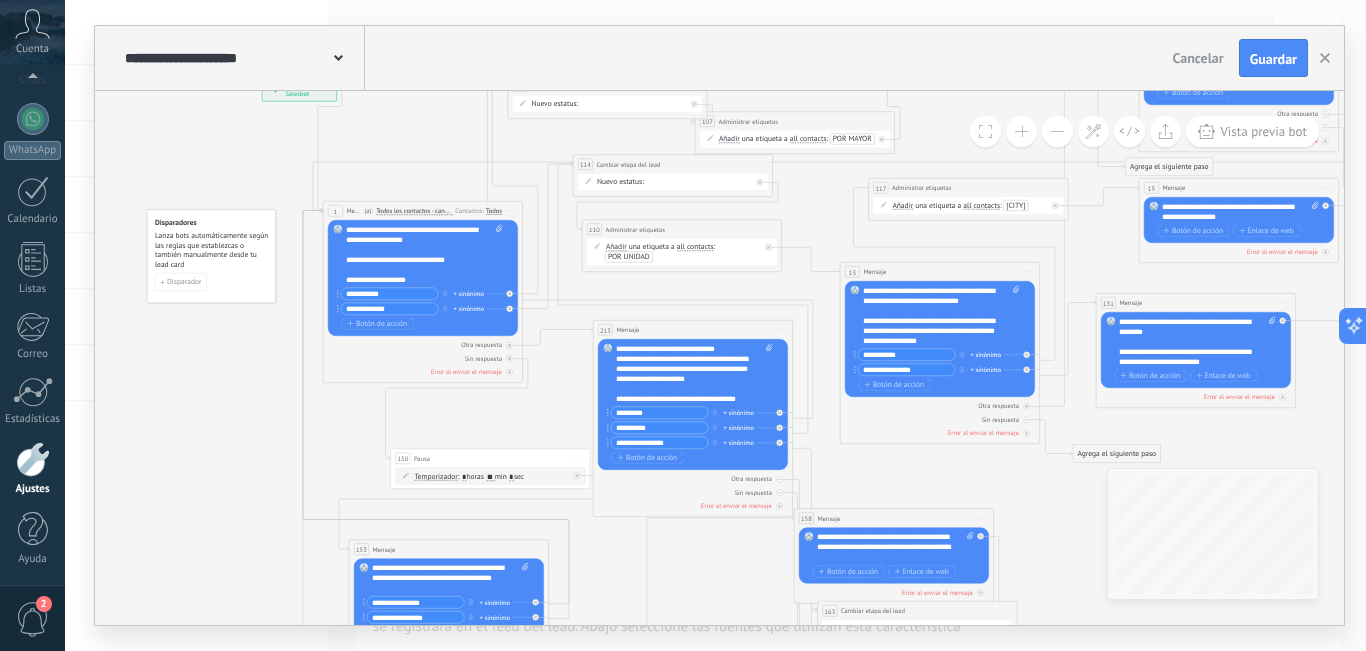 type on "**********" 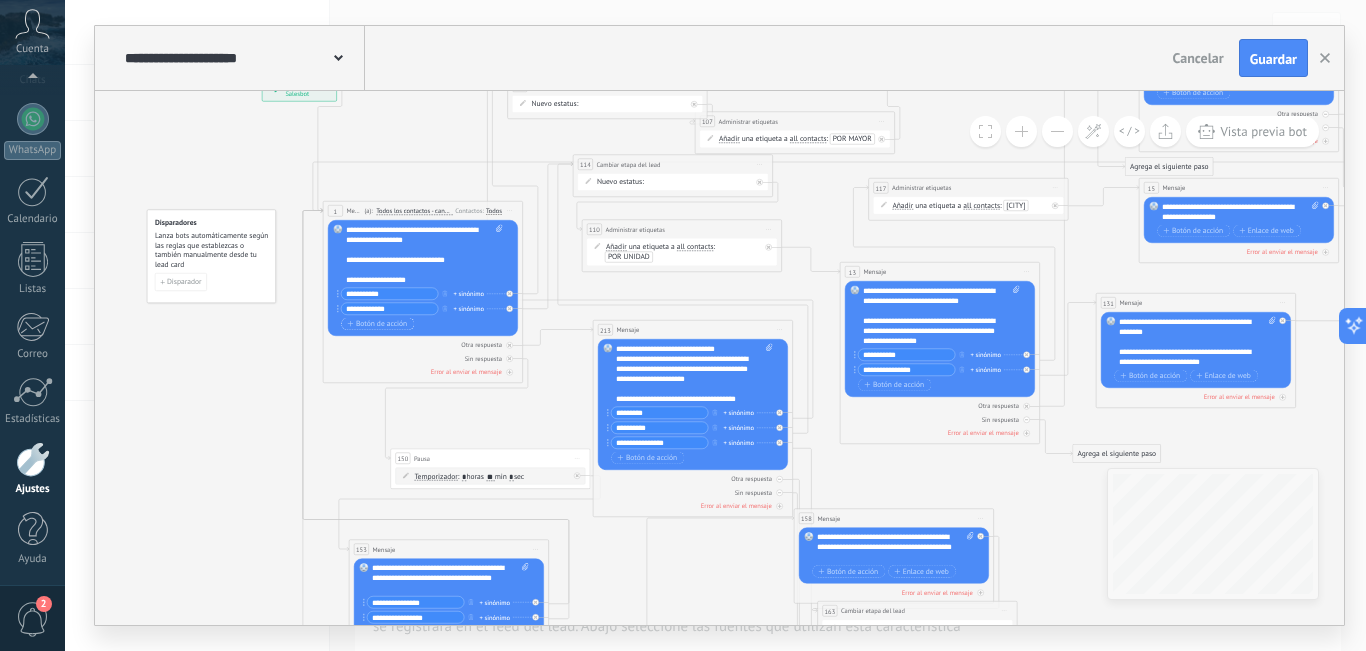 click on "Botón de acción" at bounding box center (377, 324) 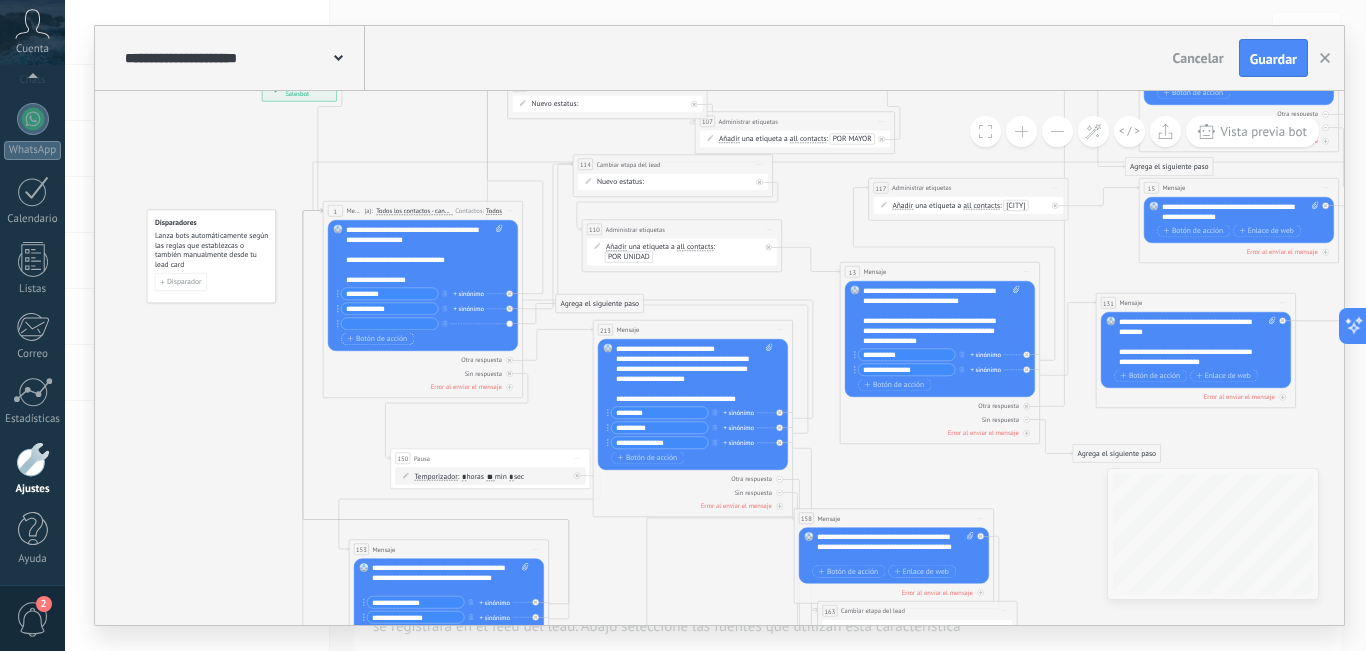 click at bounding box center (389, 324) 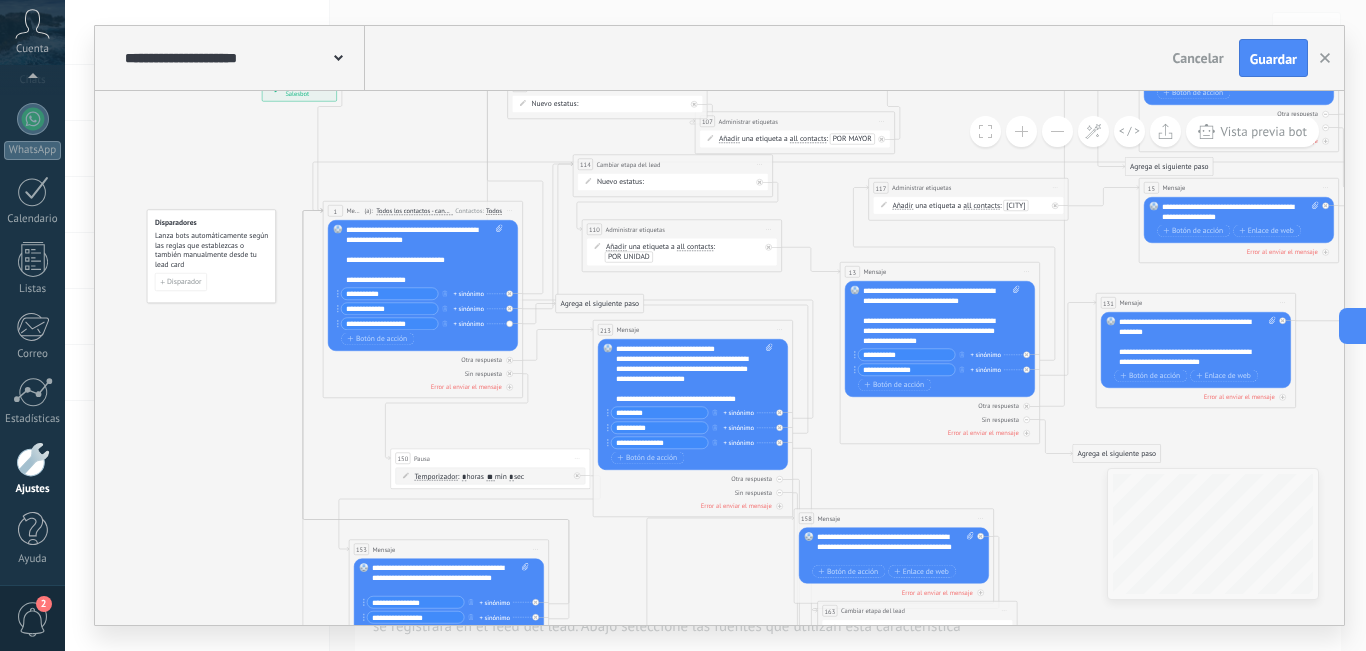 click on "**********" at bounding box center [389, 324] 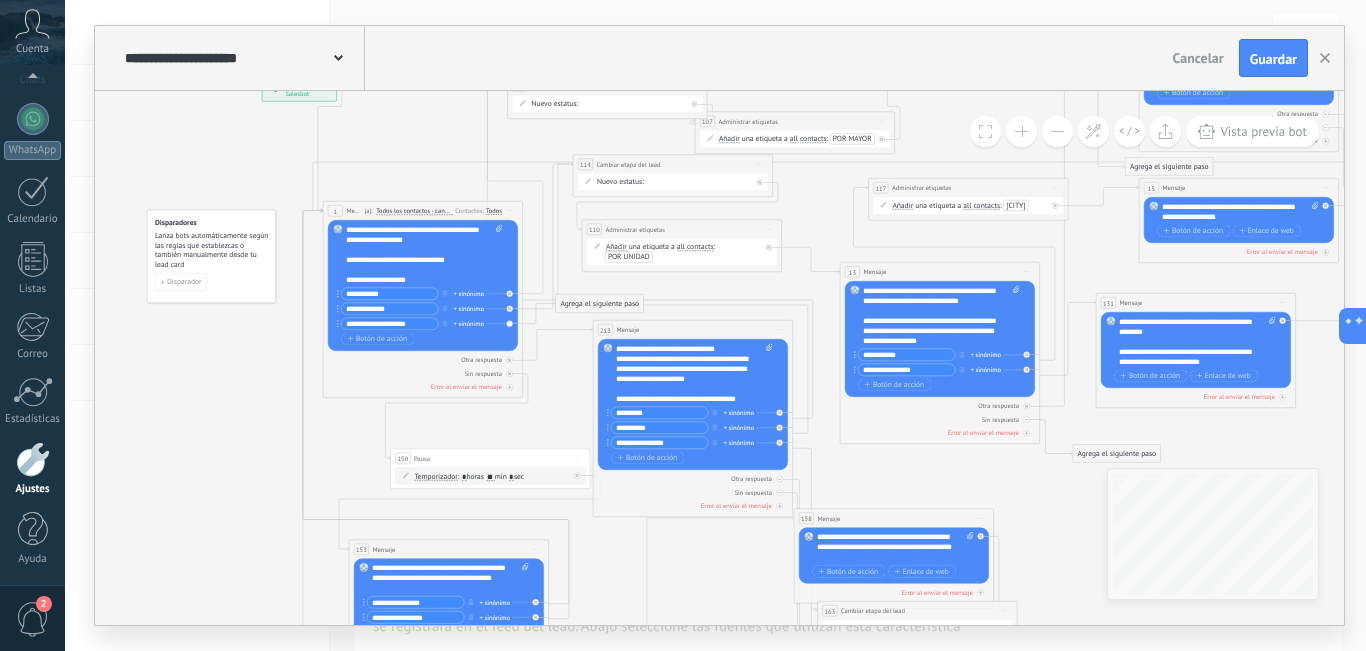 click on "**********" at bounding box center (389, 324) 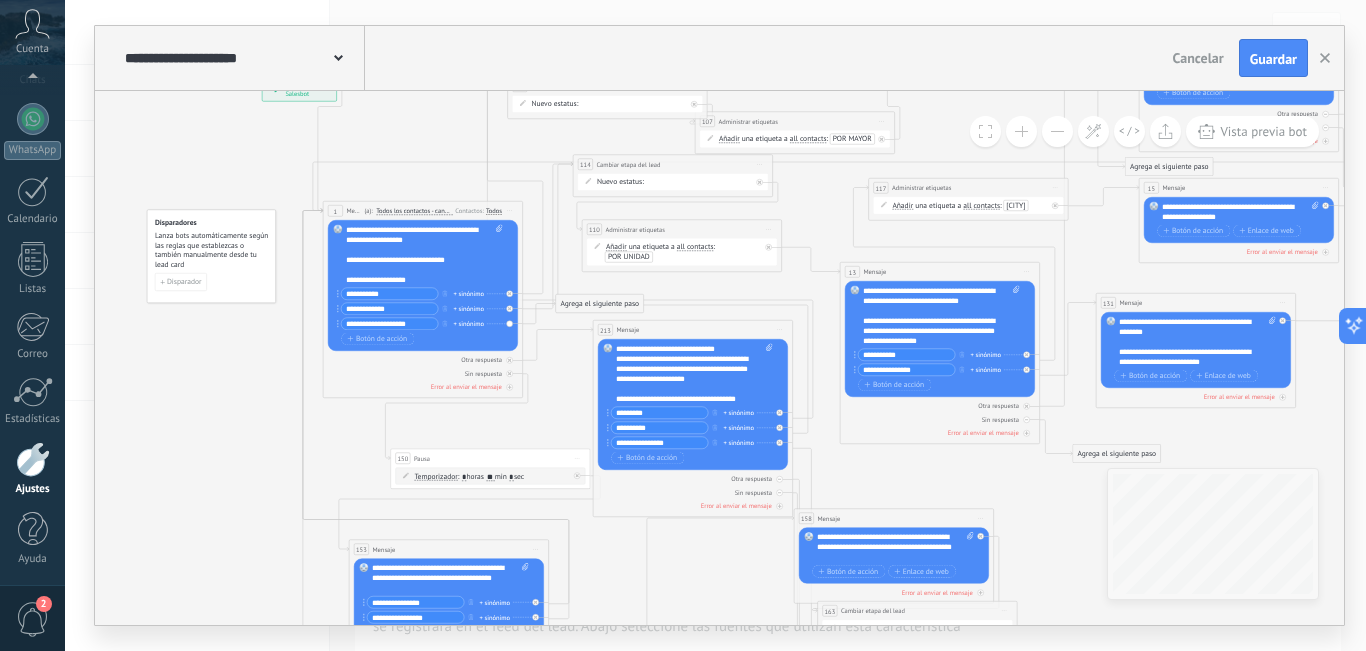 paste 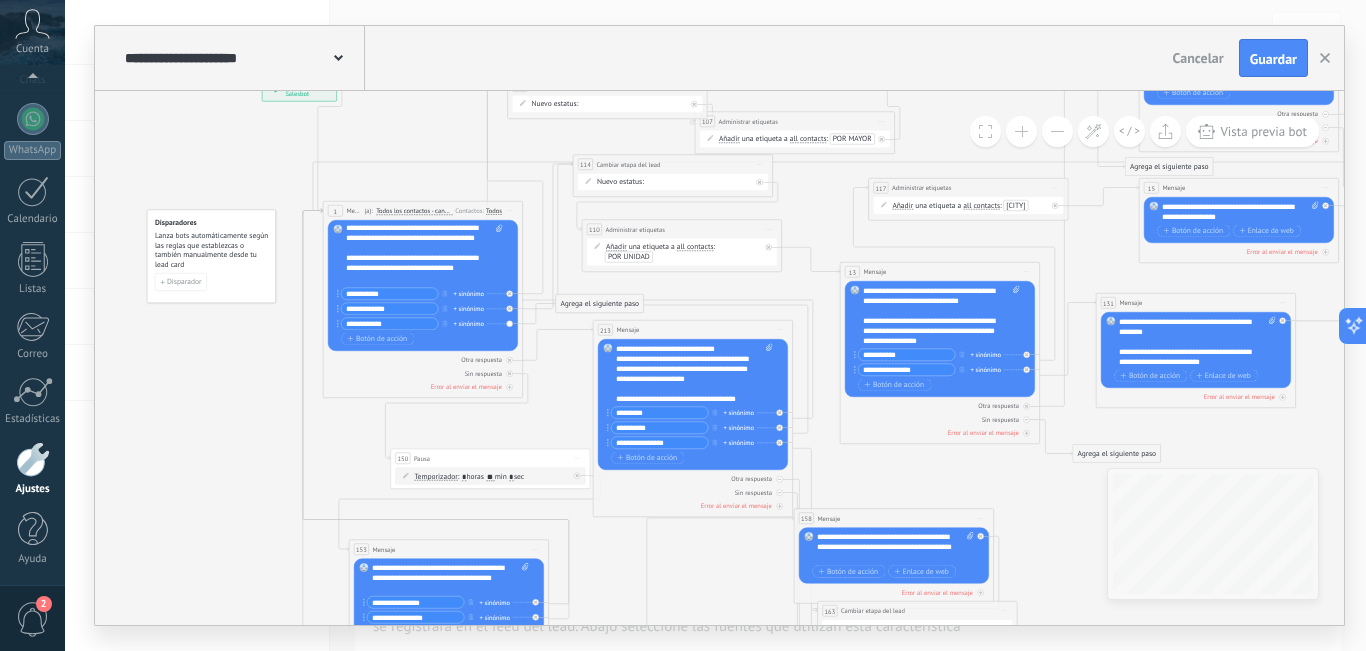 scroll, scrollTop: 0, scrollLeft: 0, axis: both 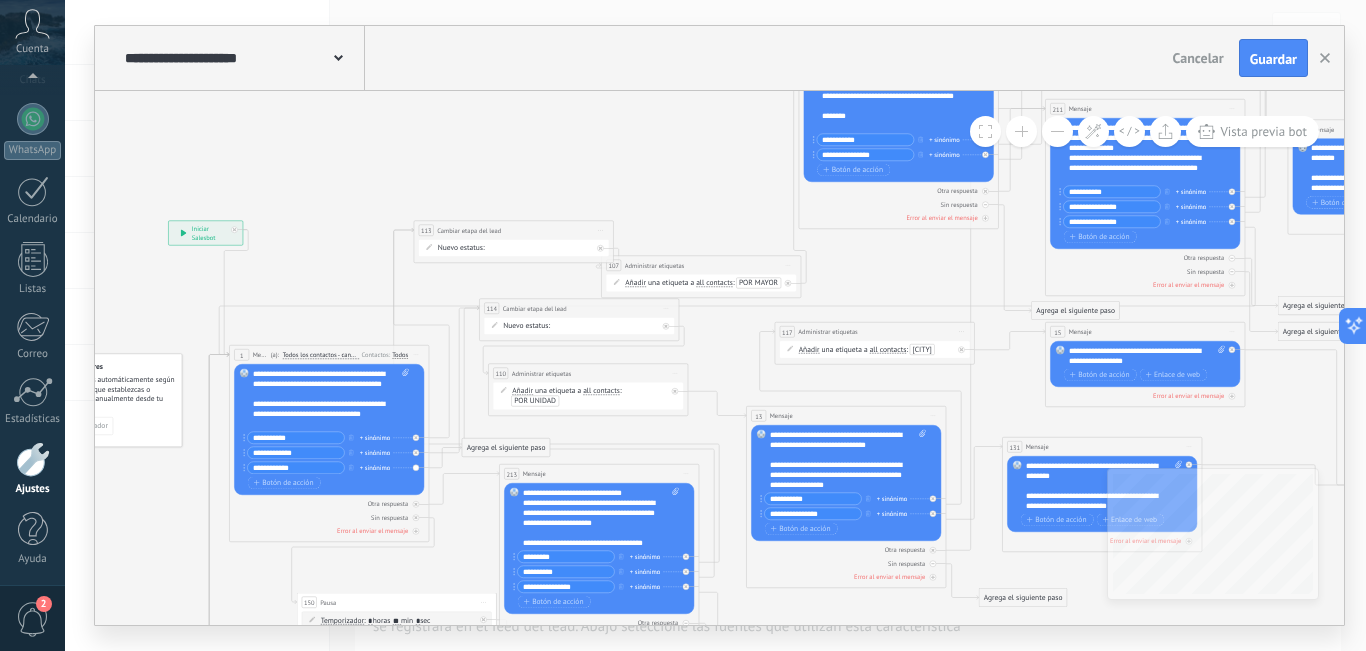 type on "**********" 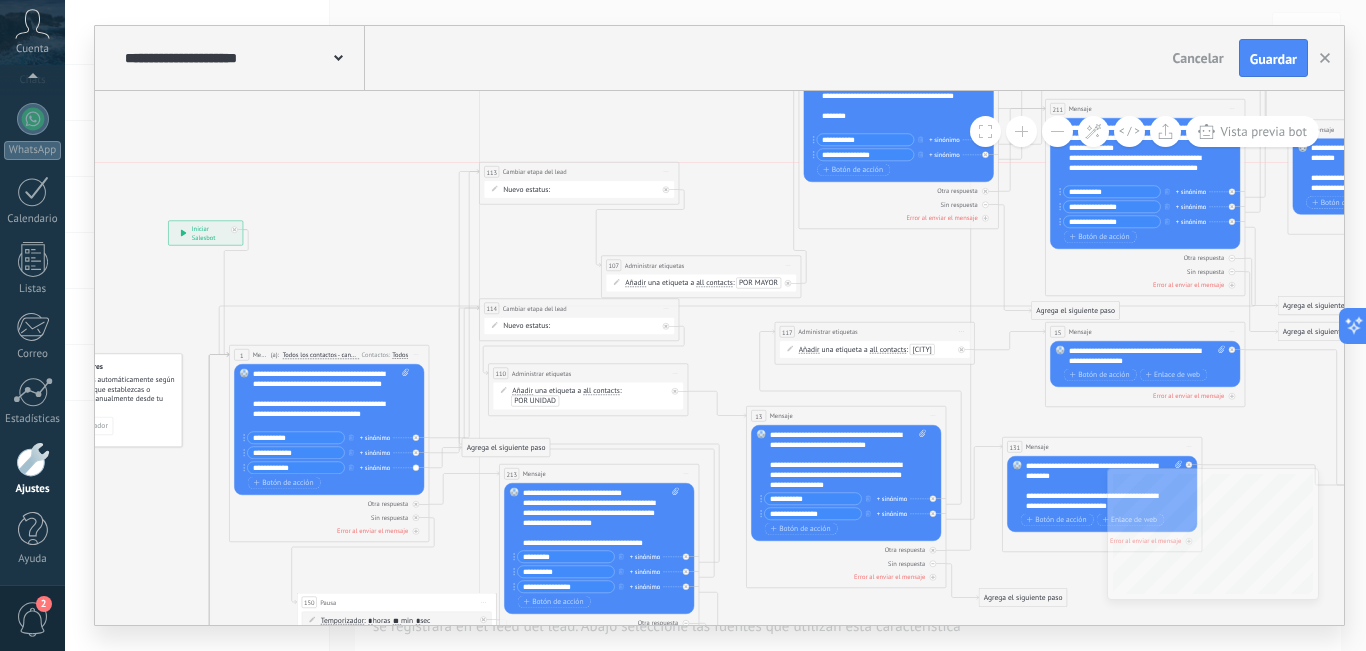 drag, startPoint x: 542, startPoint y: 231, endPoint x: 605, endPoint y: 174, distance: 84.95882 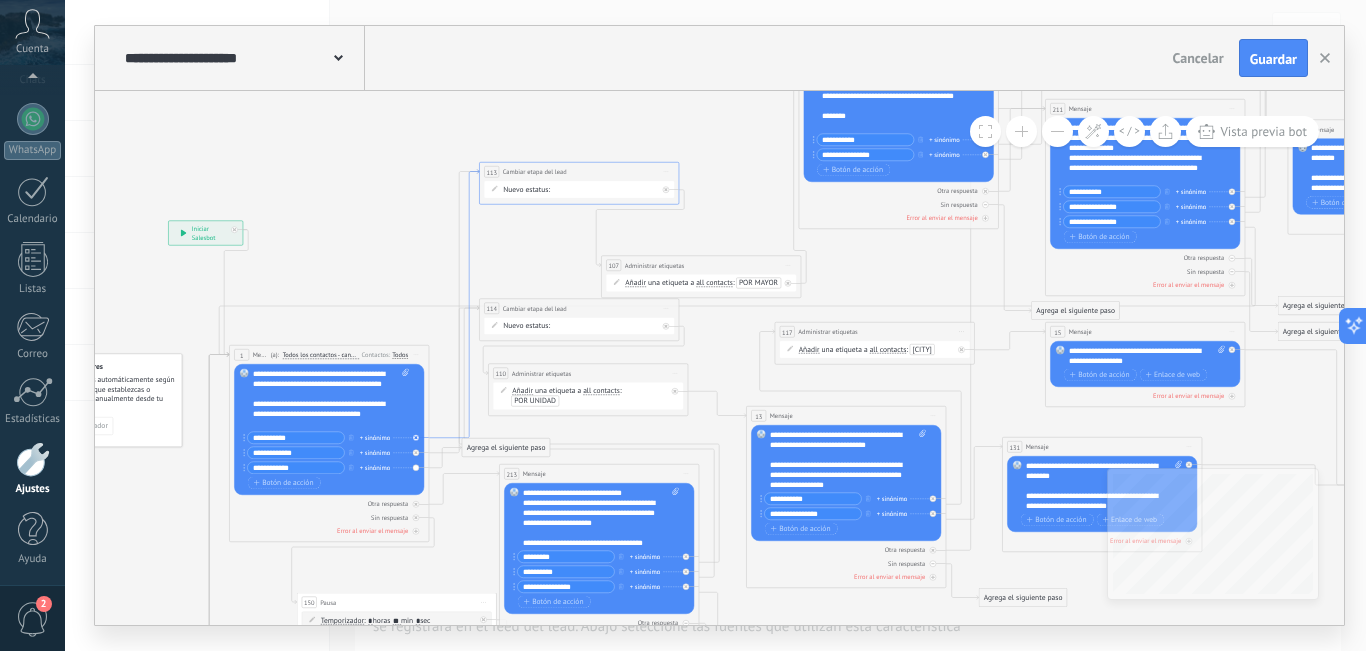 click 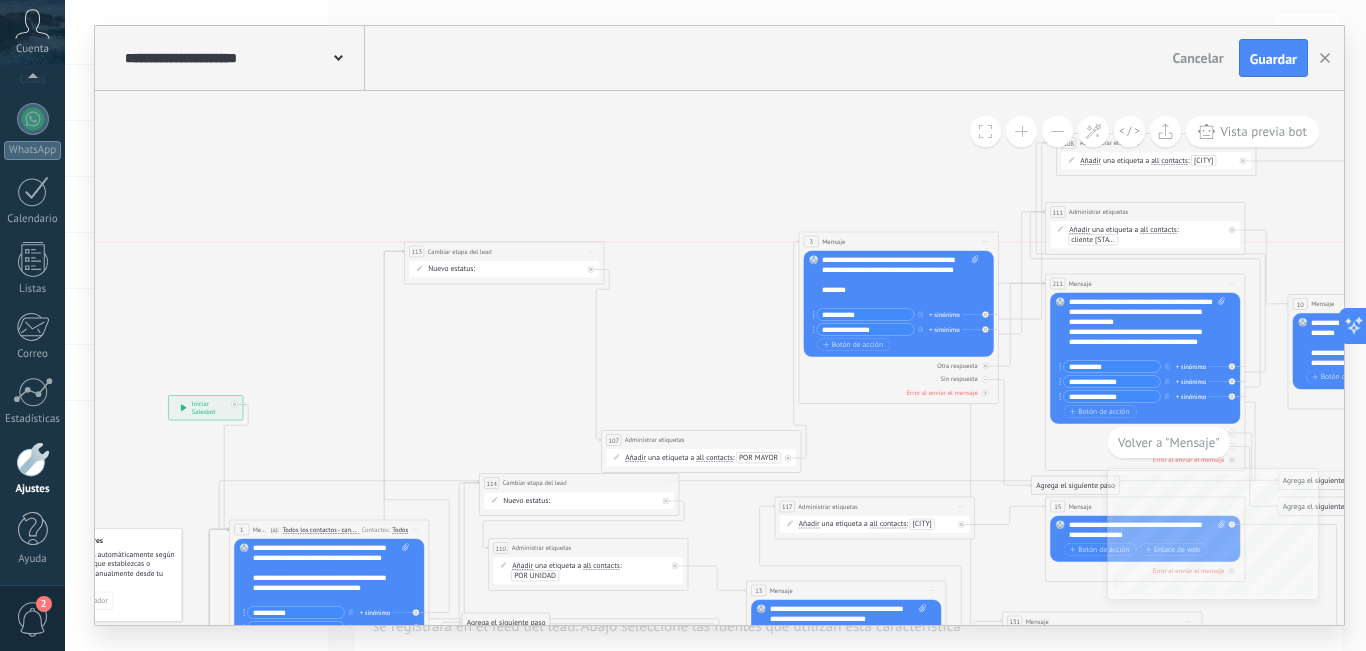 drag, startPoint x: 550, startPoint y: 352, endPoint x: 475, endPoint y: 259, distance: 119.47385 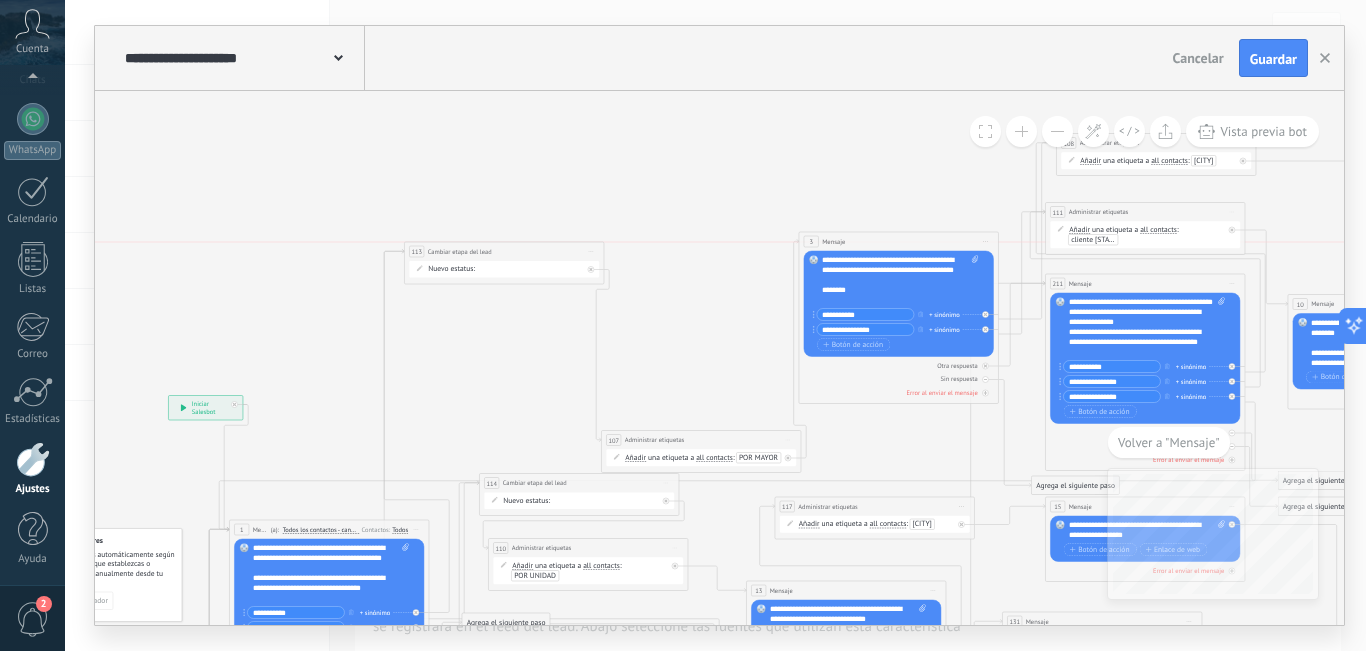 click on "**********" at bounding box center [504, 251] 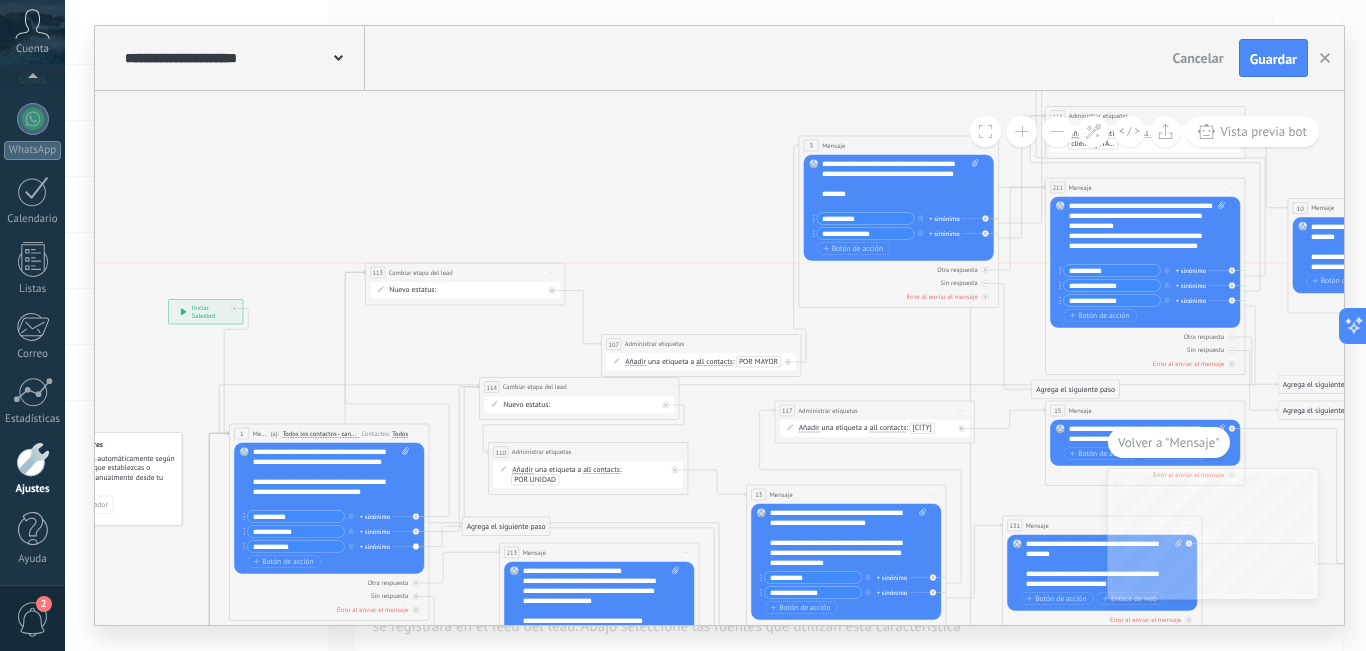 drag, startPoint x: 519, startPoint y: 158, endPoint x: 480, endPoint y: 276, distance: 124.277916 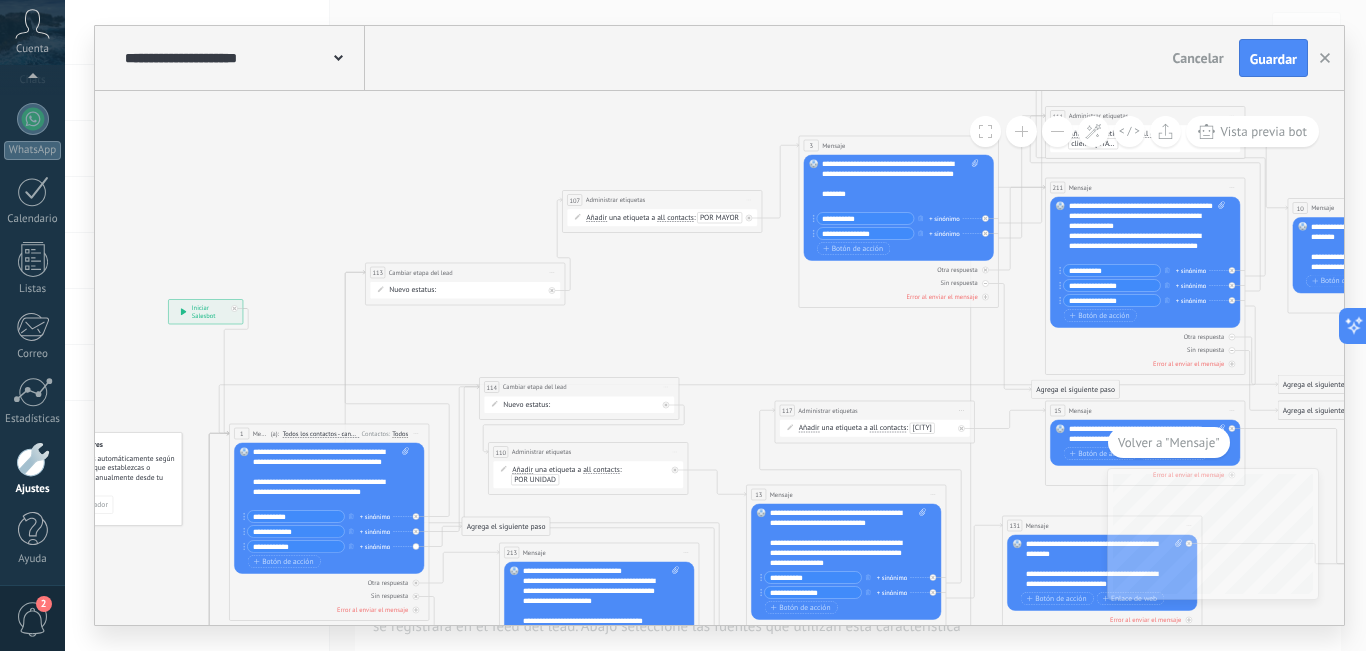 drag, startPoint x: 689, startPoint y: 336, endPoint x: 650, endPoint y: 192, distance: 149.1878 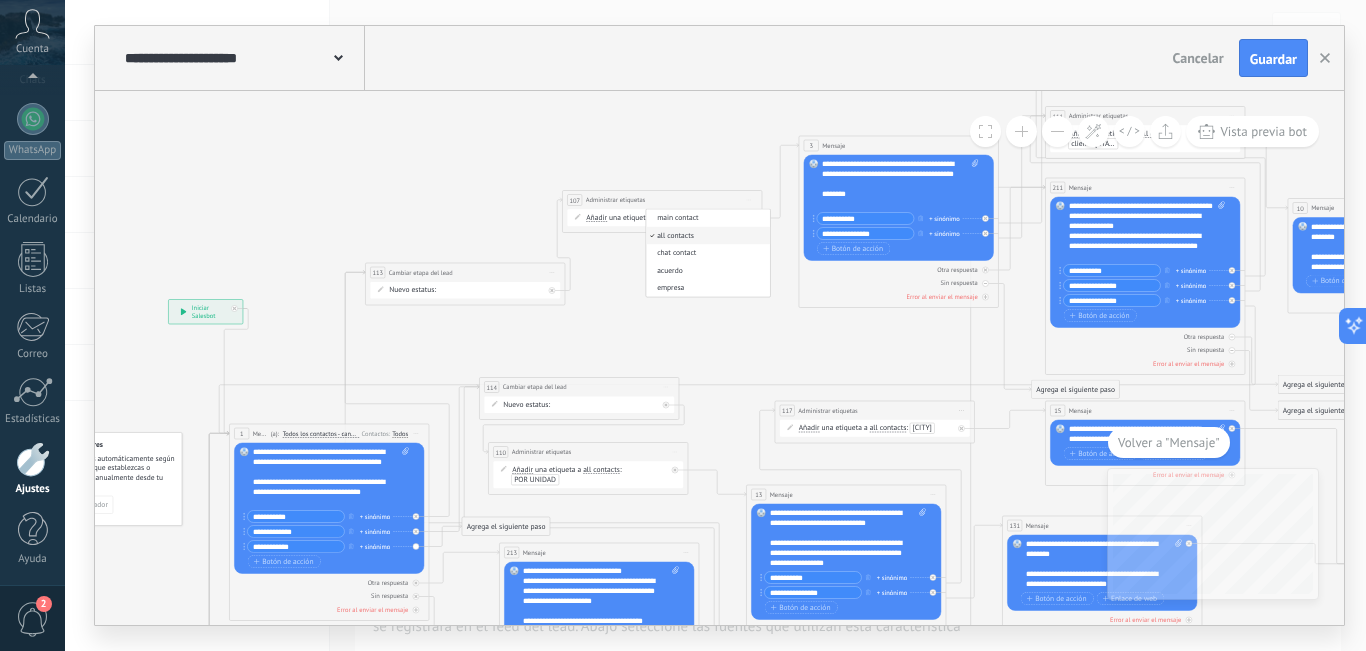 click 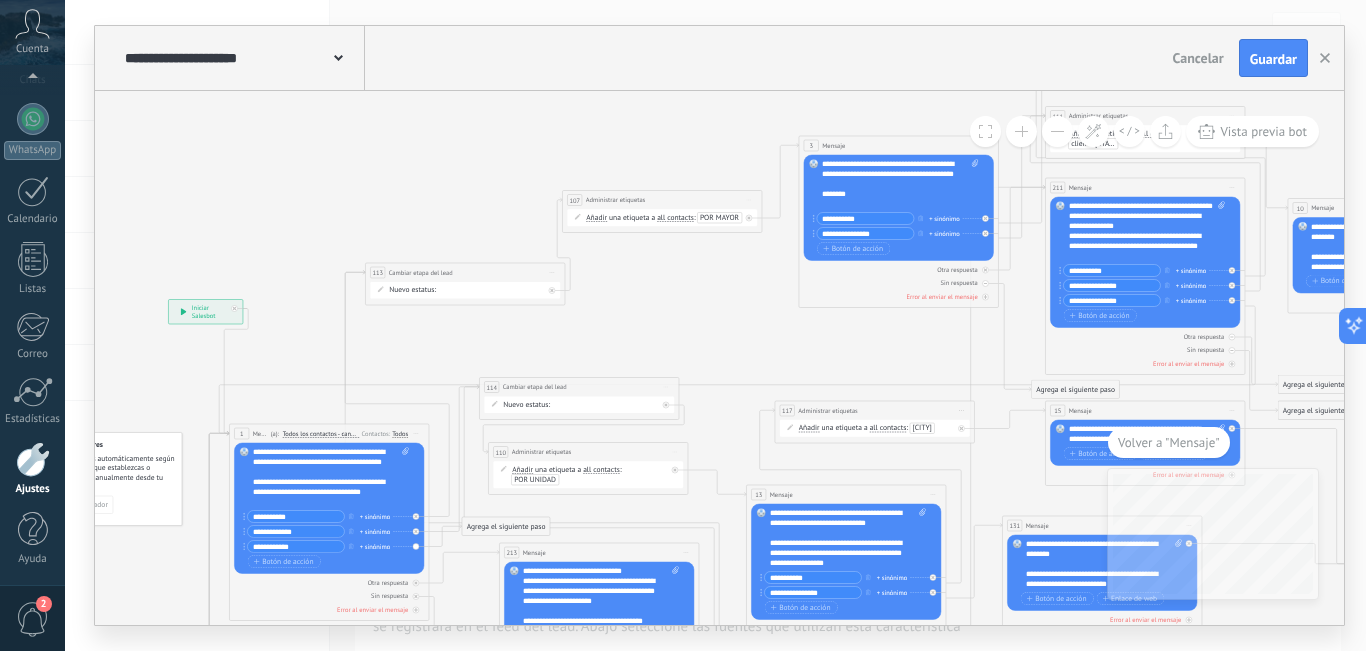 click on "Añadir
Añadir
Eliminar
Añadir
Añadir
Eliminar
una etiqueta a
all contacts
main contact
all contacts
chat contact" at bounding box center [664, 218] 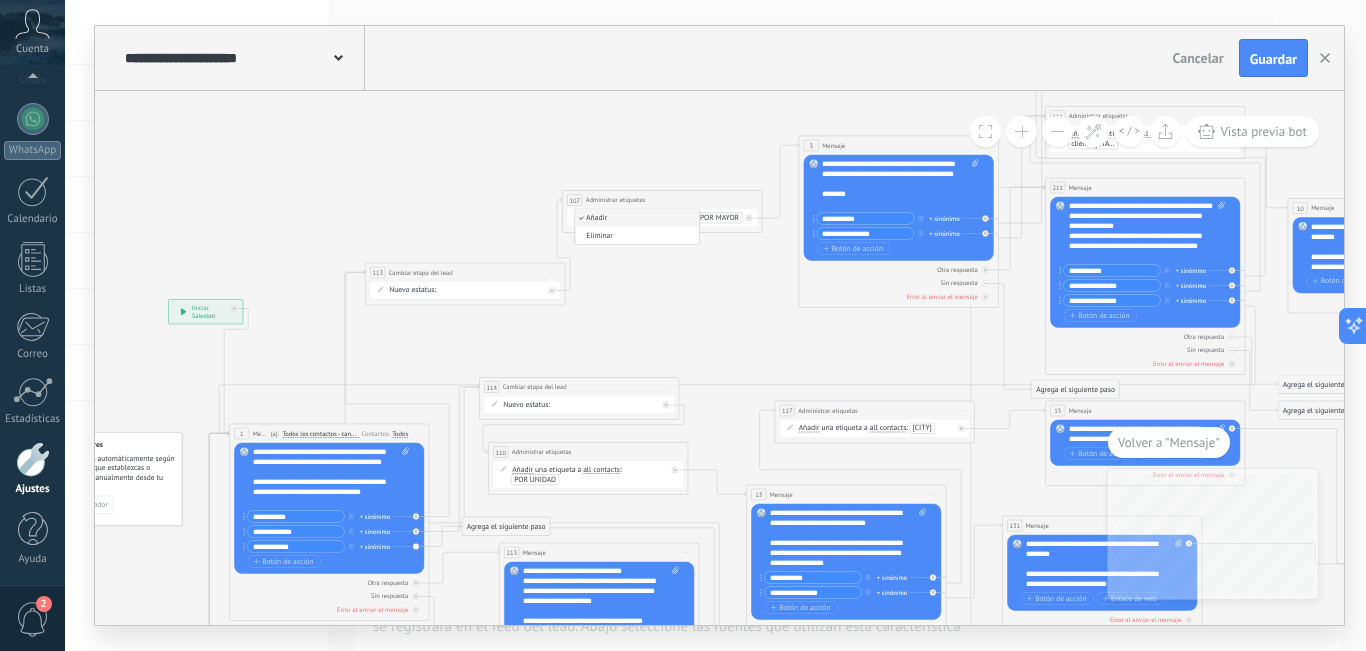 click 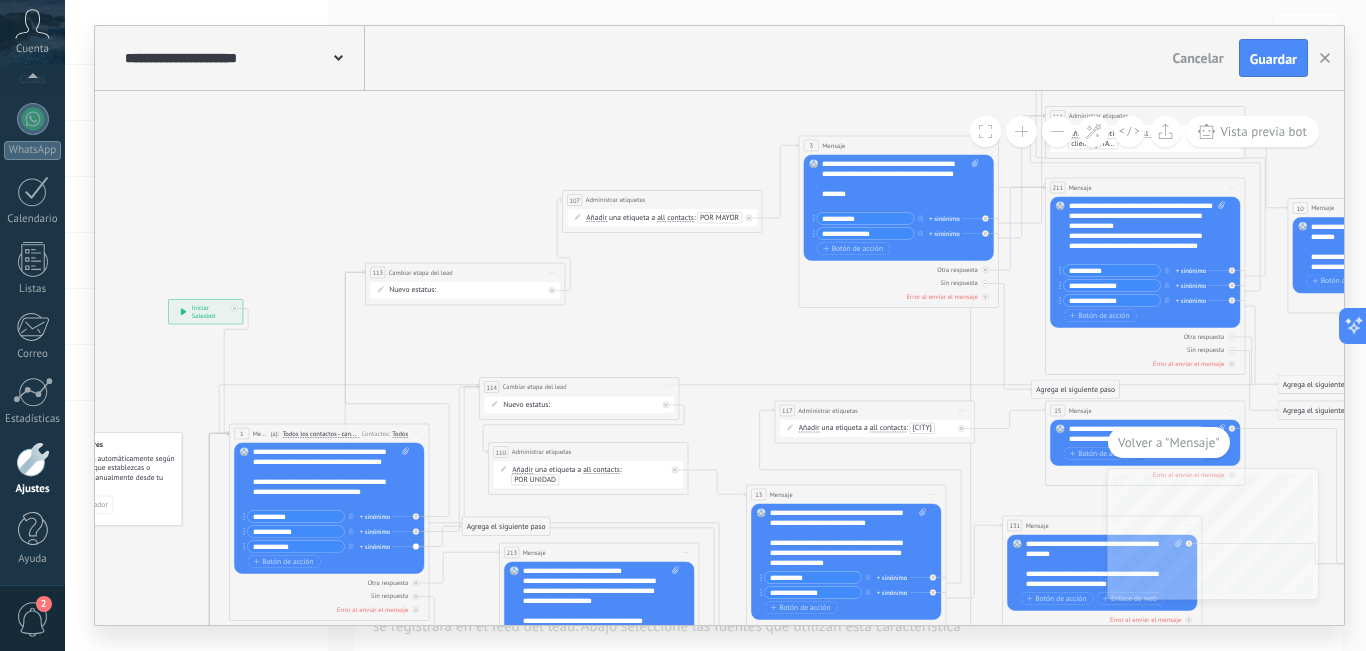 click on "Añadir
Añadir
Eliminar
Añadir
Añadir
Eliminar
una etiqueta a
all contacts
main contact
all contacts
chat contact
:" at bounding box center (662, 217) 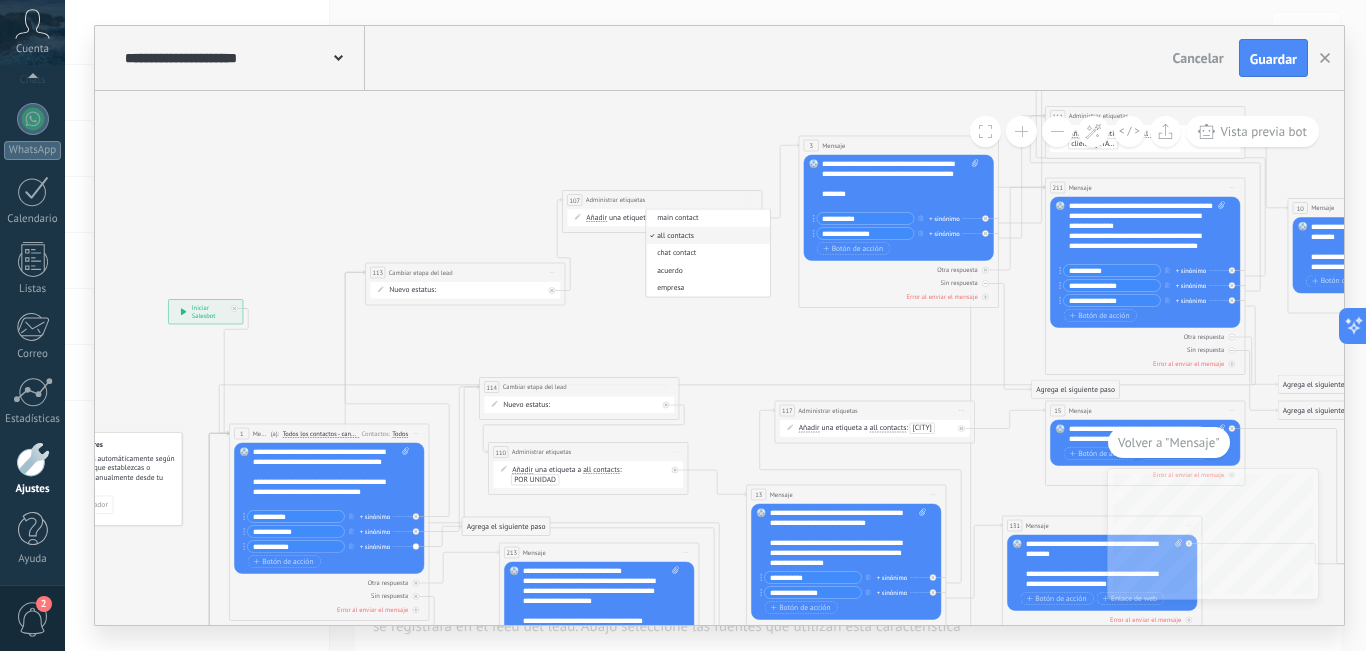 drag, startPoint x: 593, startPoint y: 256, endPoint x: 615, endPoint y: 248, distance: 23.409399 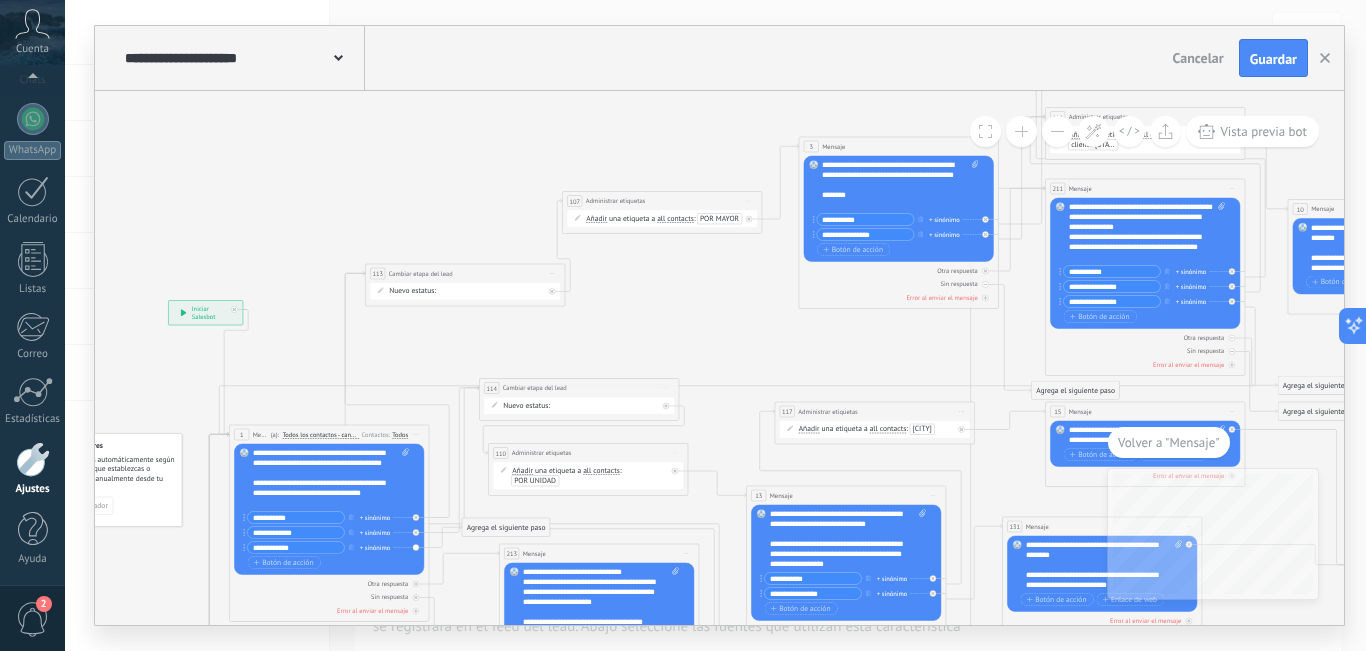 click on "Añadir
Añadir
Eliminar
Añadir
Añadir
Eliminar
una etiqueta a
all contacts
main contact
all contacts
chat contact
:" at bounding box center (662, 218) 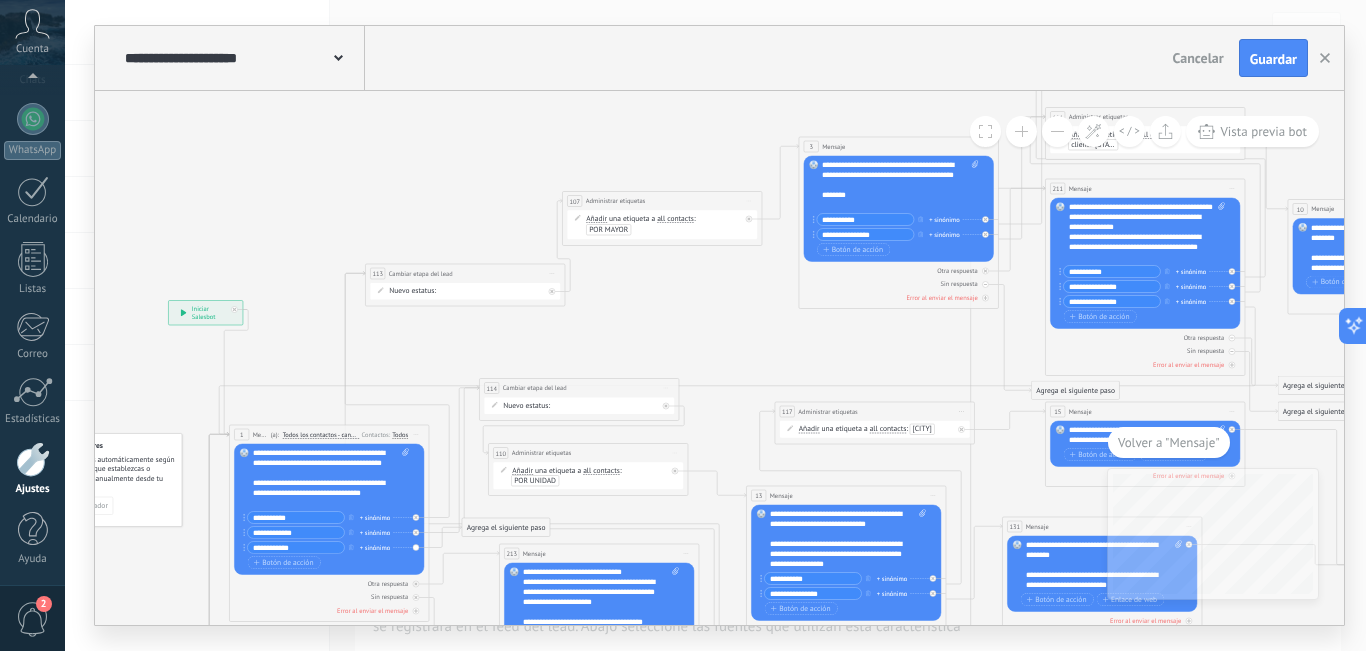 click on "POR MAYOR" at bounding box center [608, 230] 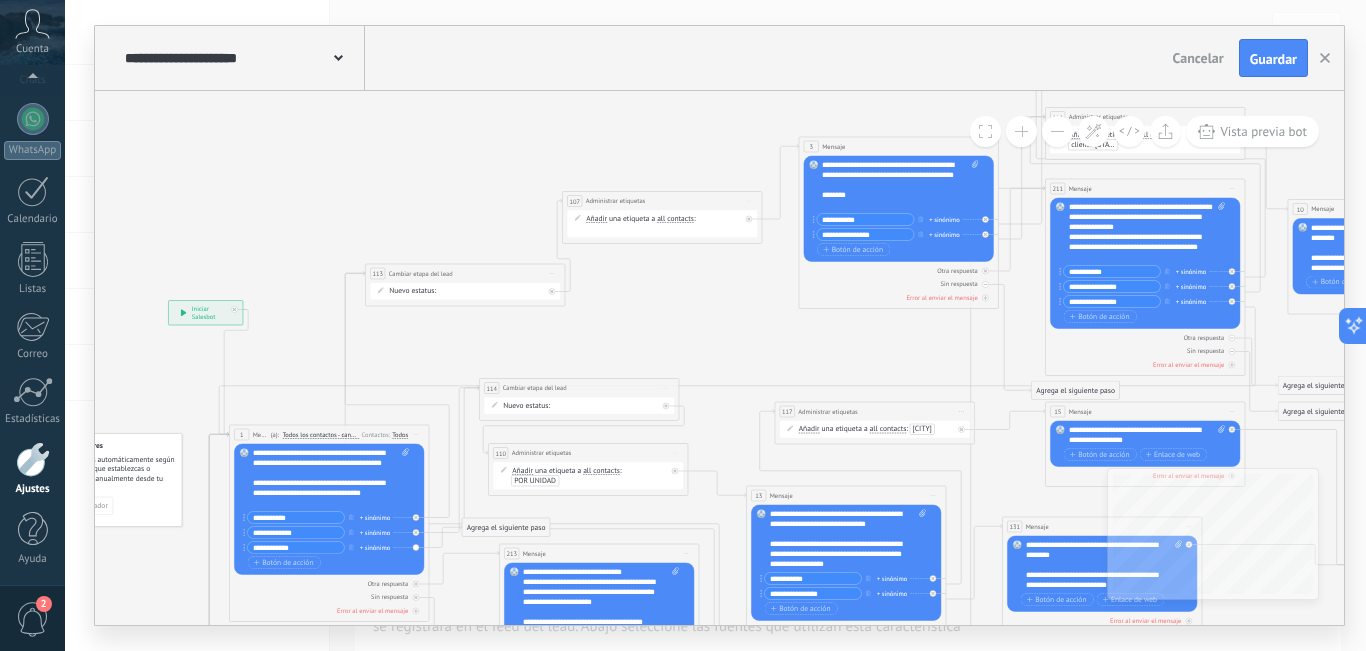 click on "Añadir
Añadir
Eliminar
Añadir
Añadir
Eliminar
una etiqueta a
all contacts
main contact
all contacts
chat contact" at bounding box center [664, 224] 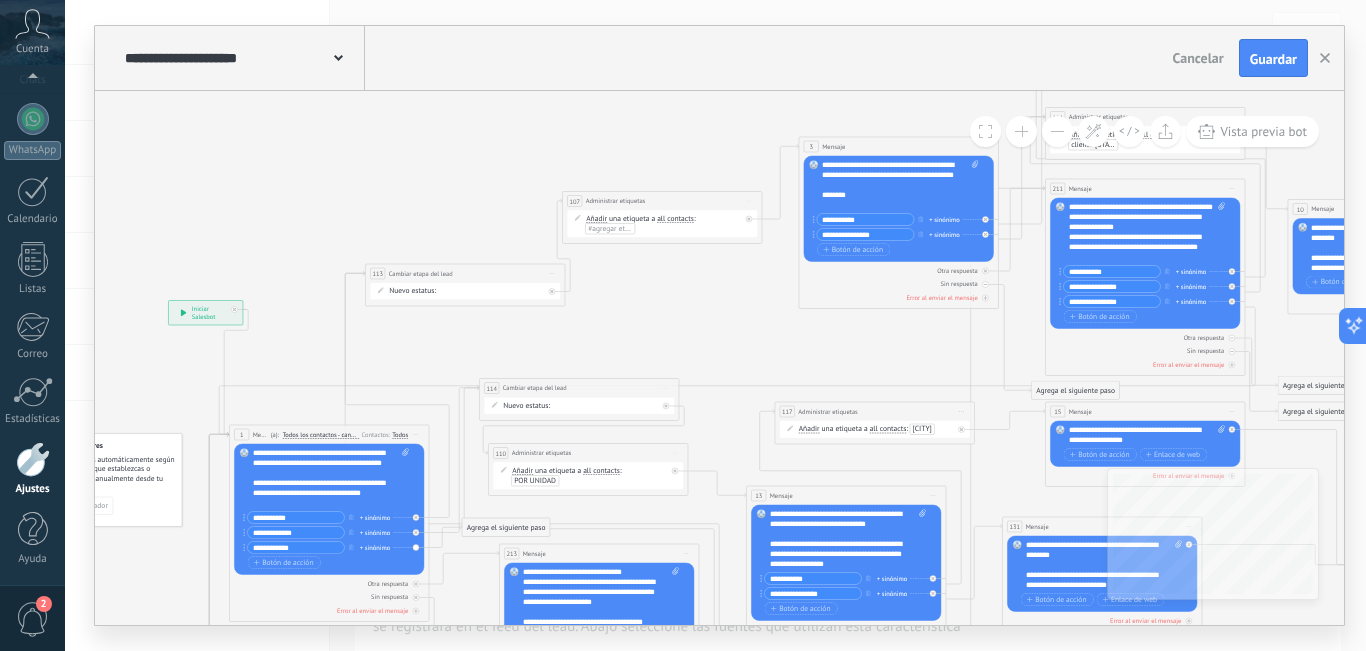 drag, startPoint x: 633, startPoint y: 227, endPoint x: 622, endPoint y: 227, distance: 11 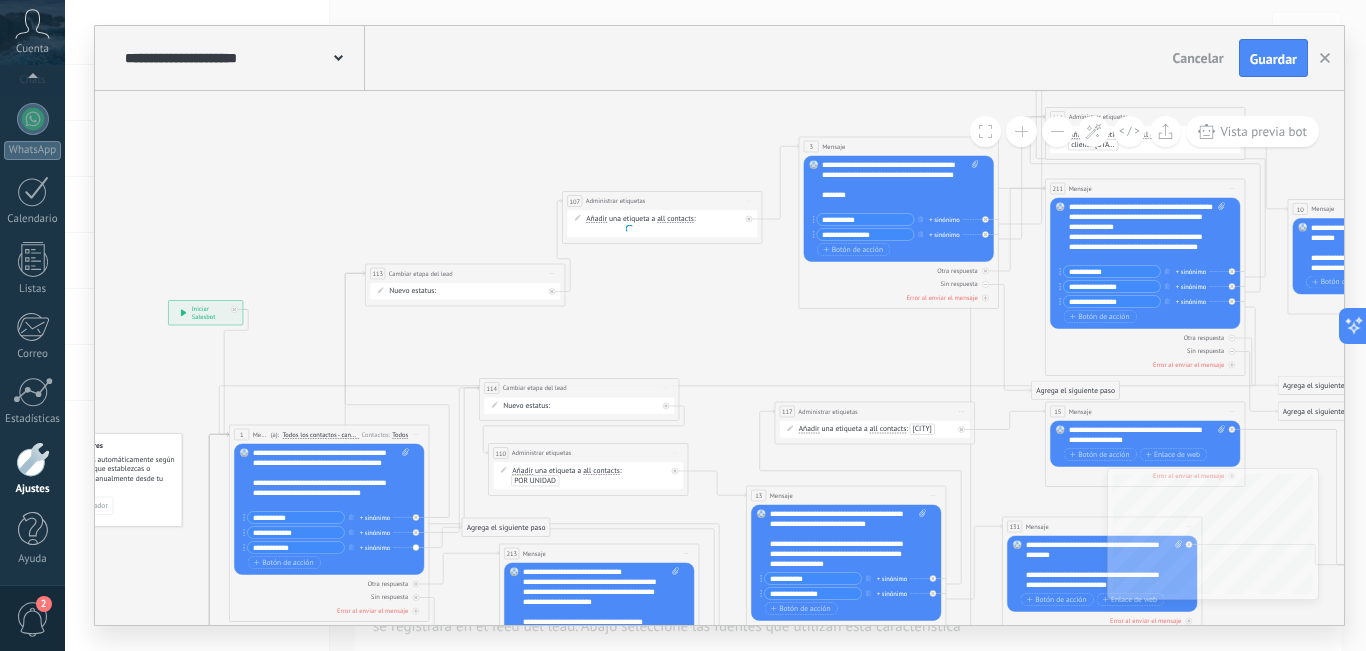 click at bounding box center (611, 229) 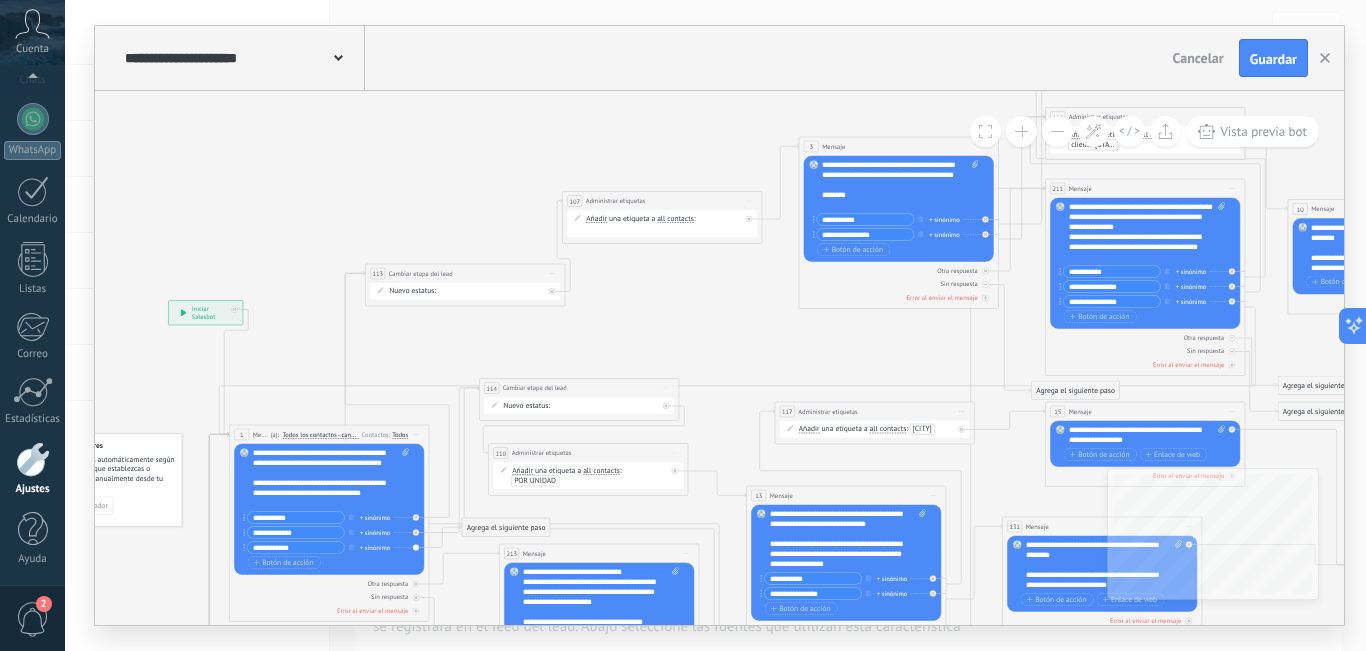 click 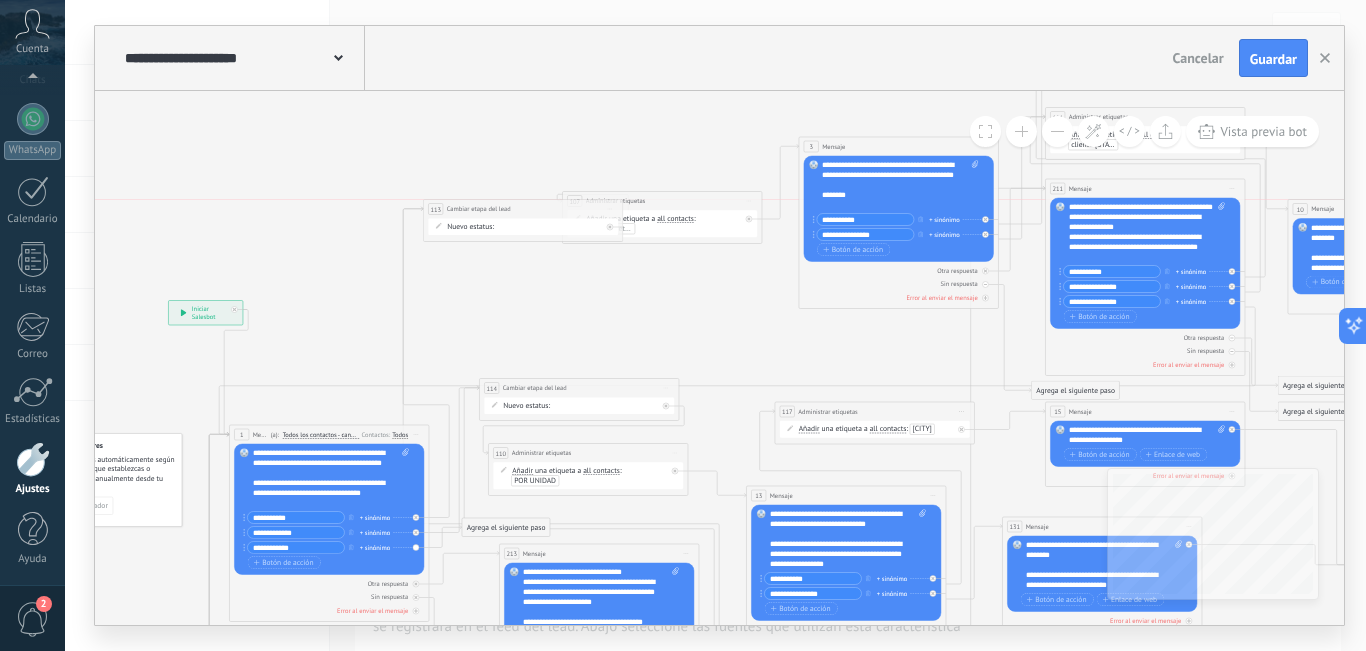 drag, startPoint x: 438, startPoint y: 280, endPoint x: 498, endPoint y: 213, distance: 89.938866 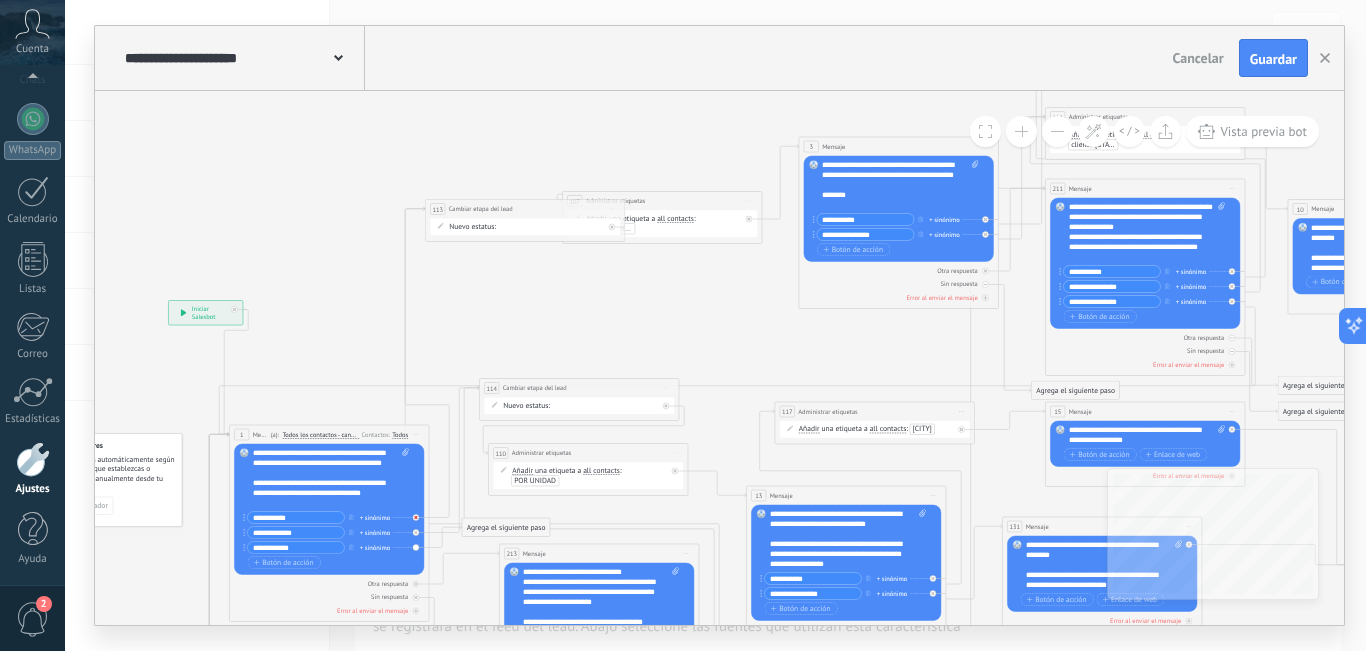 click at bounding box center (416, 517) 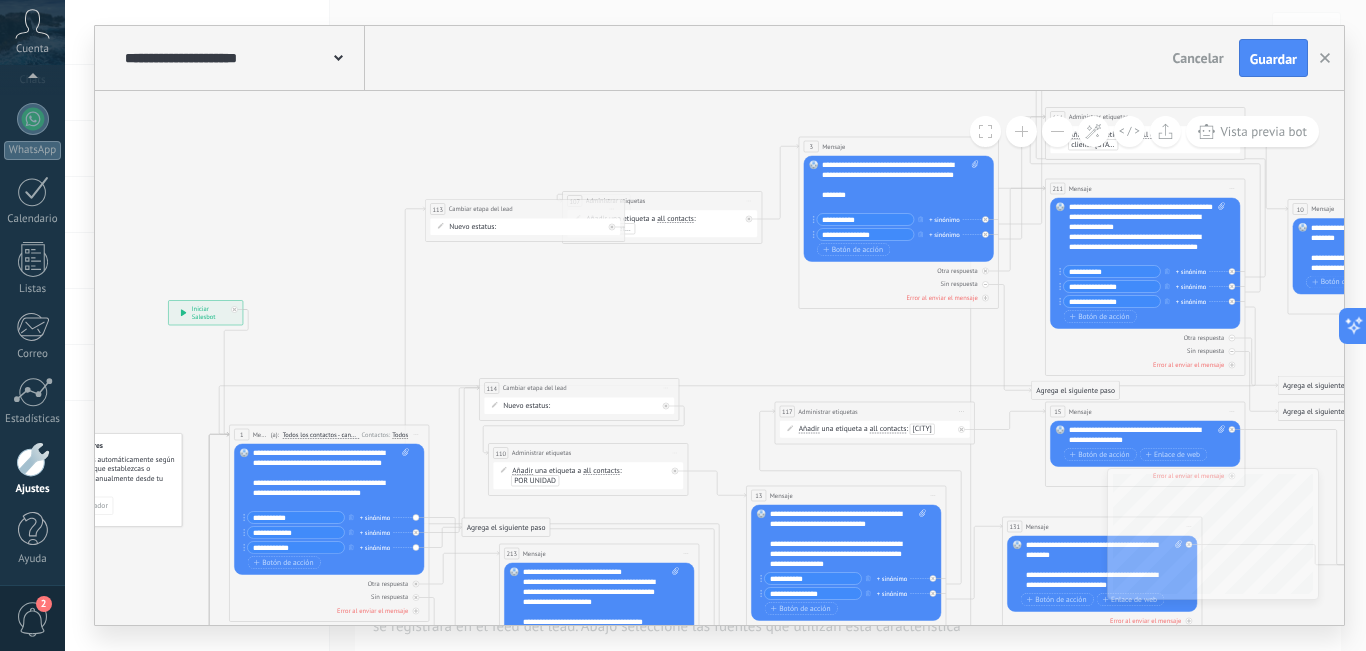 click on "Reemplazar
Quitar
Convertir a mensaje de voz
Arrastre la imagen aquí para adjuntarla.
Añadir imagen
Subir
Arrastrar y soltar
Archivo no encontrado
Escribe tu mensaje..." at bounding box center (329, 509) 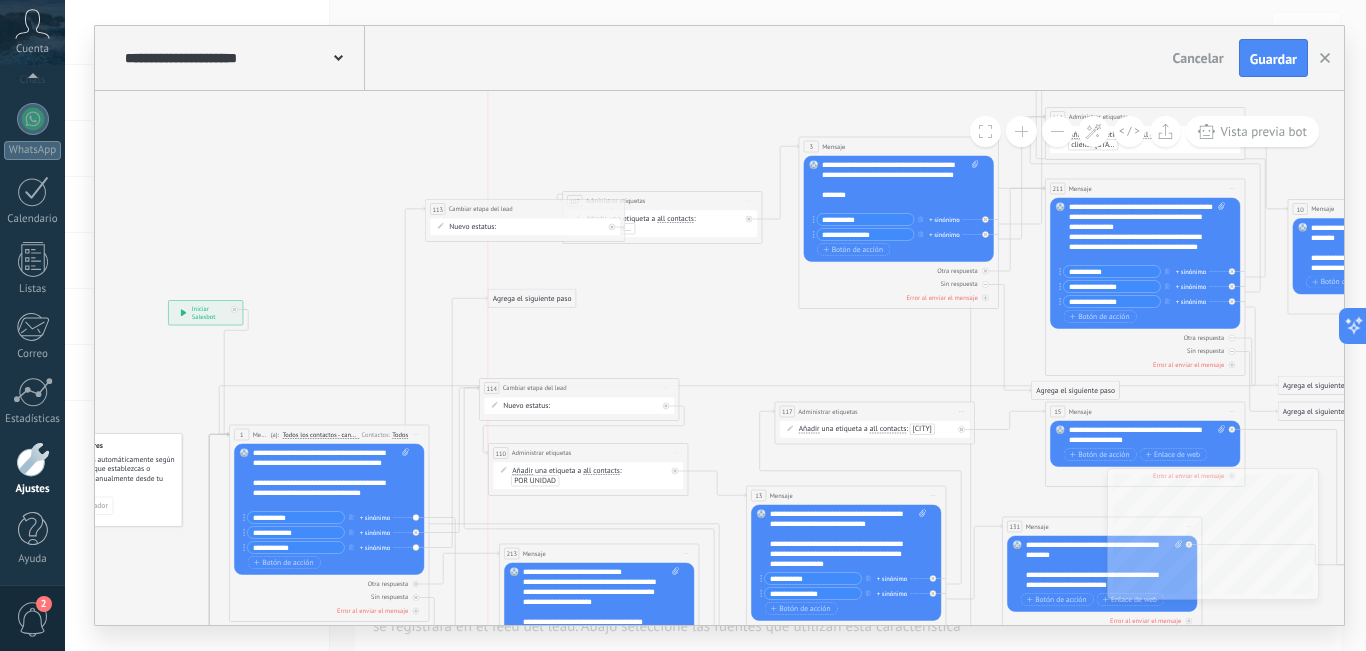 drag, startPoint x: 482, startPoint y: 522, endPoint x: 506, endPoint y: 293, distance: 230.25421 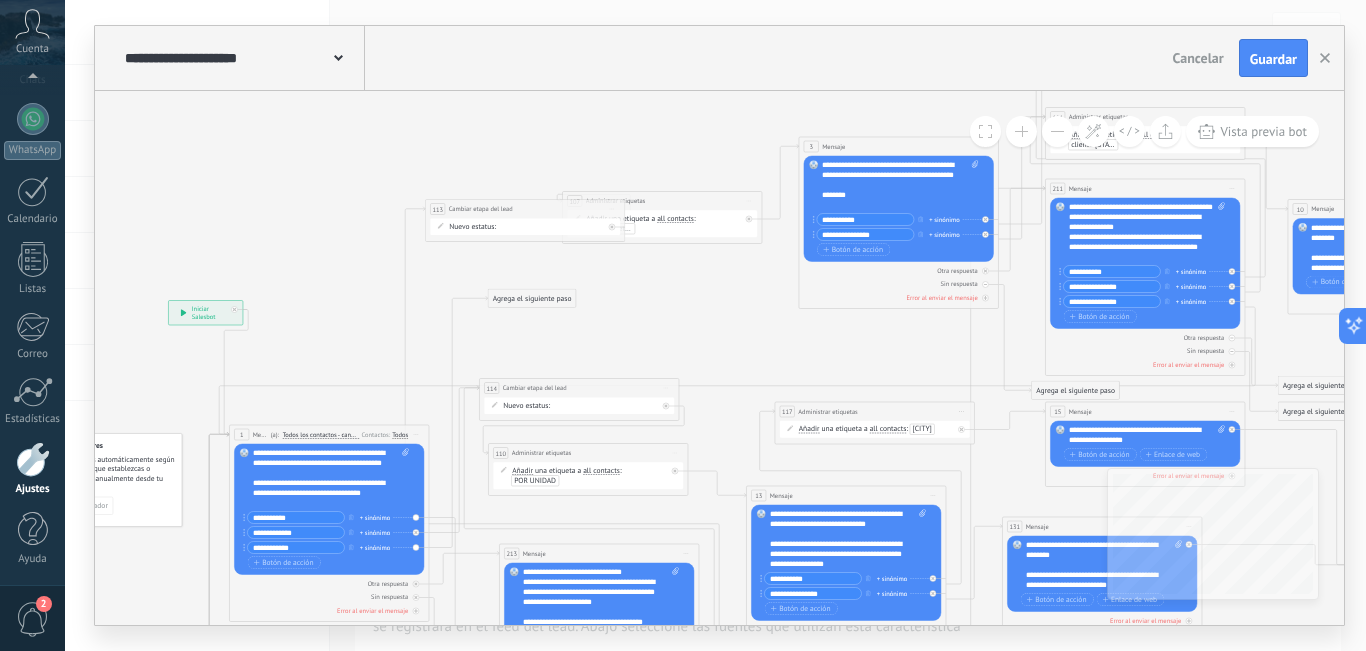 click on "Agrega el siguiente paso" at bounding box center [532, 298] 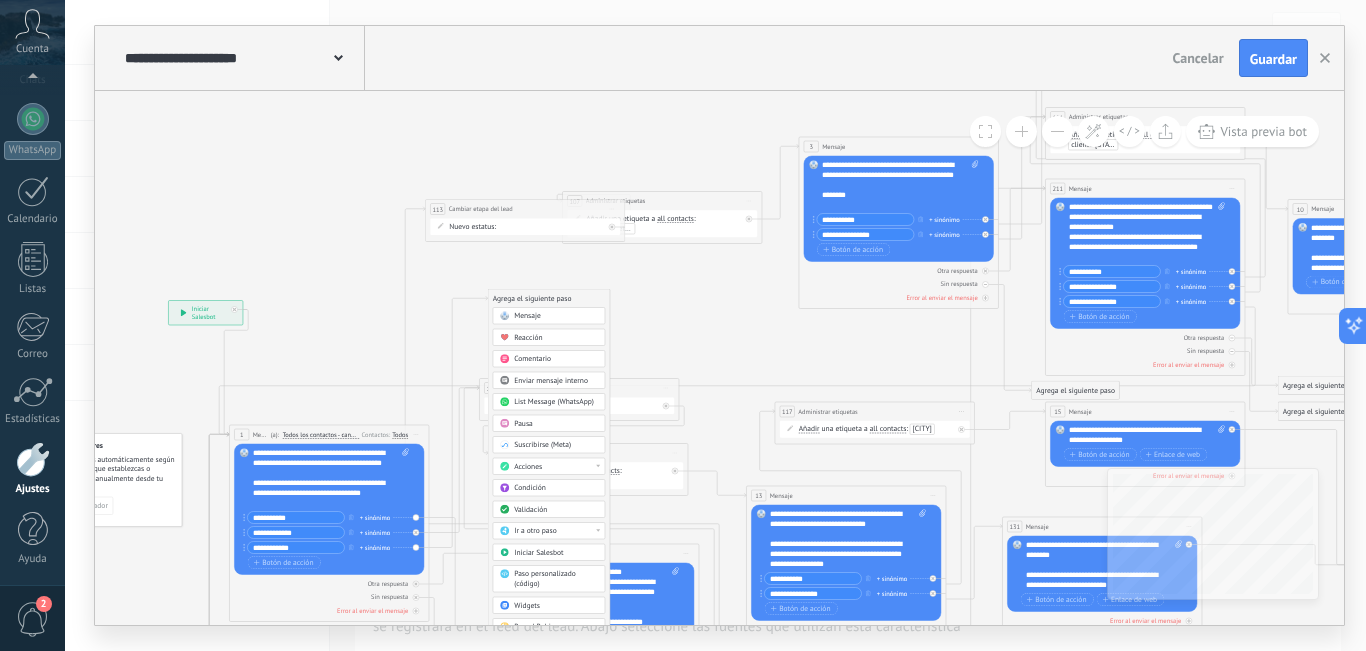 click on "Acciones" at bounding box center (528, 467) 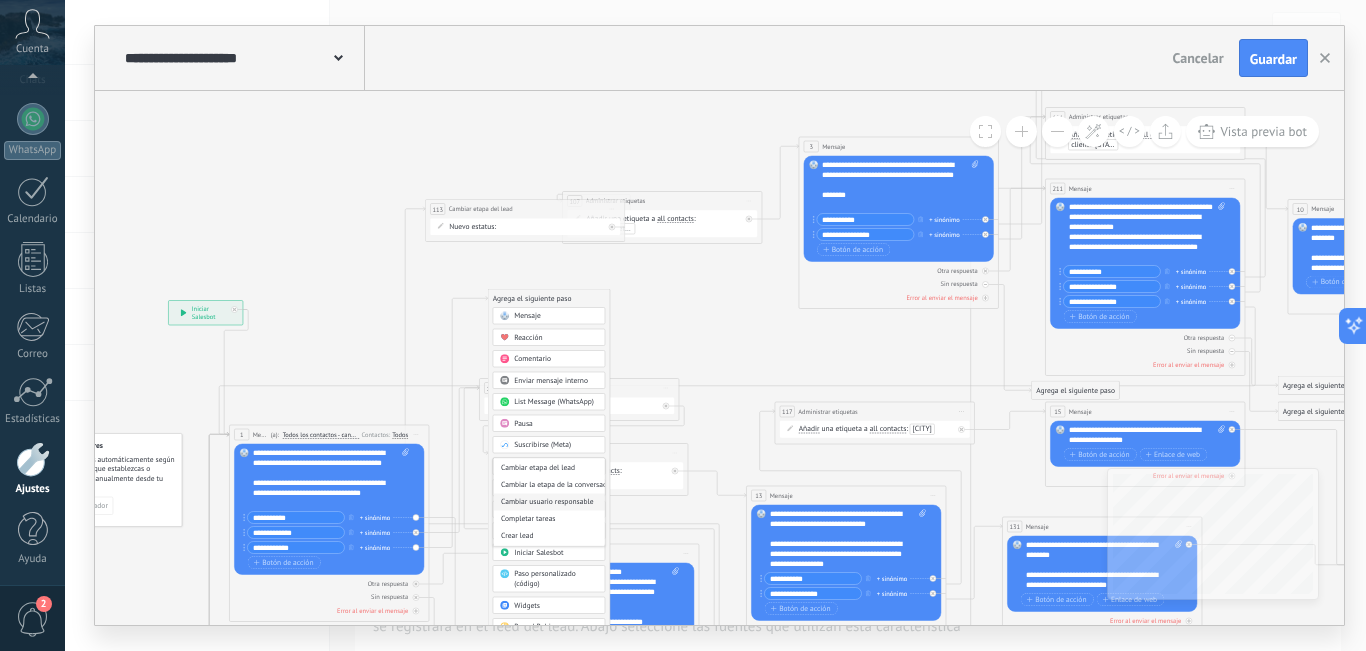 scroll, scrollTop: 0, scrollLeft: 0, axis: both 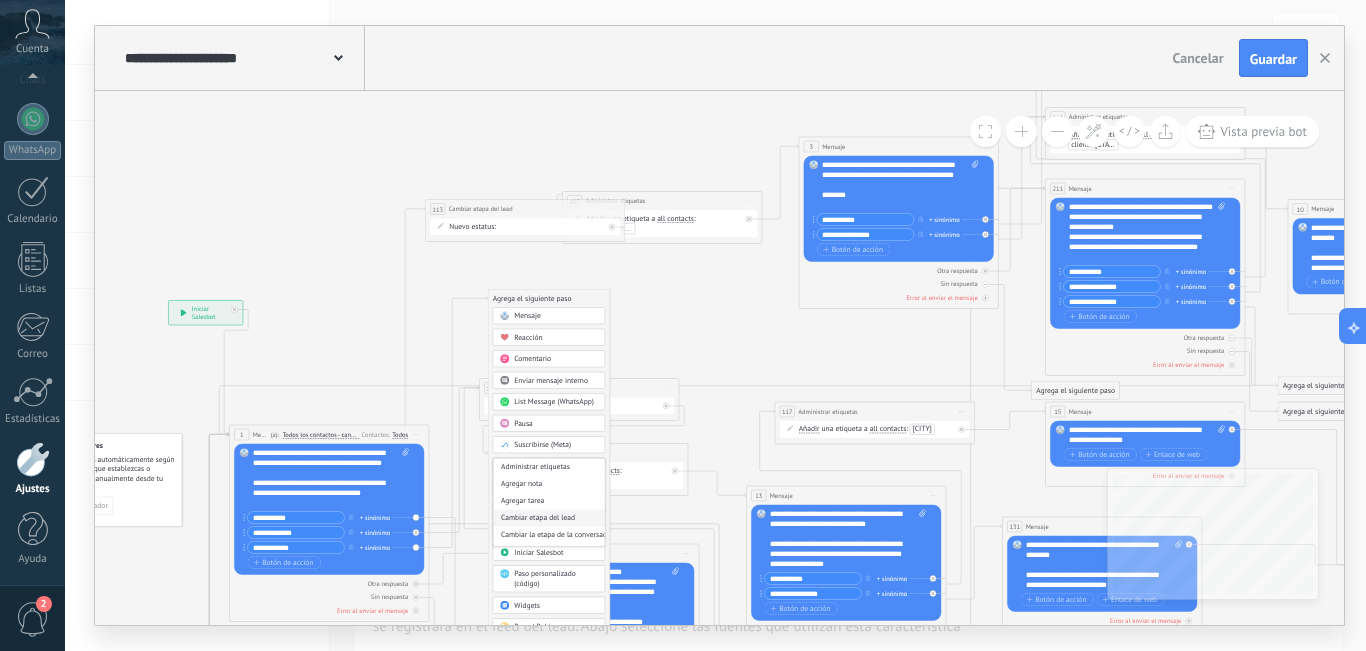 click on "Cambiar etapa del lead" at bounding box center [549, 517] 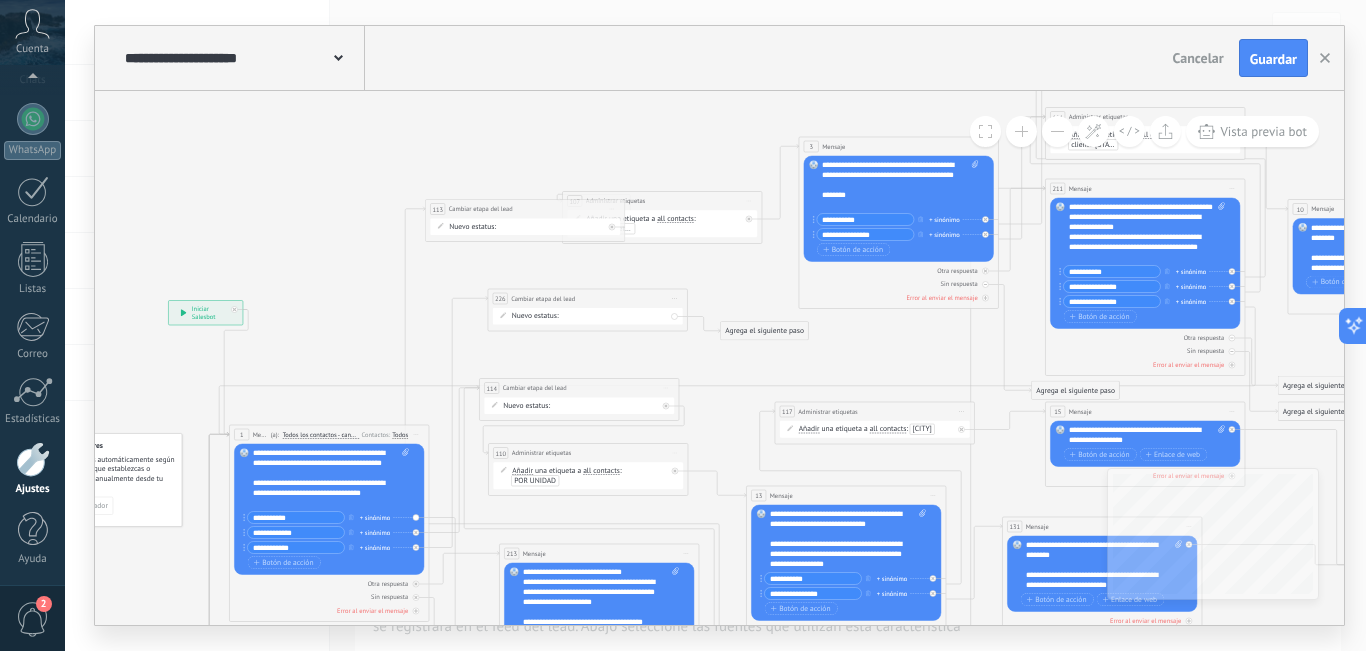 click on "Nuevo estatus: Nueva consulta Cualificado Cotización enviada Pedido creado Pedido completado Pedido enviado Pedido enviado – ganado Pedido cancelado – perdido" at bounding box center [588, 316] 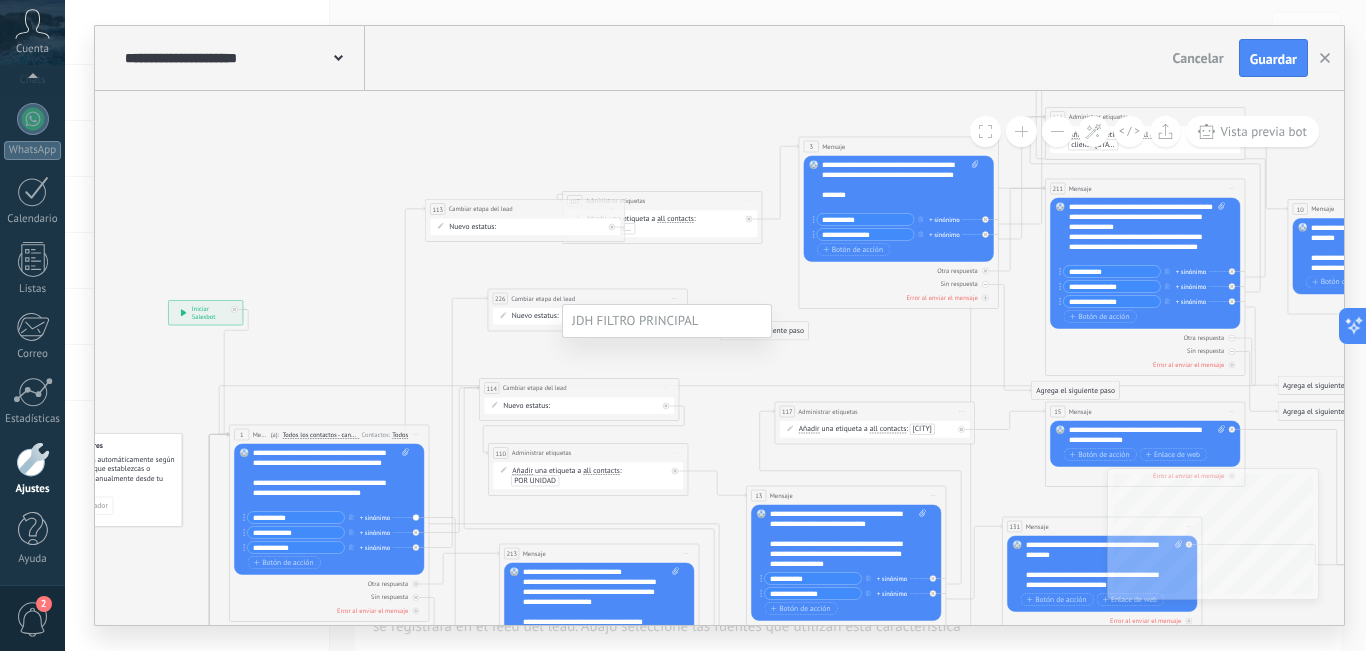 scroll, scrollTop: 200, scrollLeft: 0, axis: vertical 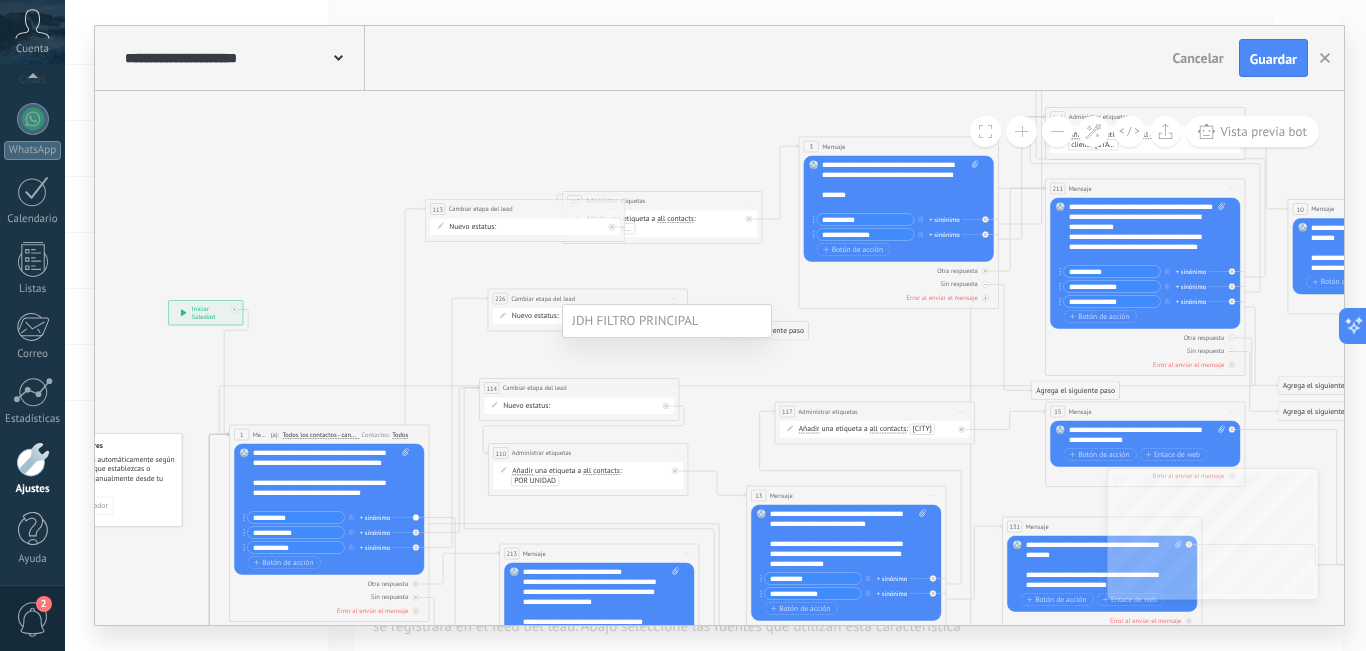 click at bounding box center (715, 319) 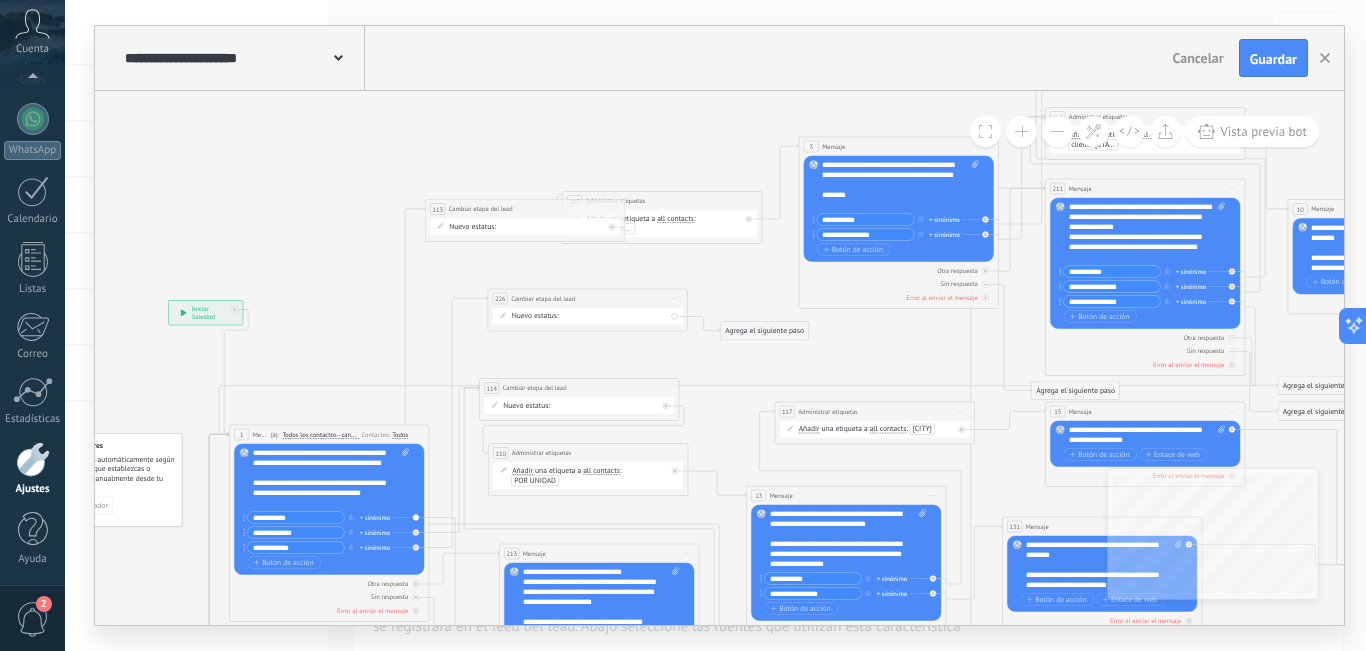 click on "Nueva consulta Cualificado Cotización enviada Pedido creado Pedido completado Pedido enviado Pedido enviado – ganado Pedido cancelado – perdido" at bounding box center [0, 0] 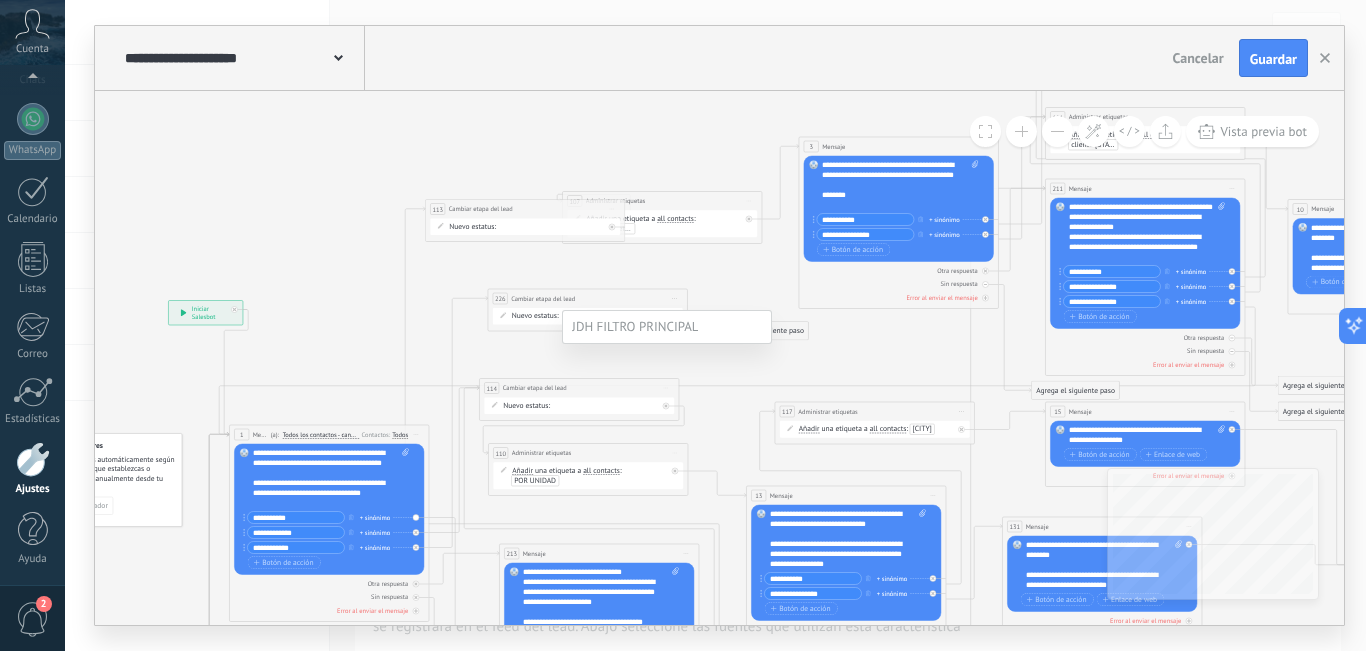click at bounding box center [715, 325] 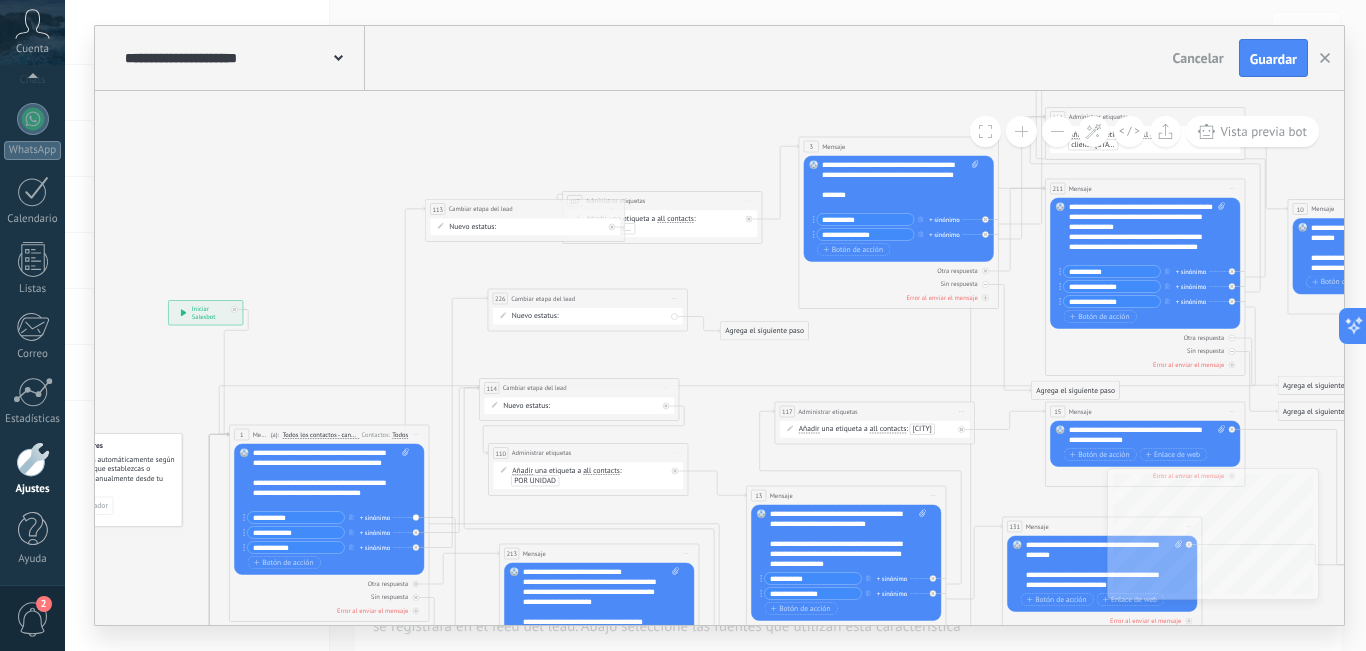 click on "Nueva consulta Cualificado Cotización enviada Pedido creado Pedido completado Pedido enviado Pedido enviado – ganado Pedido cancelado – perdido" at bounding box center [0, 0] 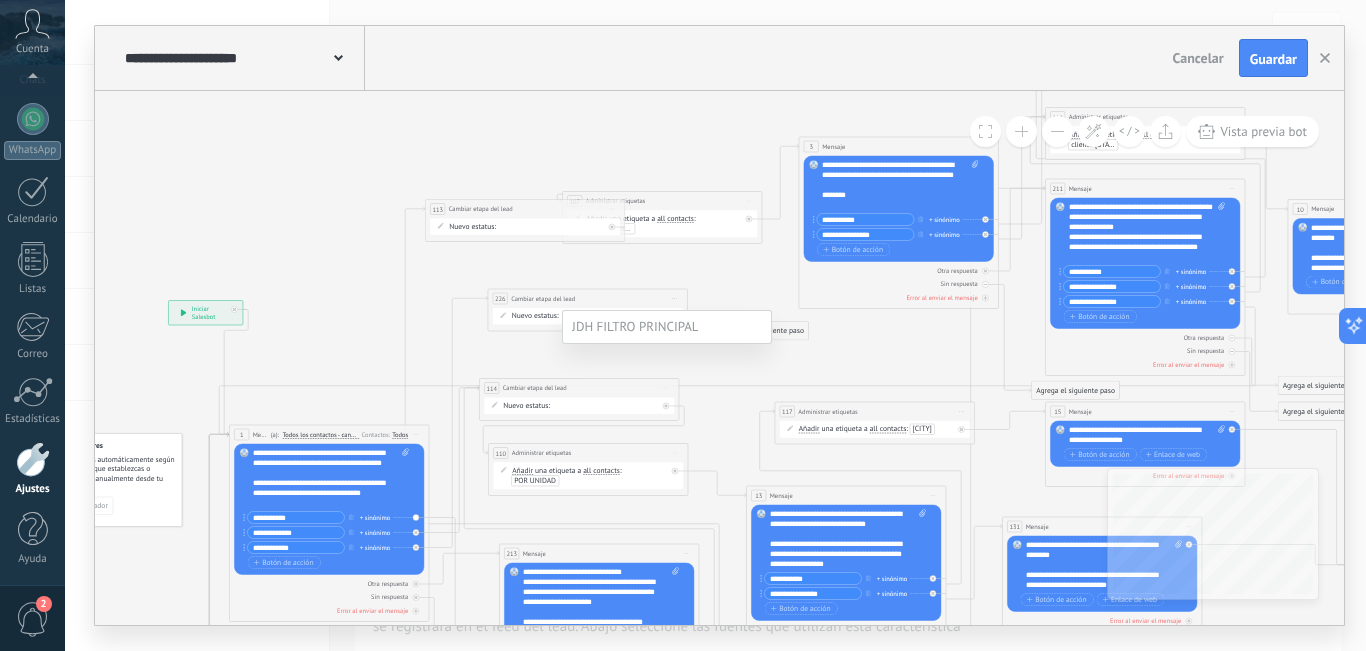 click at bounding box center (715, 325) 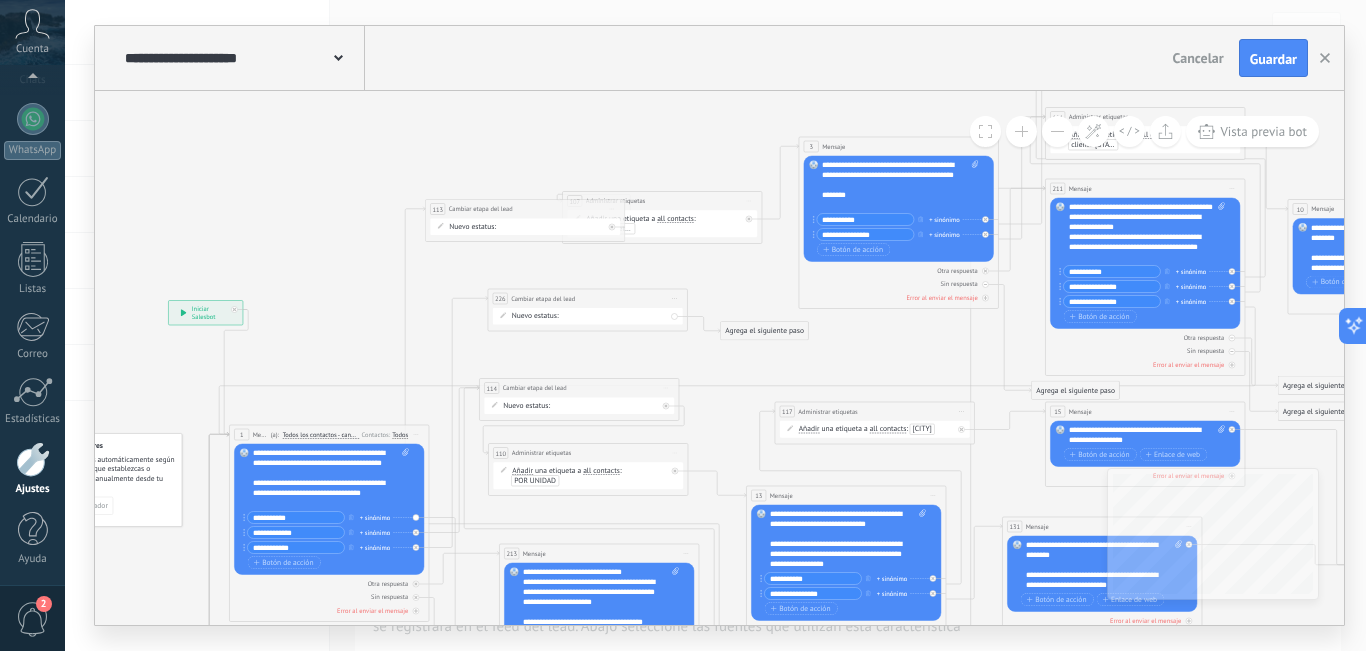 click on "Nueva consulta Cualificado Cotización enviada Pedido creado Pedido completado Pedido enviado Pedido enviado – ganado Pedido cancelado – perdido" at bounding box center [0, 0] 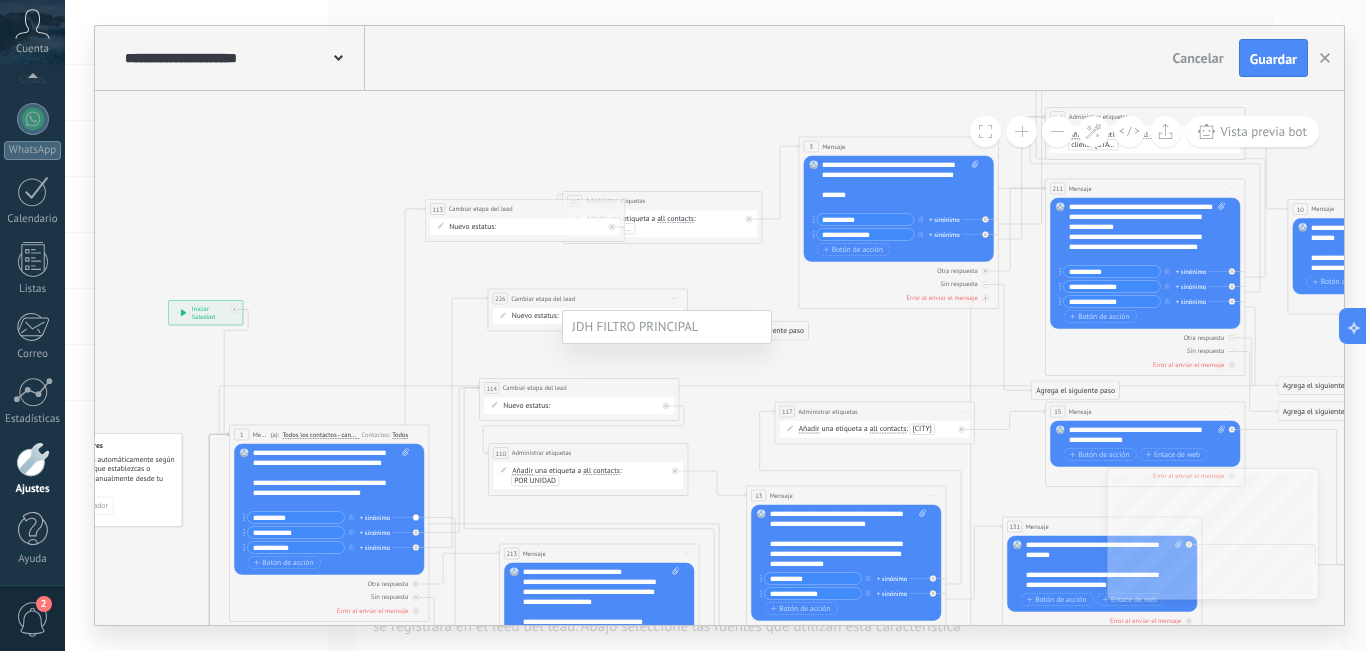 click at bounding box center (715, 325) 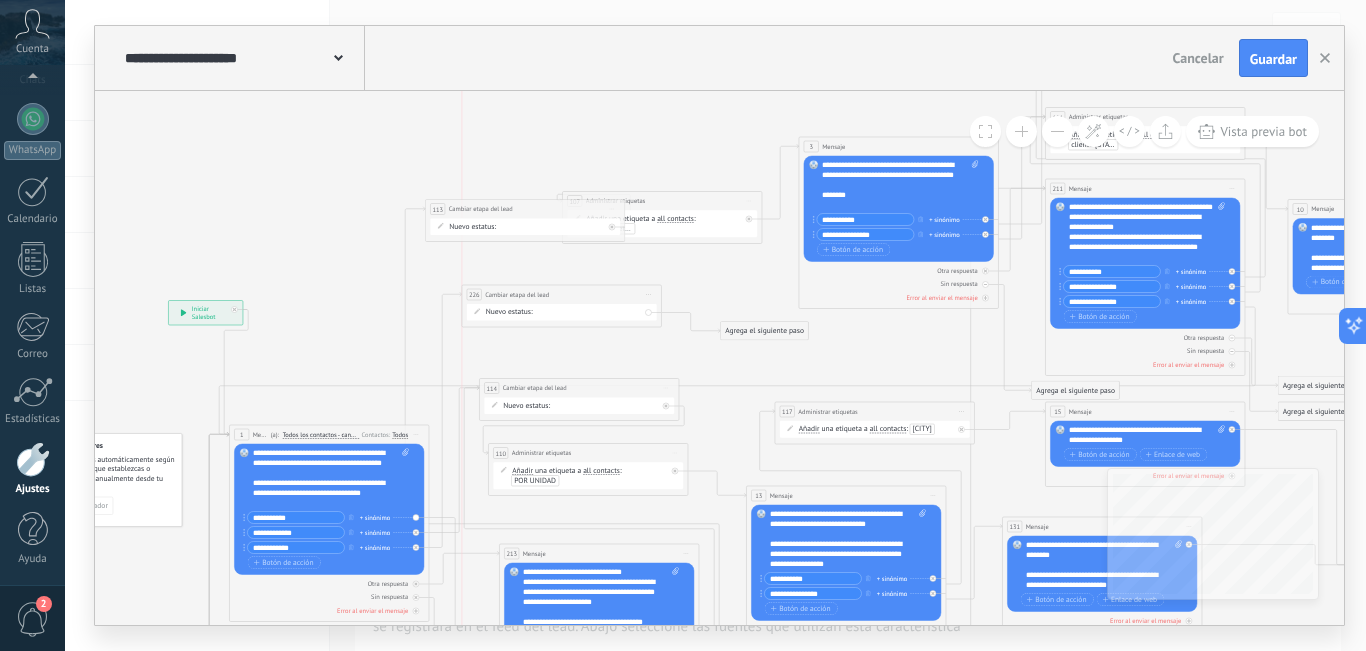 click on "**********" at bounding box center [561, 294] 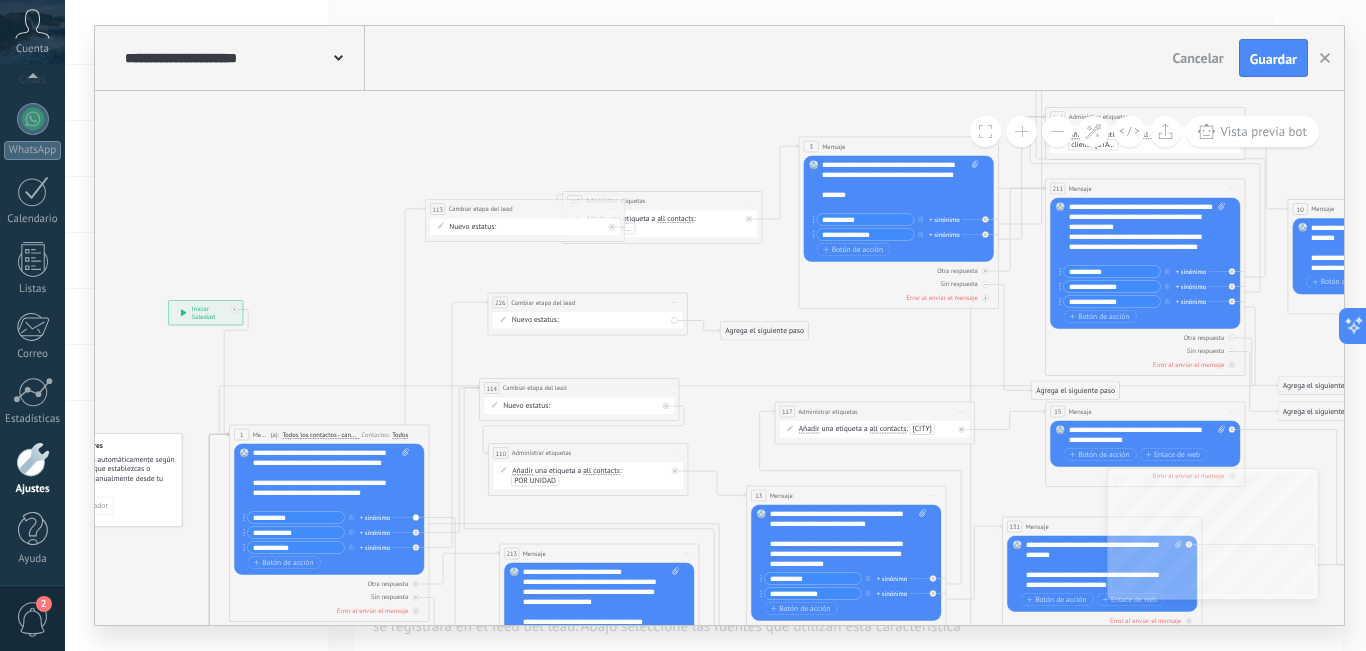 click on "Iniciar vista previa aquí
Cambiar nombre
Duplicar
Borrar" at bounding box center (675, 302) 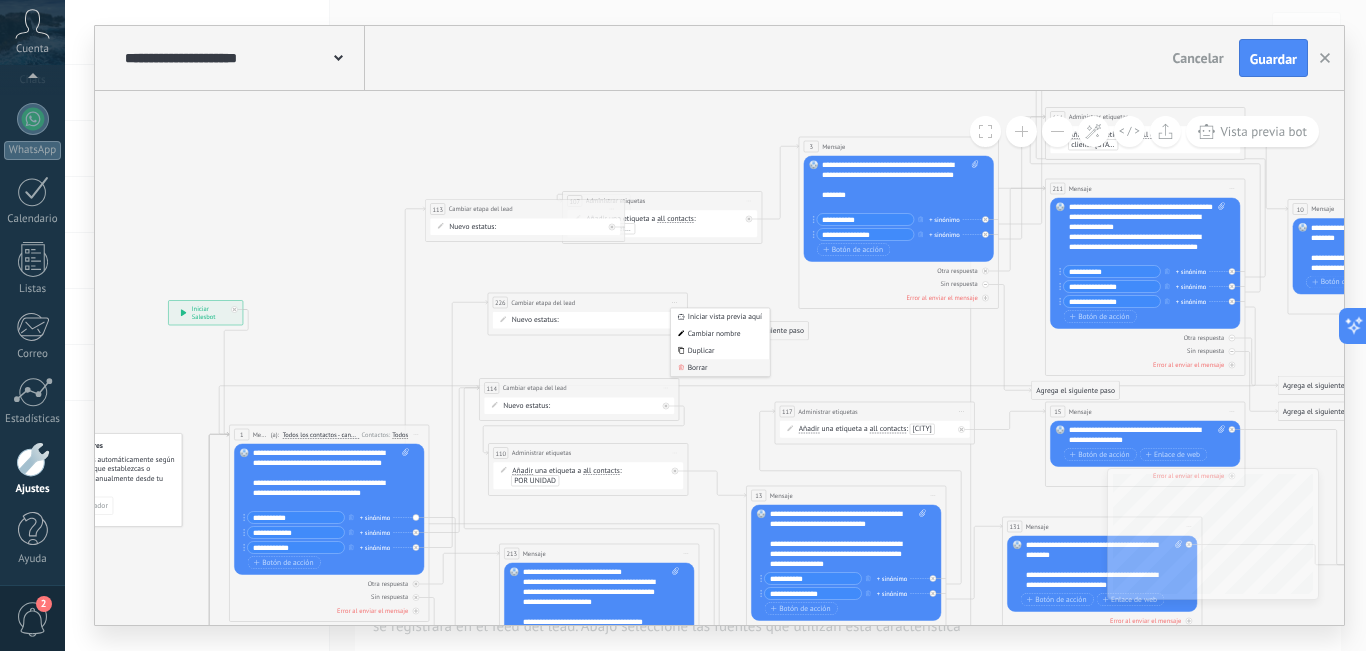 click on "Borrar" at bounding box center (720, 367) 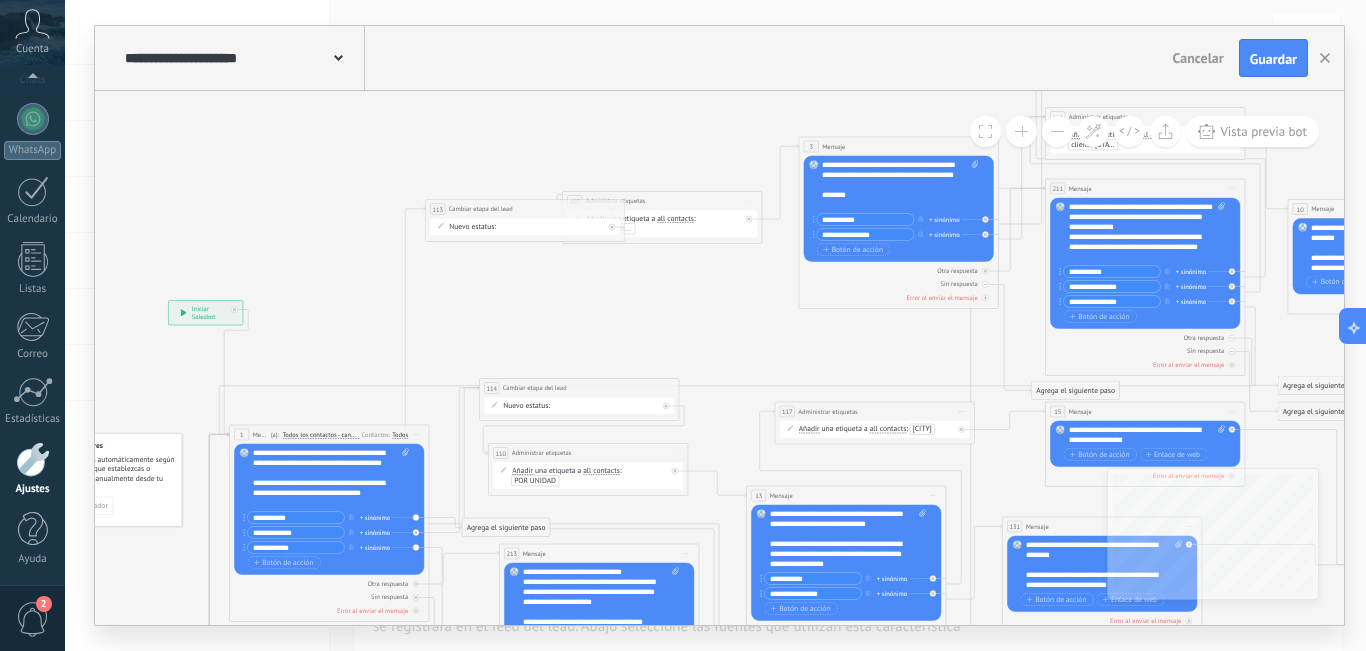 click on "Reemplazar
Quitar
Convertir a mensaje de voz
Arrastre la imagen aquí para adjuntarla.
Añadir imagen
Subir
Arrastrar y soltar
Archivo no encontrado
Escribe tu mensaje..." at bounding box center (329, 509) 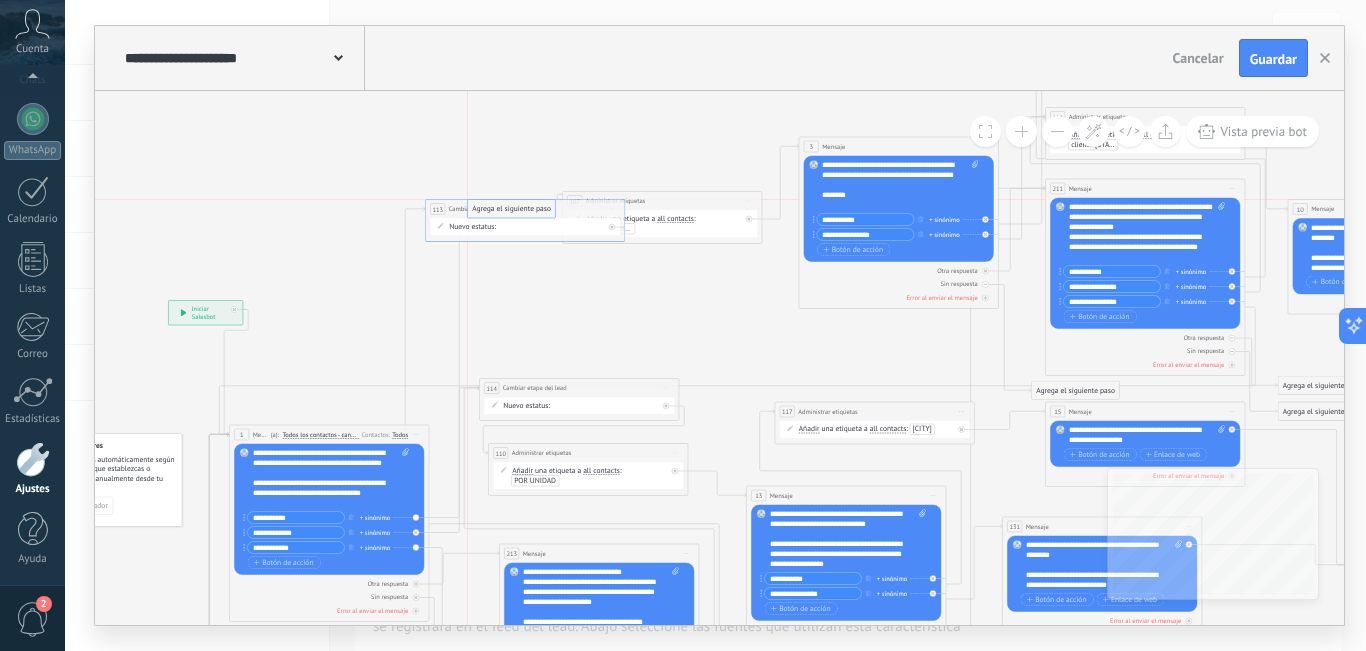 drag, startPoint x: 498, startPoint y: 522, endPoint x: 504, endPoint y: 202, distance: 320.05624 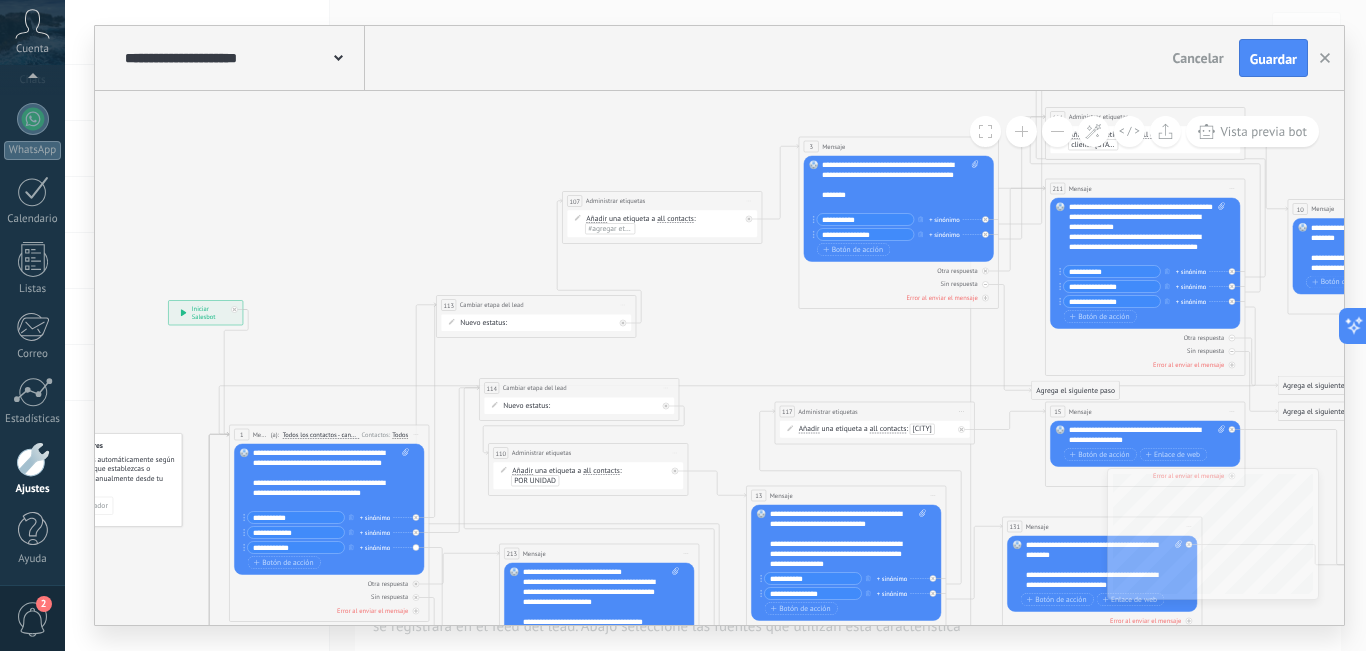 drag, startPoint x: 512, startPoint y: 215, endPoint x: 523, endPoint y: 312, distance: 97.62172 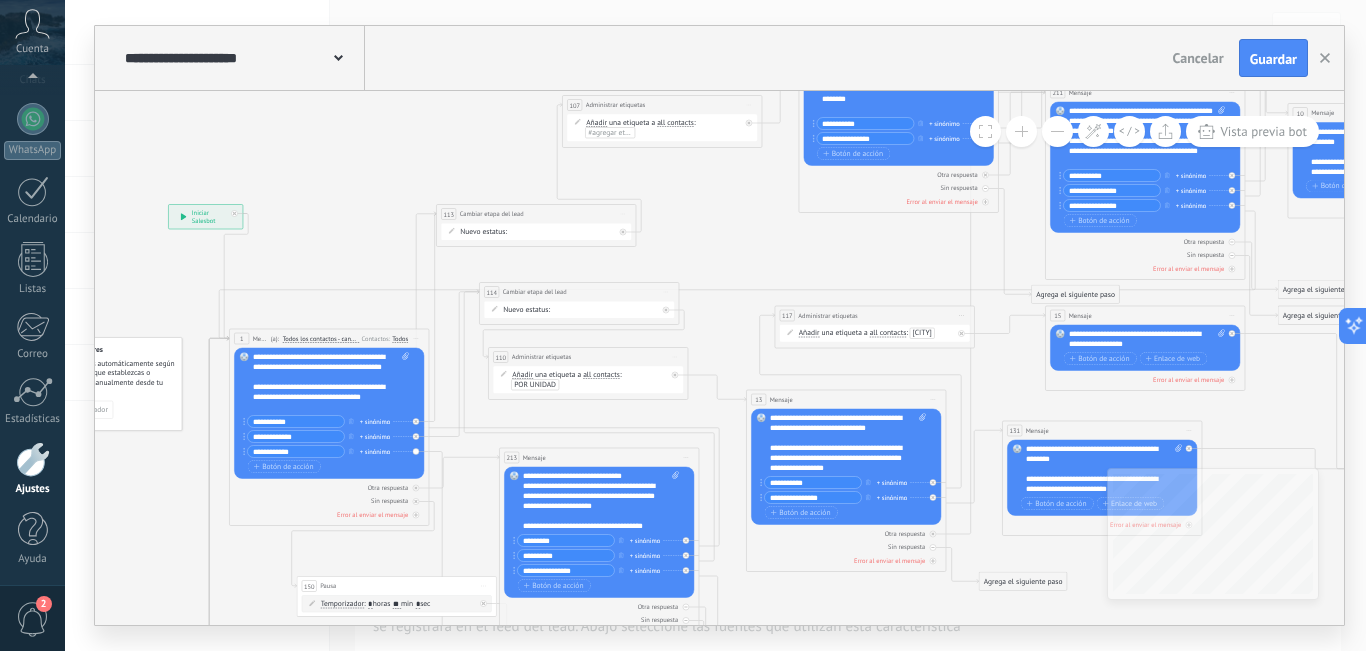 click on "**********" at bounding box center [296, 422] 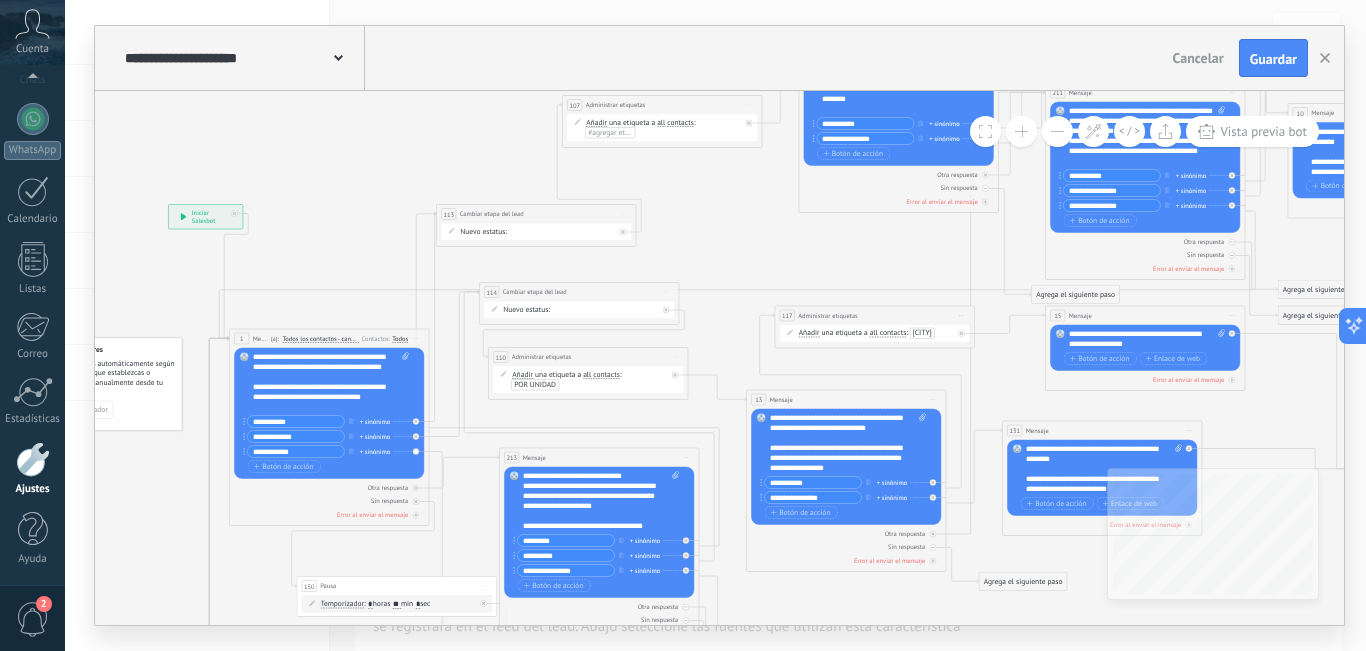 drag, startPoint x: 682, startPoint y: 117, endPoint x: 634, endPoint y: 152, distance: 59.405388 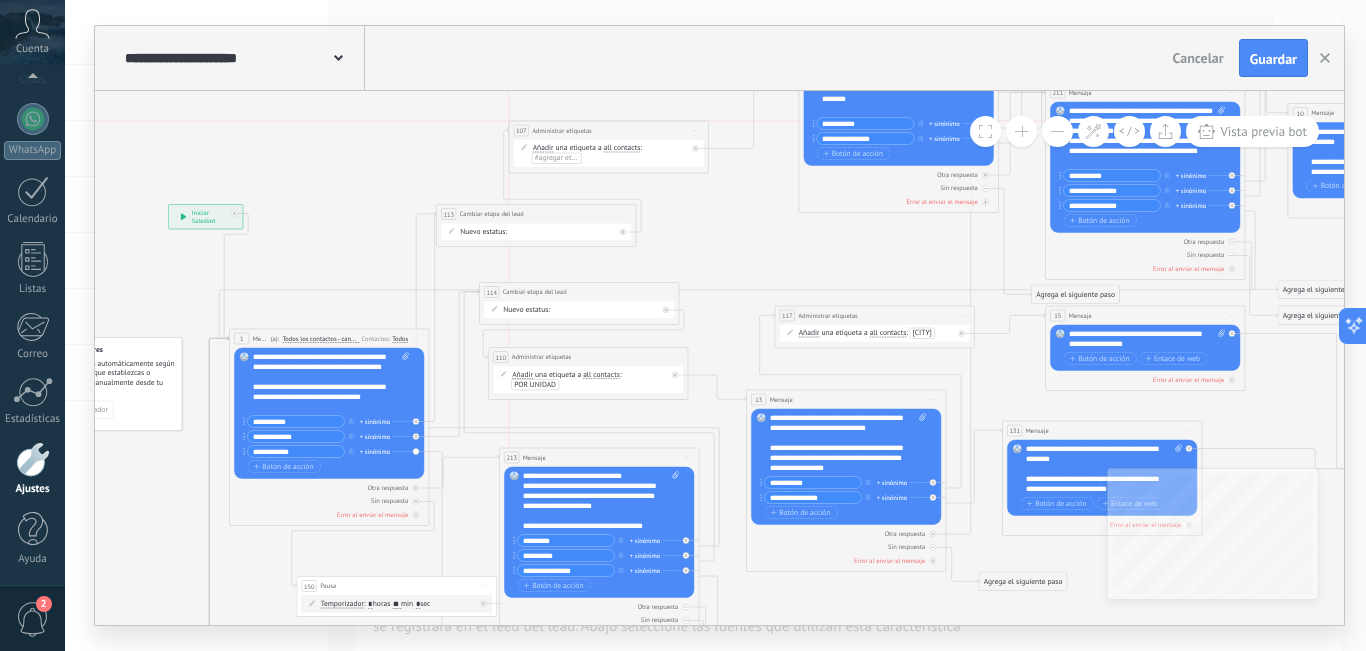 drag, startPoint x: 698, startPoint y: 100, endPoint x: 641, endPoint y: 127, distance: 63.07139 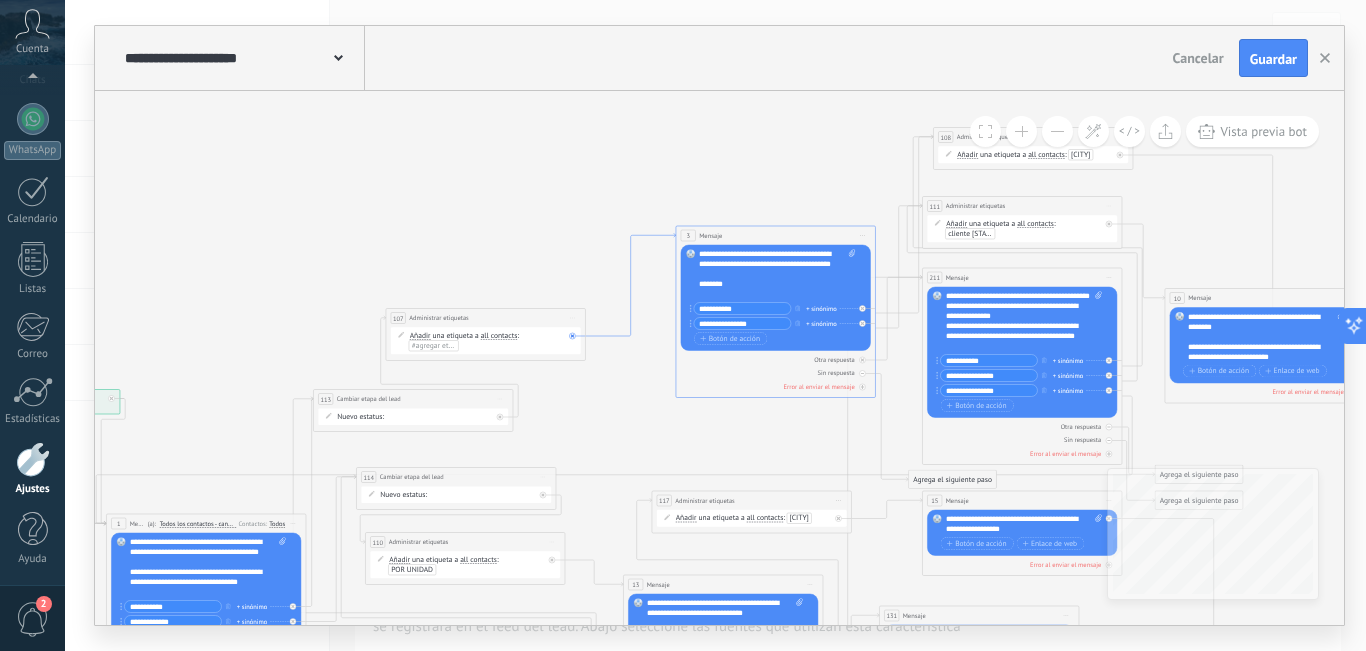 drag, startPoint x: 756, startPoint y: 146, endPoint x: 633, endPoint y: 283, distance: 184.11409 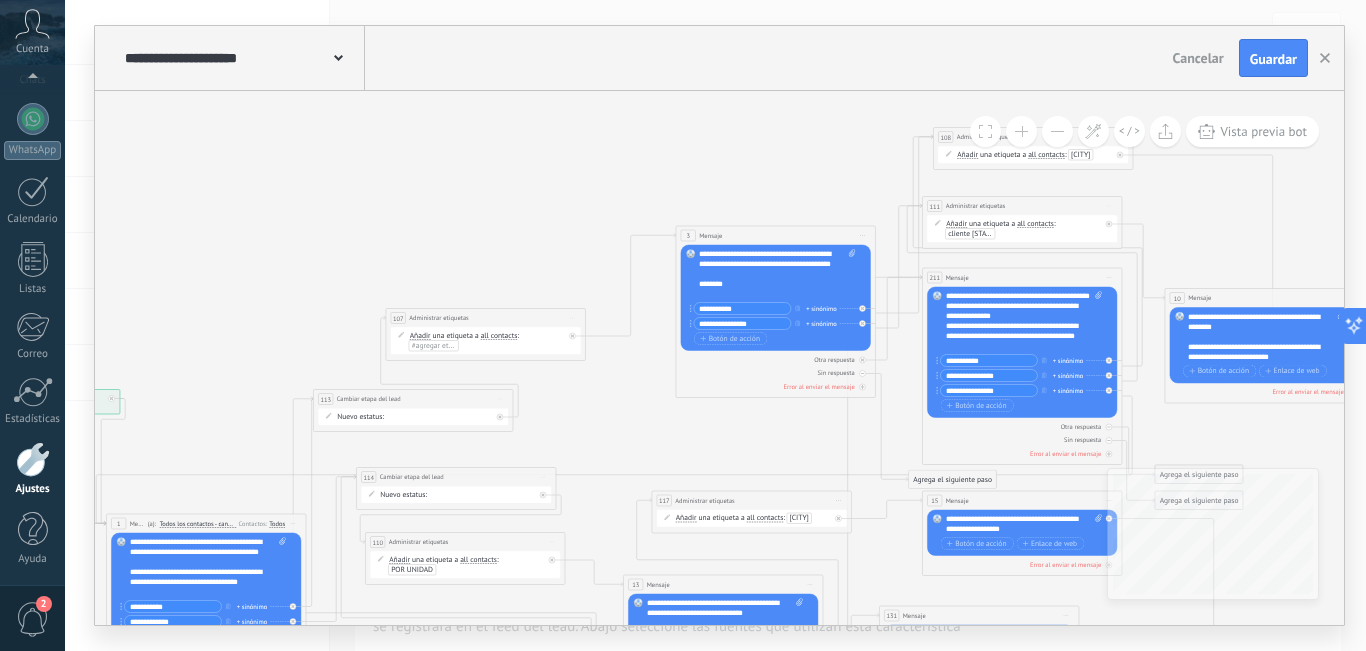 drag, startPoint x: 774, startPoint y: 251, endPoint x: 784, endPoint y: 256, distance: 11.18034 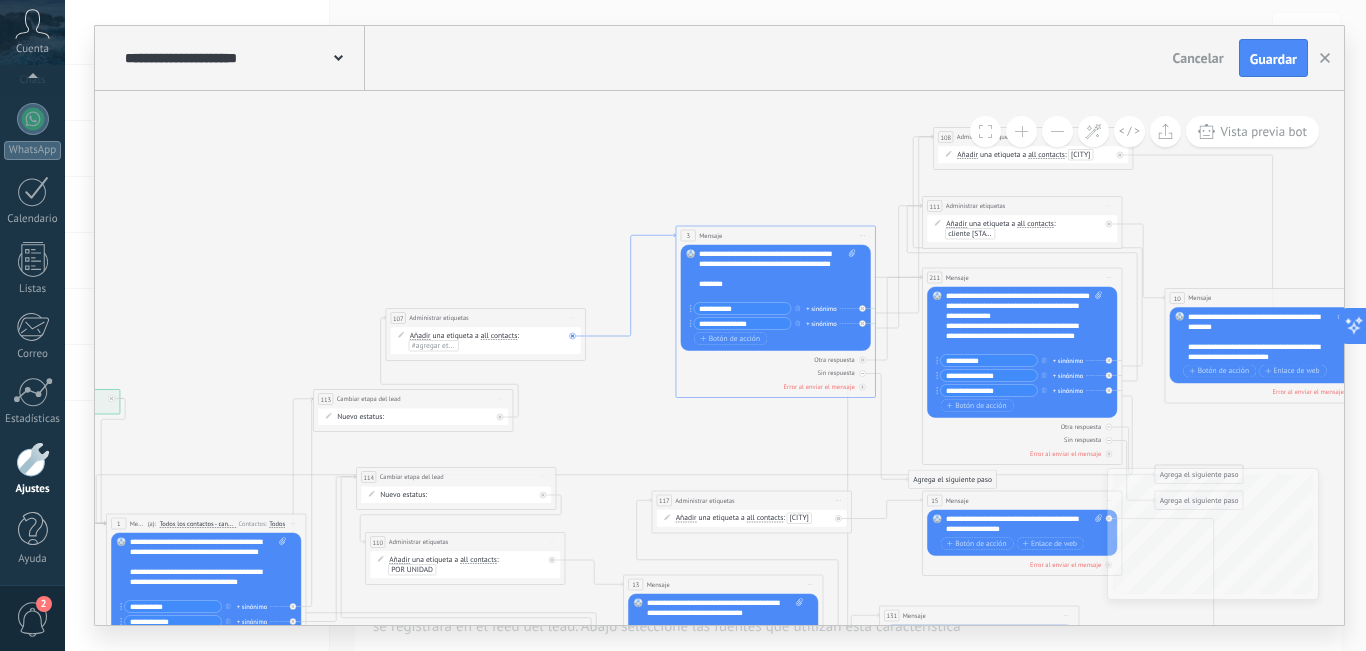 click 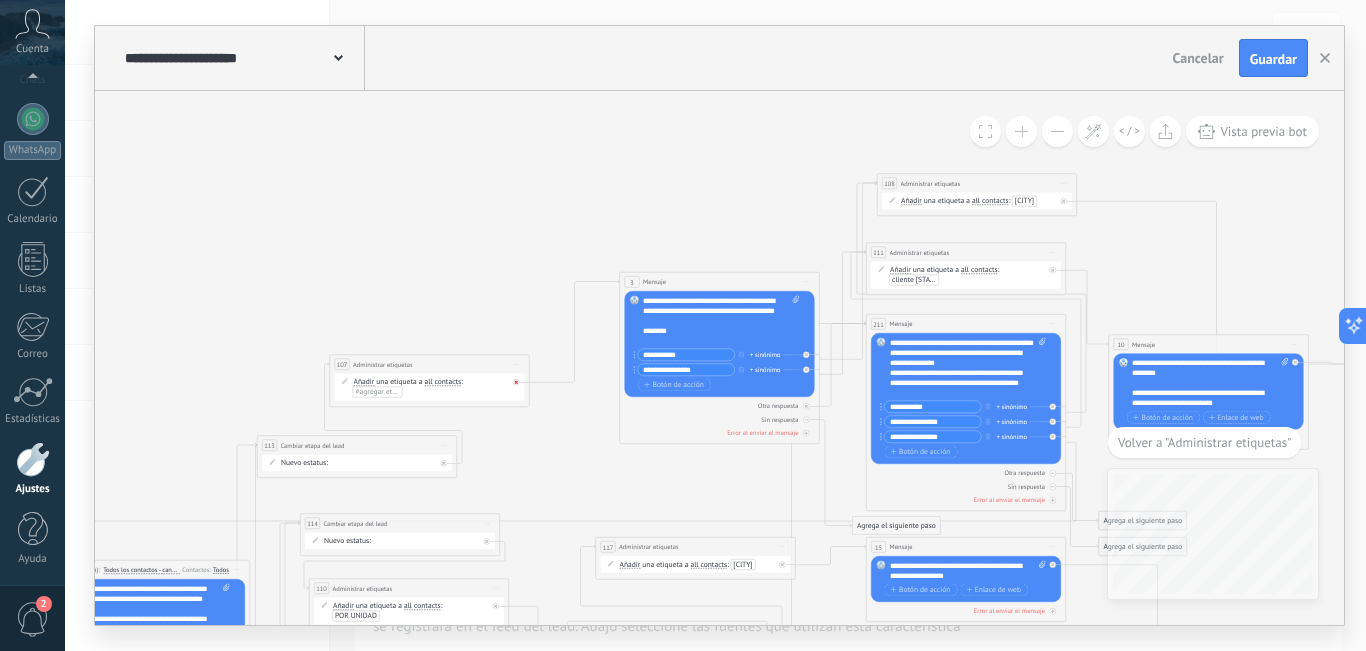 click at bounding box center (519, 380) 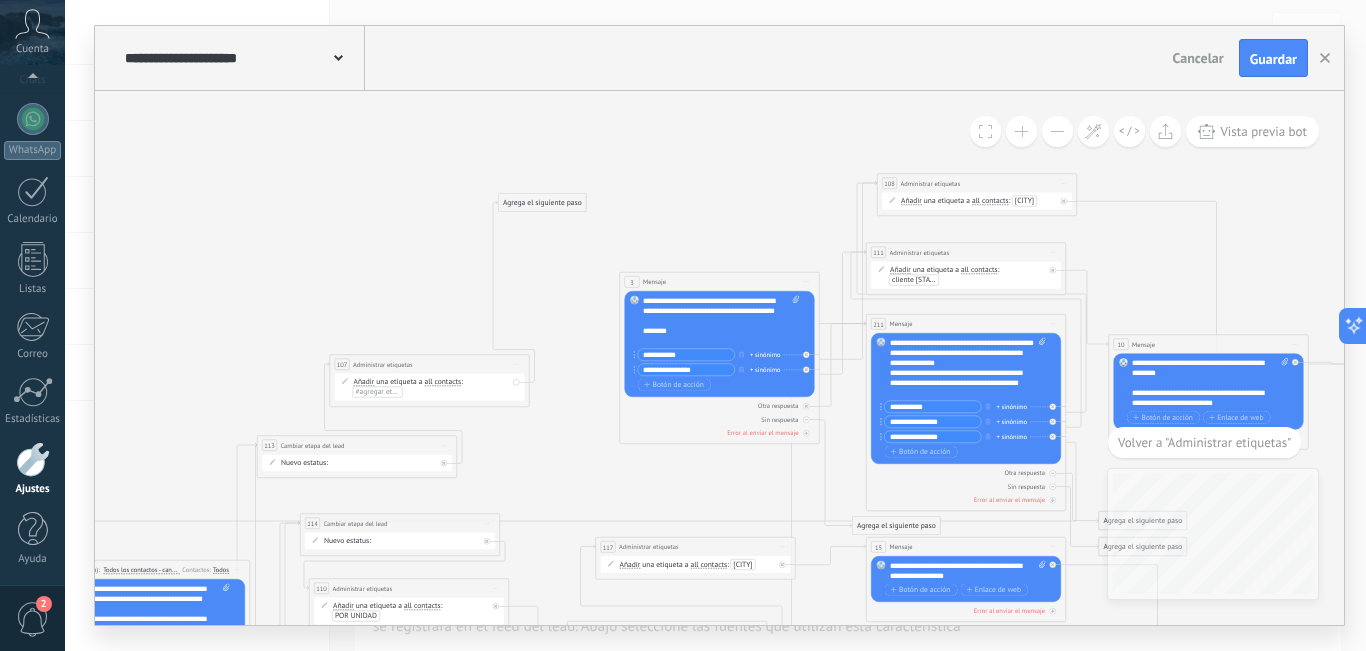 drag, startPoint x: 611, startPoint y: 398, endPoint x: 547, endPoint y: 204, distance: 204.28412 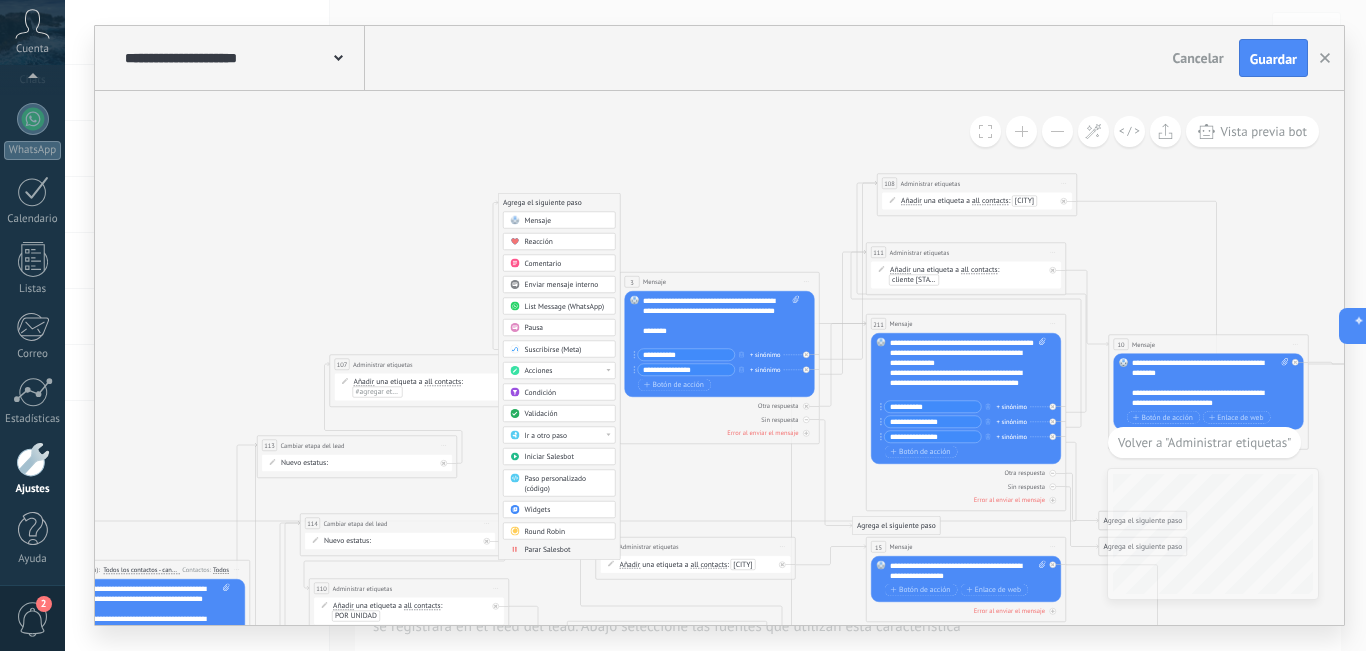 click on "Mensaje" at bounding box center [567, 221] 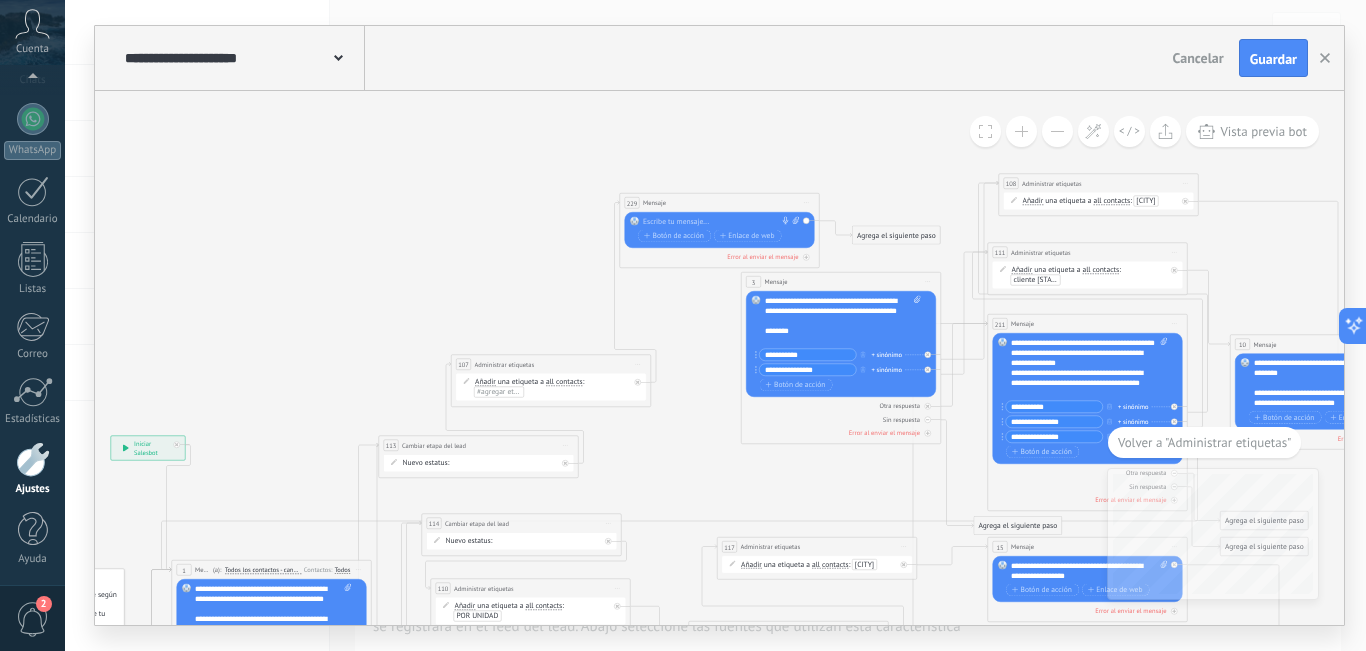 click at bounding box center [717, 222] 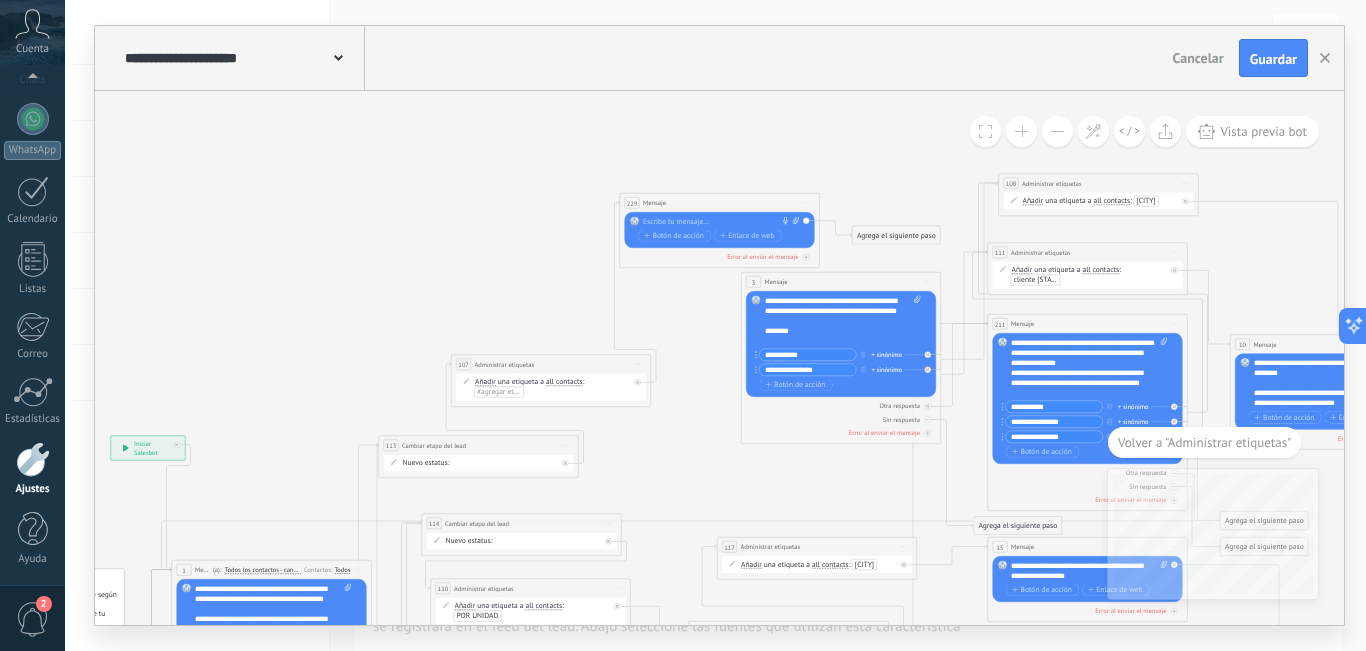 paste 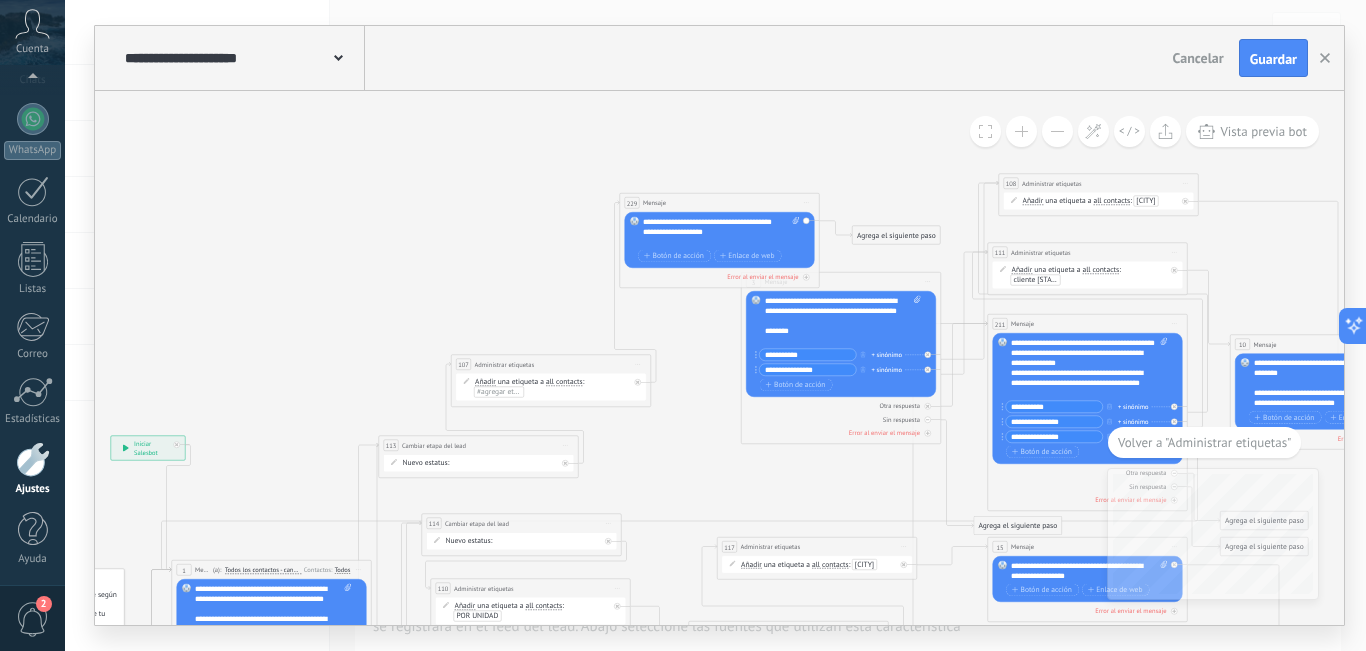 click on "**********" at bounding box center (721, 232) 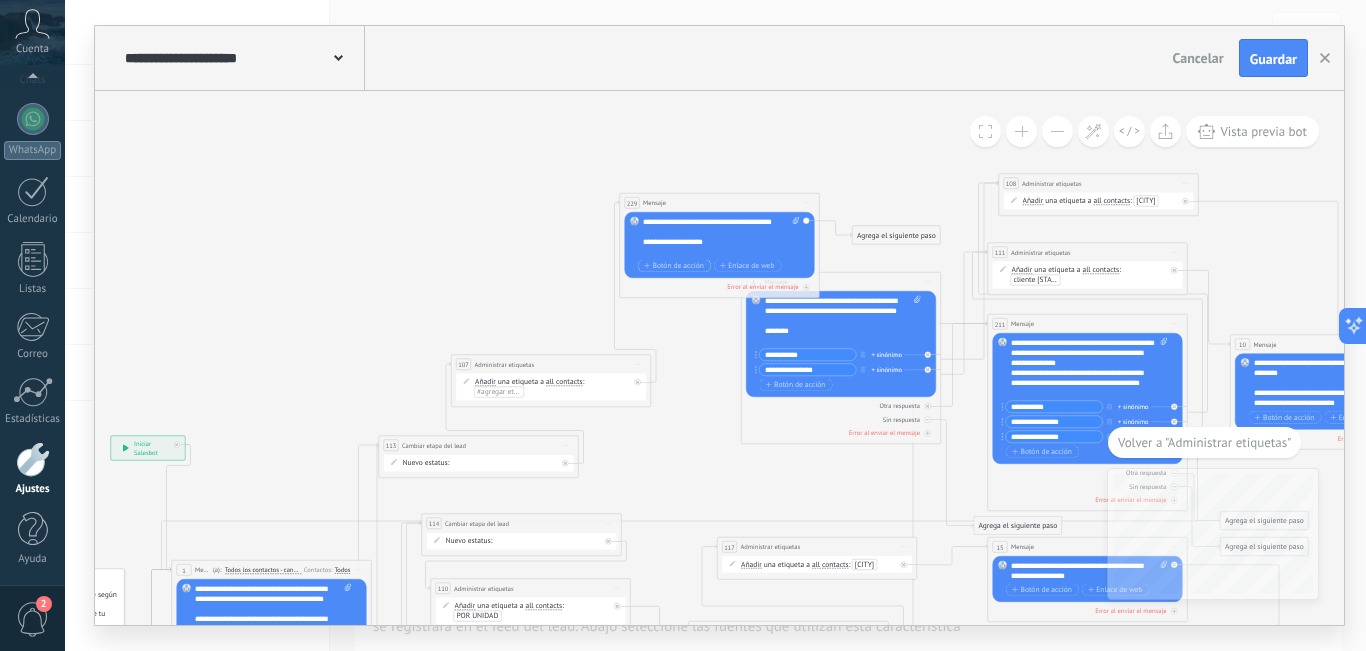 click on "Botón de acción" at bounding box center [674, 266] 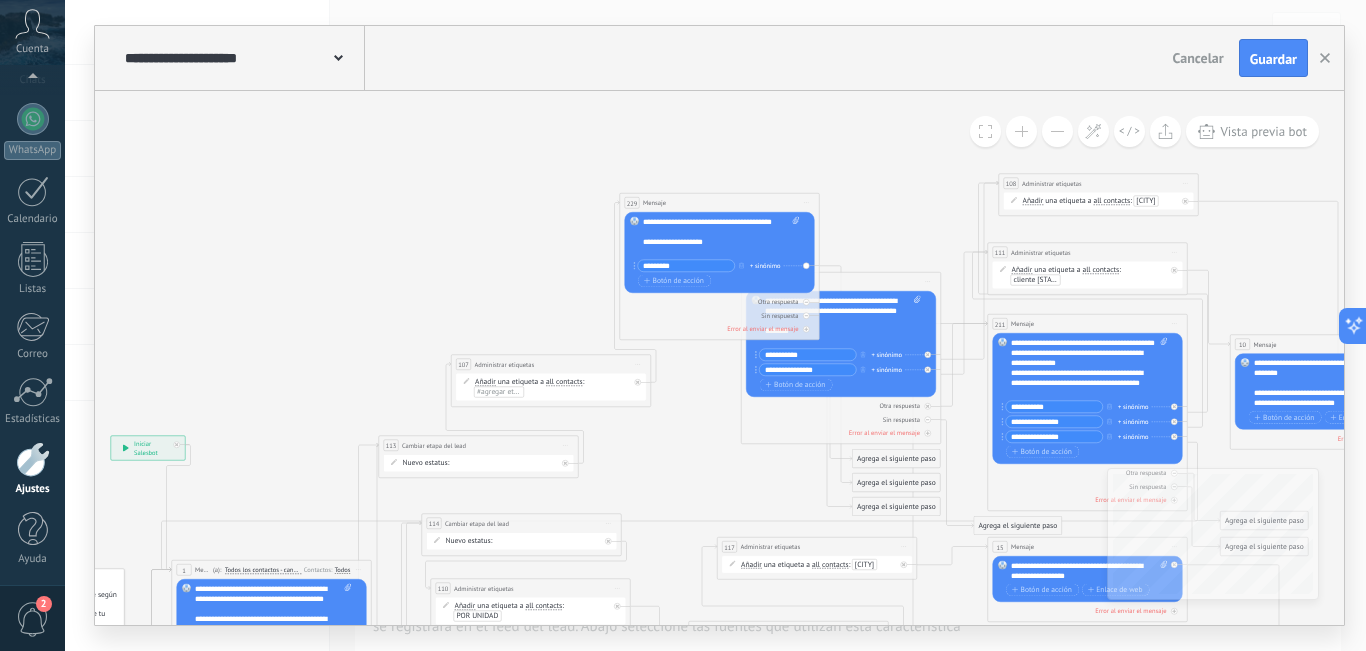 click on "*********" at bounding box center [686, 266] 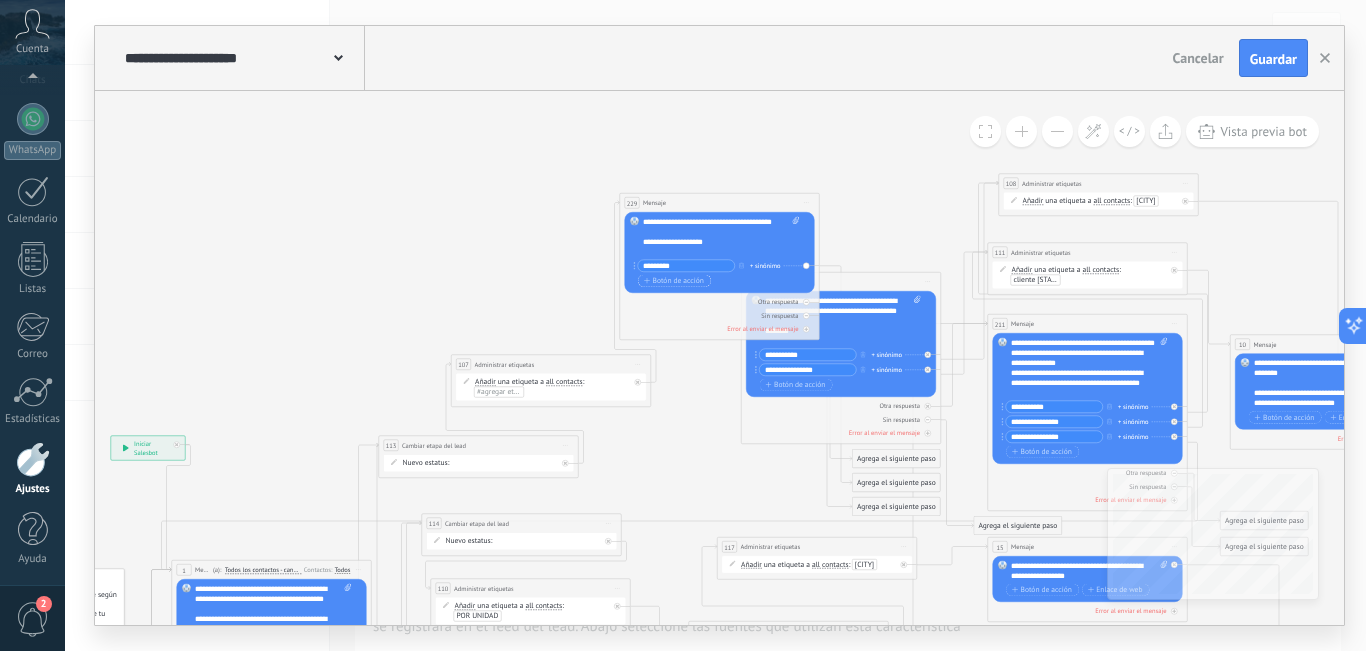 type on "*********" 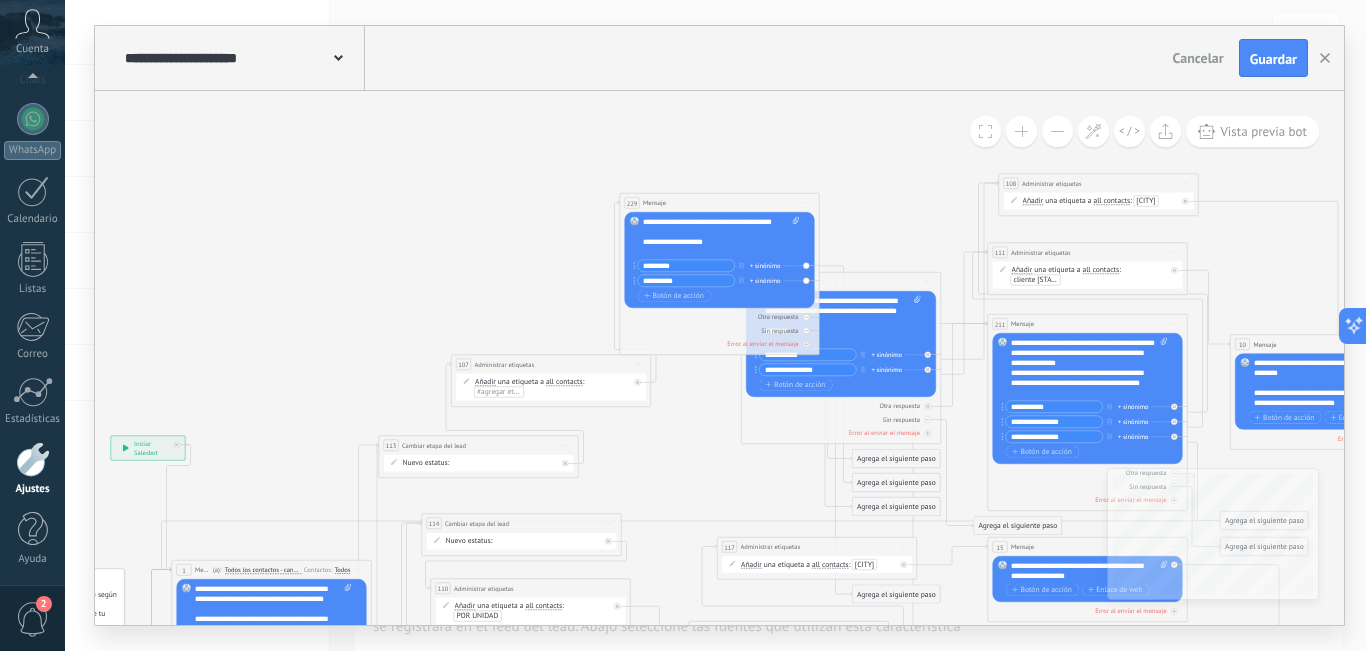type on "**********" 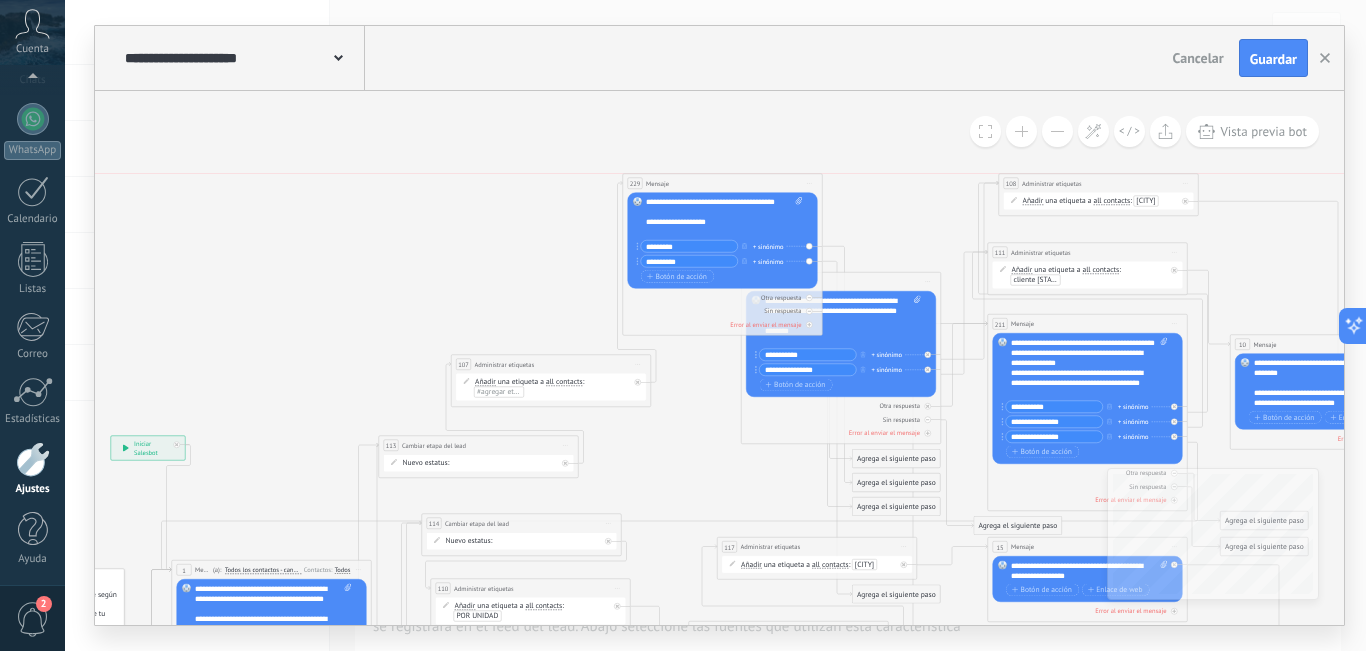 drag, startPoint x: 764, startPoint y: 202, endPoint x: 767, endPoint y: 185, distance: 17.262676 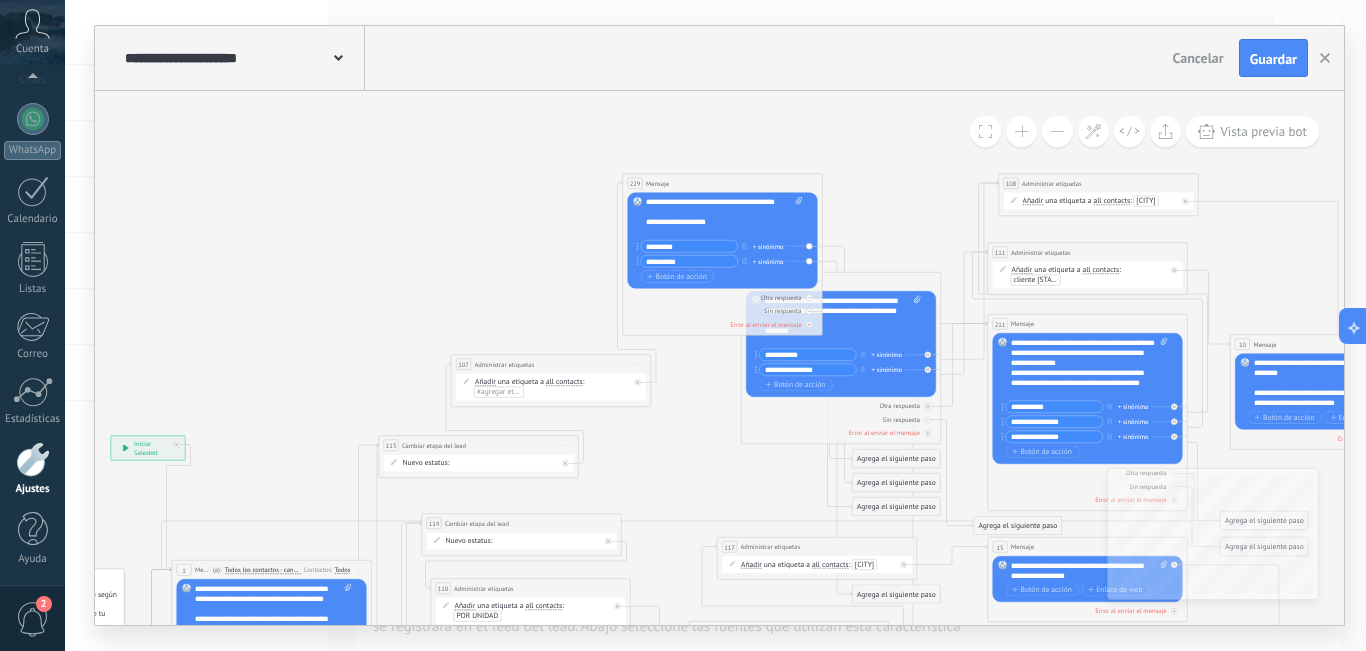 drag, startPoint x: 403, startPoint y: 296, endPoint x: 683, endPoint y: 209, distance: 293.2047 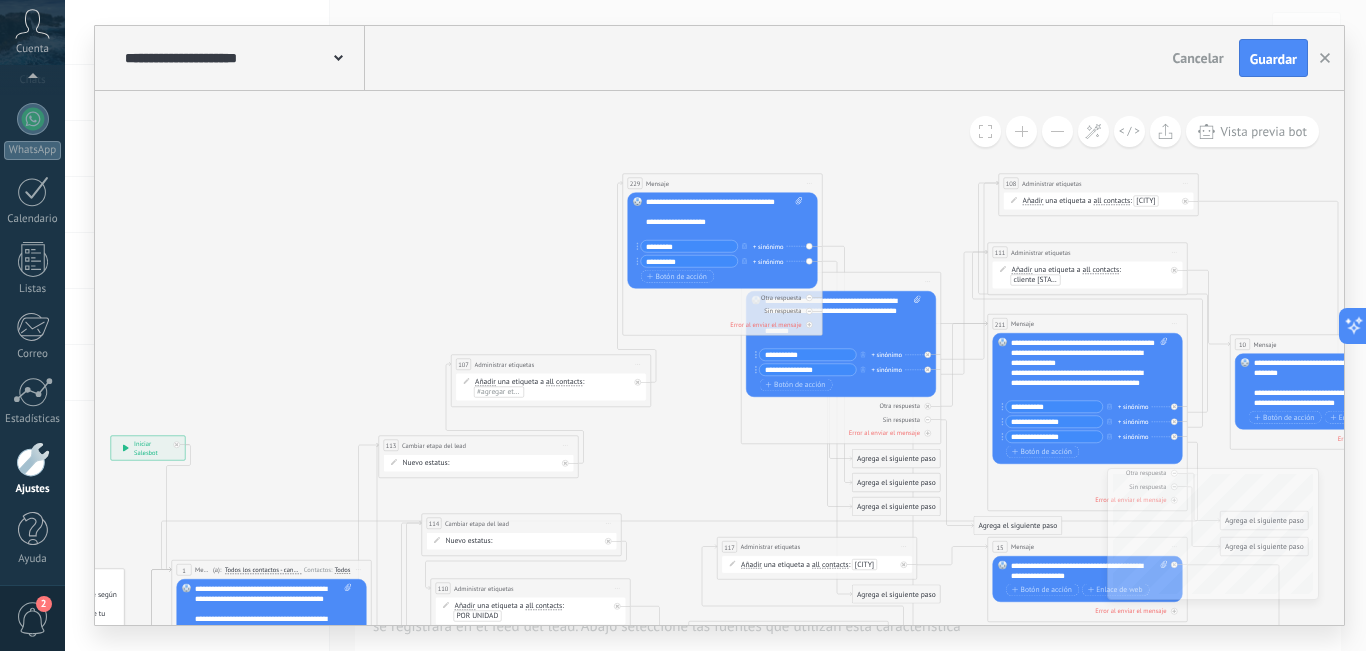 drag, startPoint x: 474, startPoint y: 278, endPoint x: 632, endPoint y: 265, distance: 158.5339 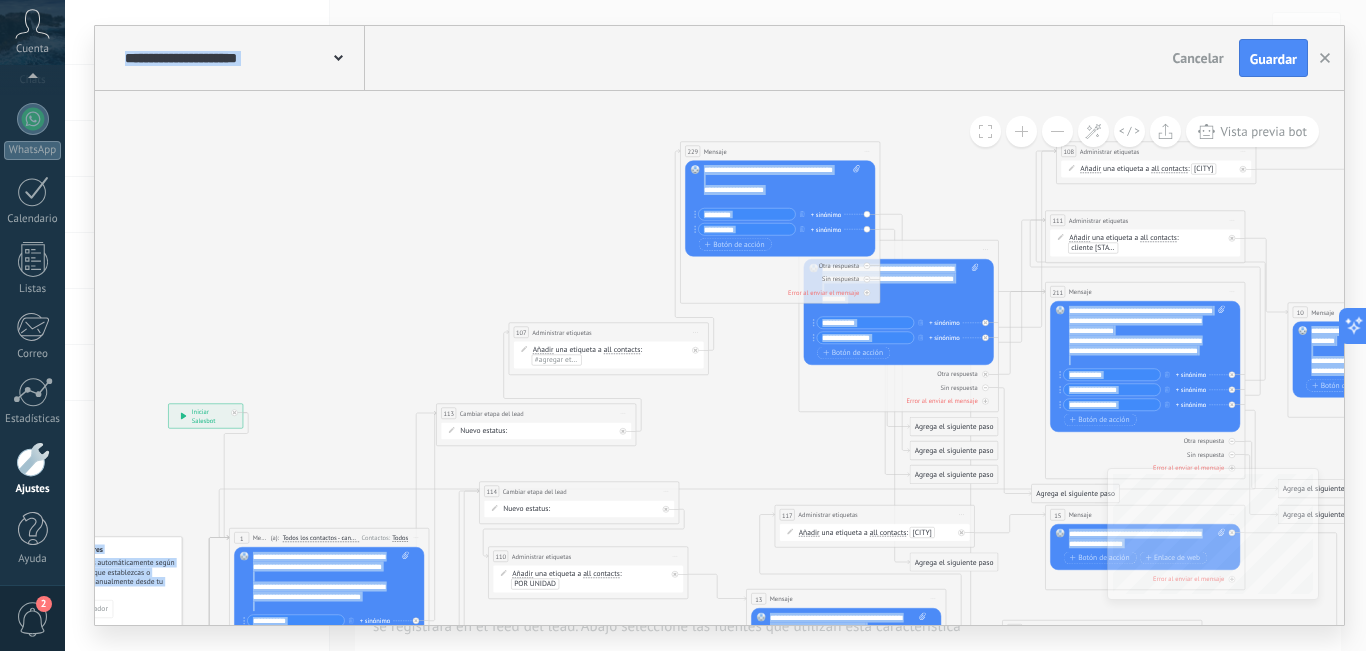 drag, startPoint x: 378, startPoint y: 292, endPoint x: 684, endPoint y: 277, distance: 306.36743 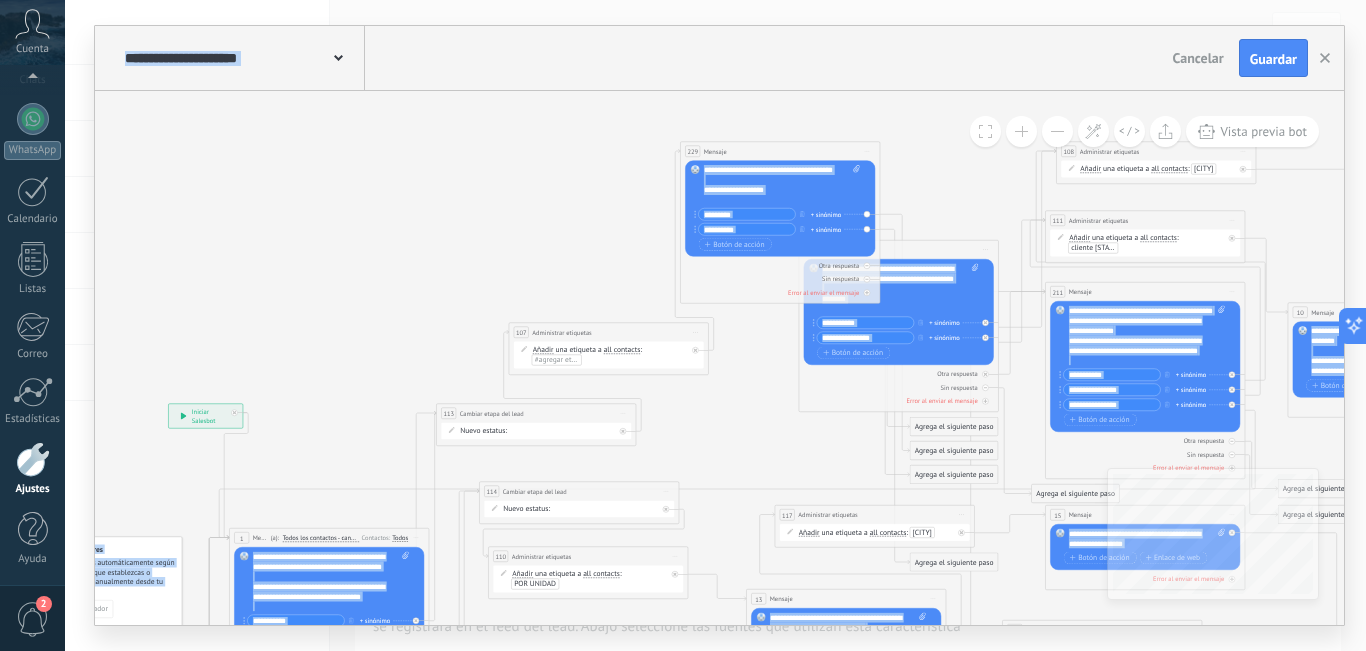 click on "[NUMBER]
Mensaje
*******
(a):
Todos los contactos - canales seleccionados
Todos los contactos - canales seleccionados
Todos los contactos - canal primario
Contacto principal - canales seleccionados
Contacto principal - canal primario
Todos los contactos - canales seleccionados
Todos los contactos - canales seleccionados
Todos los contactos - canal primario
Contacto principal - canales seleccionados" at bounding box center (1094, 659) 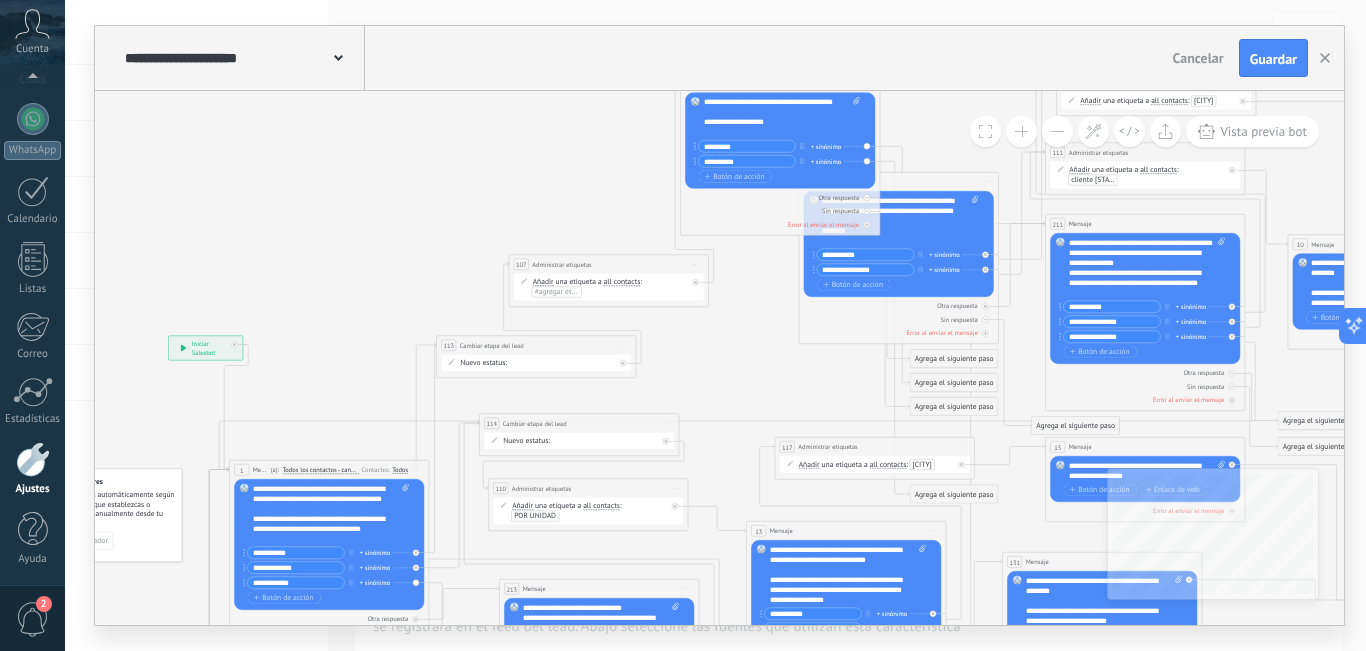 drag, startPoint x: 488, startPoint y: 302, endPoint x: 535, endPoint y: 194, distance: 117.7837 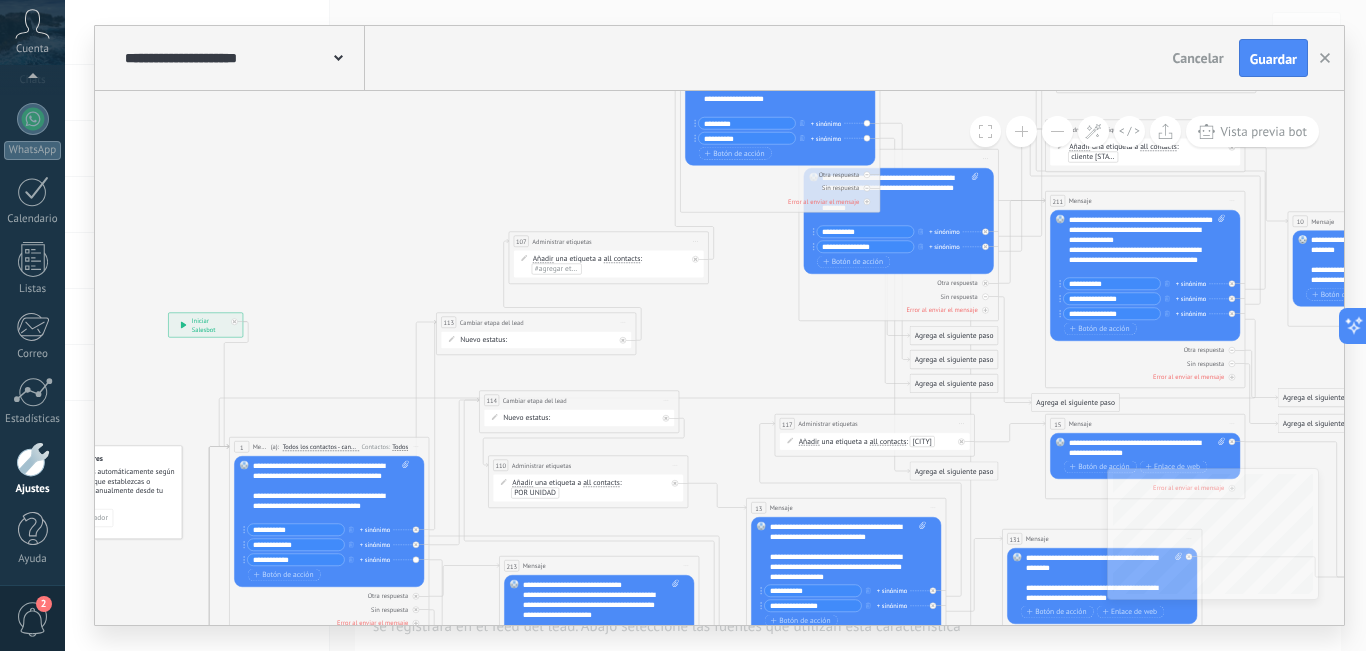 click 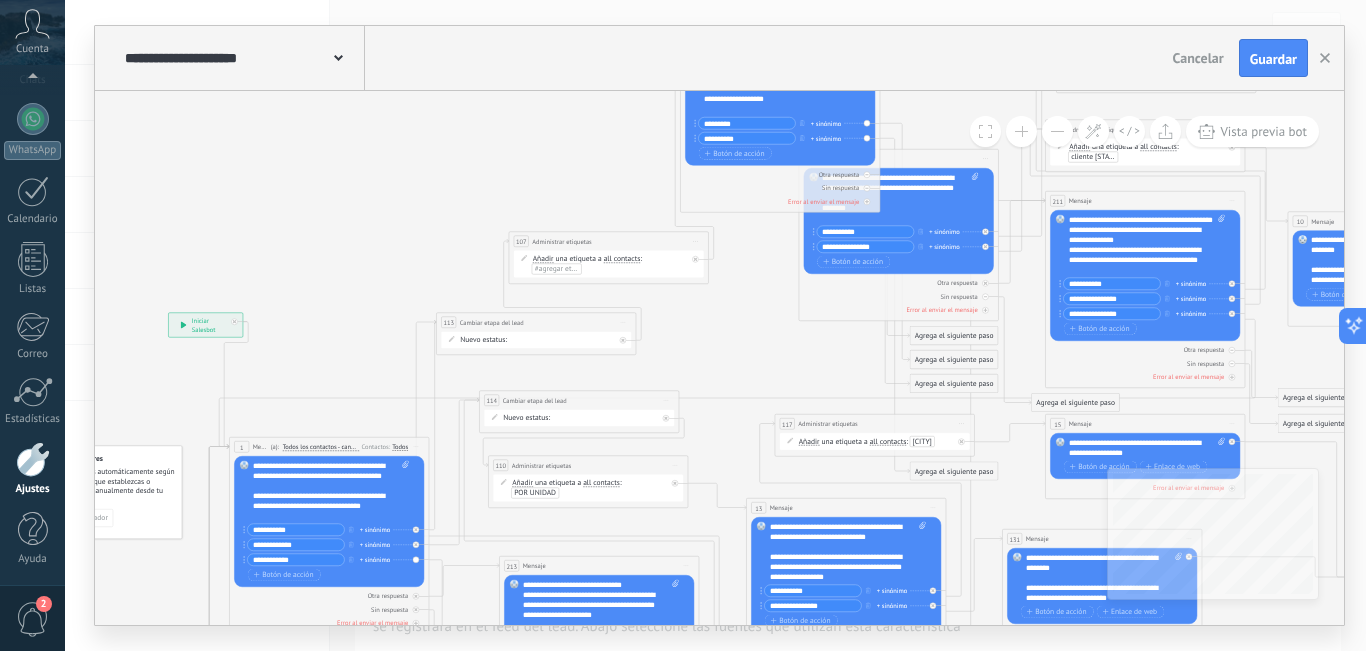 drag, startPoint x: 523, startPoint y: 338, endPoint x: 474, endPoint y: 333, distance: 49.25444 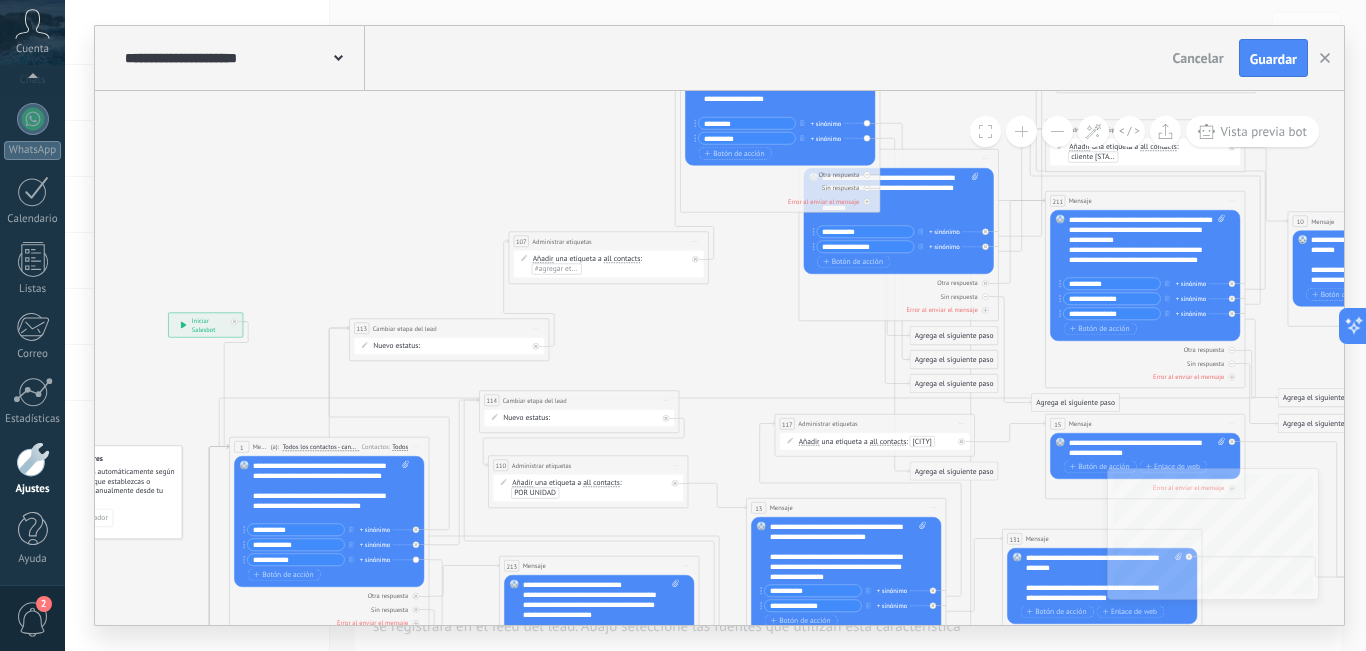 drag, startPoint x: 539, startPoint y: 317, endPoint x: 448, endPoint y: 329, distance: 91.787796 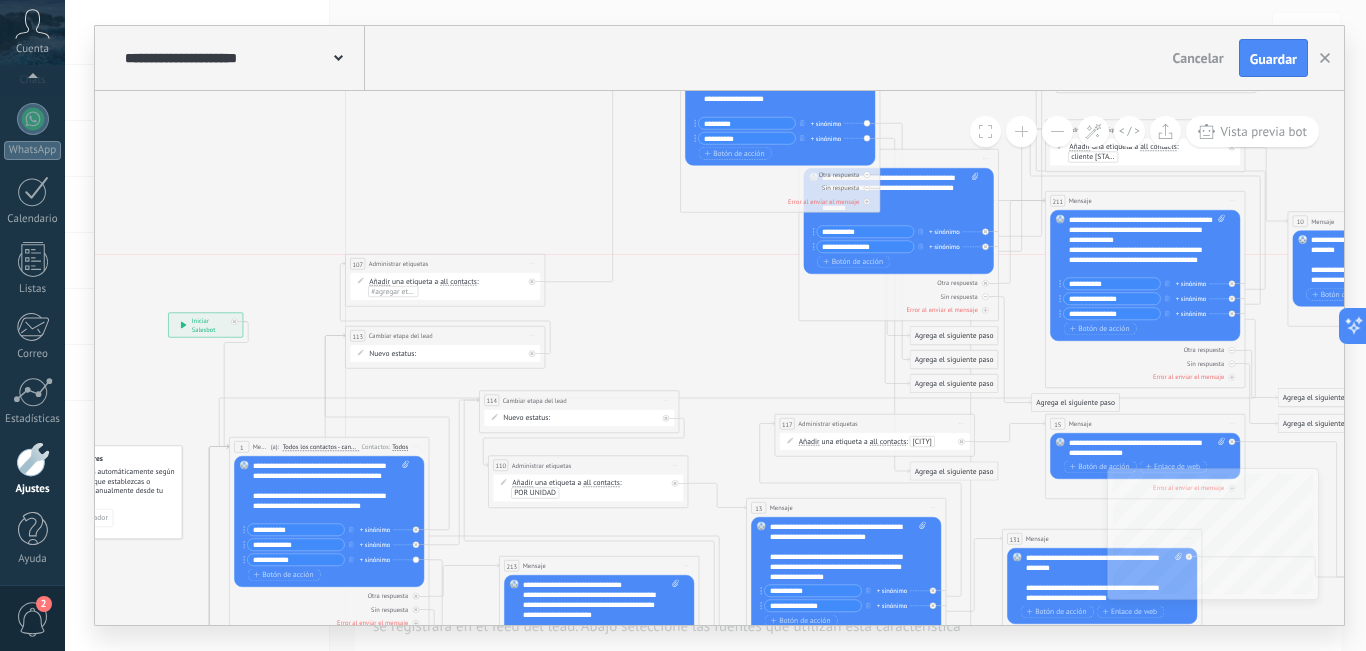 drag, startPoint x: 591, startPoint y: 240, endPoint x: 439, endPoint y: 265, distance: 154.0422 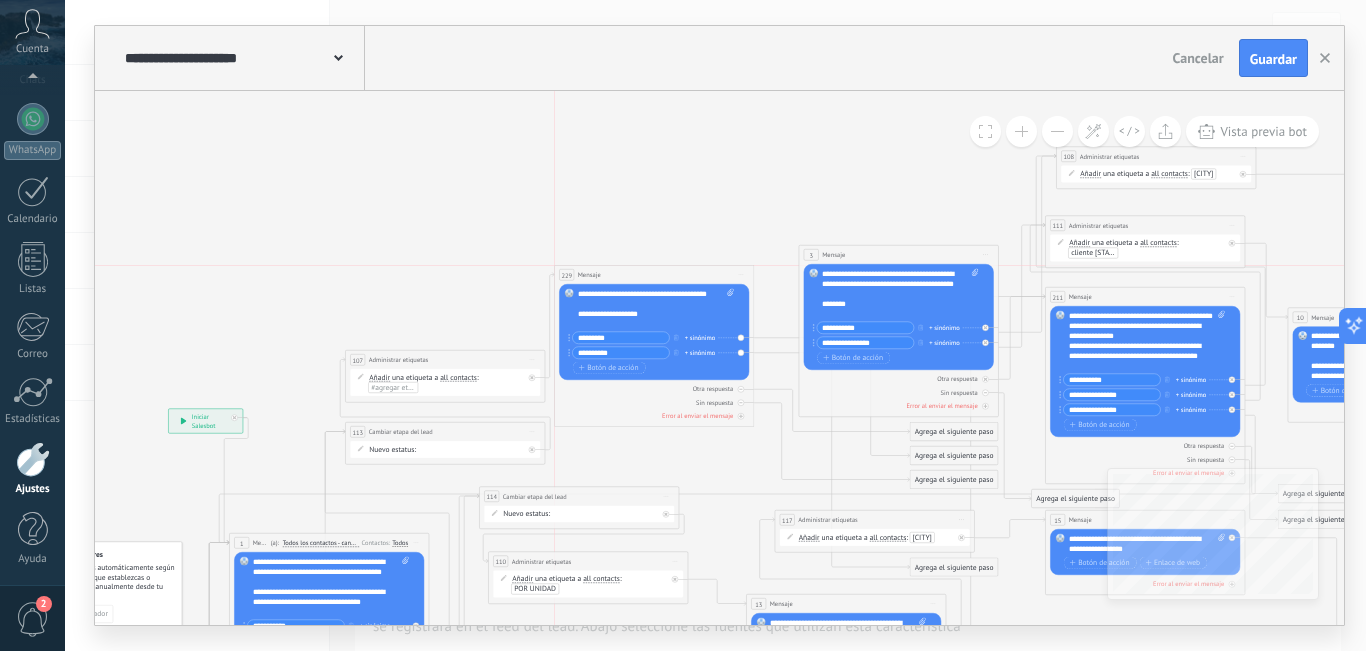 drag, startPoint x: 786, startPoint y: 153, endPoint x: 660, endPoint y: 270, distance: 171.94476 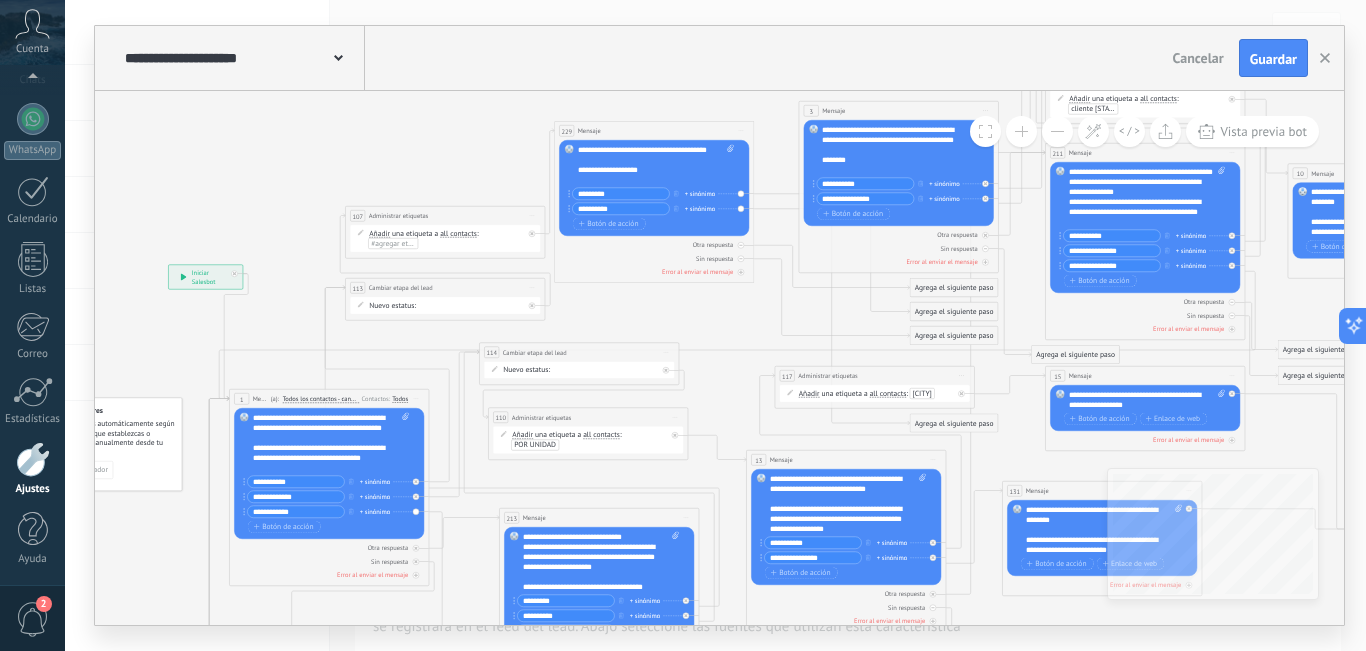 drag, startPoint x: 303, startPoint y: 501, endPoint x: 248, endPoint y: 502, distance: 55.00909 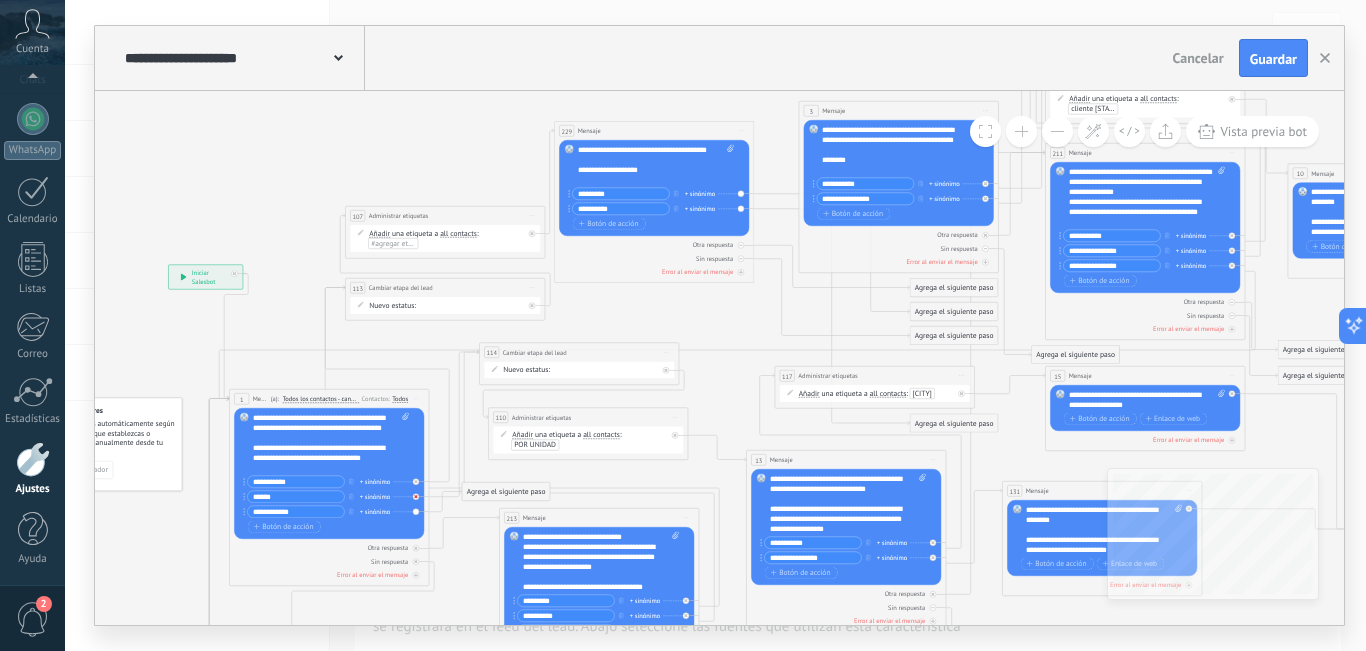 type on "******" 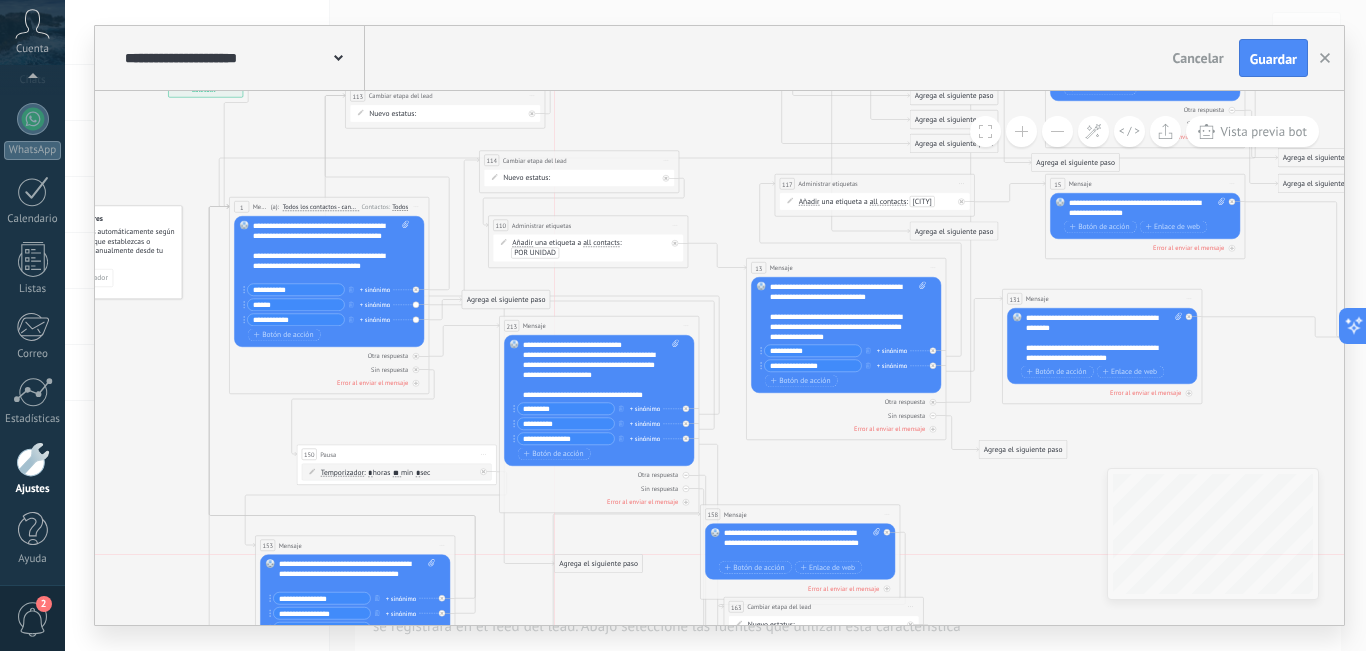 drag, startPoint x: 510, startPoint y: 522, endPoint x: 604, endPoint y: 562, distance: 102.156746 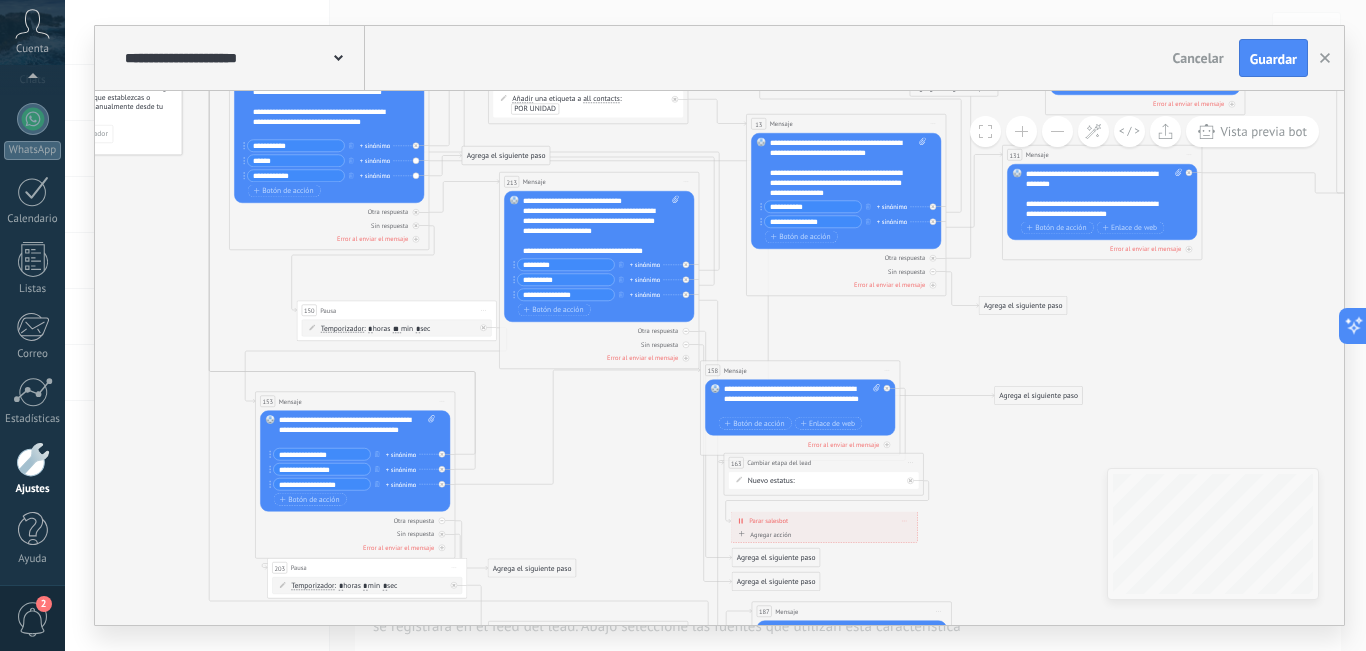 drag, startPoint x: 605, startPoint y: 420, endPoint x: 1045, endPoint y: 396, distance: 440.65405 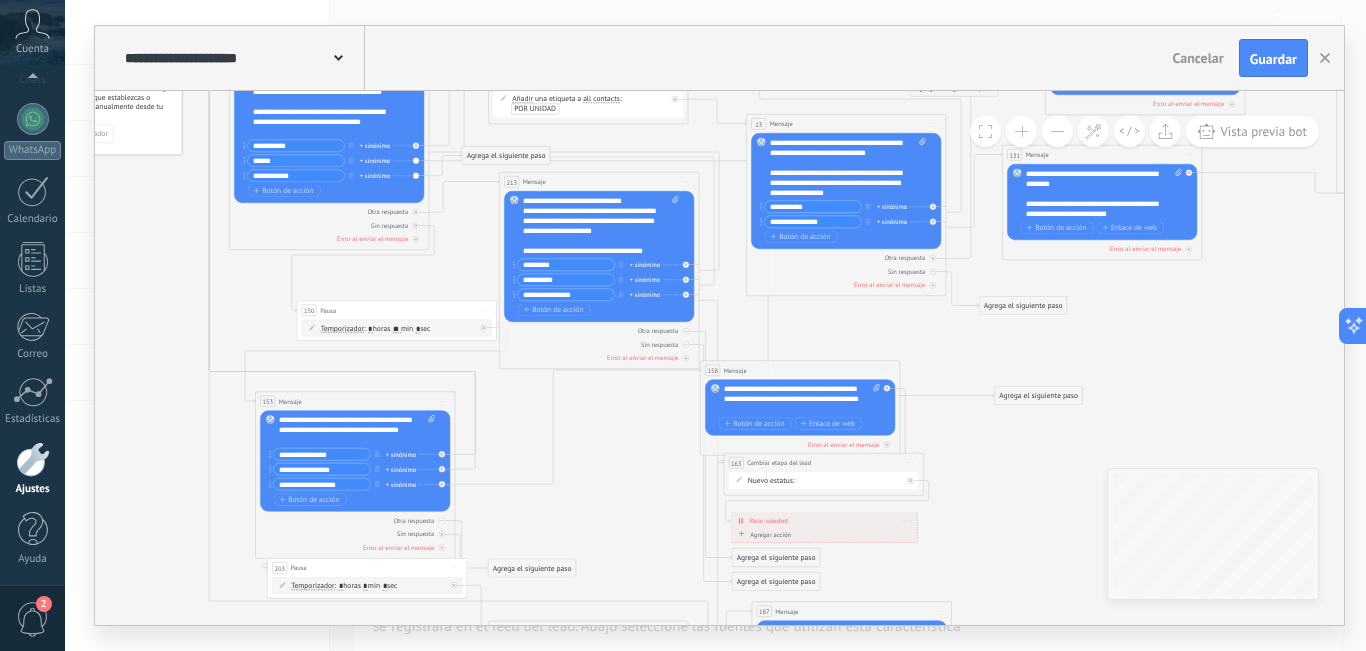 click on "Agrega el siguiente paso" at bounding box center (1039, 396) 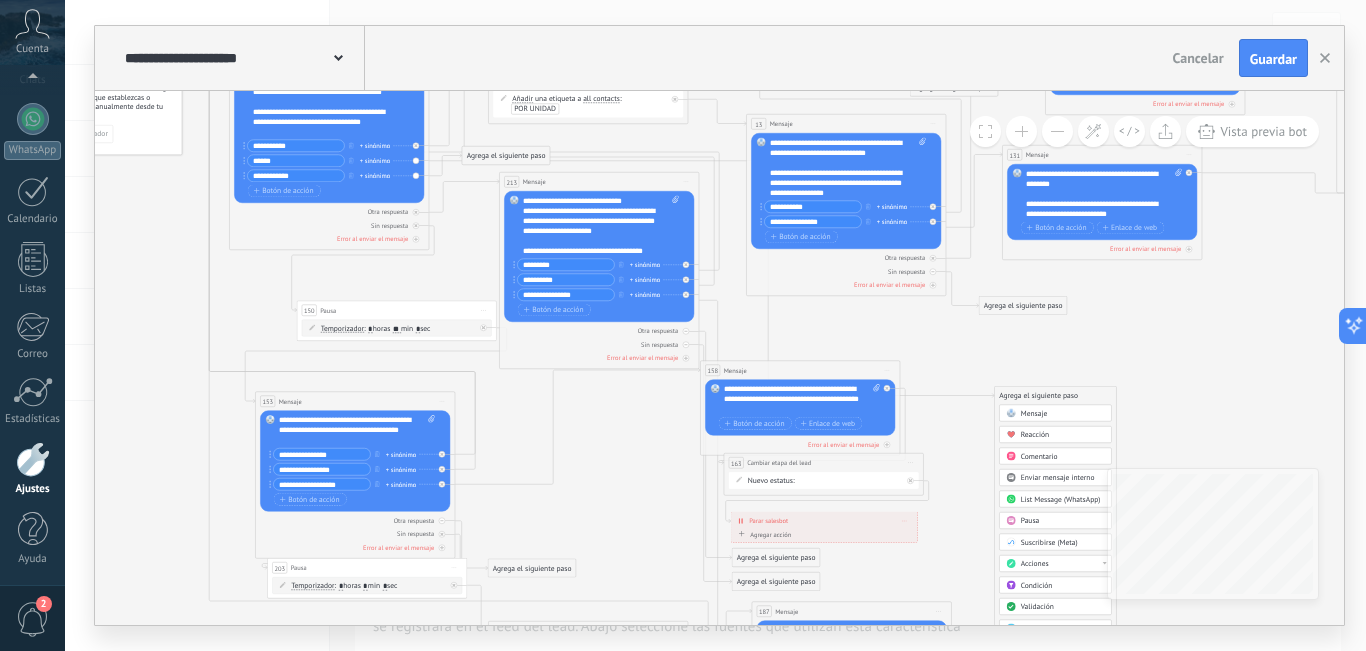 click on "Mensaje" at bounding box center (1034, 414) 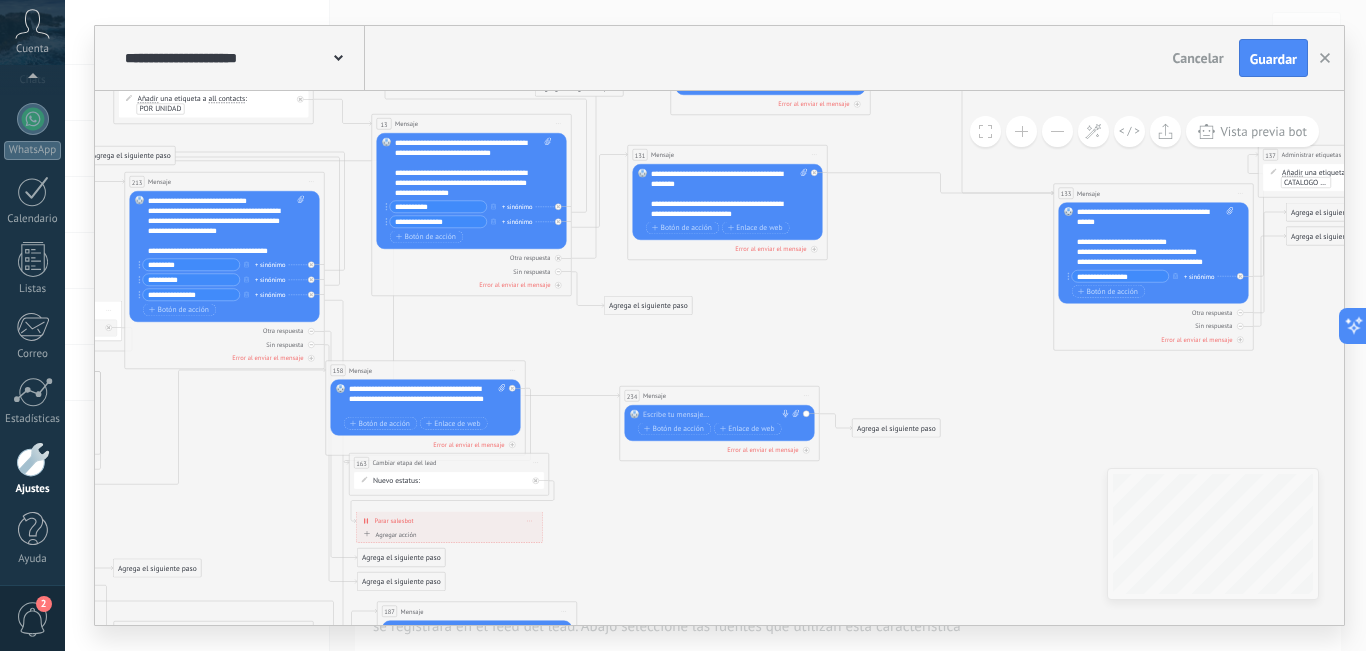click at bounding box center (717, 415) 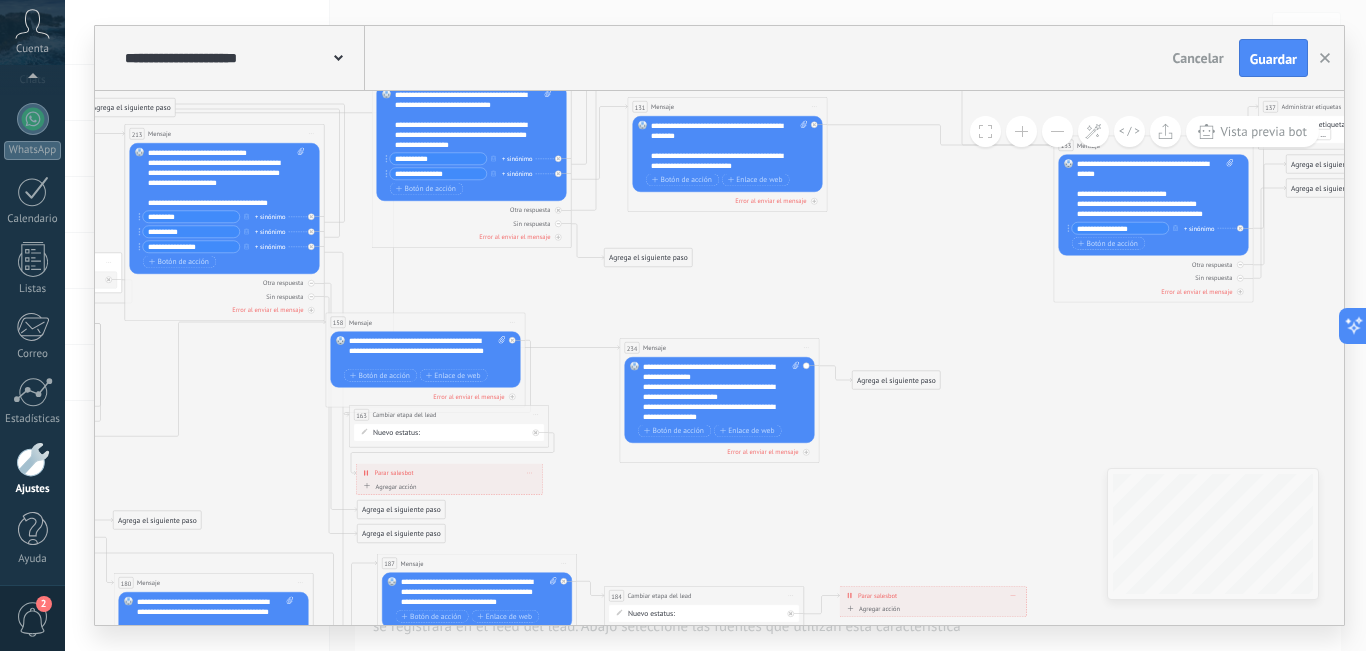 click on "**********" at bounding box center [721, 392] 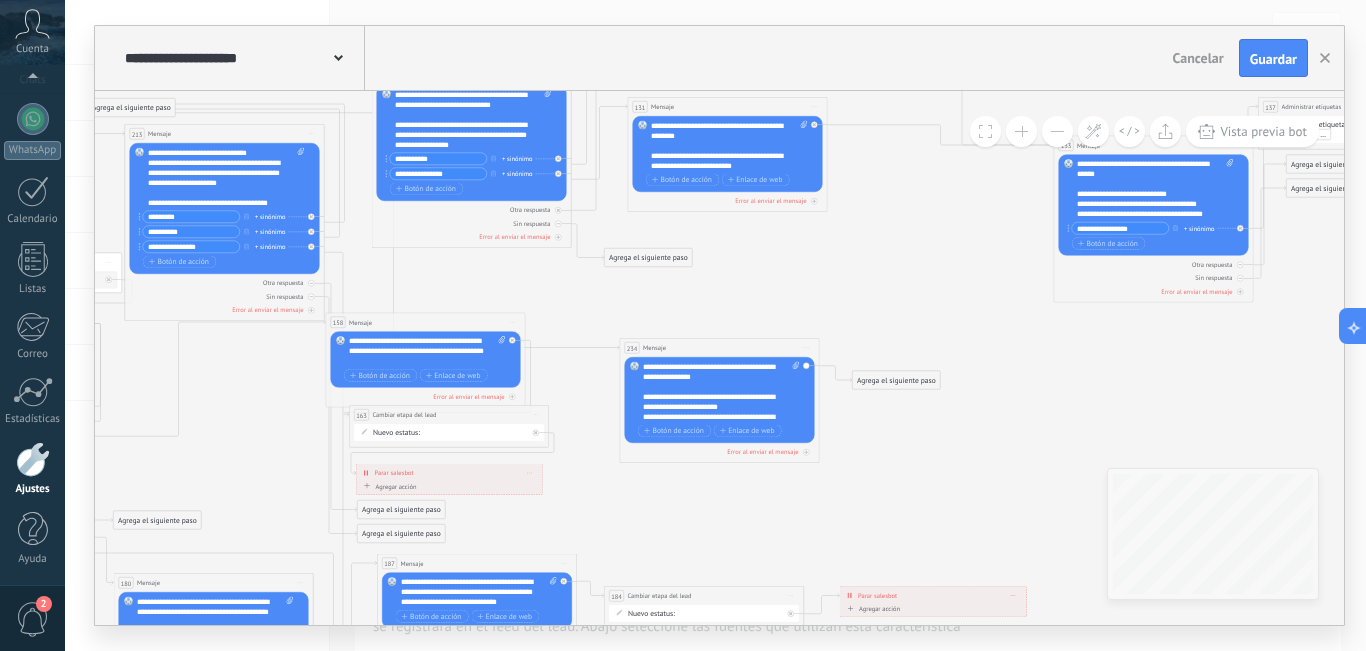 click on "**********" at bounding box center (712, 402) 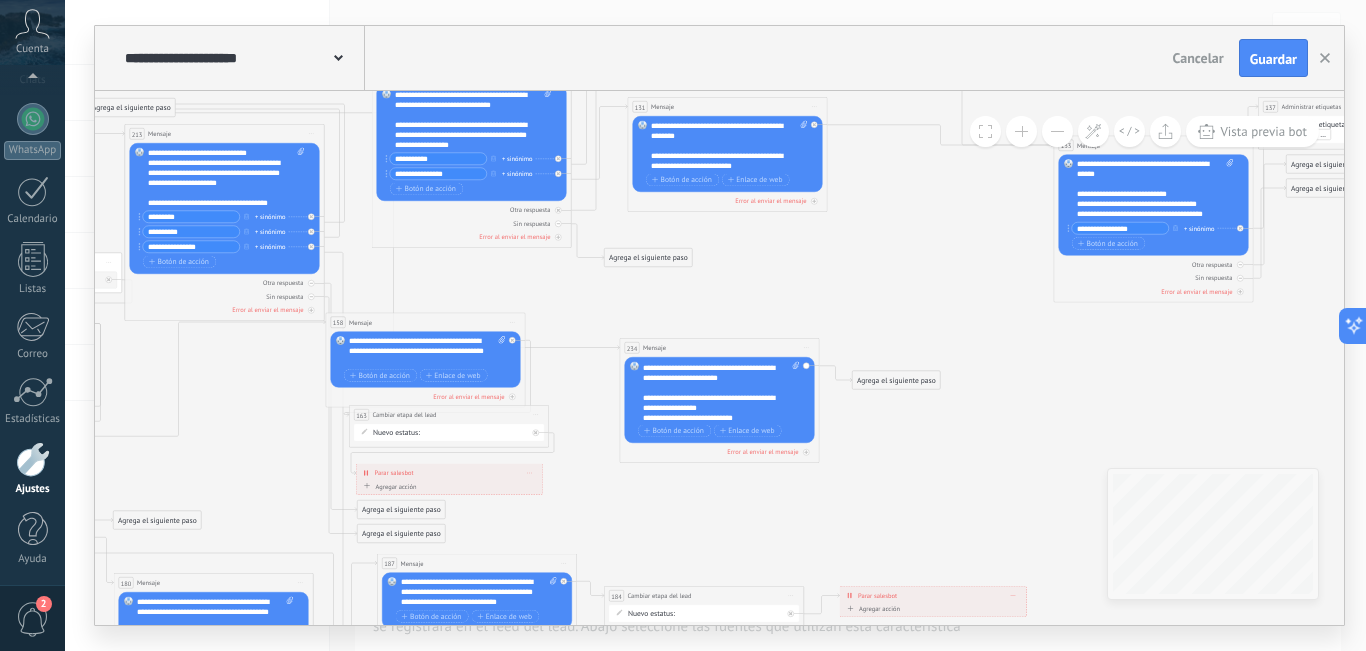 scroll, scrollTop: 60, scrollLeft: 0, axis: vertical 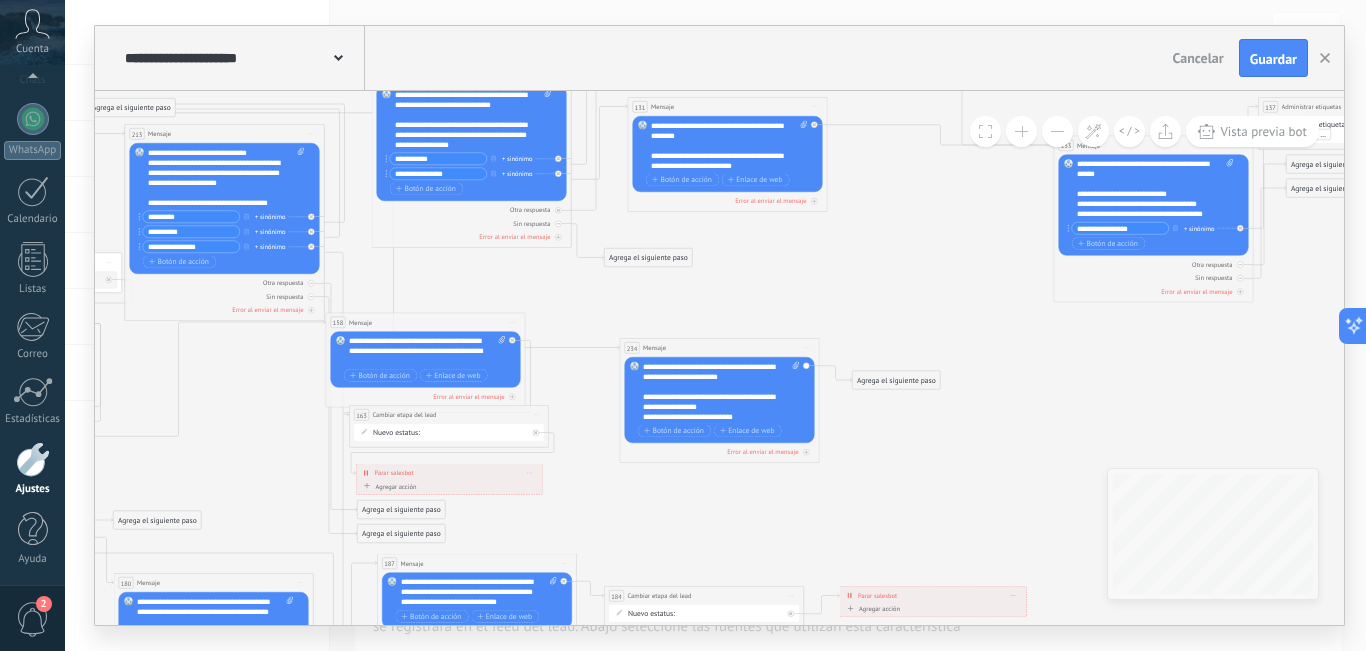 click on "**********" at bounding box center [712, 402] 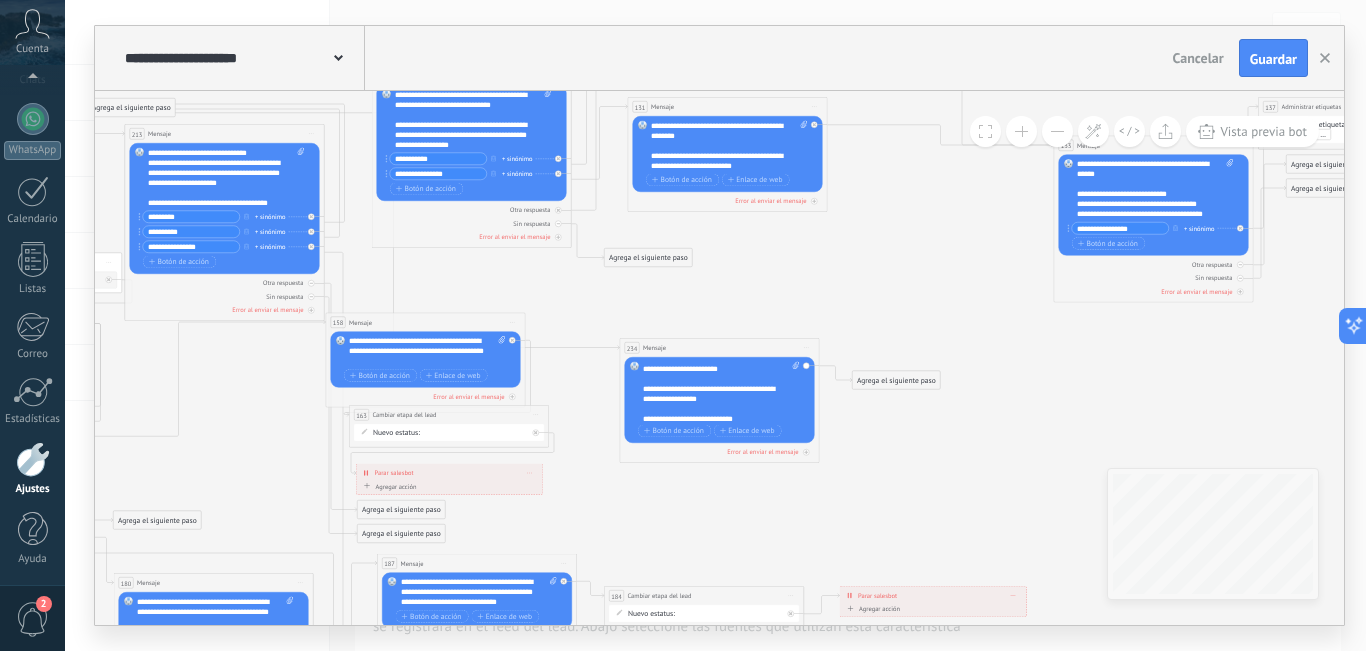 scroll, scrollTop: 80, scrollLeft: 0, axis: vertical 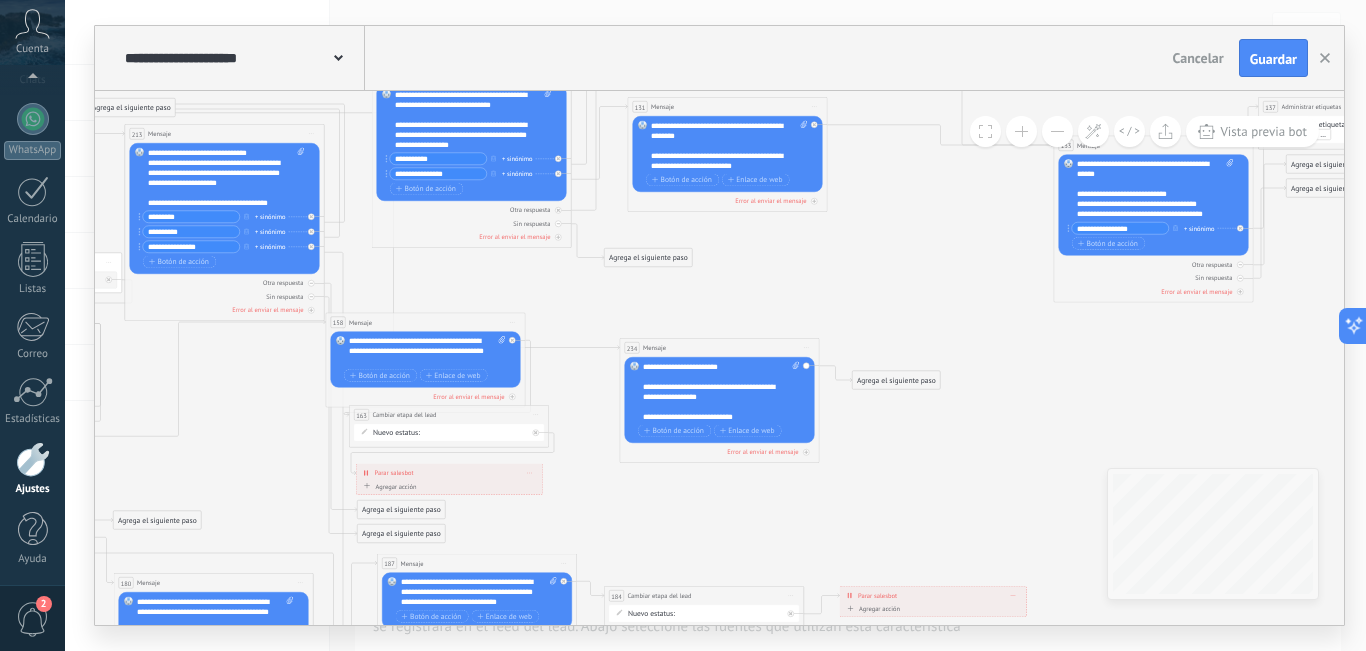 click 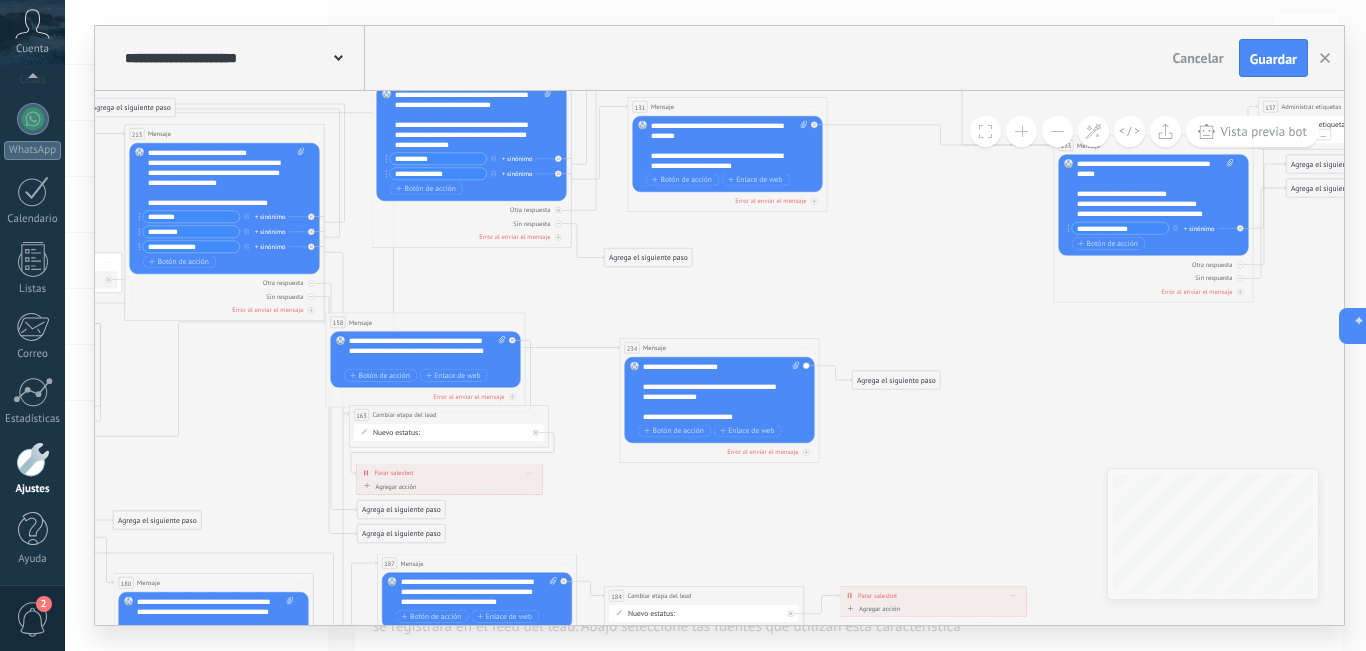 drag, startPoint x: 733, startPoint y: 359, endPoint x: 753, endPoint y: 331, distance: 34.4093 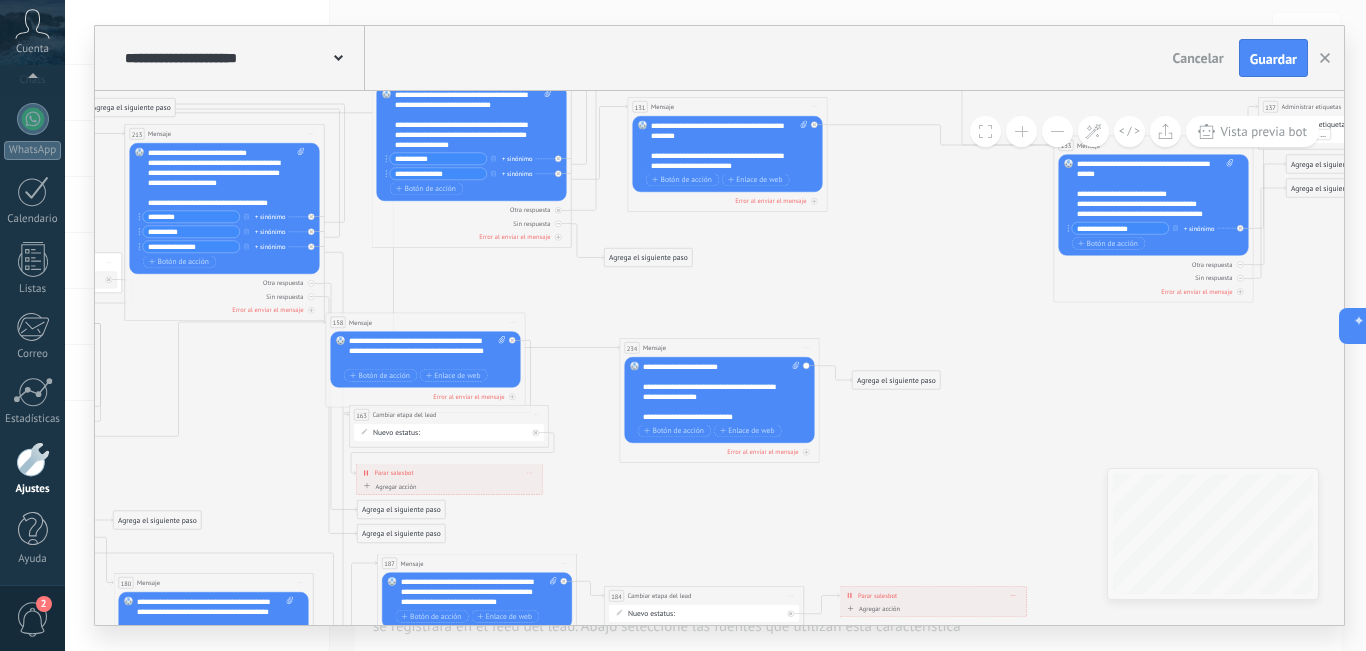 click on "[NUMBER]
Mensaje
*******
(a):
Todos los contactos - canales seleccionados
Todos los contactos - canales seleccionados
Todos los contactos - canal primario
Contacto principal - canales seleccionados
Contacto principal - canal primario
Todos los contactos - canales seleccionados
Todos los contactos - canales seleccionados
Todos los contactos - canal primario
Contacto principal - canales seleccionados" at bounding box center (720, 136) 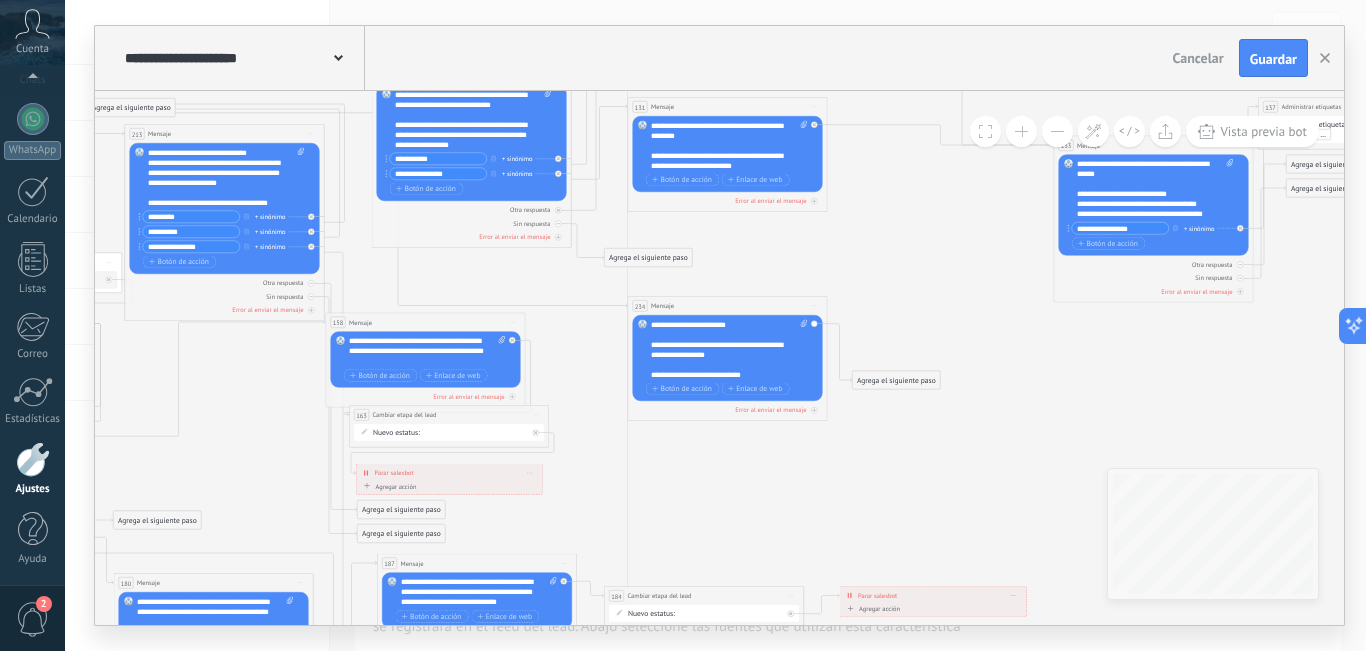drag, startPoint x: 752, startPoint y: 333, endPoint x: 769, endPoint y: 300, distance: 37.12142 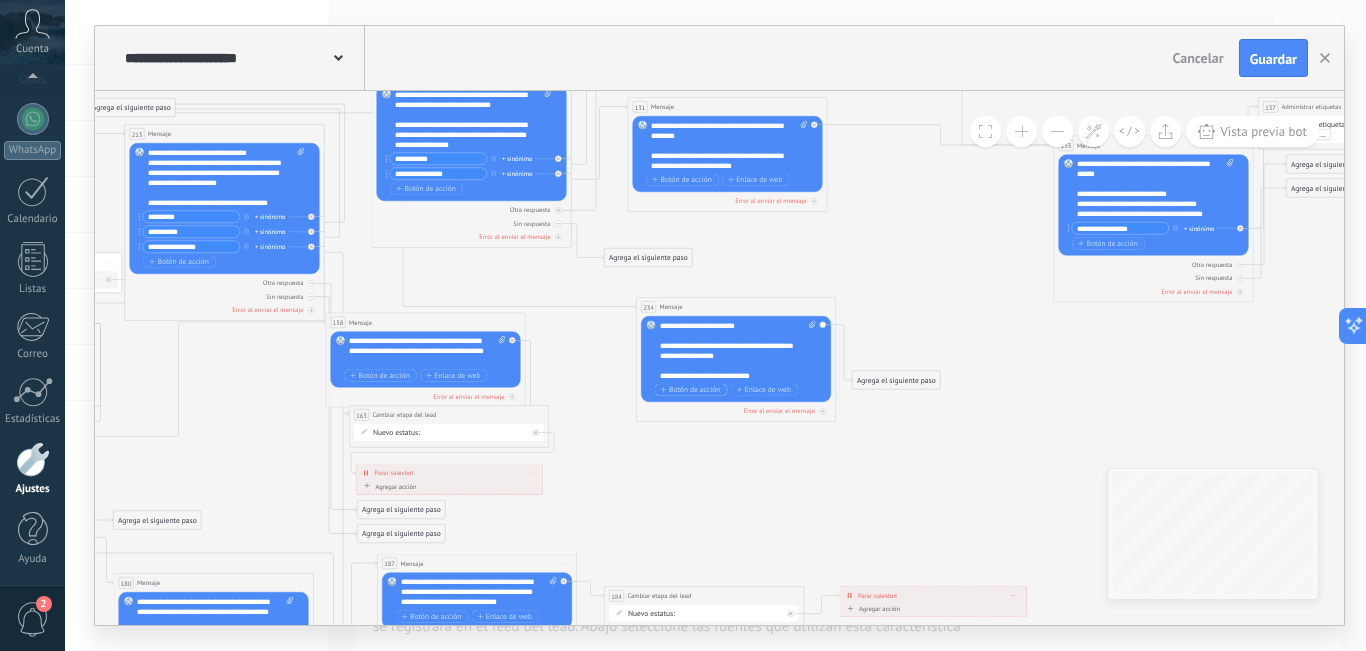 click on "Botón de acción" at bounding box center (691, 390) 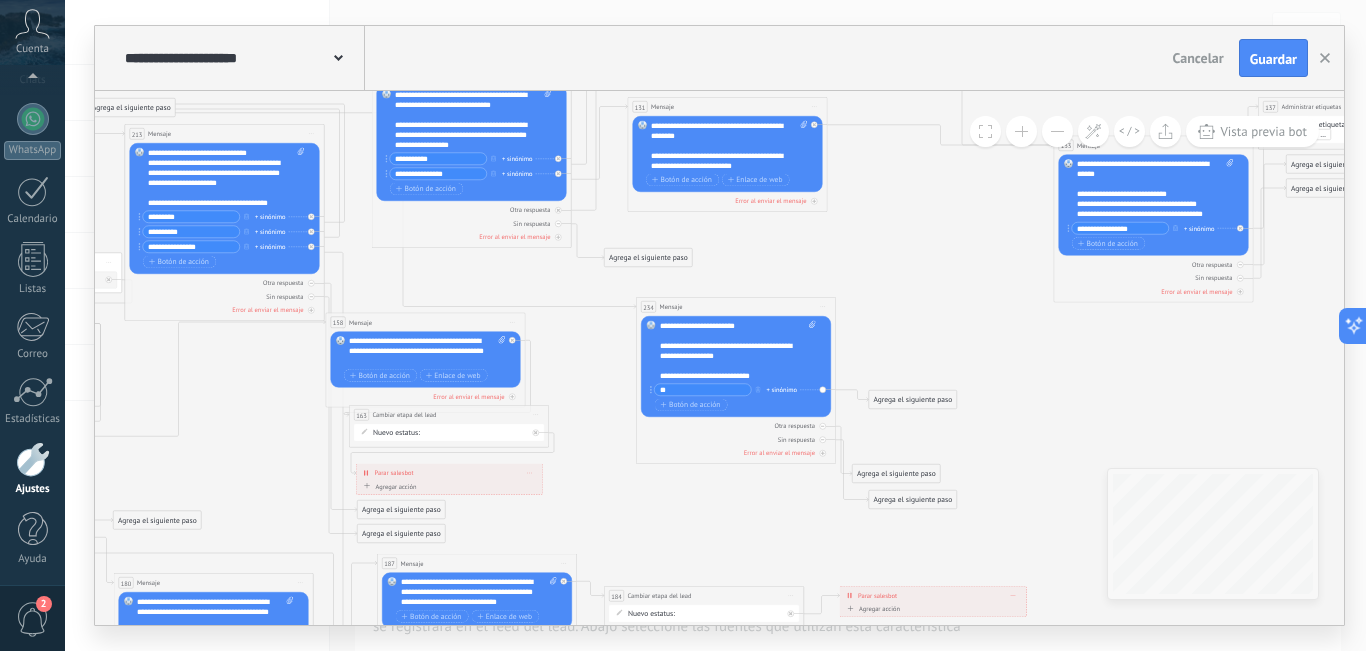type on "*" 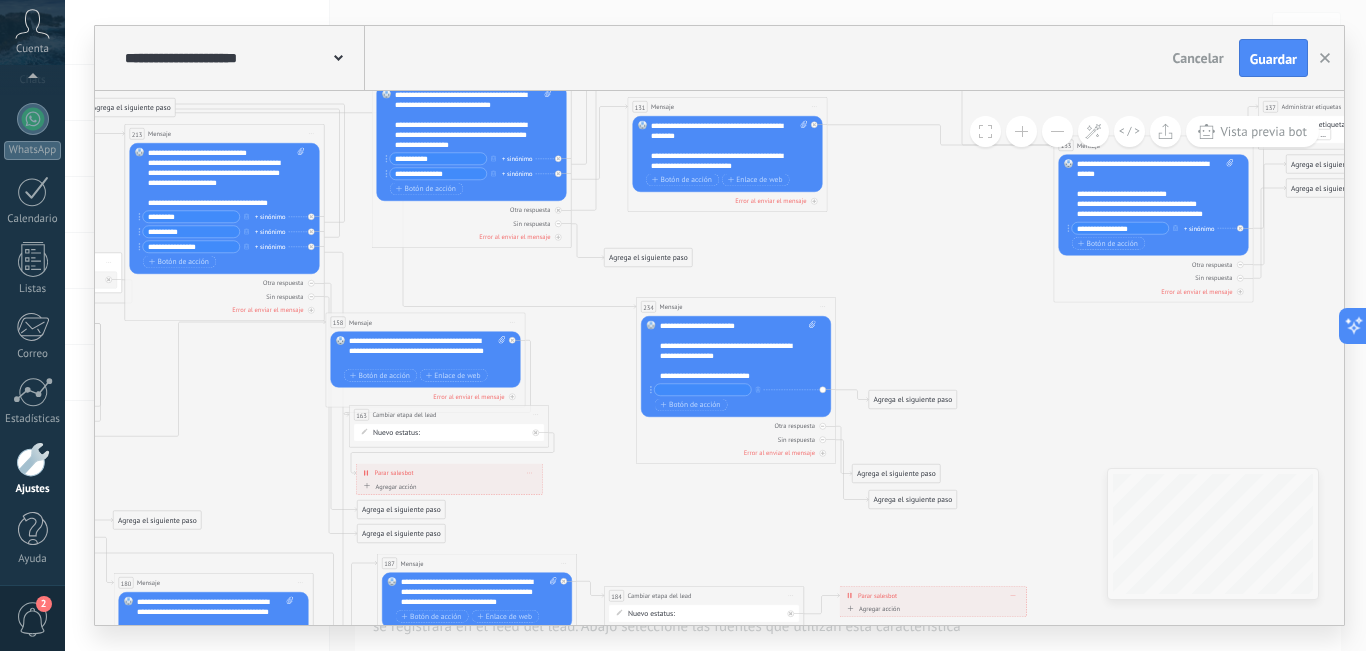 click 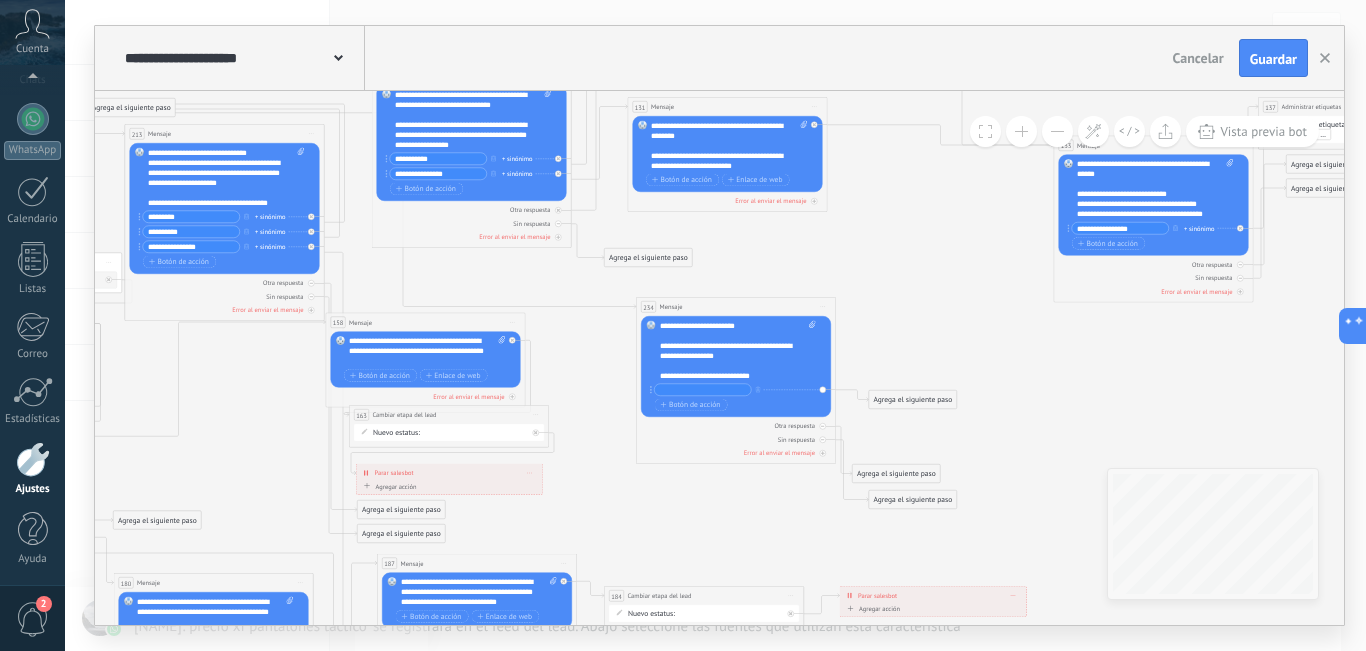 click at bounding box center (703, 390) 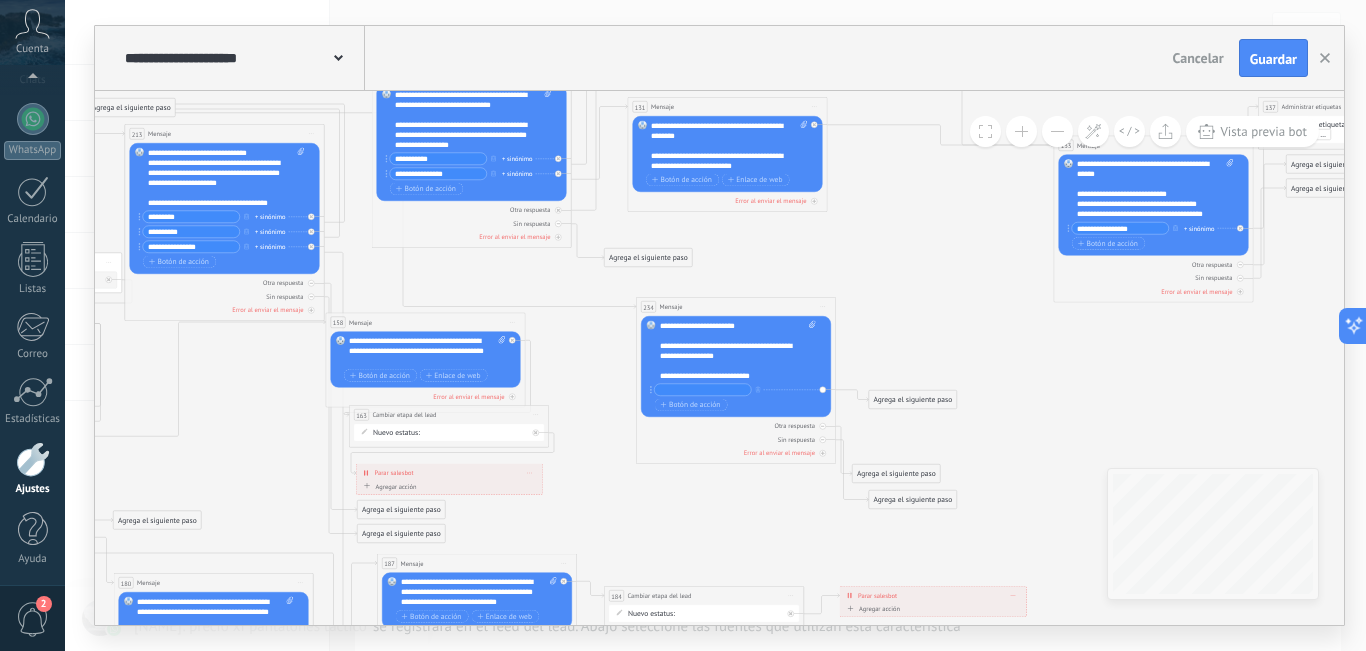 paste on "**********" 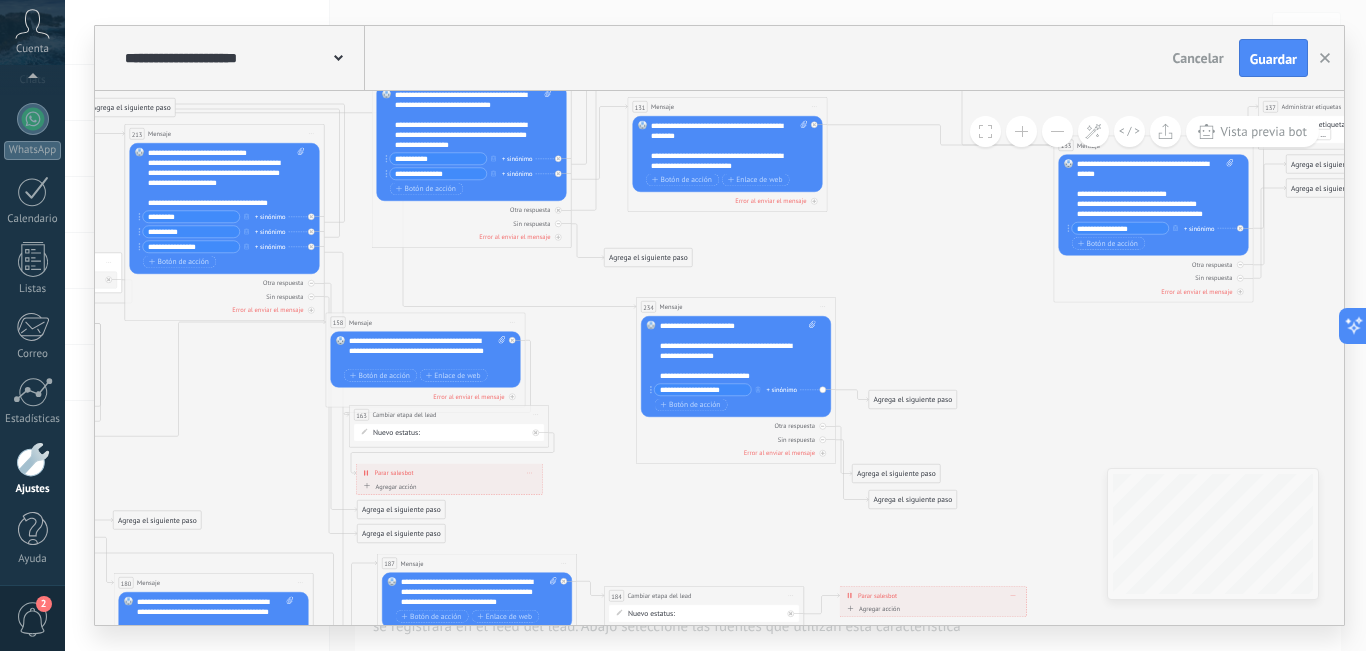 type on "**********" 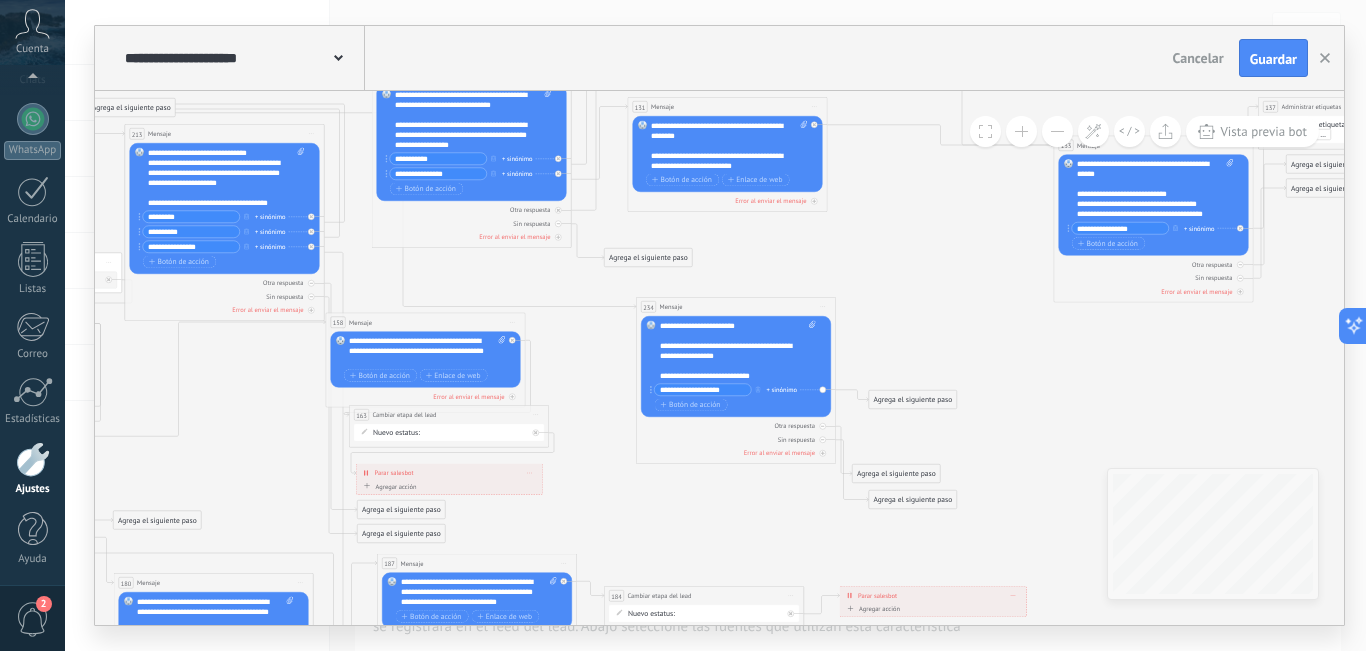 click on "Reemplazar
Quitar
Convertir a mensaje de voz
Arrastre la imagen aquí para adjuntarla.
Añadir imagen
Subir
Arrastrar y soltar
Archivo no encontrado
Escribe tu mensaje..." at bounding box center [736, 366] 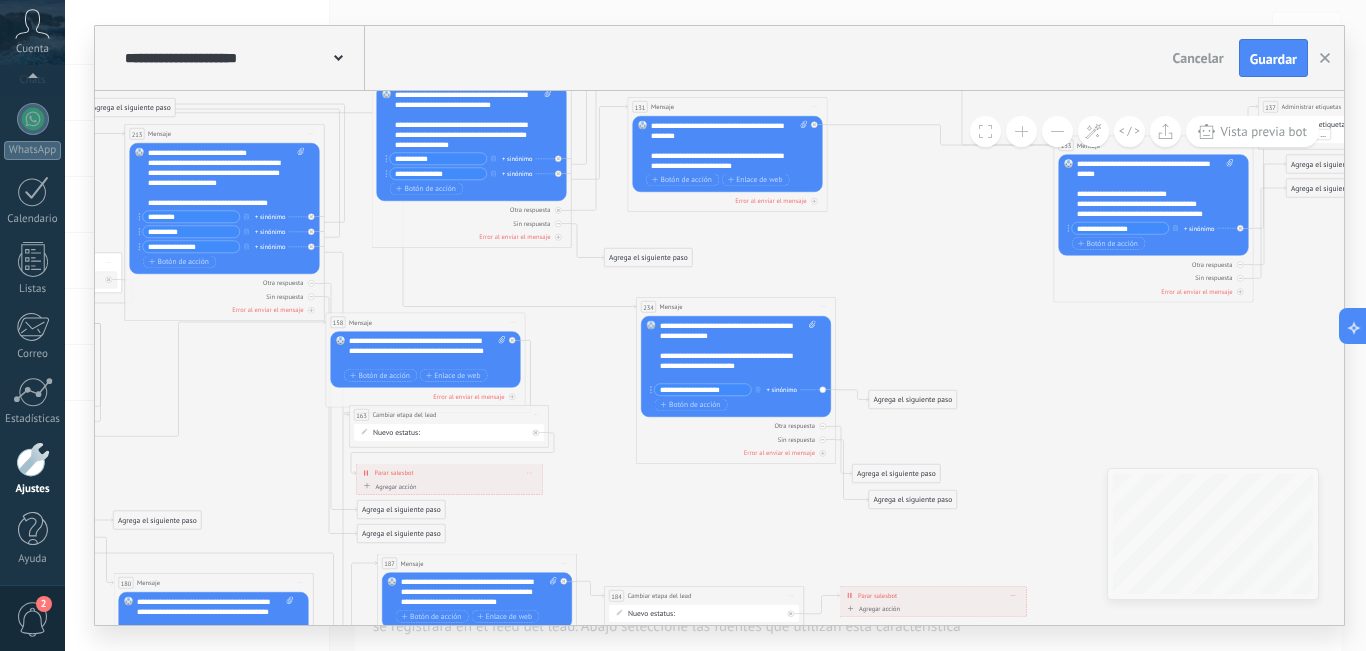 click on "Iniciar vista previa aquí
Cambiar nombre
Duplicar
Borrar" at bounding box center [823, 307] 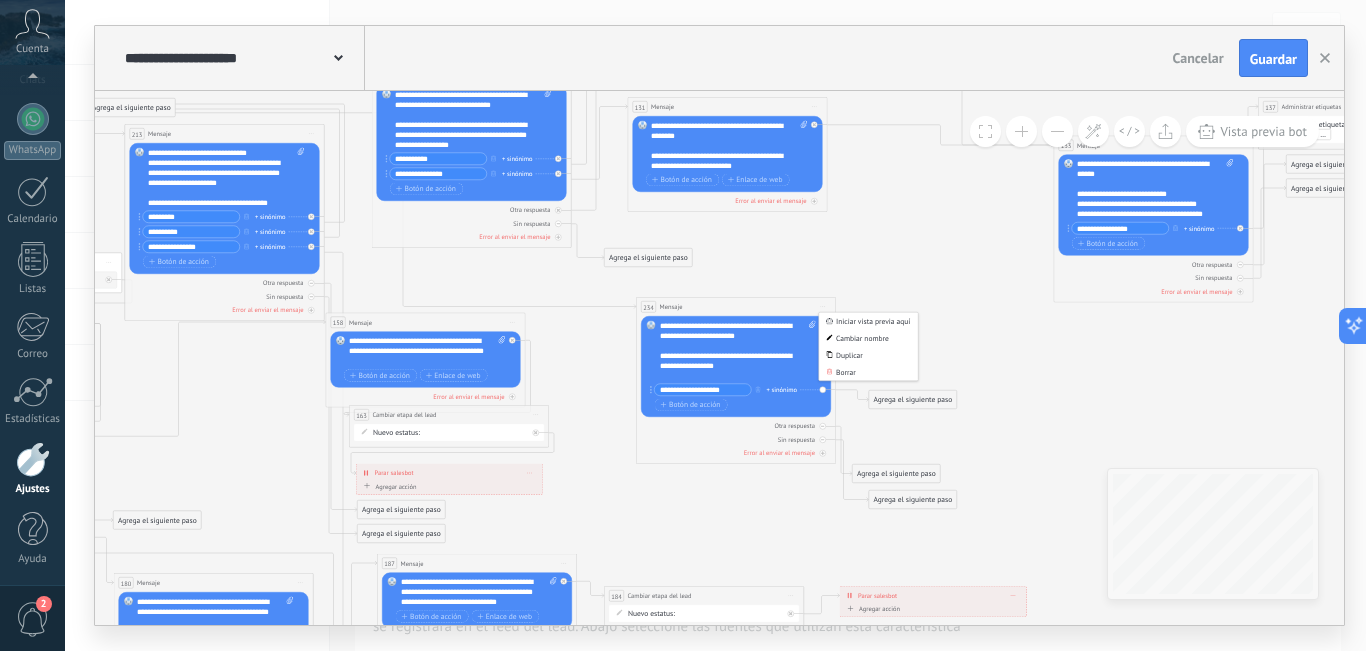 scroll, scrollTop: 80, scrollLeft: 0, axis: vertical 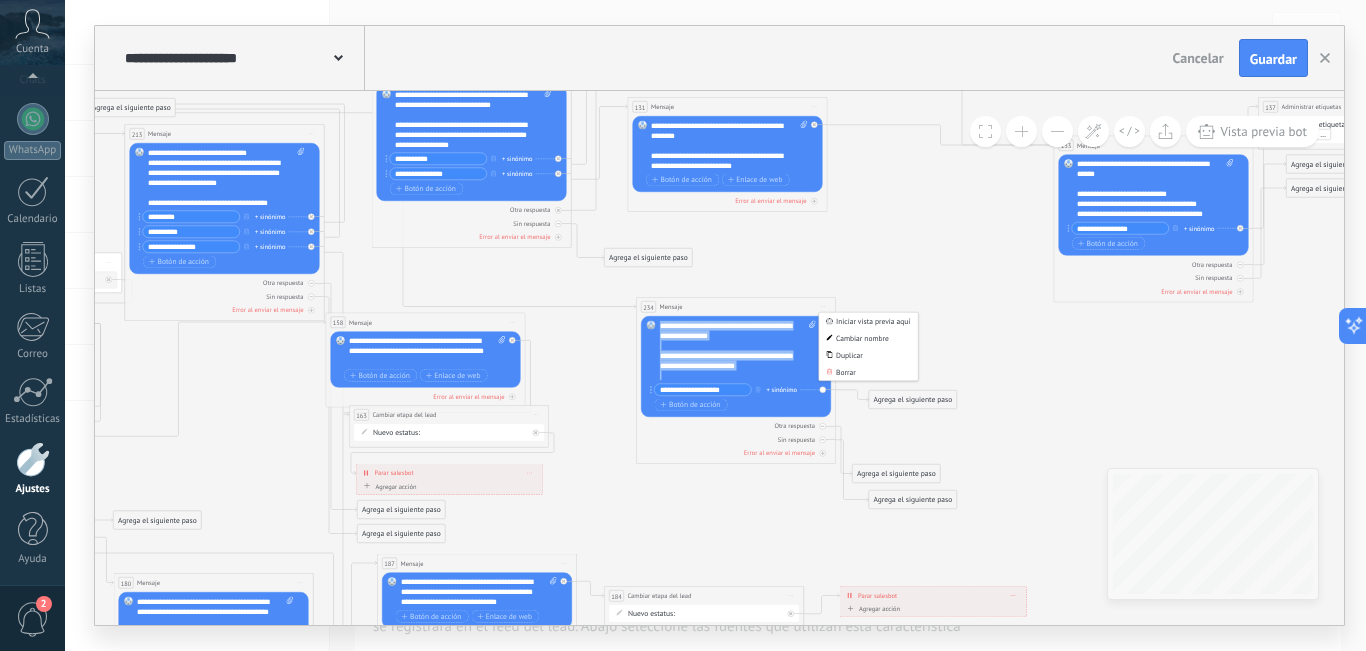 drag, startPoint x: 758, startPoint y: 378, endPoint x: 652, endPoint y: 319, distance: 121.313644 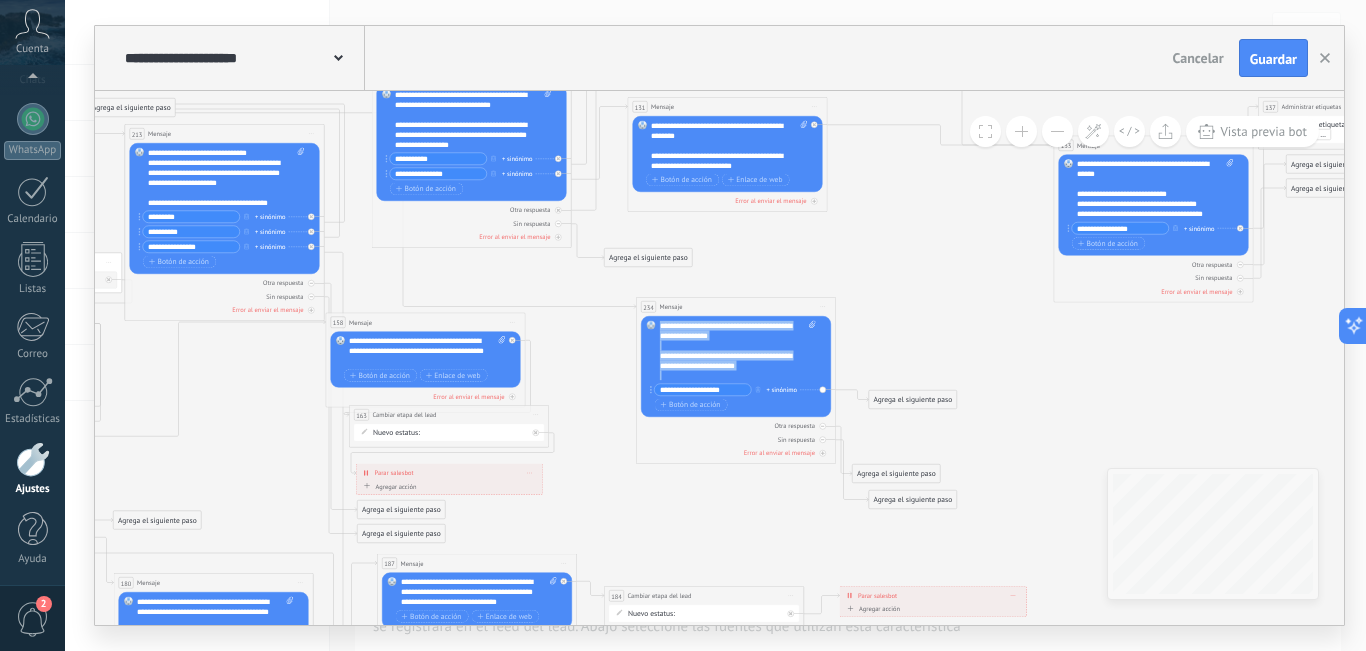 click on "**********" at bounding box center [738, 351] 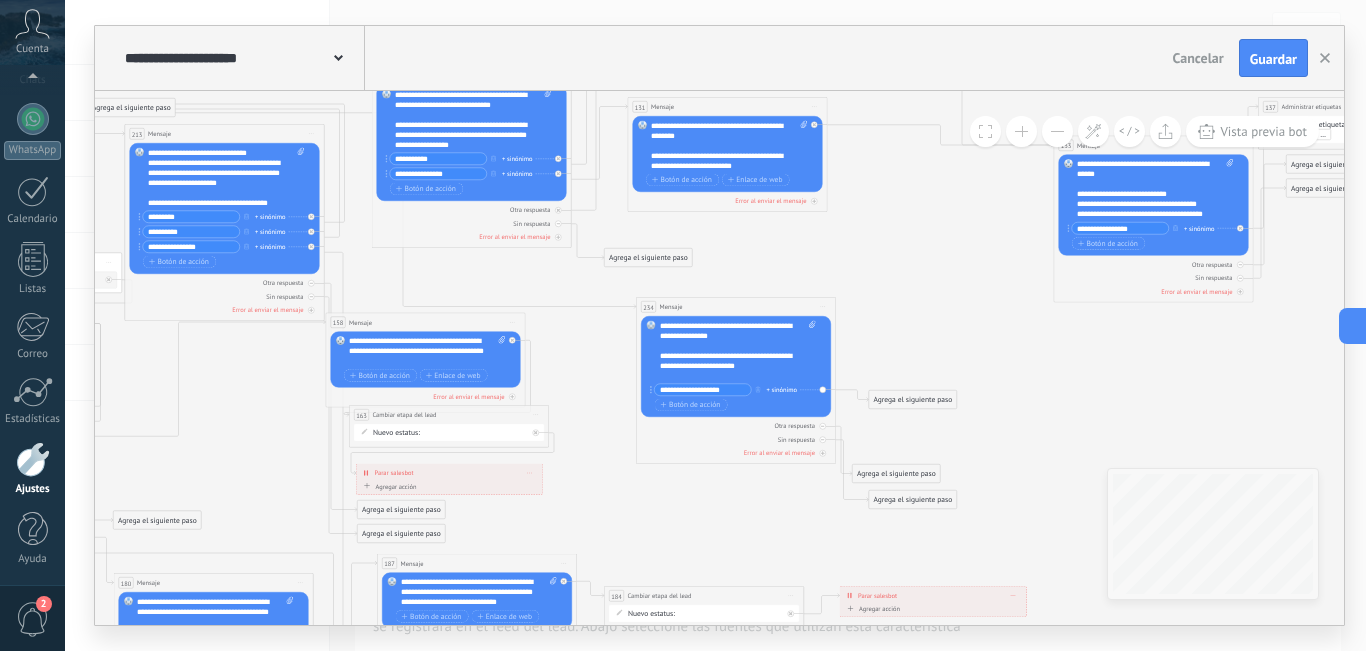click 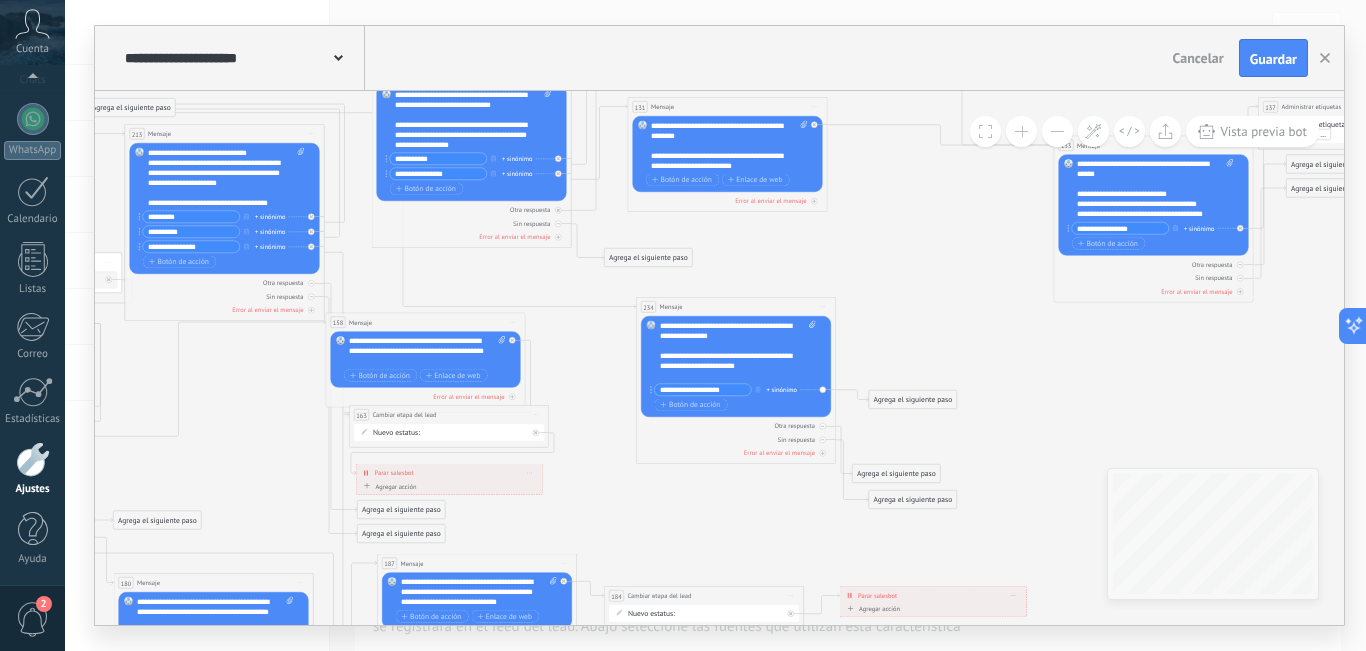 click on "Iniciar vista previa aquí
Cambiar nombre
Duplicar
Borrar" at bounding box center [823, 307] 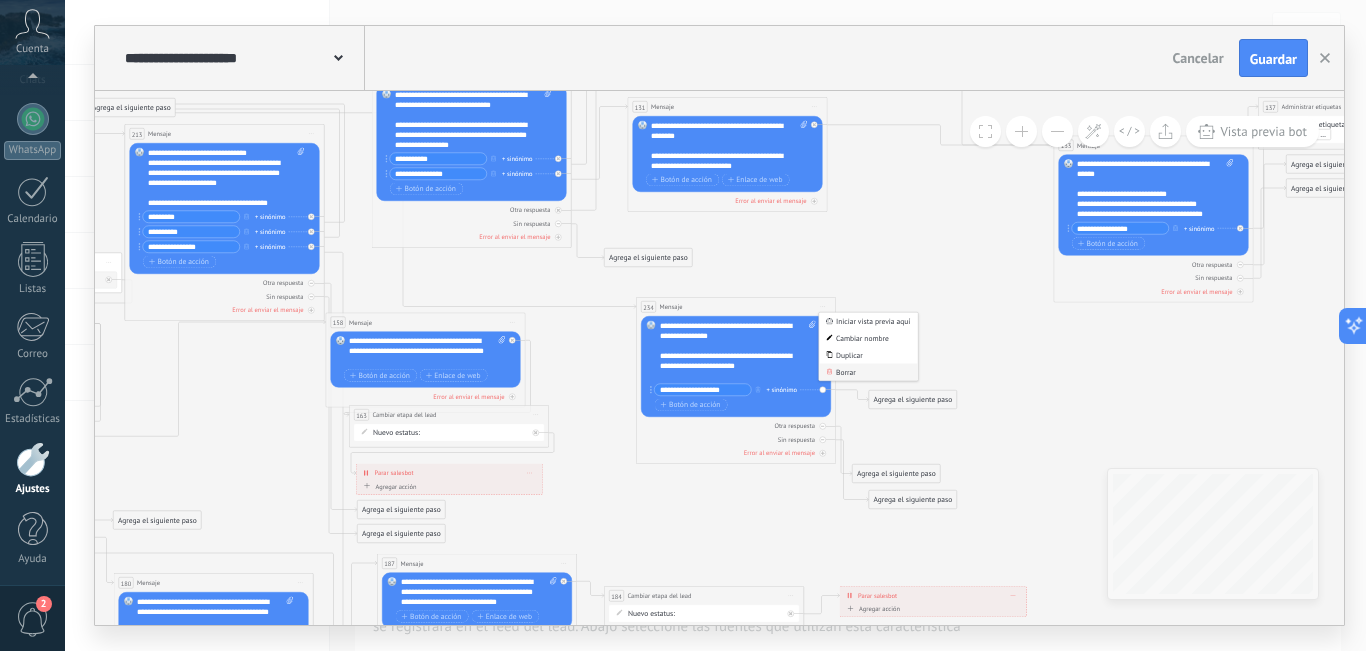 click on "Borrar" at bounding box center [868, 372] 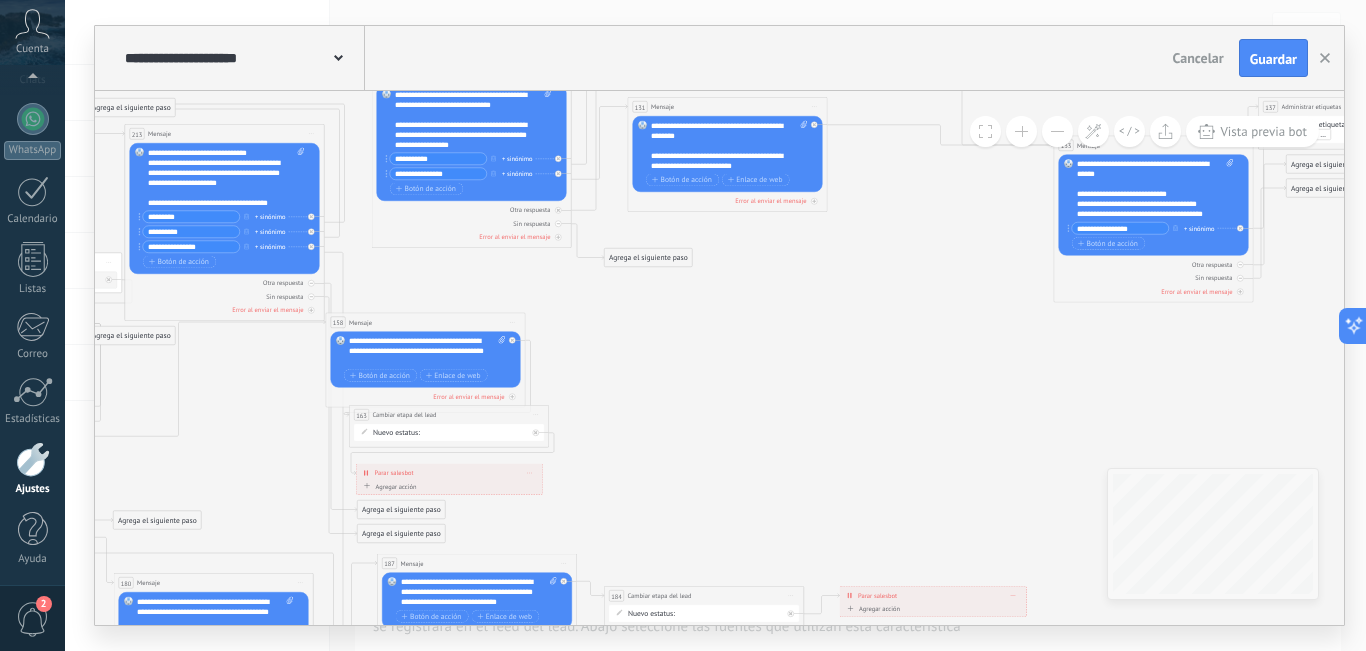 drag, startPoint x: 698, startPoint y: 423, endPoint x: 944, endPoint y: 353, distance: 255.76552 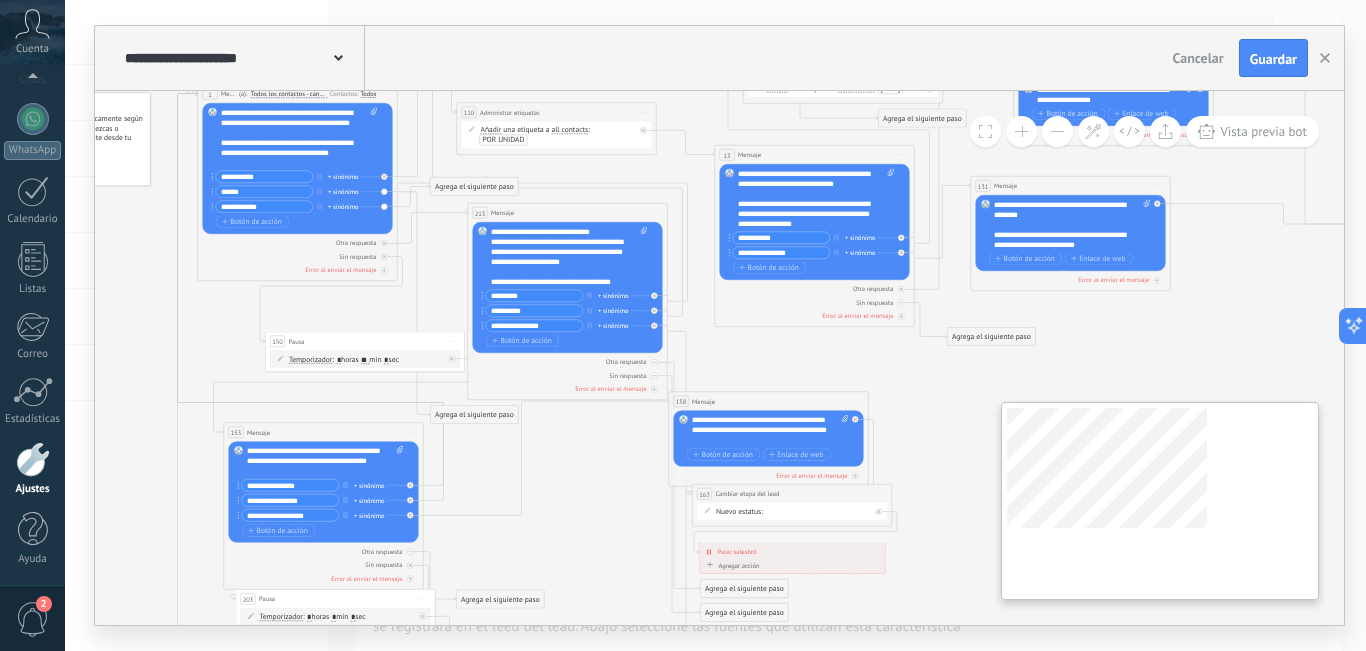click on "[NUMBER]
Mensaje
*******
(a):
Todos los contactos - canales seleccionados
Todos los contactos - canales seleccionados
Todos los contactos - canal primario
Contacto principal - canales seleccionados
Contacto principal - canal primario
Todos los contactos - canales seleccionados
Todos los contactos - canales seleccionados
Todos los contactos - canal primario
Contacto principal - canales seleccionados" at bounding box center [719, 358] 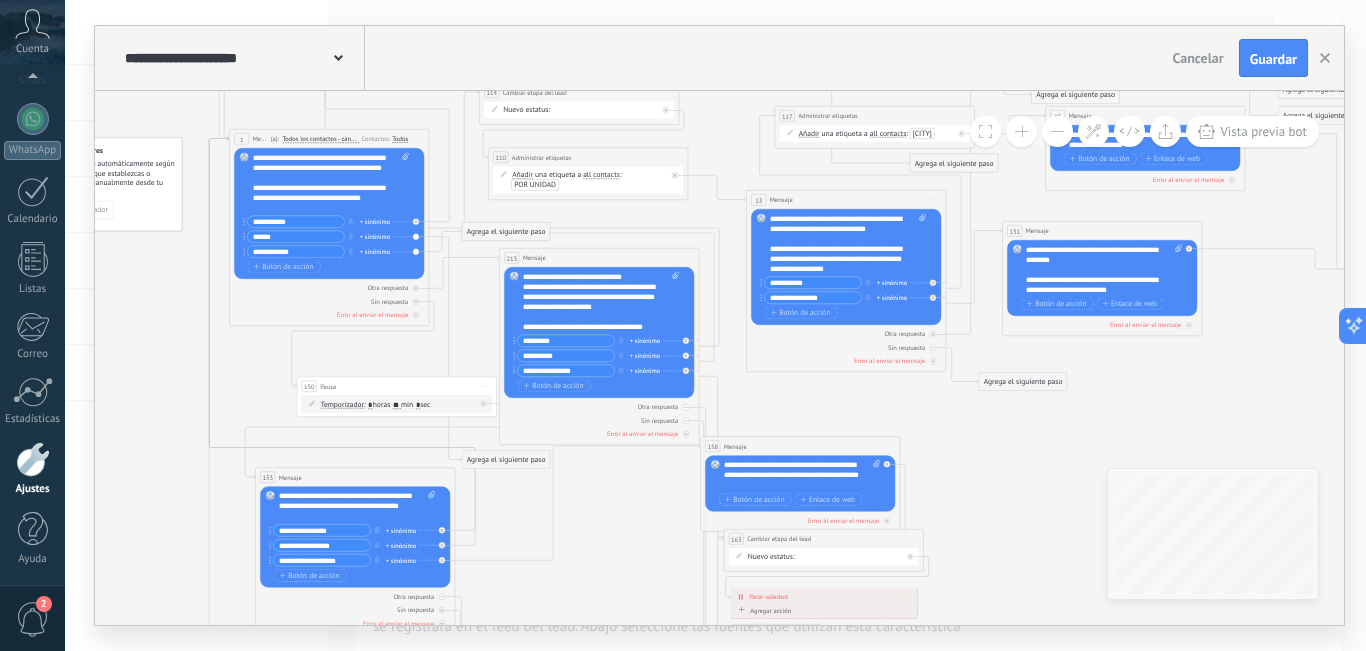 click 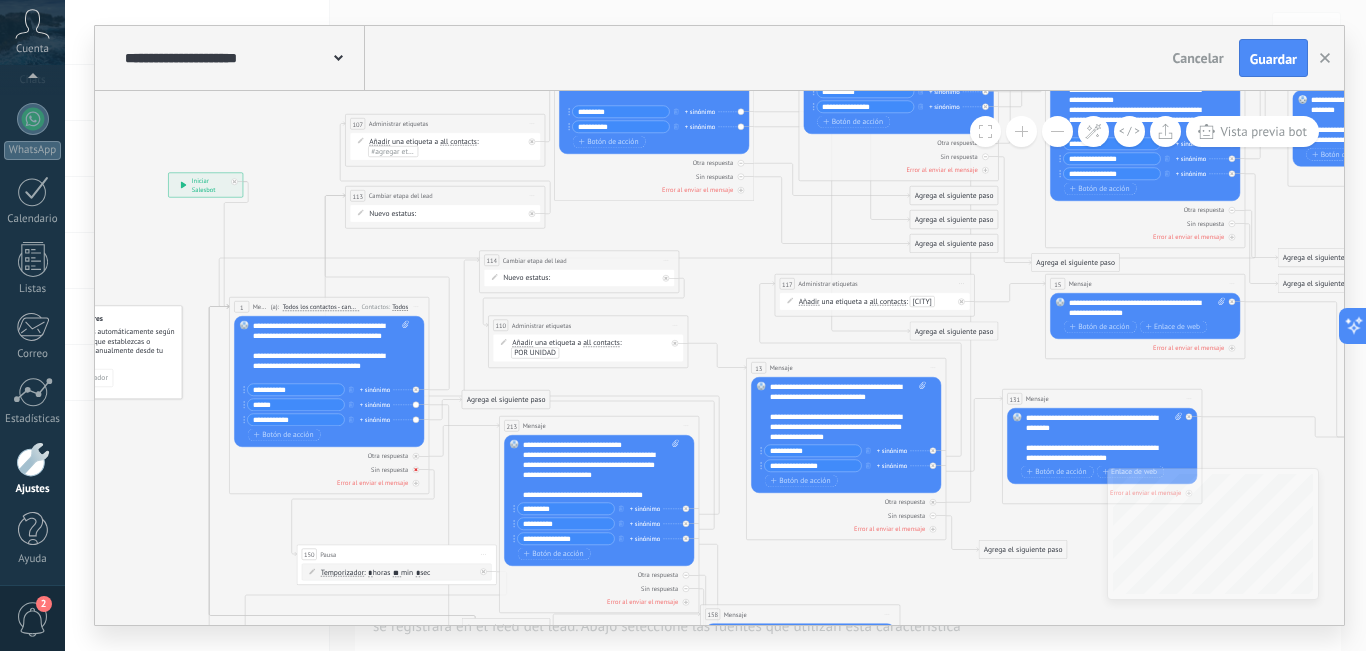 drag, startPoint x: 169, startPoint y: 338, endPoint x: 412, endPoint y: 451, distance: 267.9888 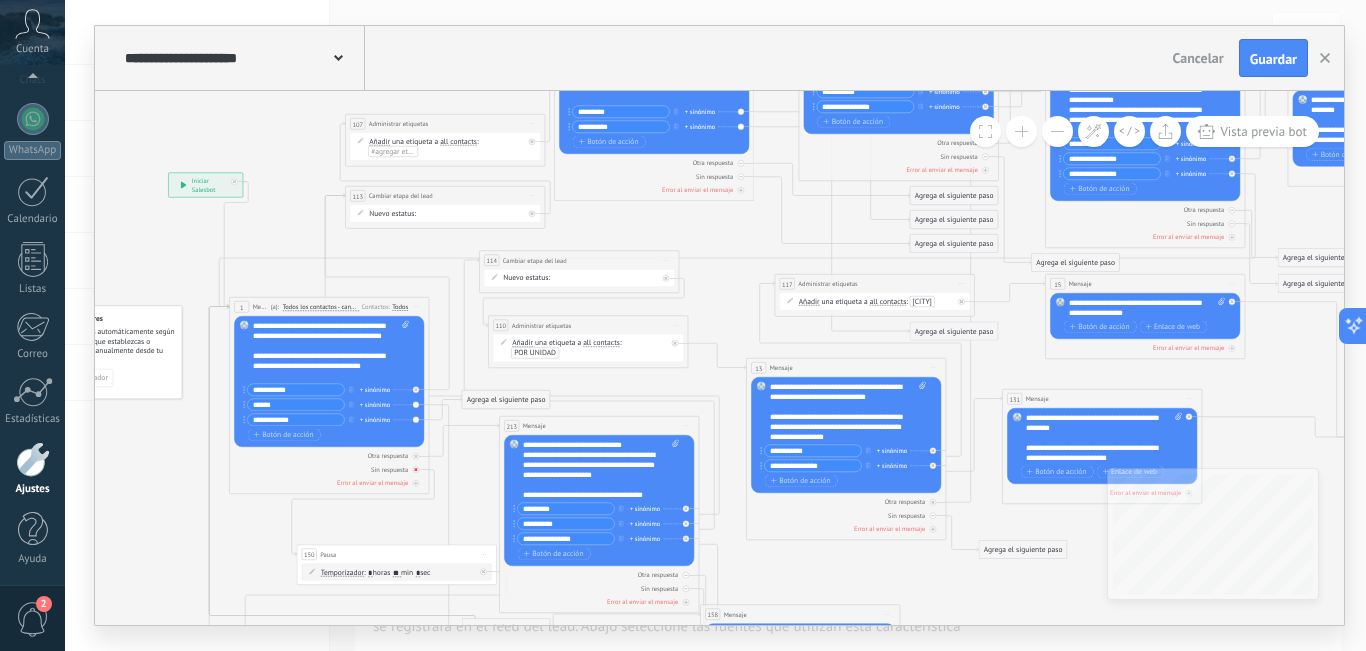 click on "[NUMBER]
Mensaje
*******
(a):
Todos los contactos - canales seleccionados
Todos los contactos - canales seleccionados
Todos los contactos - canal primario
Contacto principal - canales seleccionados
Contacto principal - canal primario
Todos los contactos - canales seleccionados
Todos los contactos - canales seleccionados
Todos los contactos - canal primario
Contacto principal - canales seleccionados" at bounding box center (1094, 428) 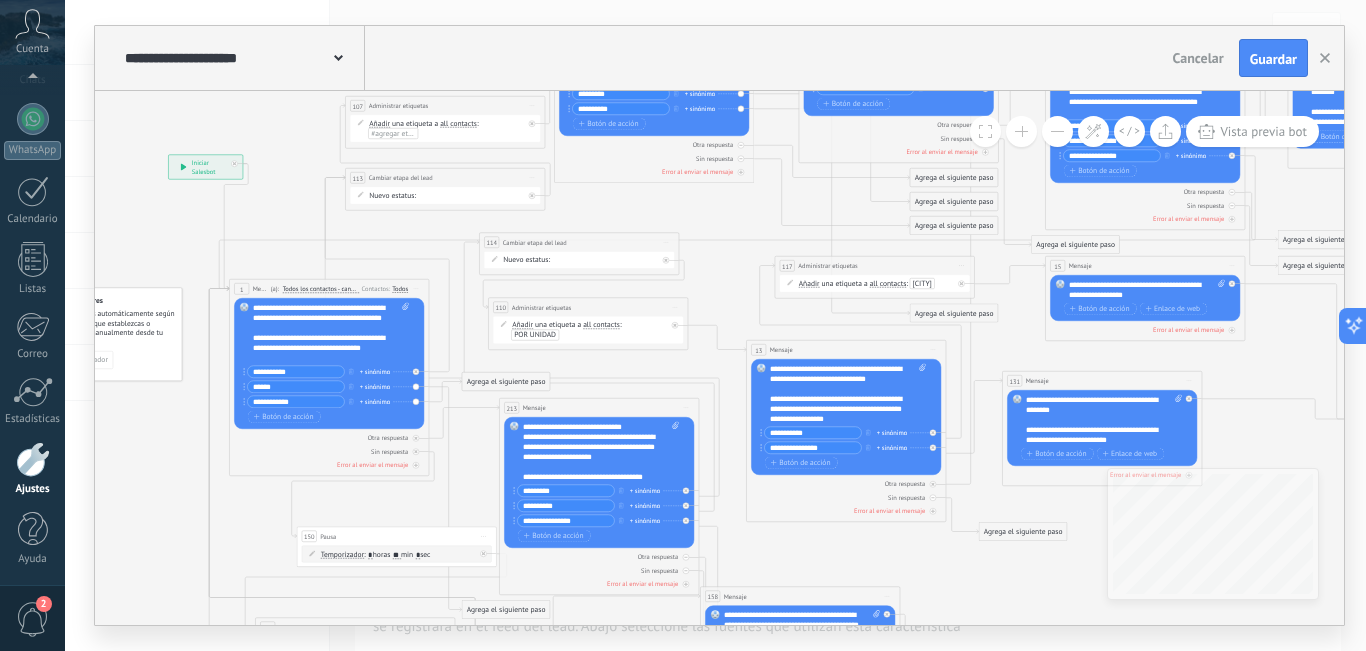 click on "Reemplazar
Quitar
Convertir a mensaje de voz
Arrastre la imagen aquí para adjuntarla.
Añadir imagen
Subir
Arrastrar y soltar
Archivo no encontrado
Escribe tu mensaje..." at bounding box center (329, 363) 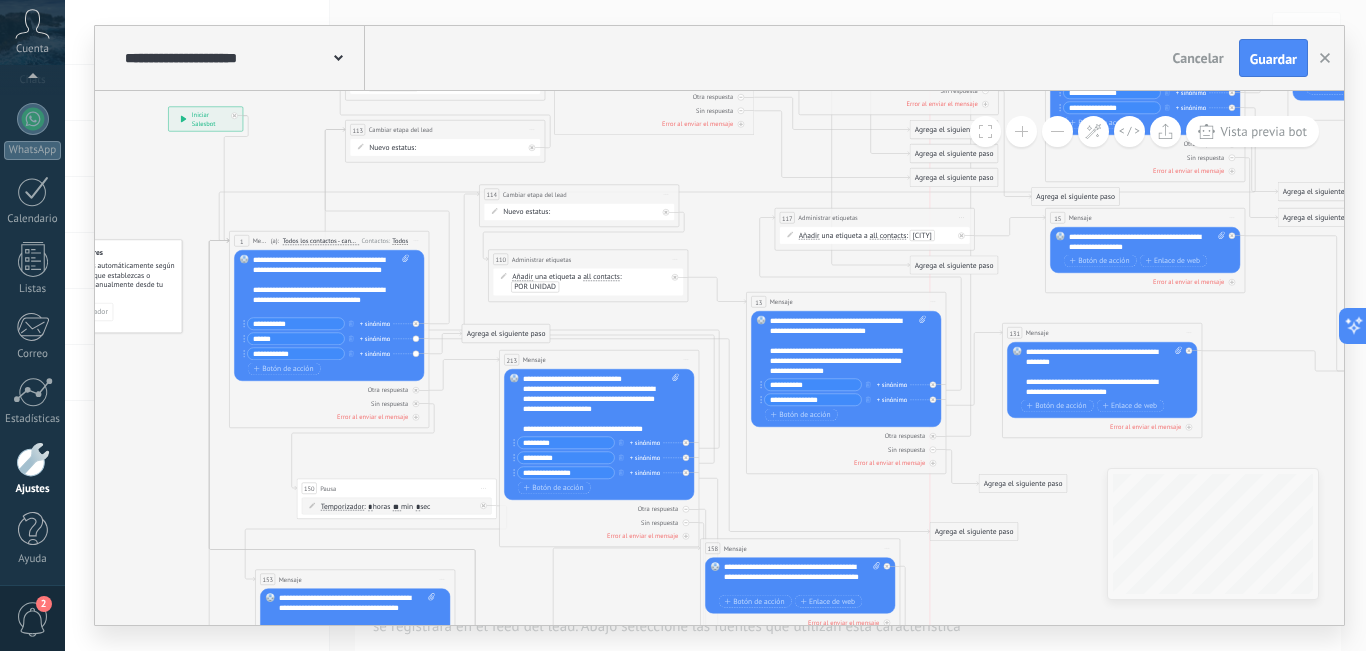 drag, startPoint x: 504, startPoint y: 561, endPoint x: 997, endPoint y: 525, distance: 494.31265 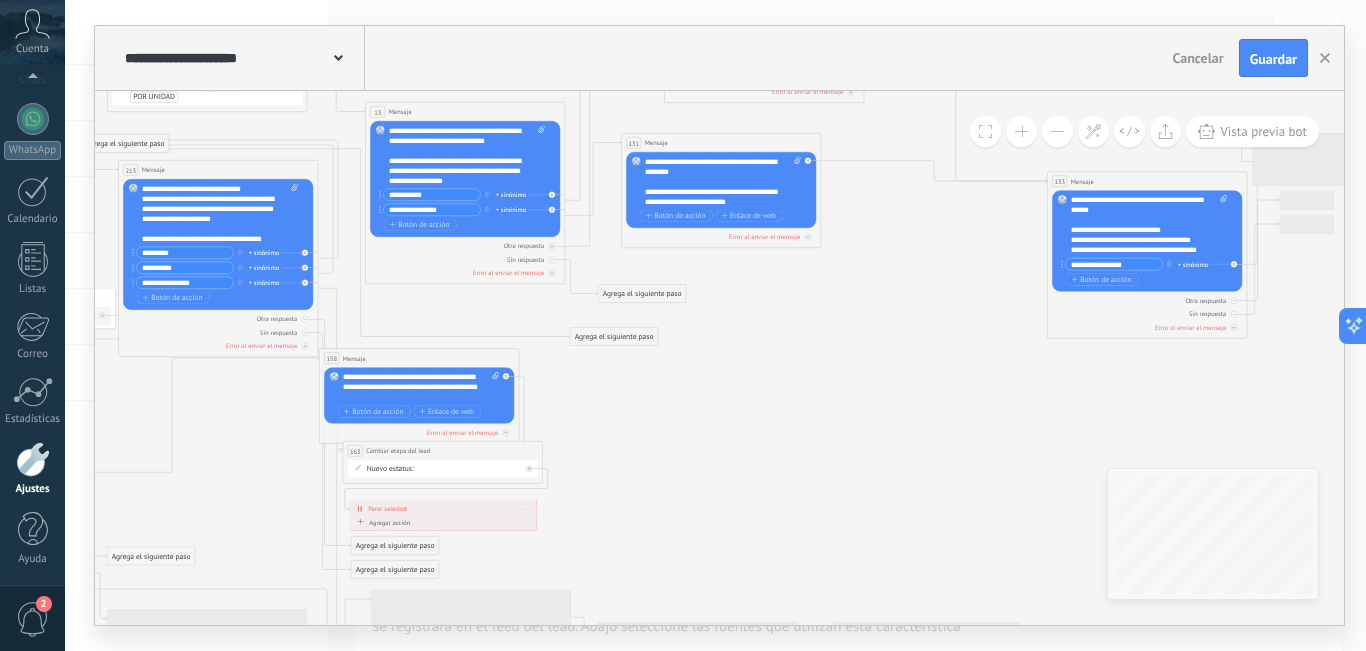 drag, startPoint x: 988, startPoint y: 565, endPoint x: 474, endPoint y: 318, distance: 570.26746 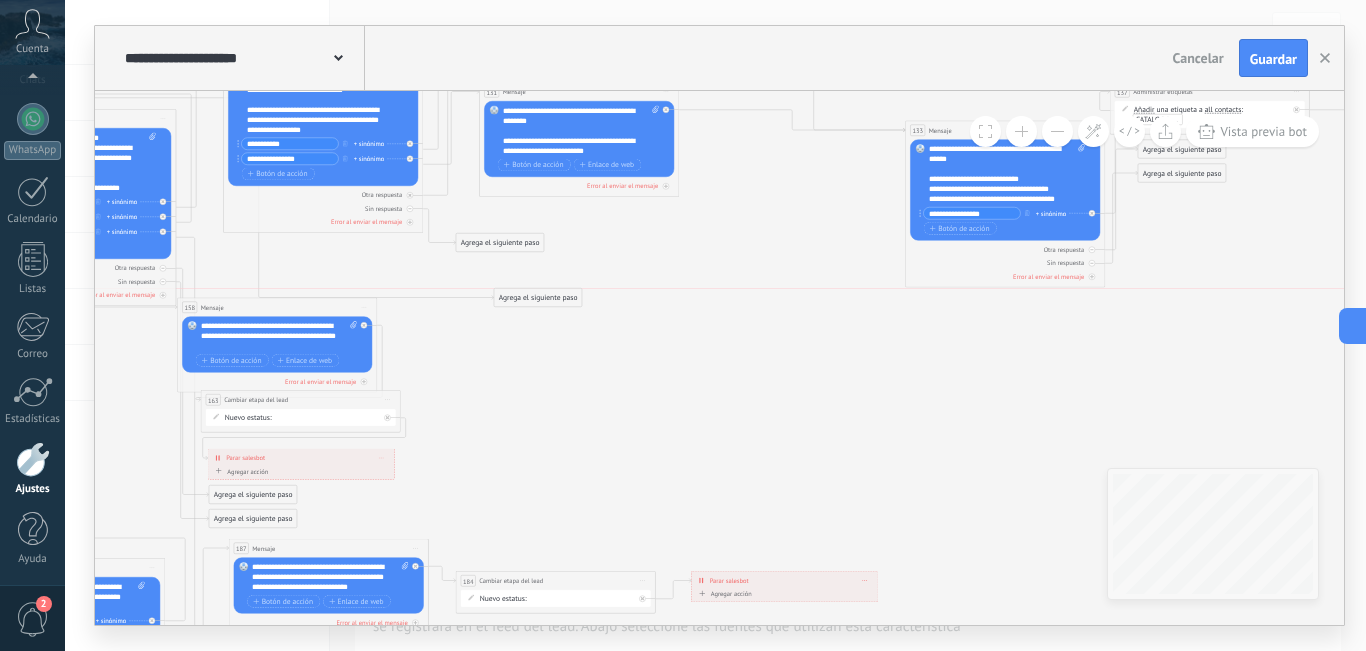drag, startPoint x: 484, startPoint y: 292, endPoint x: 572, endPoint y: 304, distance: 88.814415 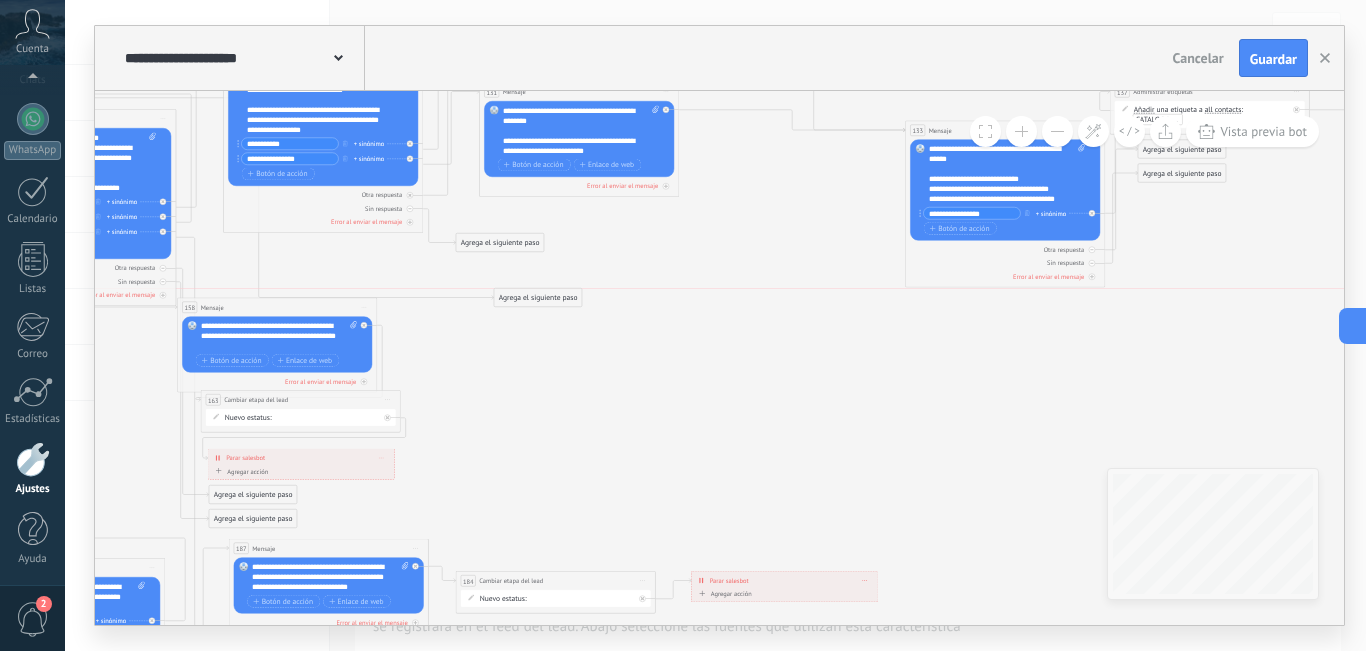 click on "Agrega el siguiente paso" at bounding box center [538, 298] 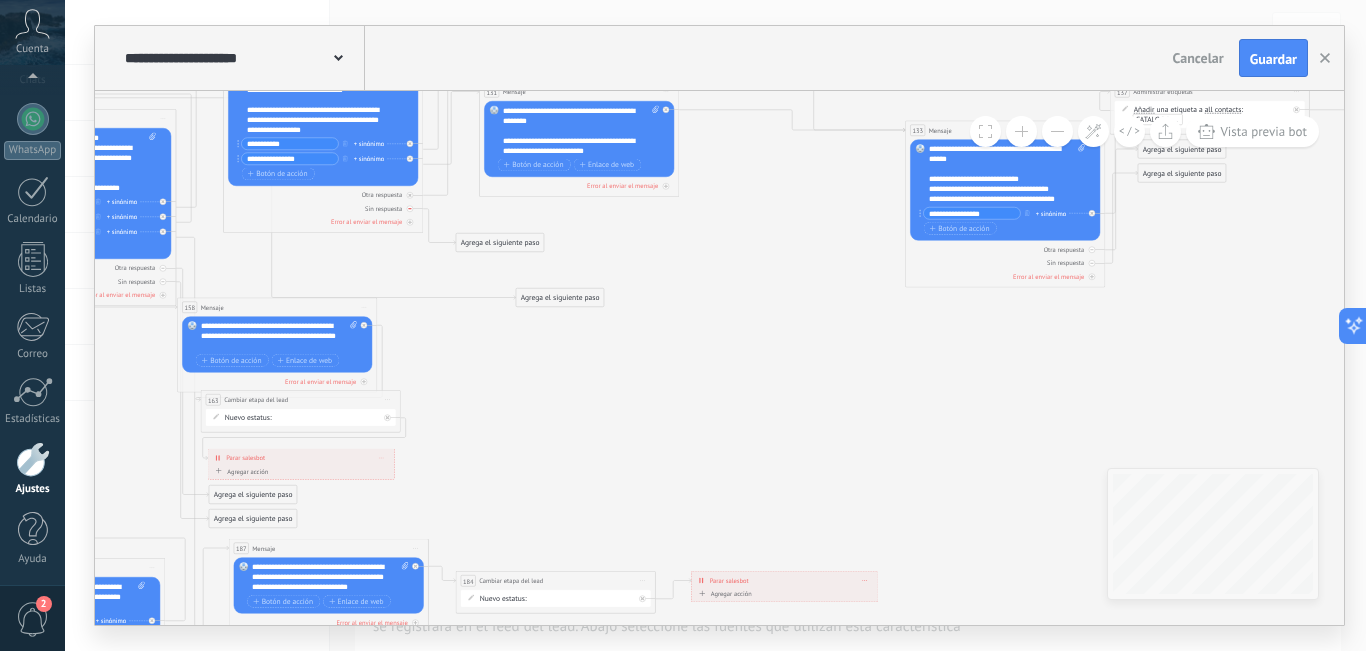 click at bounding box center (410, 209) 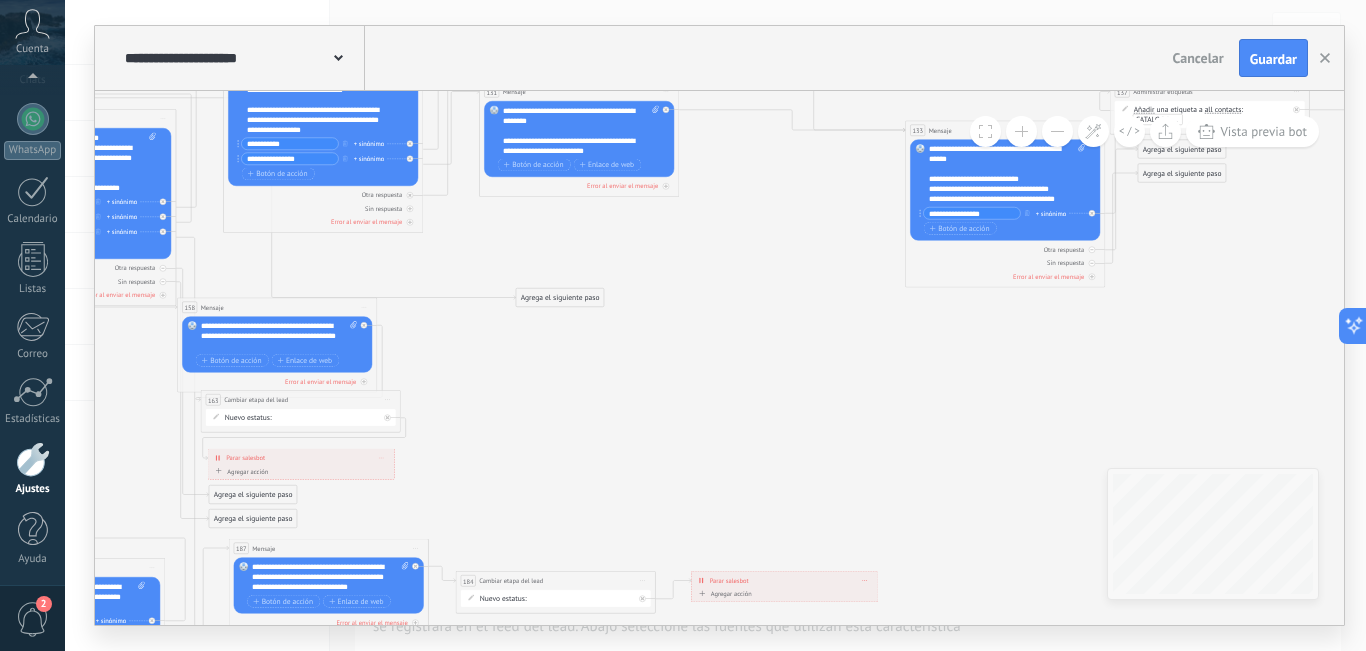 click on "Agrega el siguiente paso" at bounding box center (560, 298) 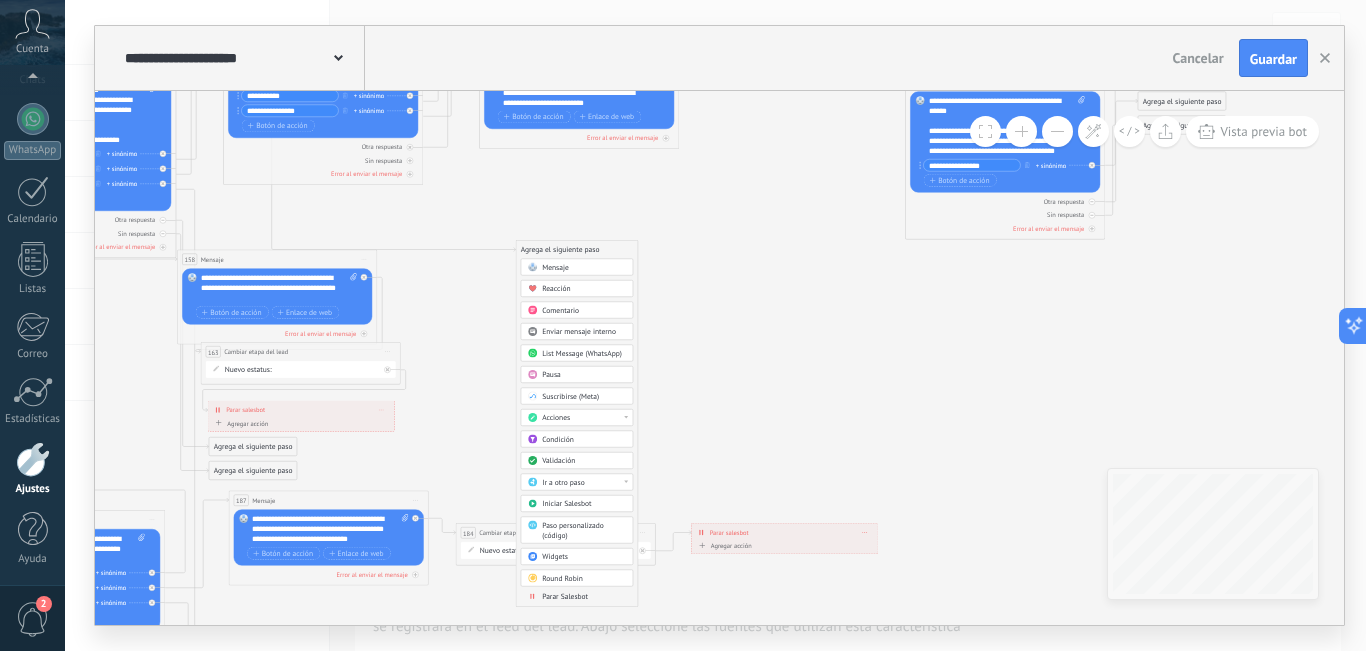 click on "Acciones" at bounding box center (584, 418) 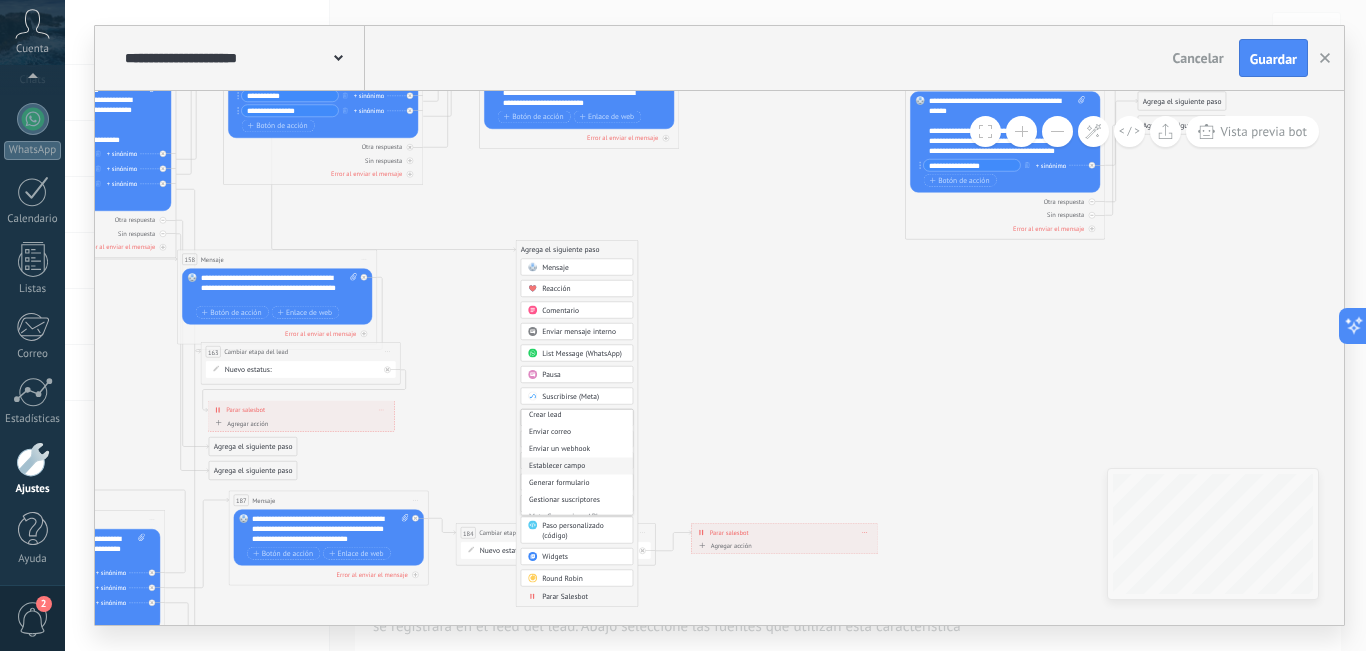 scroll, scrollTop: 266, scrollLeft: 0, axis: vertical 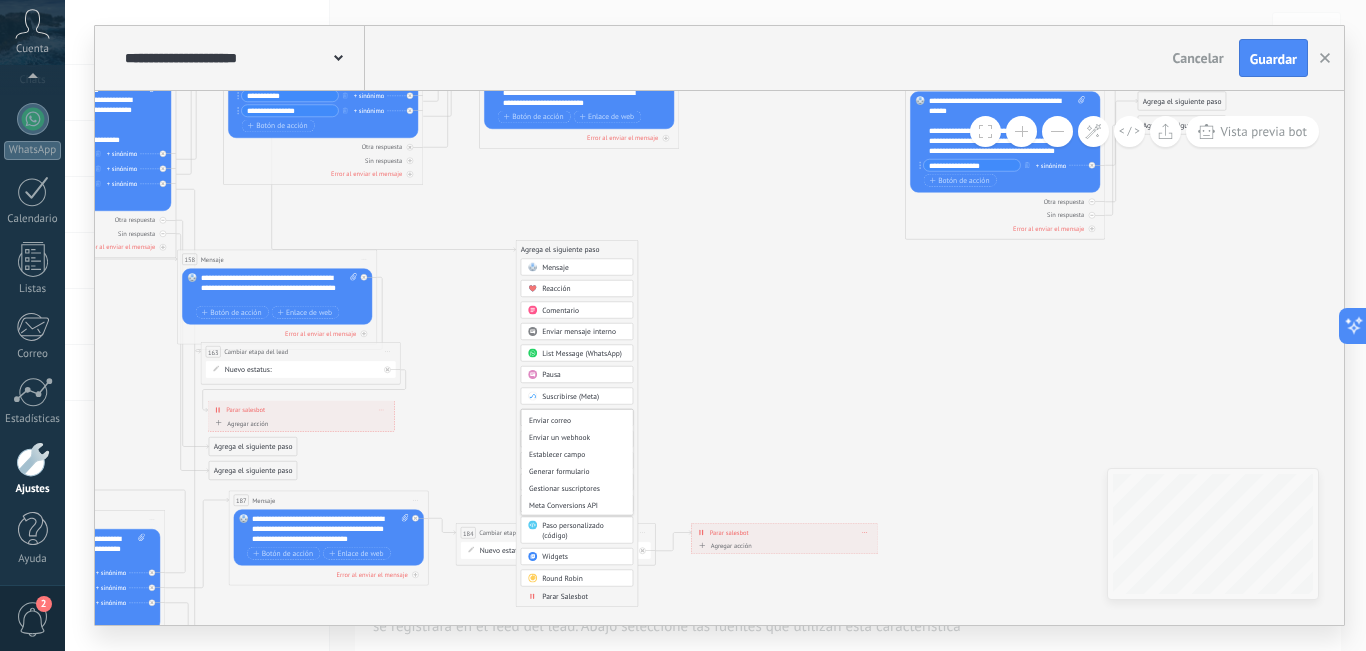 click on "Agrega el siguiente paso
Mensaje
Mensaje
Mensaje
Reacción
Comentario
Enviar mensaje interno" at bounding box center (577, 423) 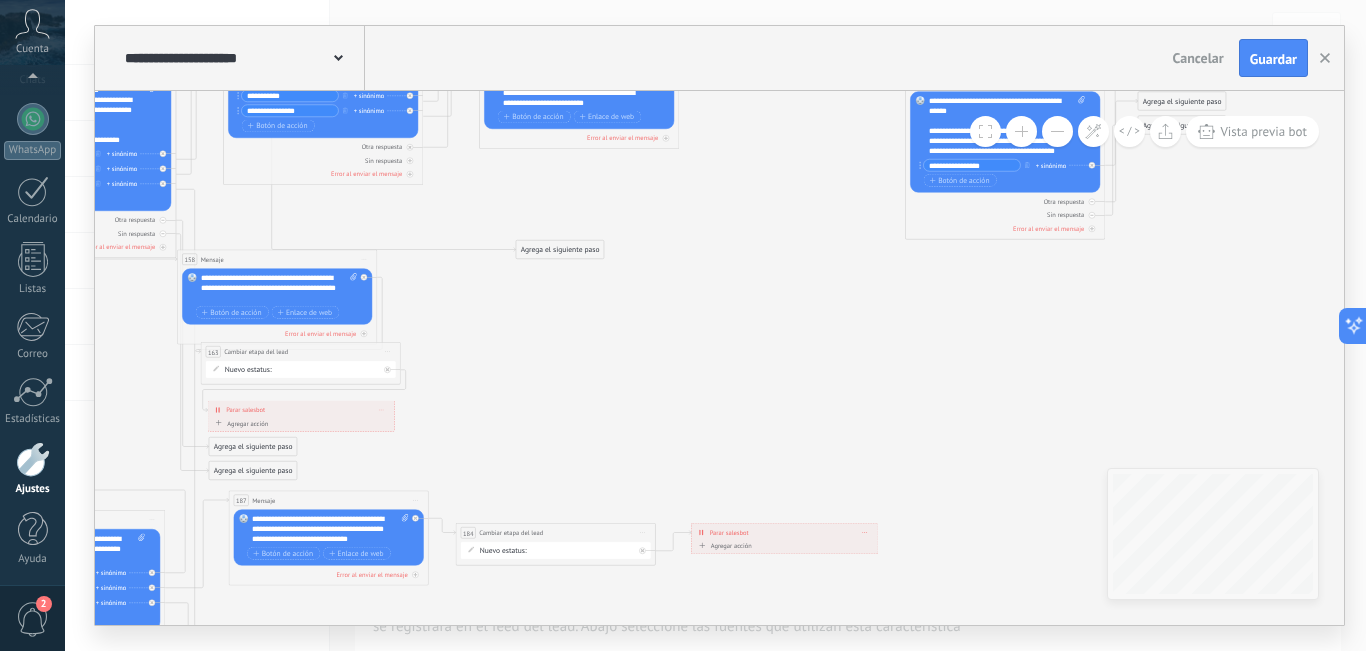 click on "Agrega el siguiente paso" at bounding box center [560, 250] 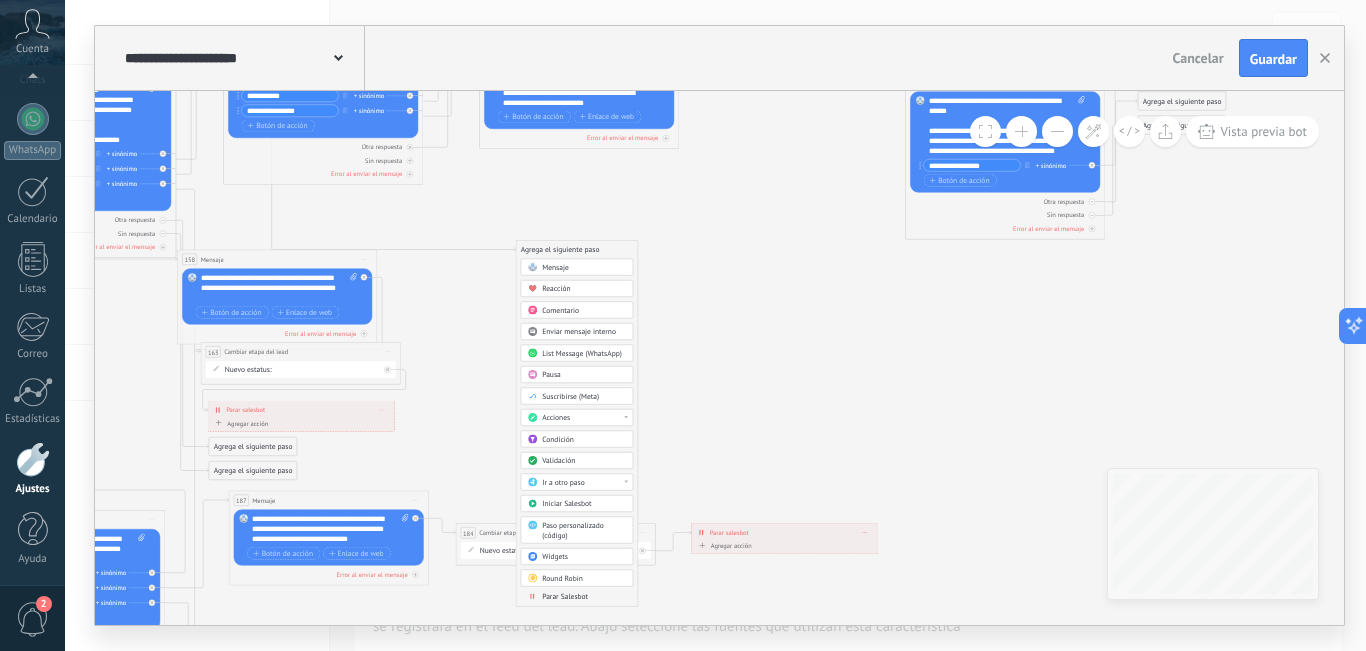 click on "Ir a otro paso" at bounding box center [584, 483] 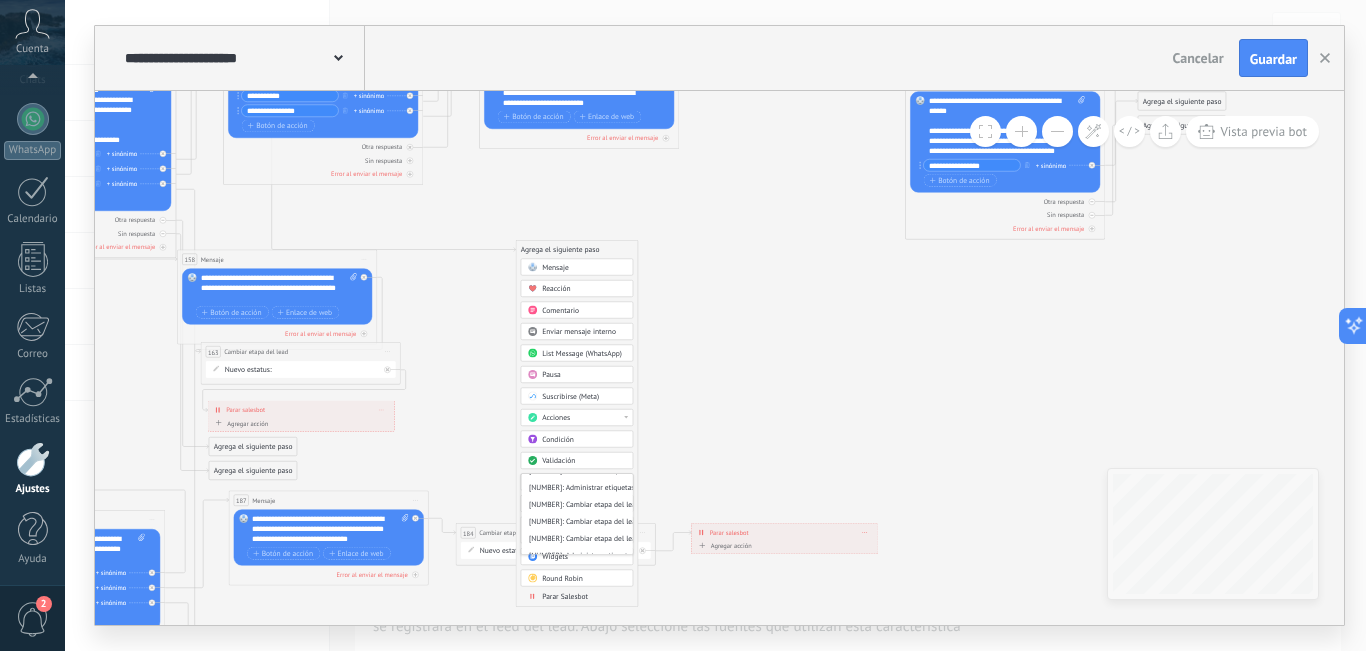 scroll, scrollTop: 900, scrollLeft: 0, axis: vertical 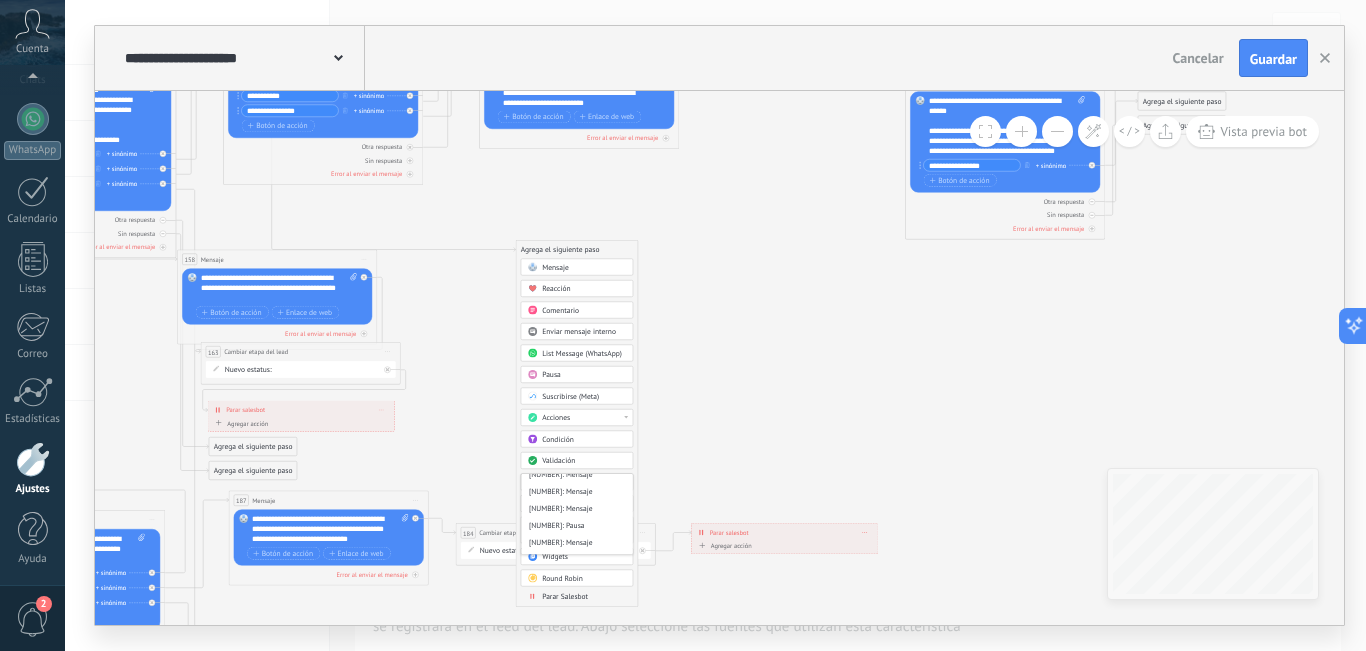 click on "Agrega el siguiente paso" at bounding box center (577, 250) 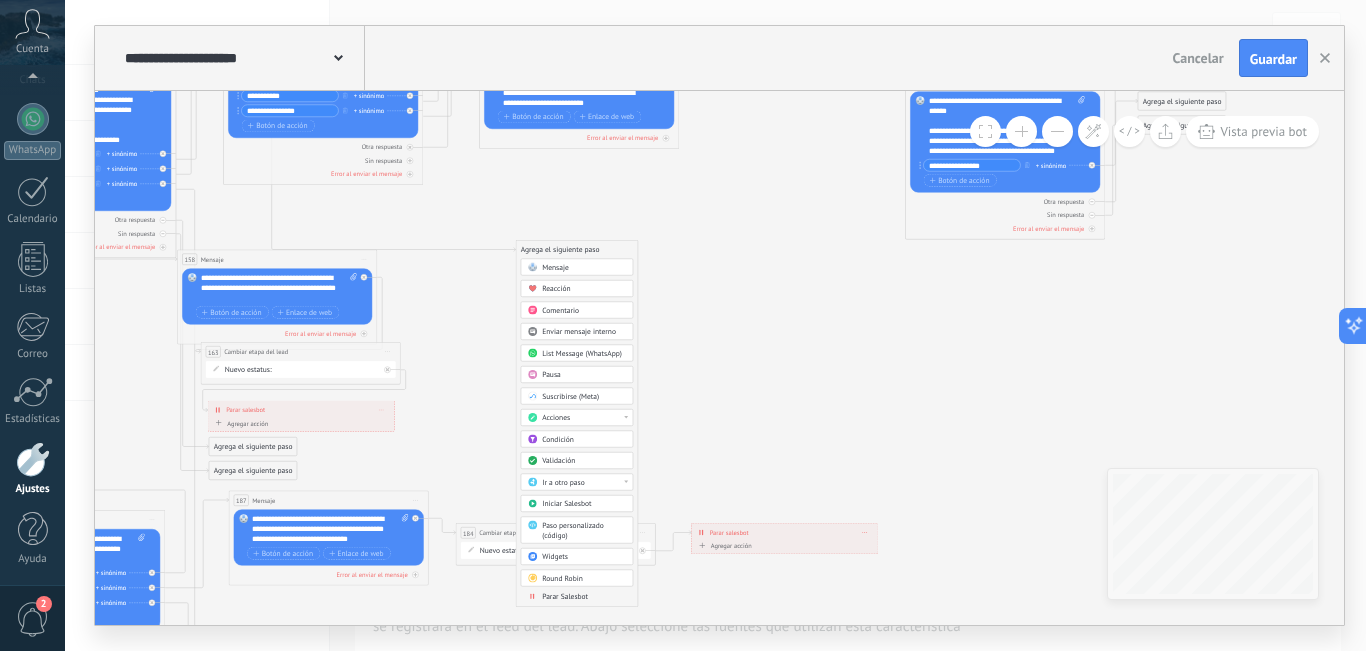click on "Mensaje" at bounding box center (577, 267) 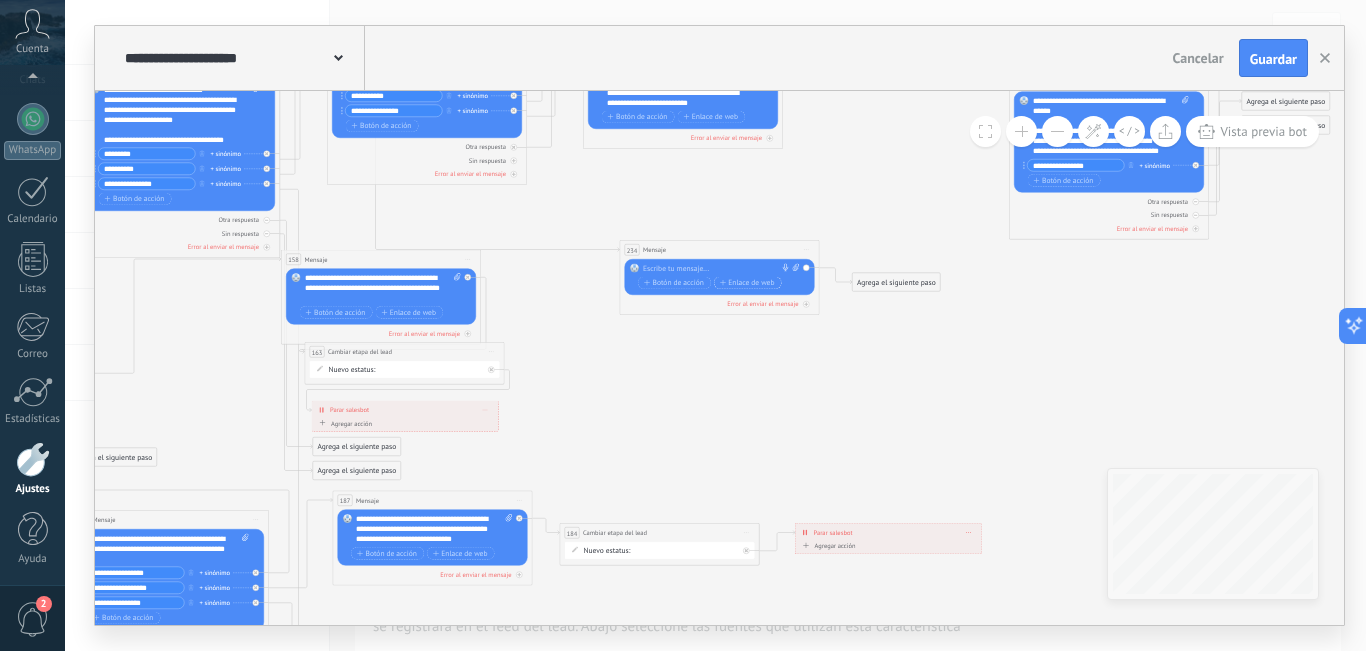 click on "Enlace de web" at bounding box center (747, 283) 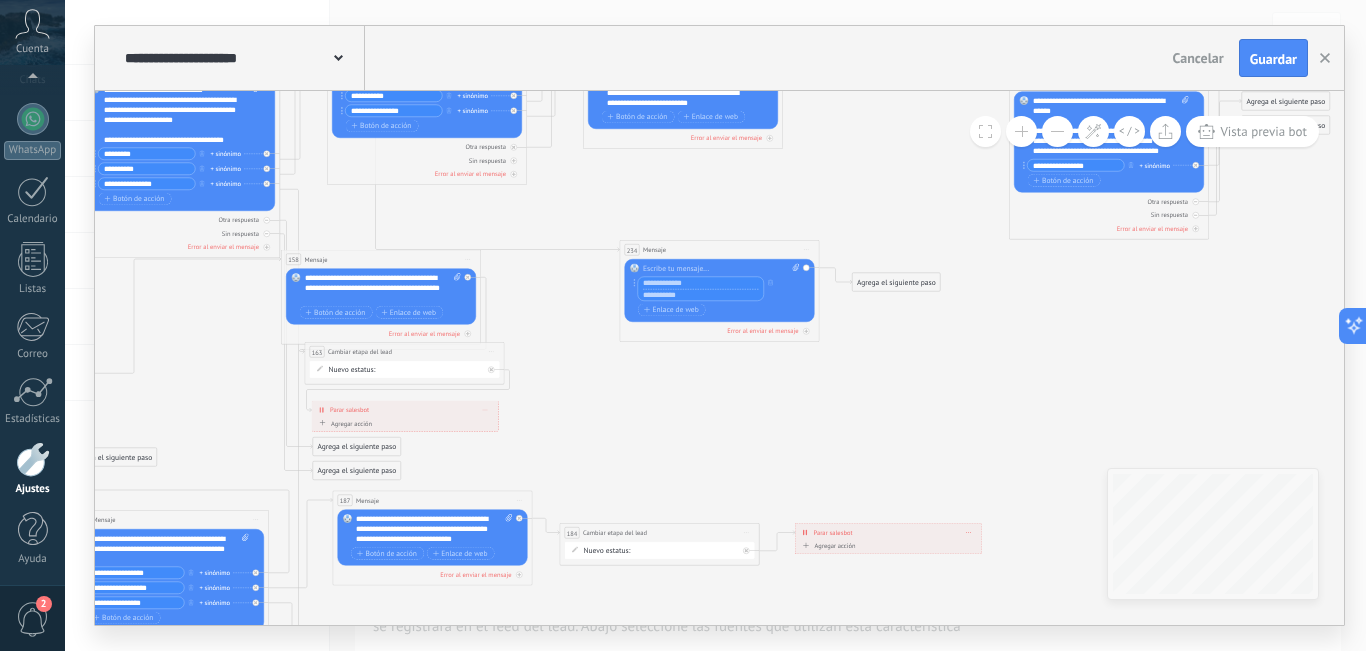 click at bounding box center (721, 269) 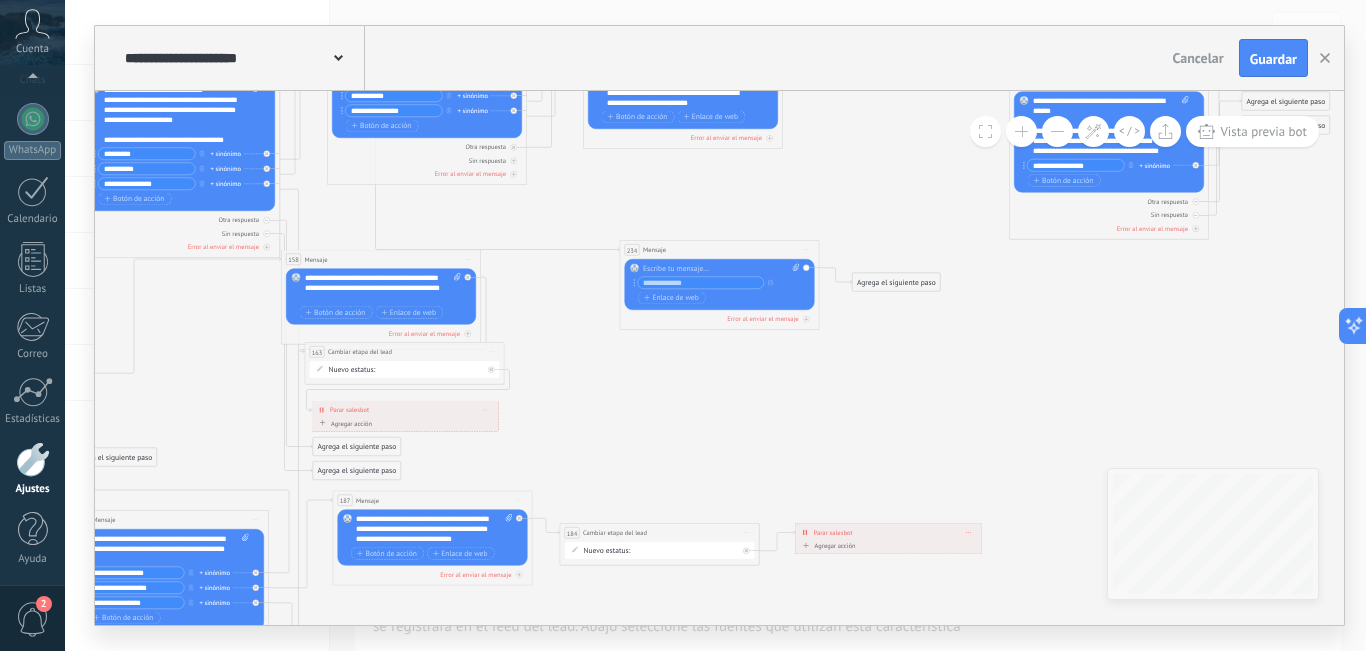 paste 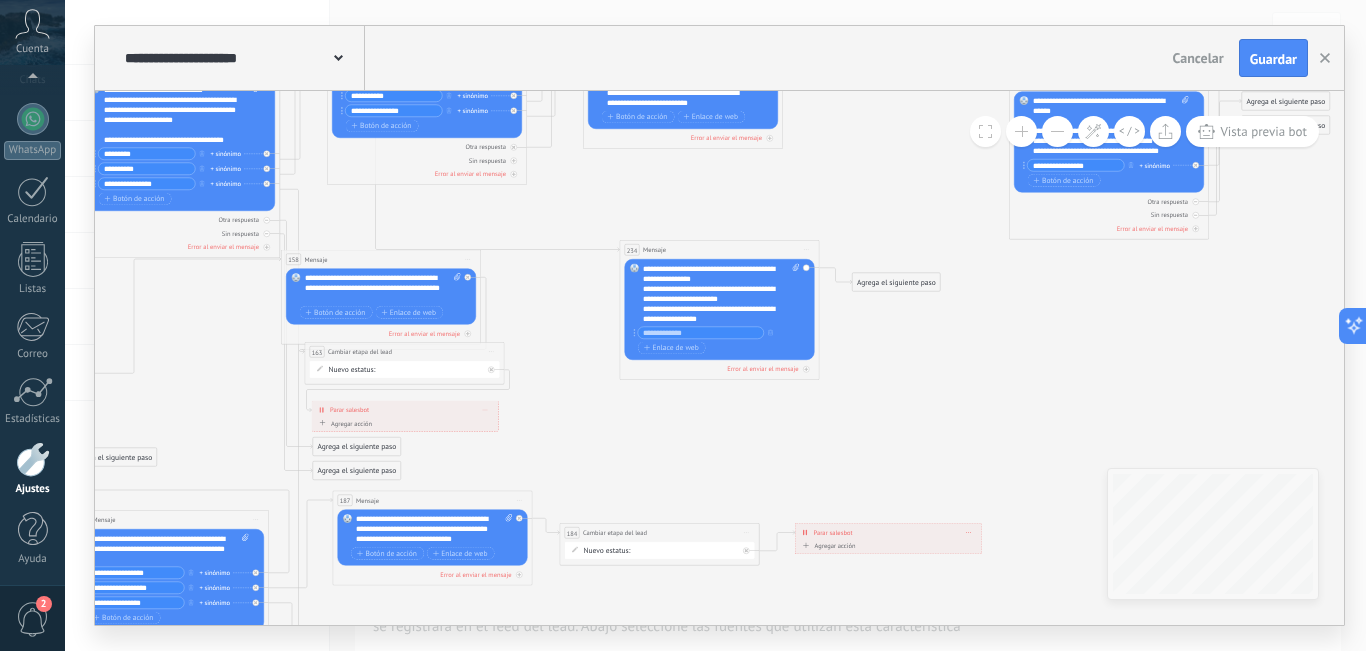 click at bounding box center [701, 333] 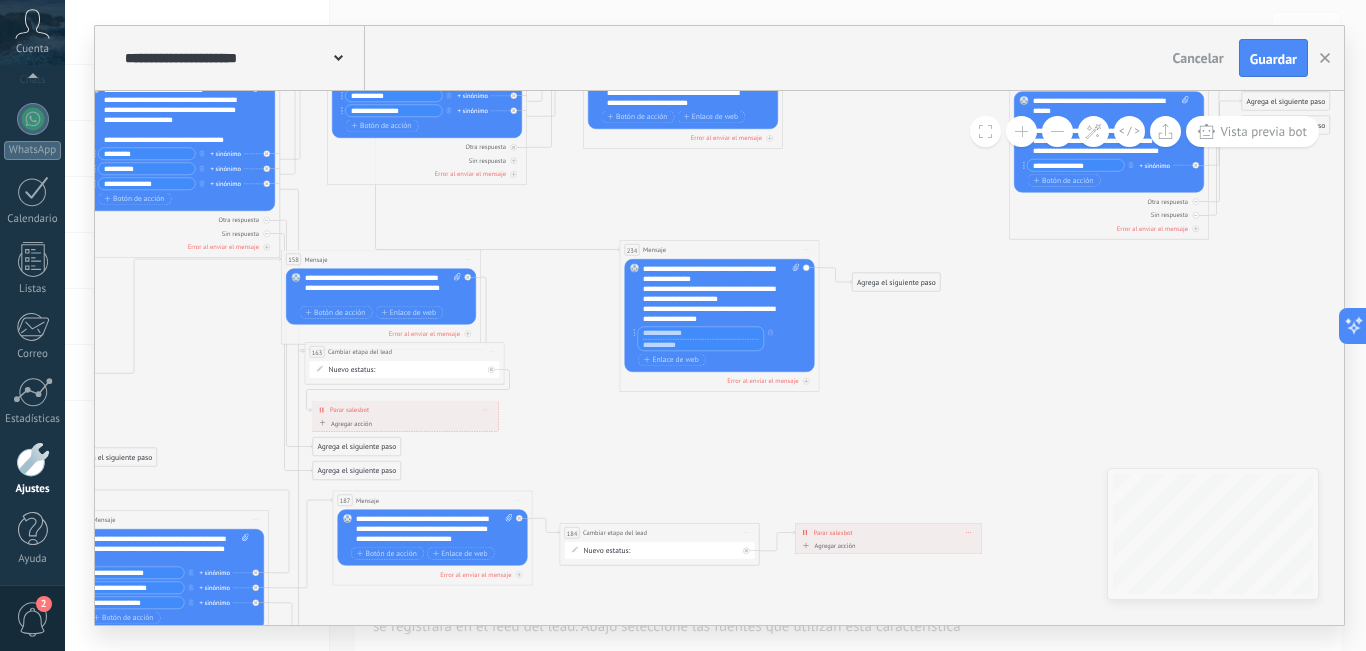 type on "*" 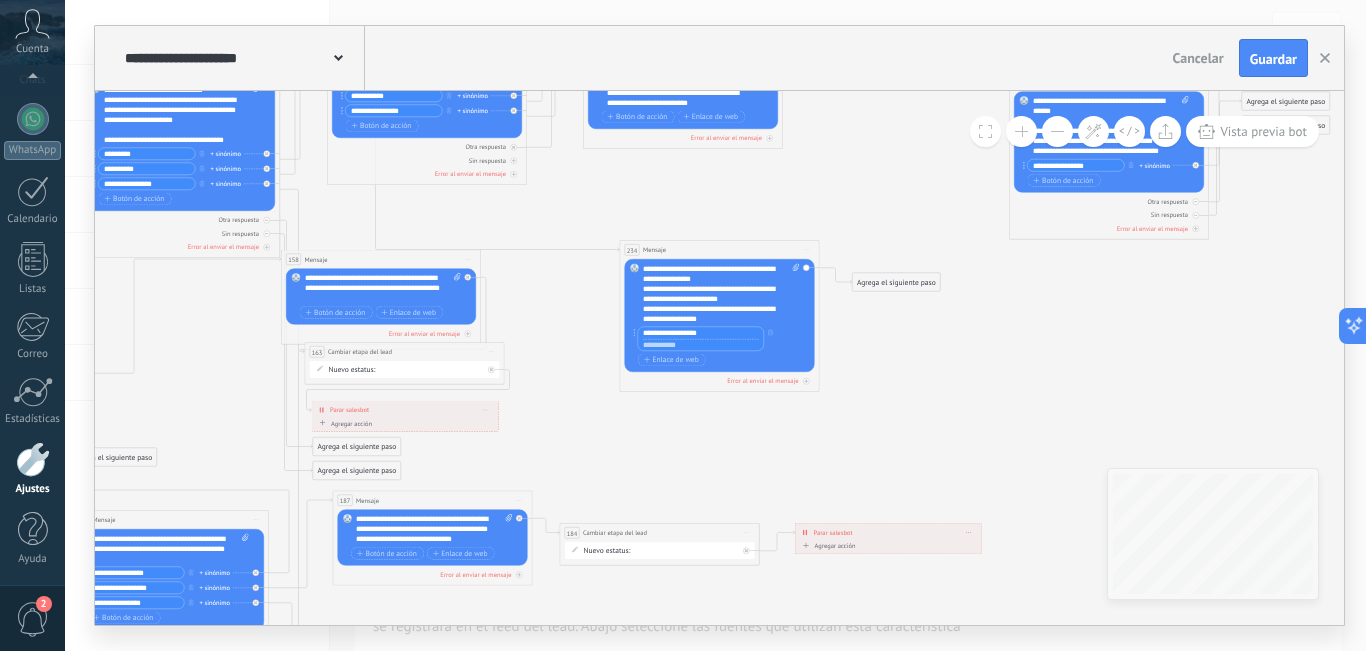 drag, startPoint x: 717, startPoint y: 330, endPoint x: 659, endPoint y: 331, distance: 58.00862 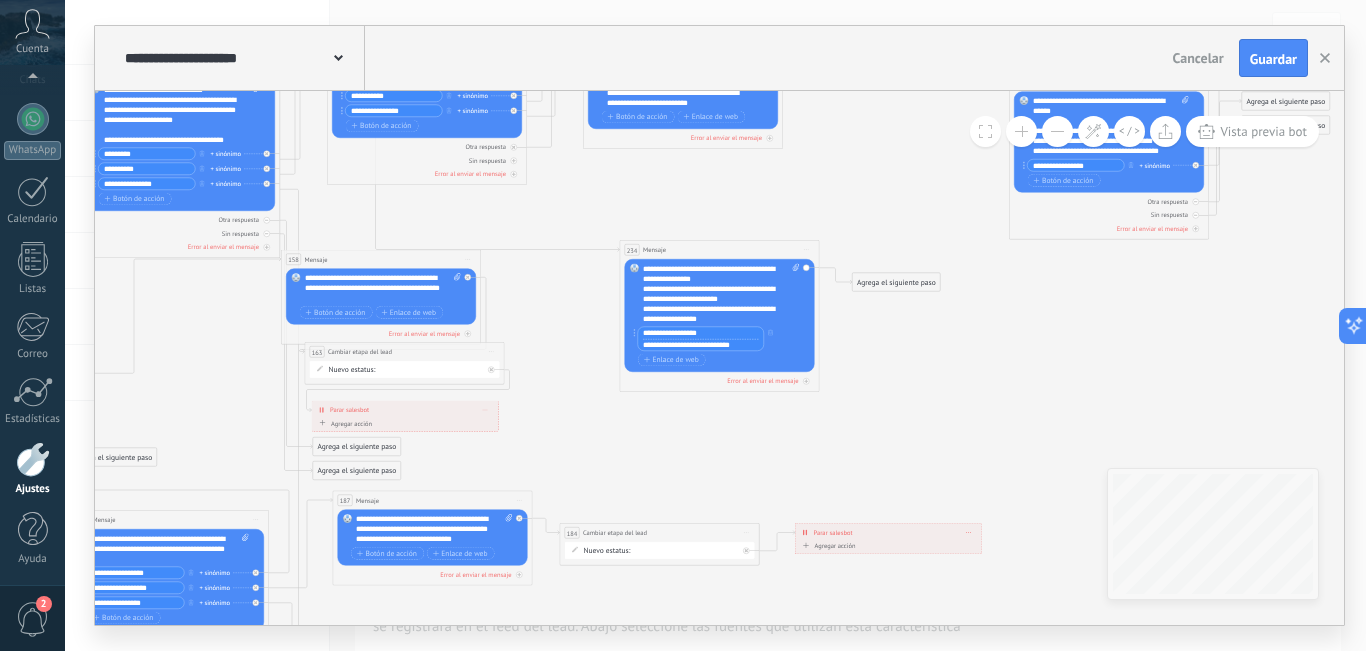type on "**********" 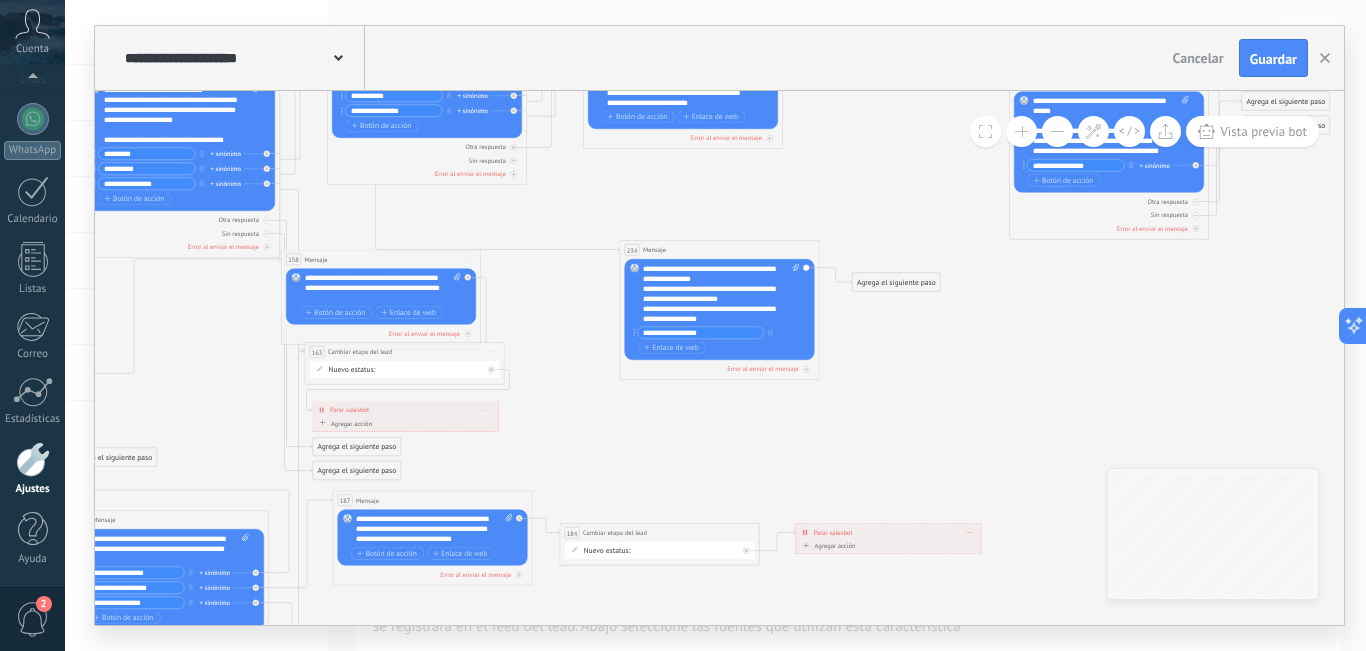 click on "**********" at bounding box center (701, 333) 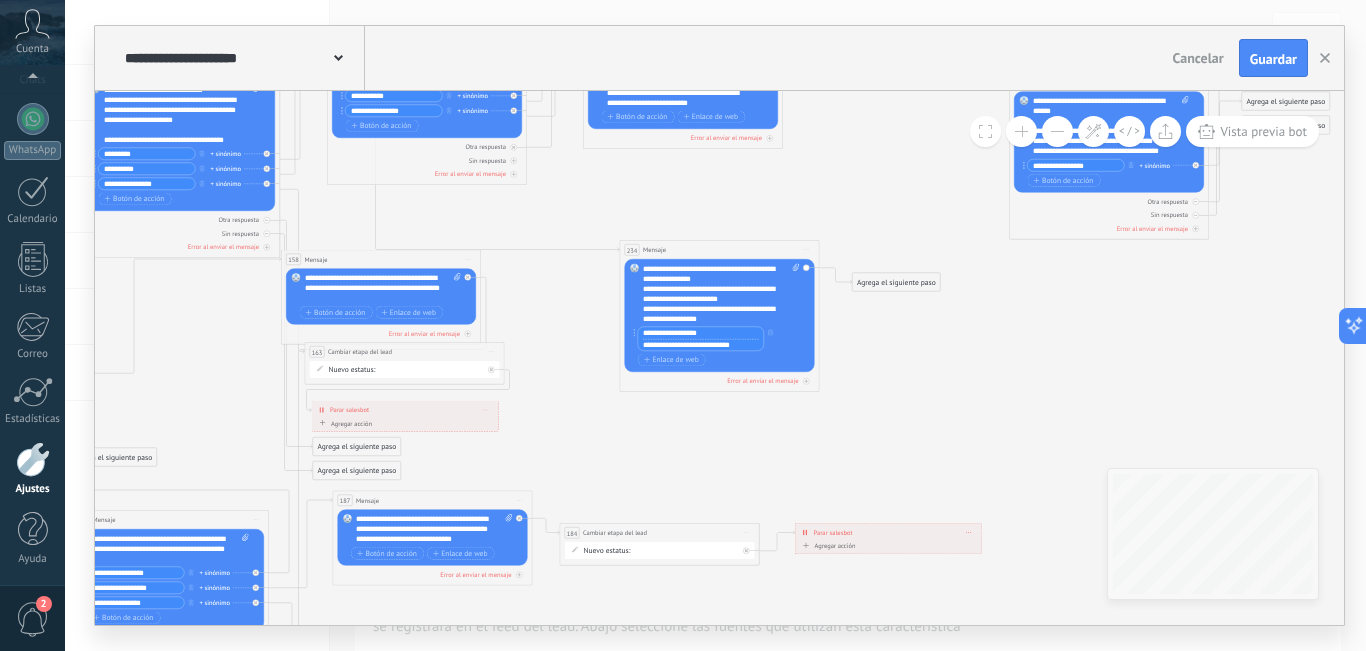 click on "**********" at bounding box center [701, 345] 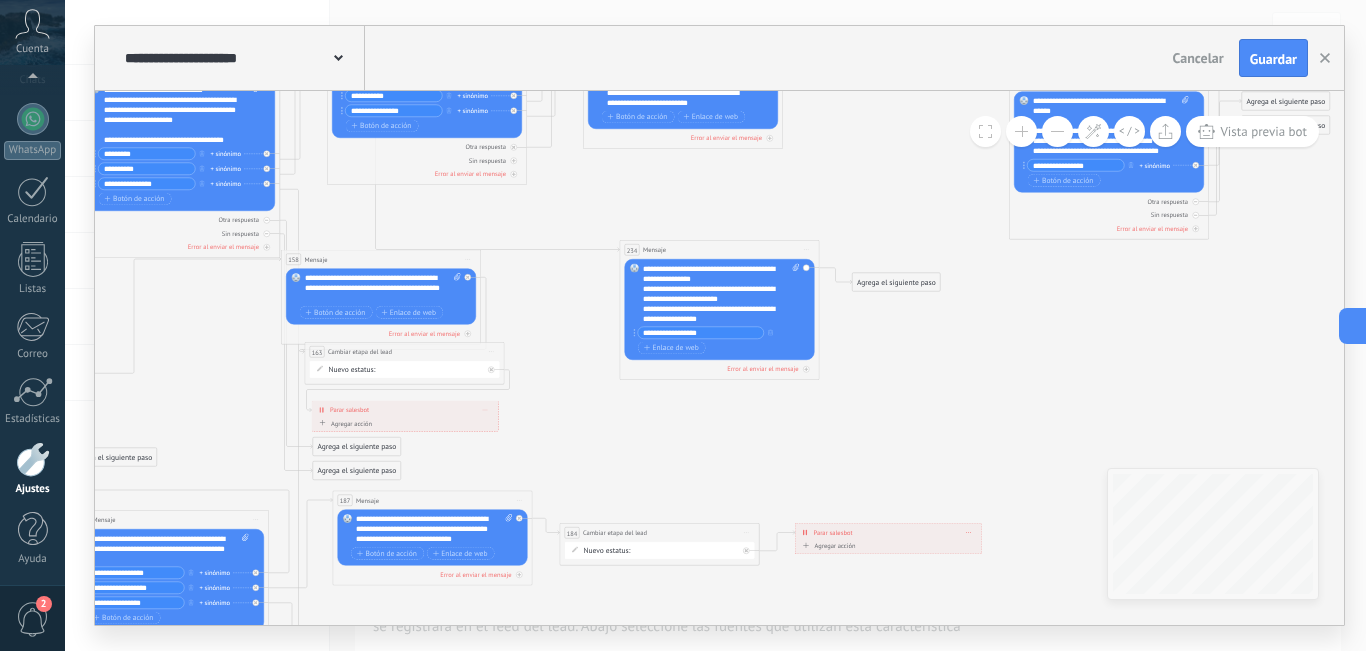 click 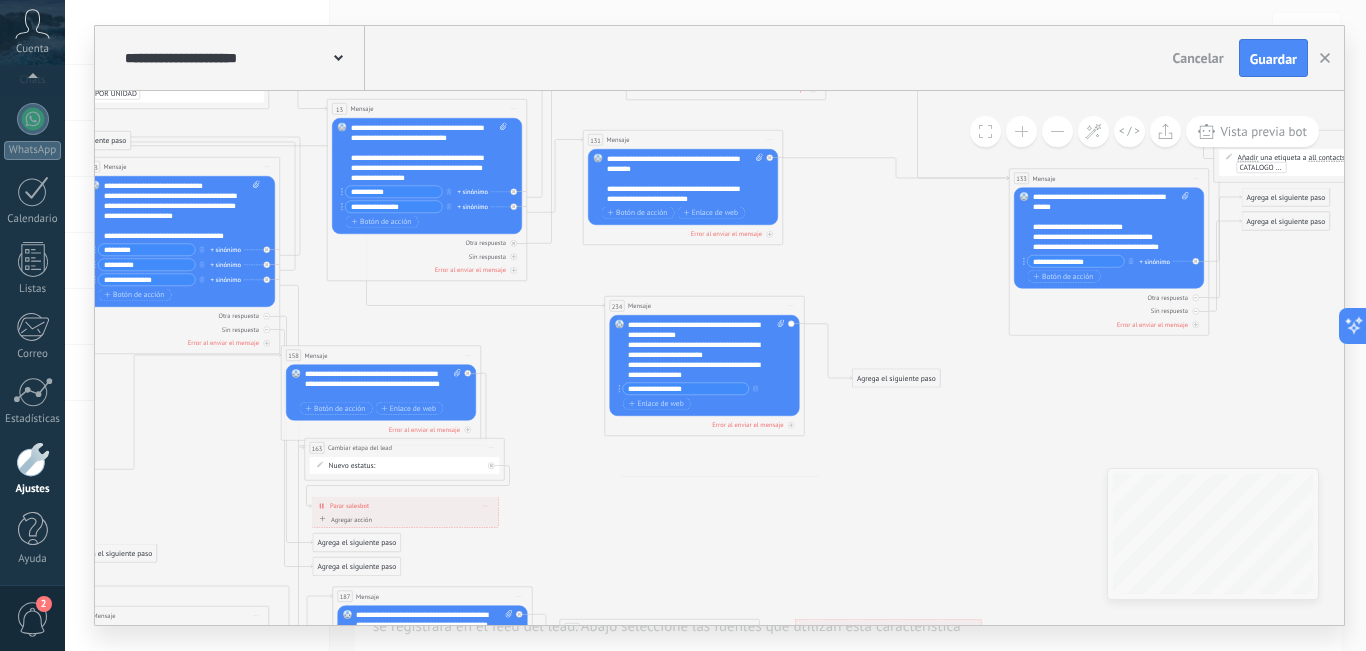 drag, startPoint x: 706, startPoint y: 345, endPoint x: 691, endPoint y: 305, distance: 42.72002 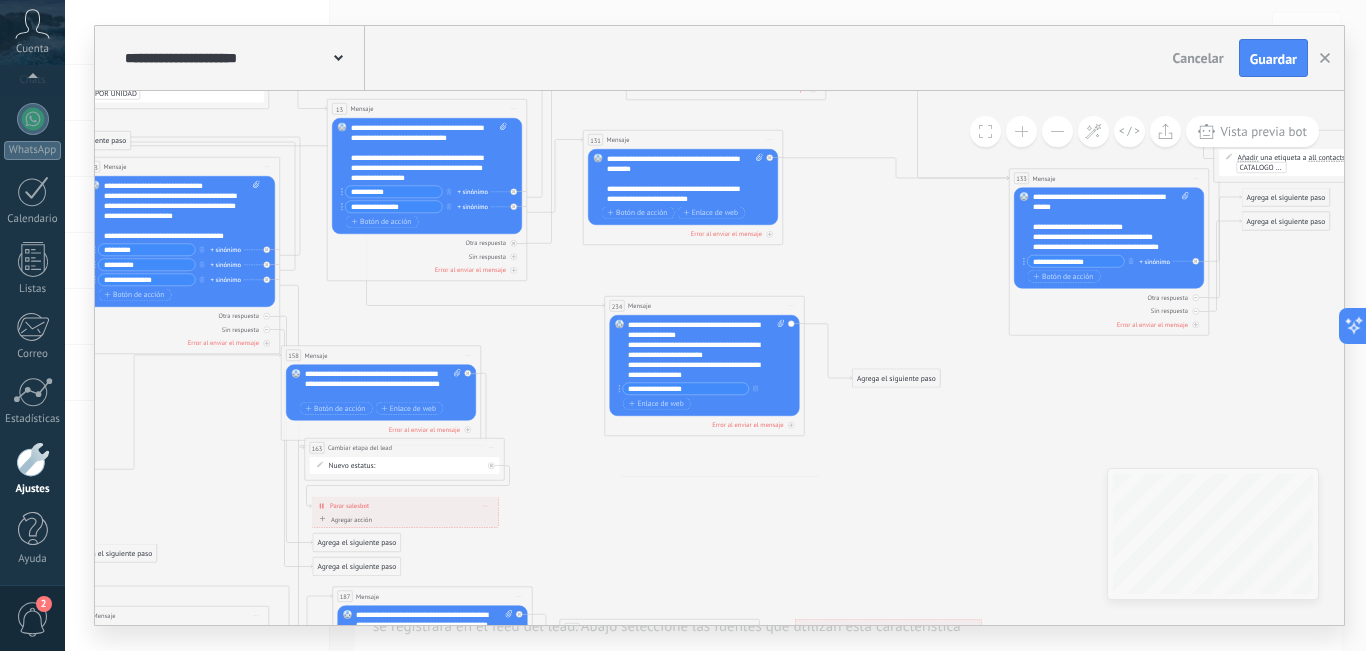 click on "[NUMBER]
Mensaje
*******
(a):
Todos los contactos - canales seleccionados
Todos los contactos - canales seleccionados
Todos los contactos - canal primario
Contacto principal - canales seleccionados
Contacto principal - canal primario
Todos los contactos - canales seleccionados
Todos los contactos - canales seleccionados
Todos los contactos - canal primario
Contacto principal - canales seleccionados" at bounding box center (704, 306) 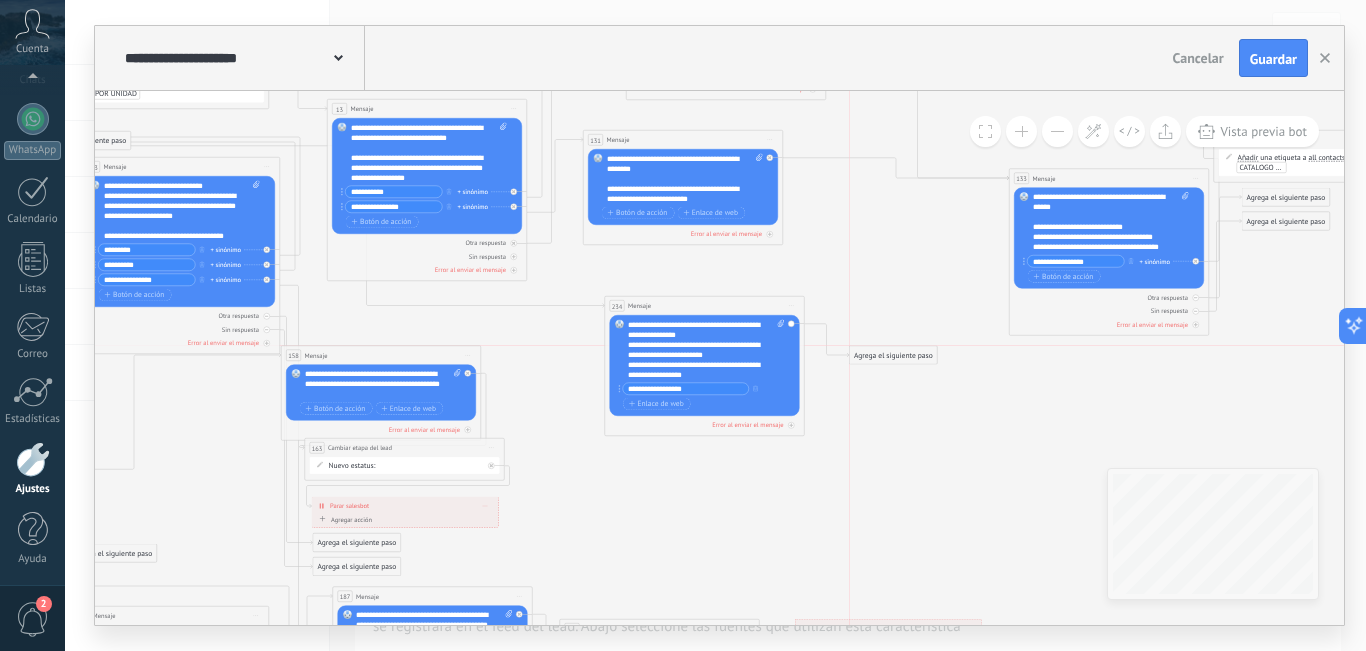 drag, startPoint x: 880, startPoint y: 377, endPoint x: 873, endPoint y: 355, distance: 23.086792 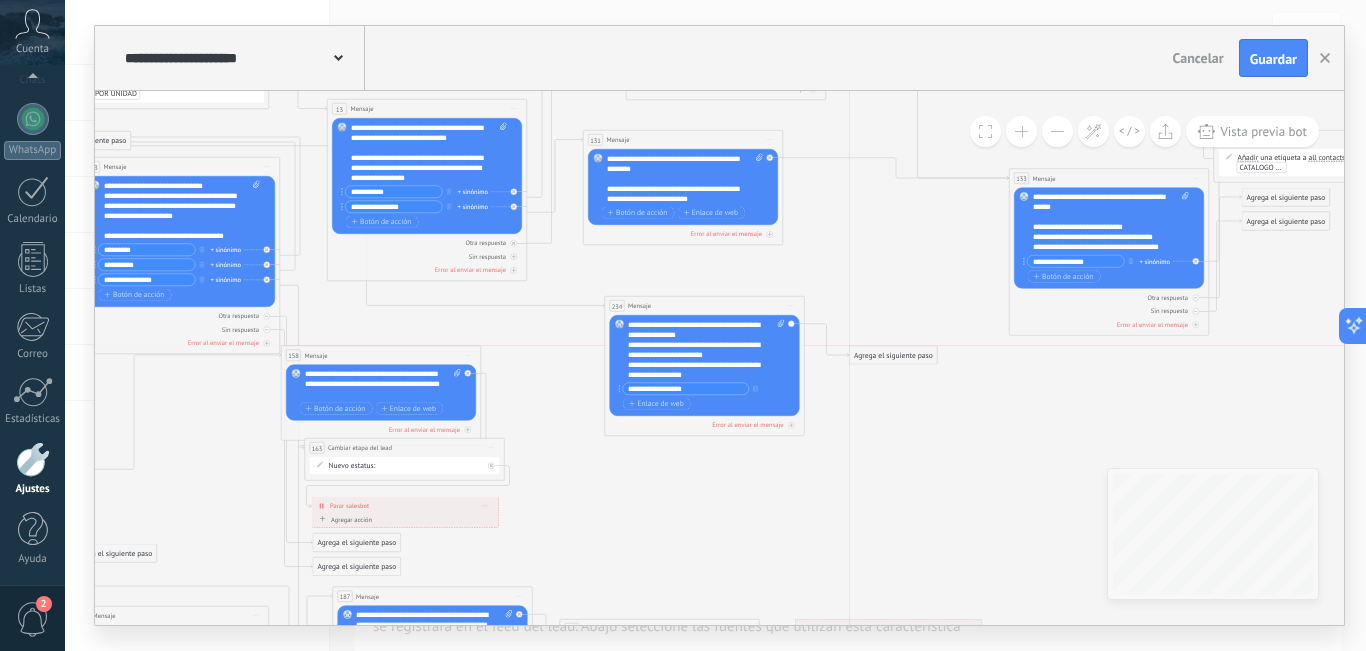 click on "Agrega el siguiente paso" at bounding box center (894, 355) 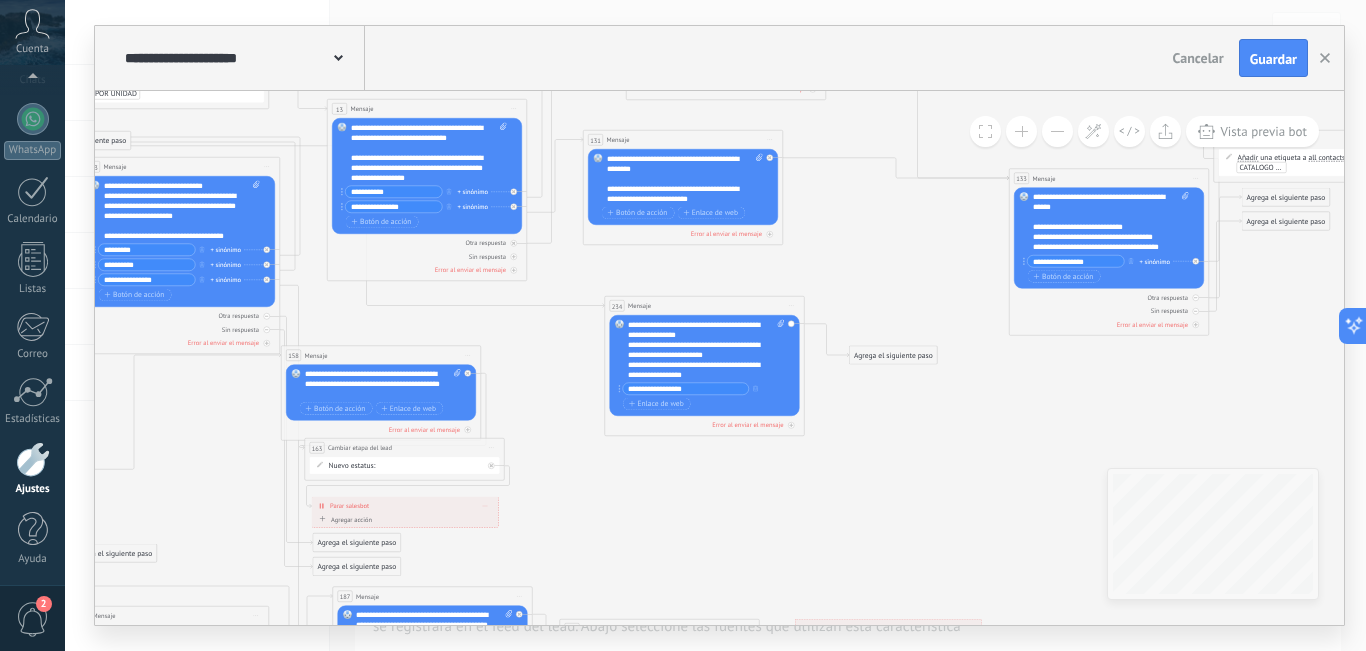 click 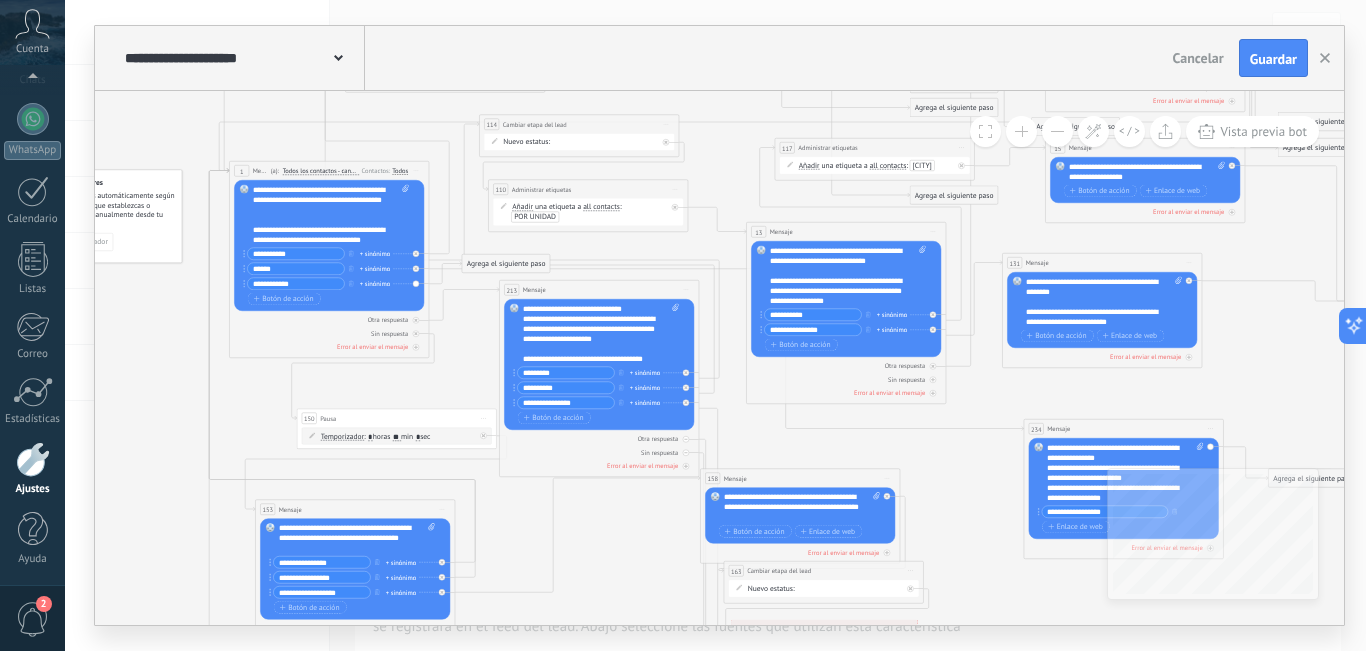 drag, startPoint x: 891, startPoint y: 418, endPoint x: 1303, endPoint y: 345, distance: 418.41727 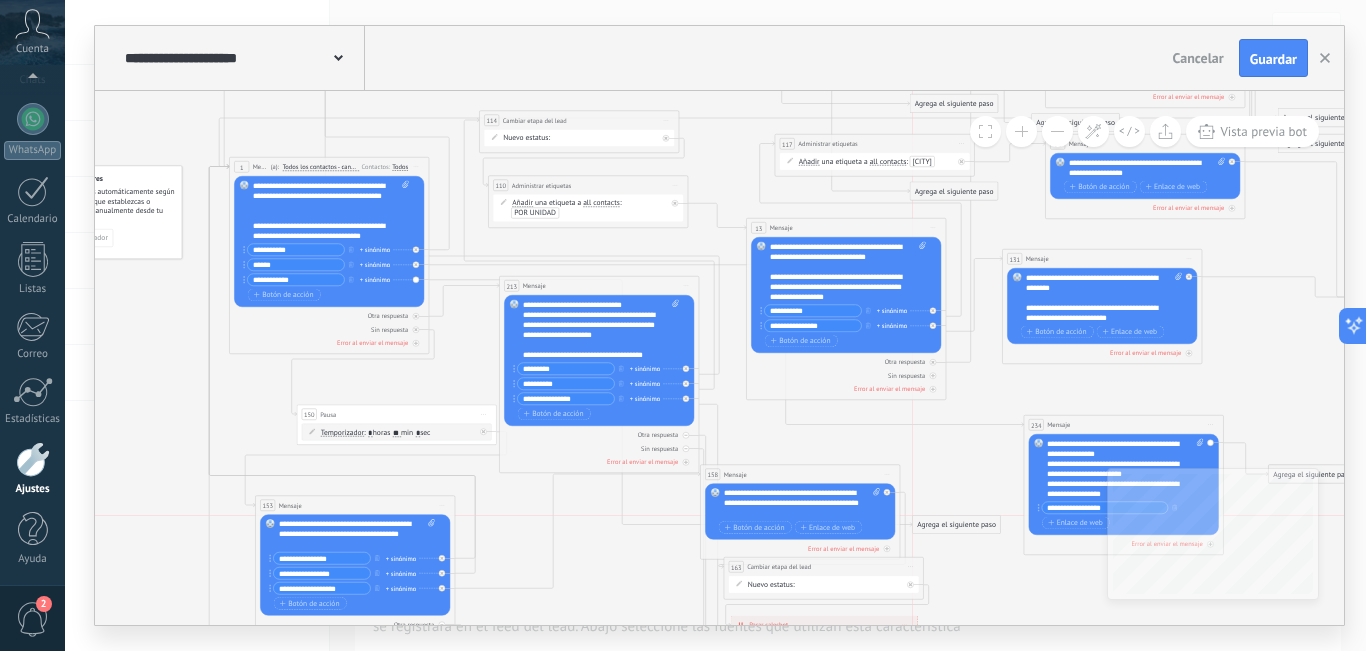 drag, startPoint x: 528, startPoint y: 263, endPoint x: 953, endPoint y: 520, distance: 496.66287 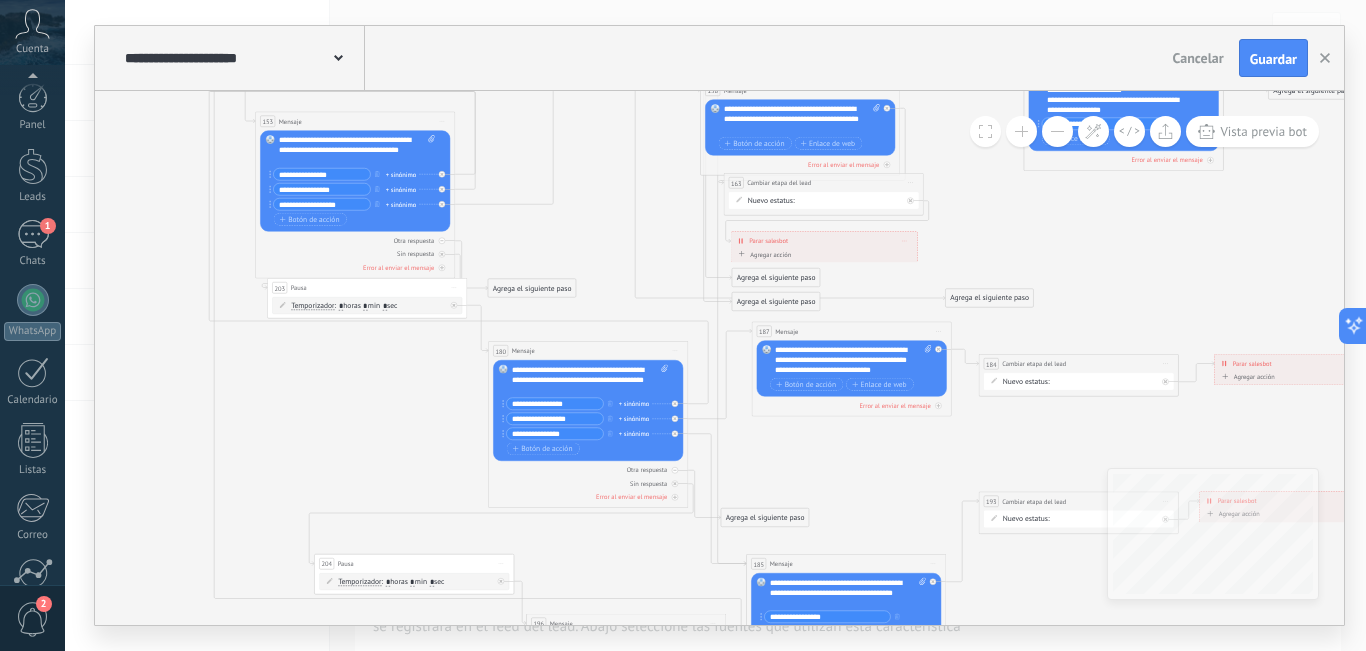 scroll, scrollTop: 0, scrollLeft: 0, axis: both 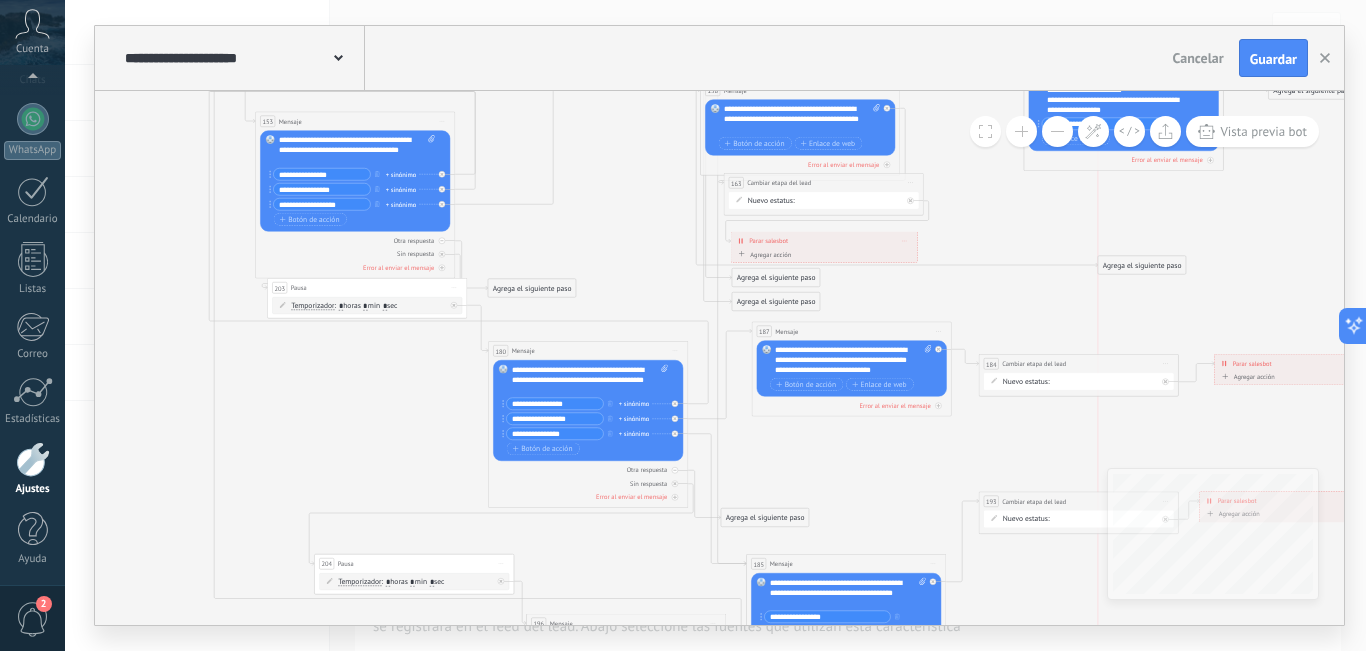 drag, startPoint x: 993, startPoint y: 299, endPoint x: 1139, endPoint y: 264, distance: 150.13661 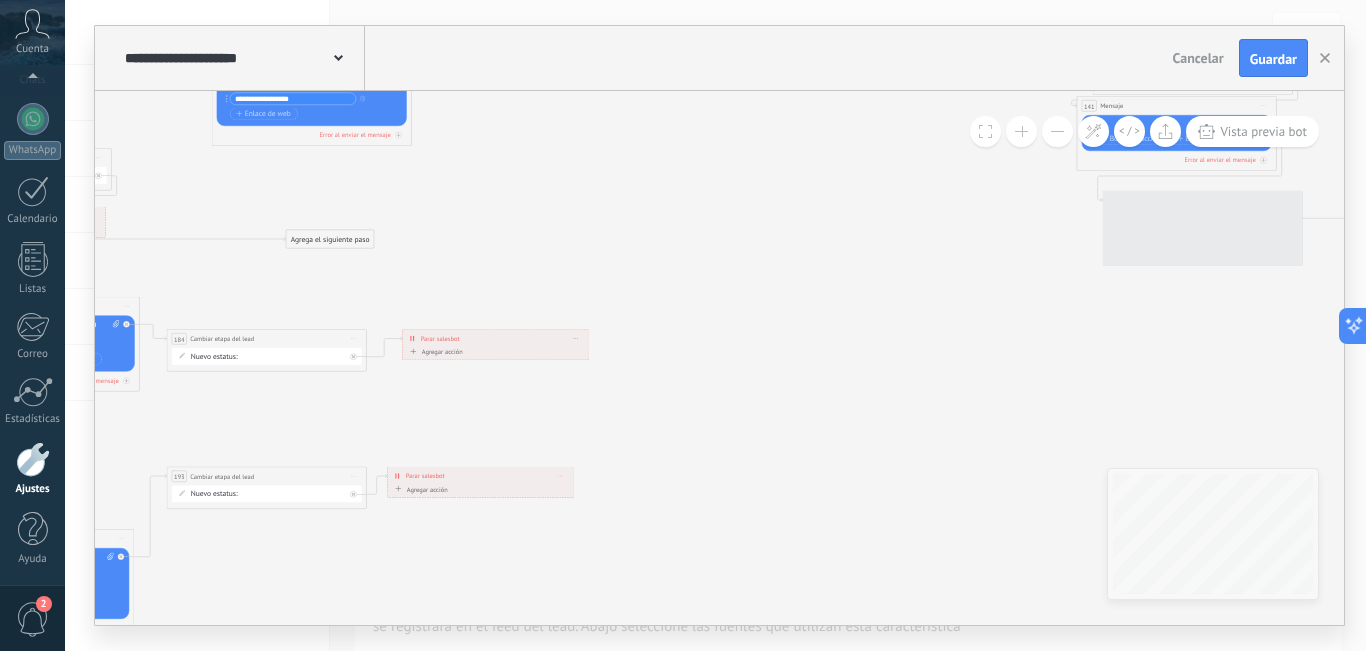 drag, startPoint x: 1072, startPoint y: 321, endPoint x: 347, endPoint y: 293, distance: 725.54047 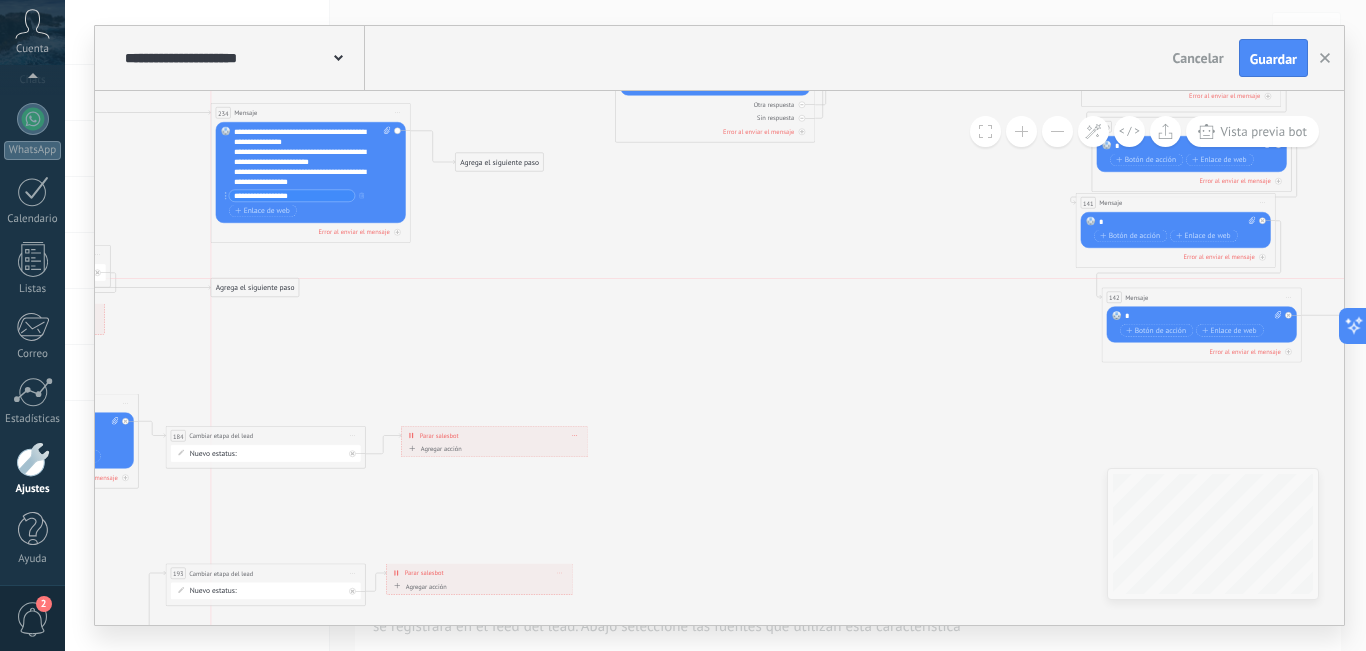 drag, startPoint x: 330, startPoint y: 335, endPoint x: 253, endPoint y: 285, distance: 91.809586 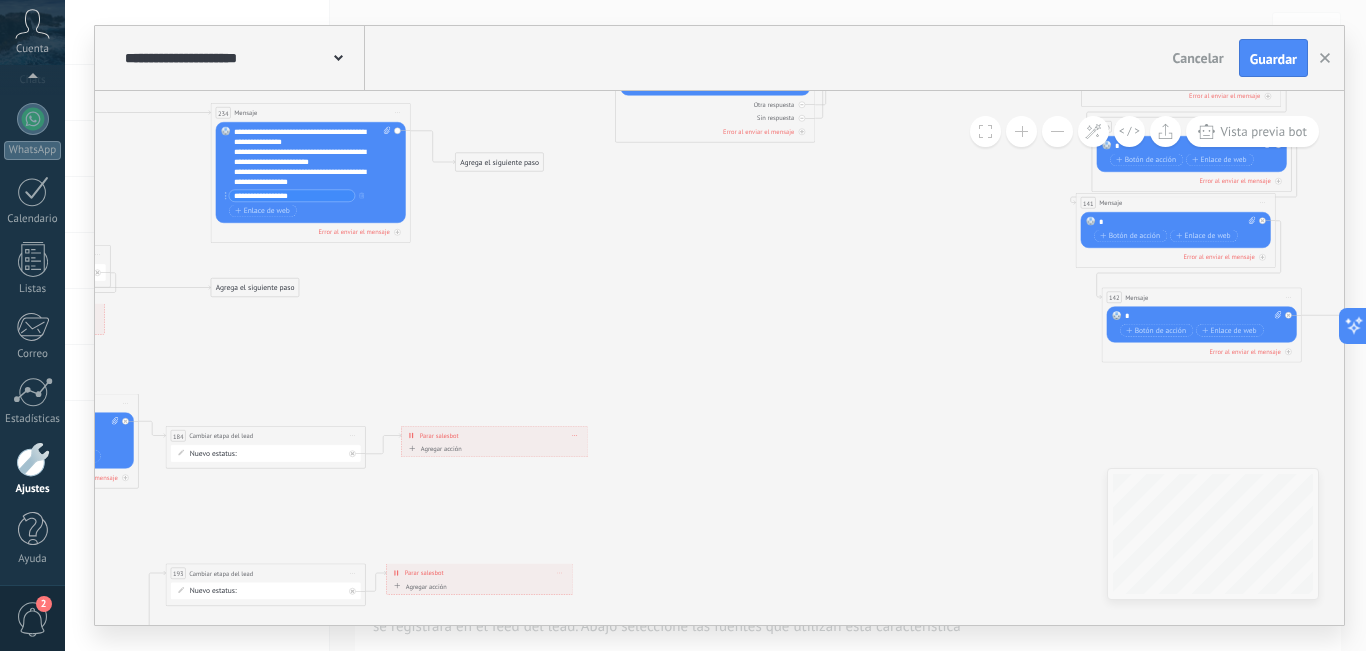 click on "Agrega el siguiente paso" at bounding box center [255, 288] 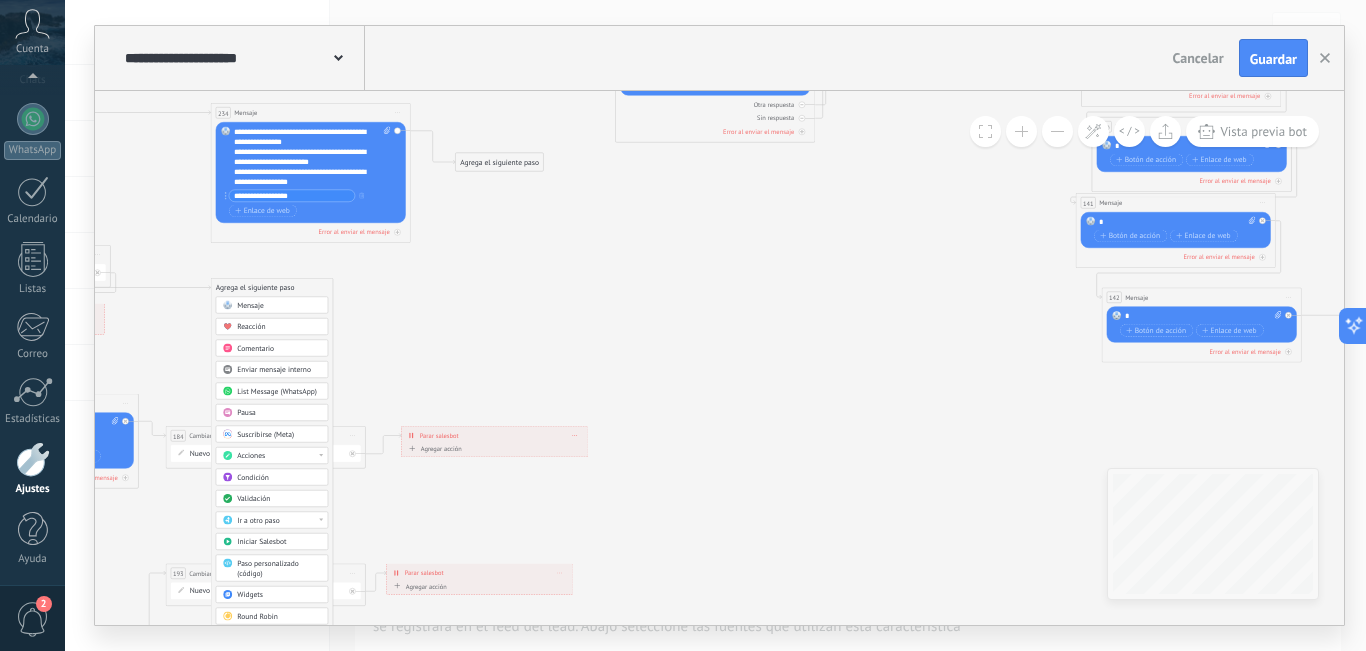 click on "Mensaje" at bounding box center (250, 306) 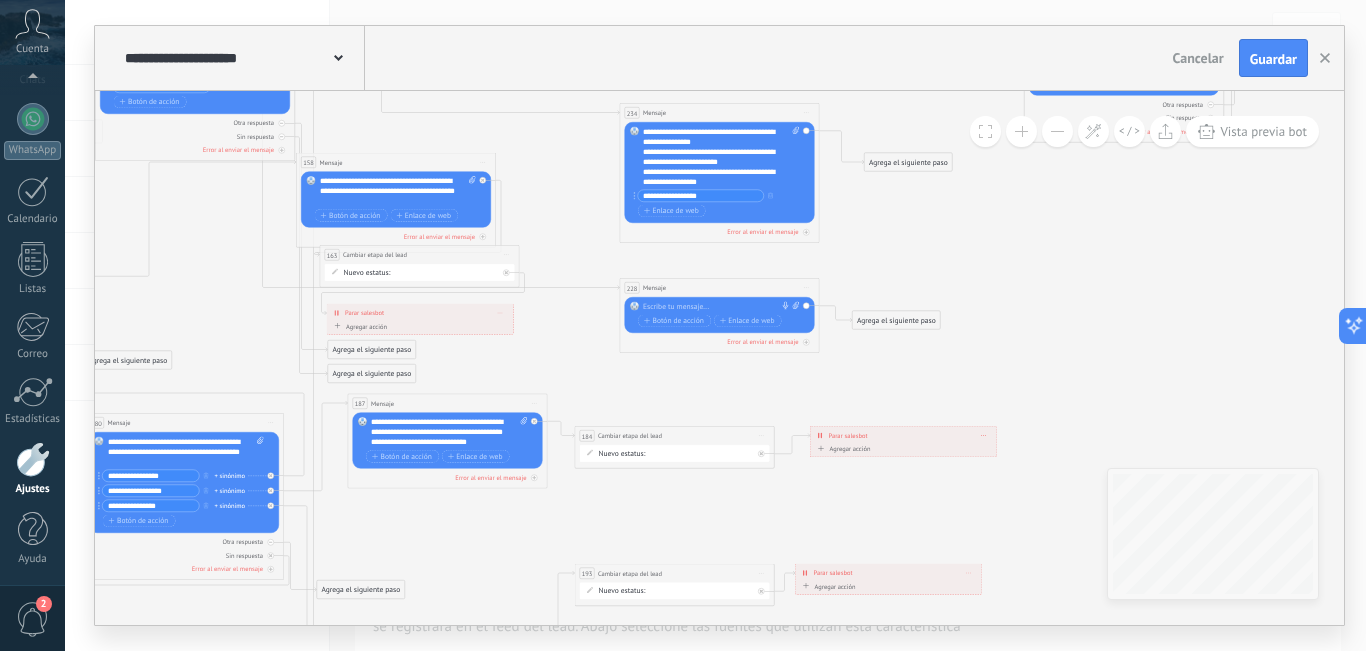 click at bounding box center (717, 307) 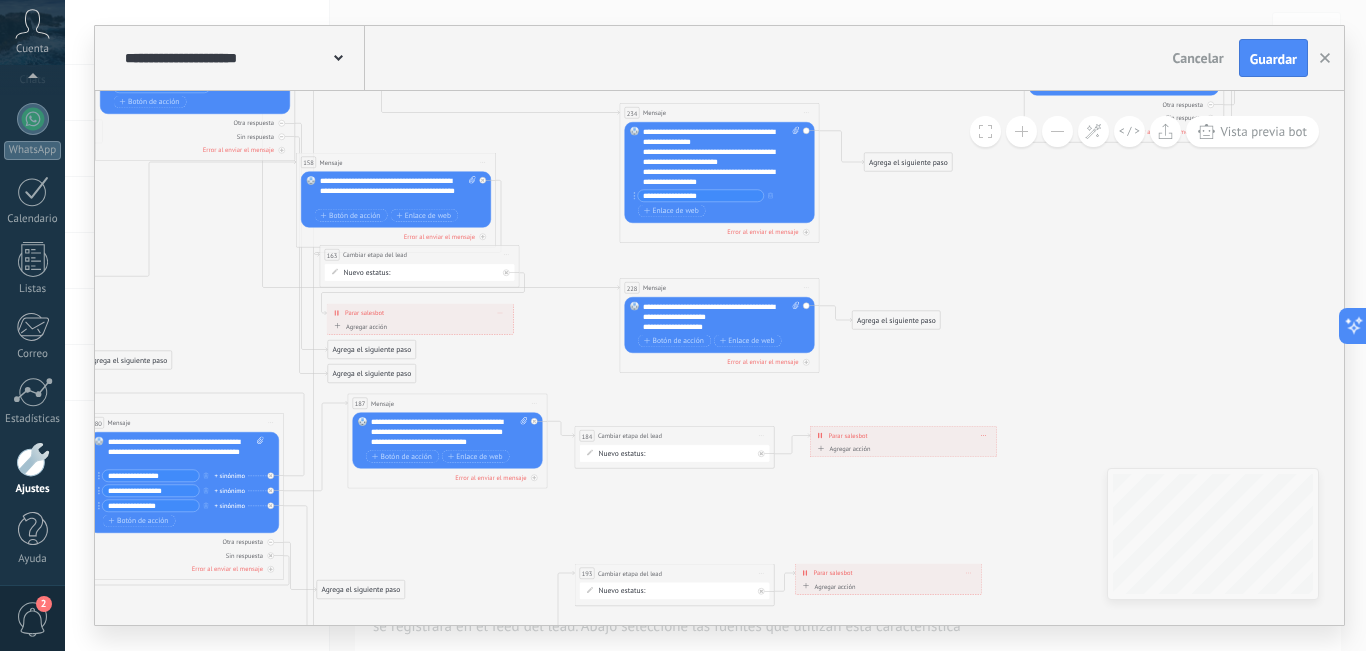 click on "**********" at bounding box center [721, 317] 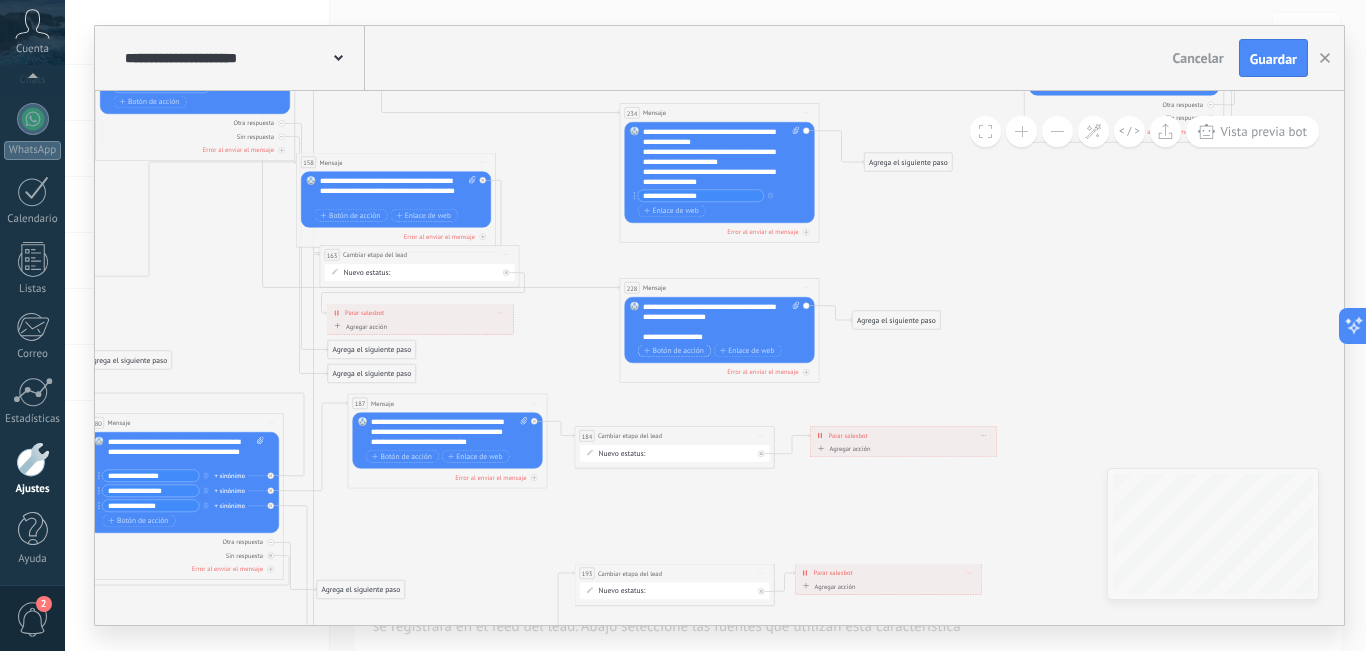 click on "Botón de acción" at bounding box center (674, 351) 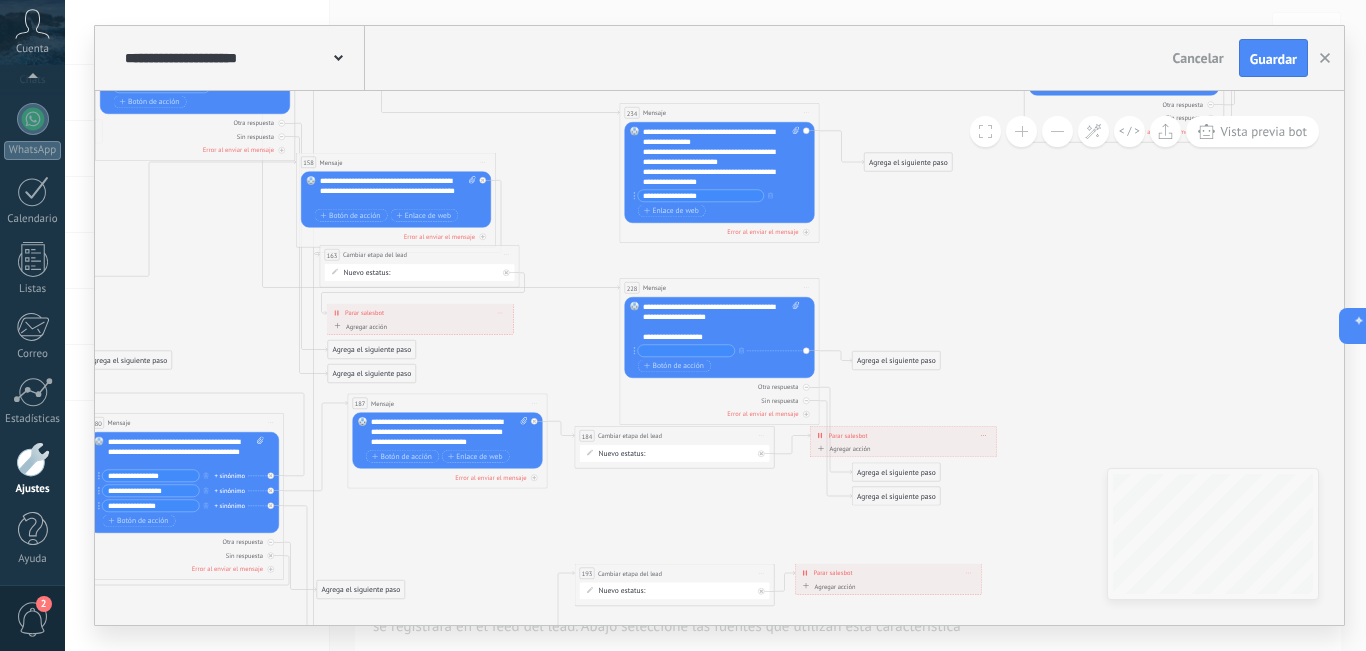 click at bounding box center [686, 351] 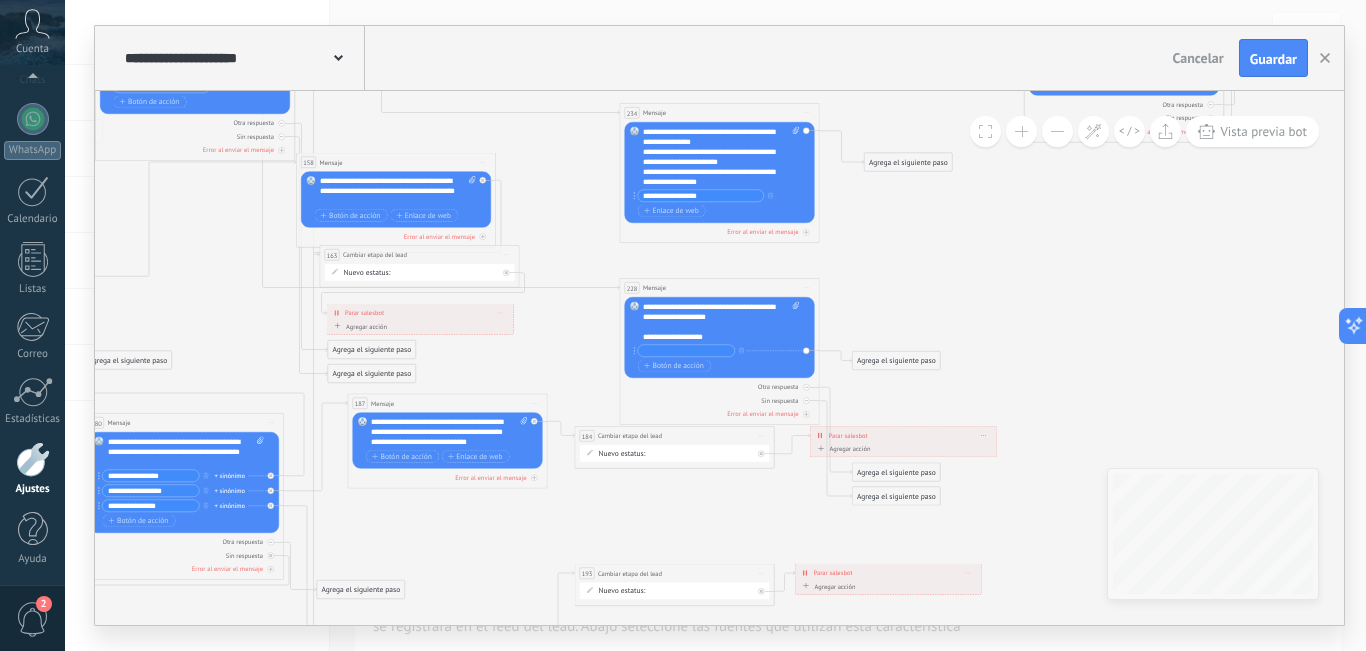 paste on "*******" 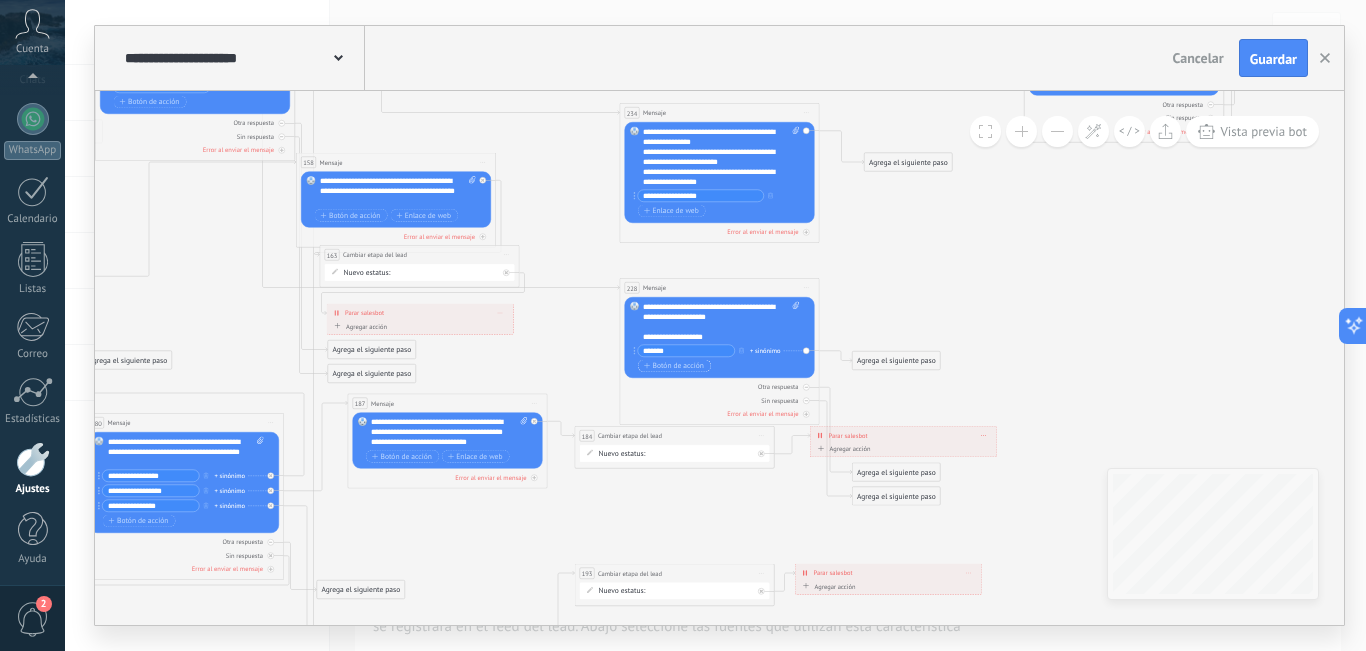 type on "*******" 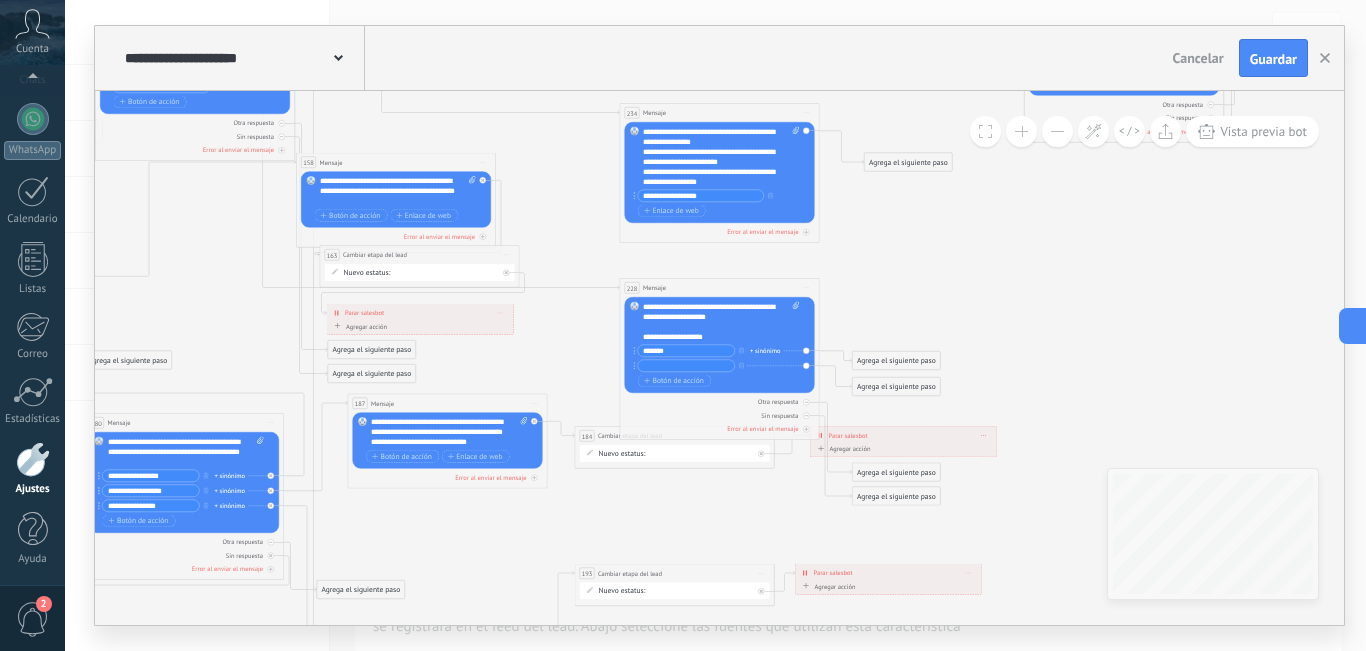 paste on "********" 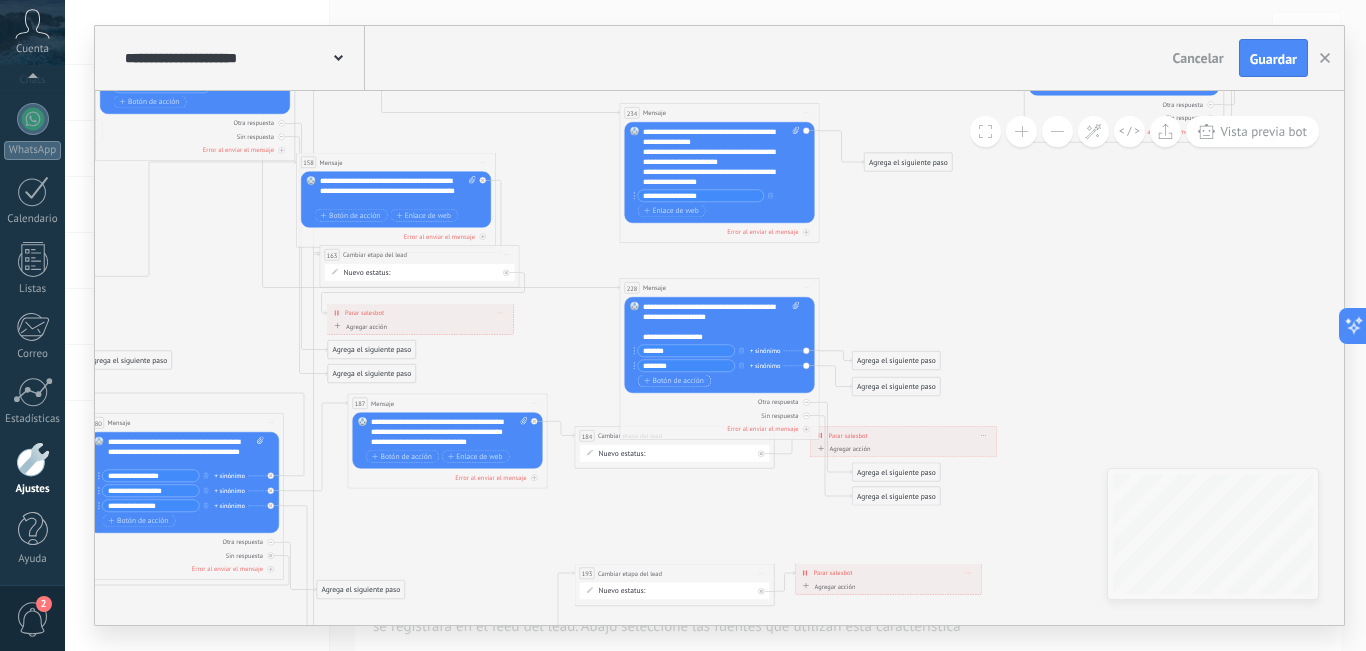type on "********" 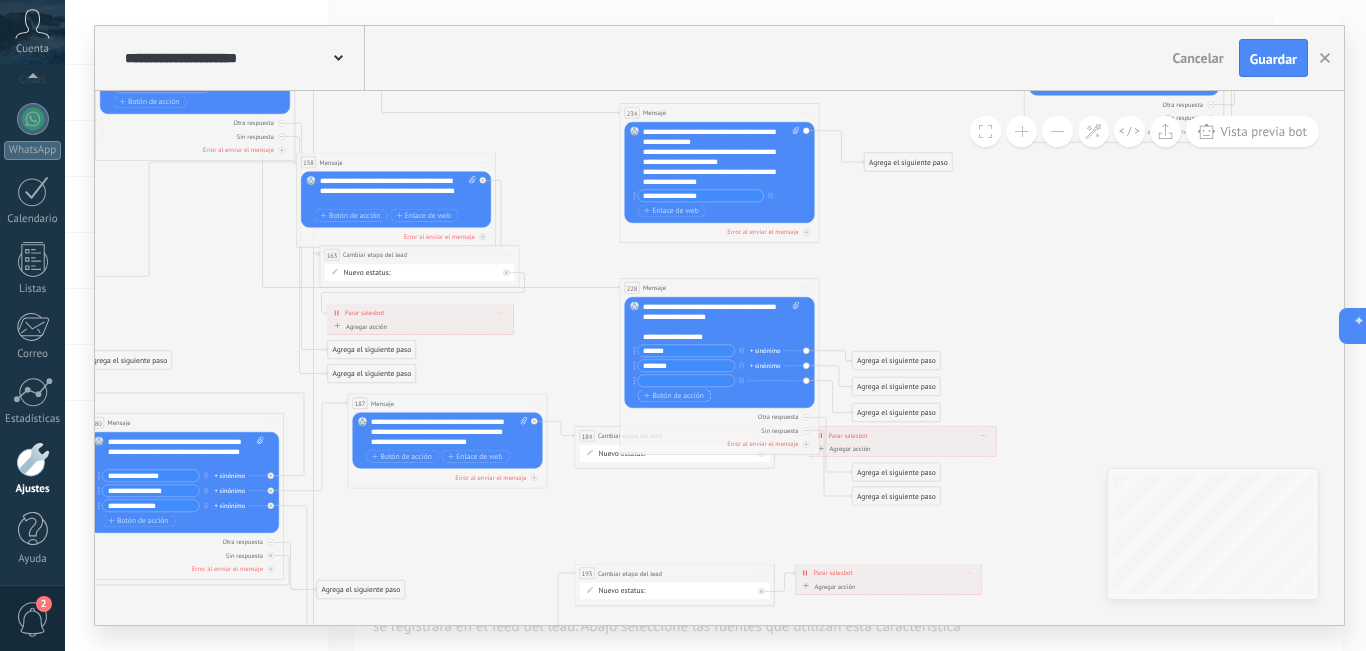 paste on "*******" 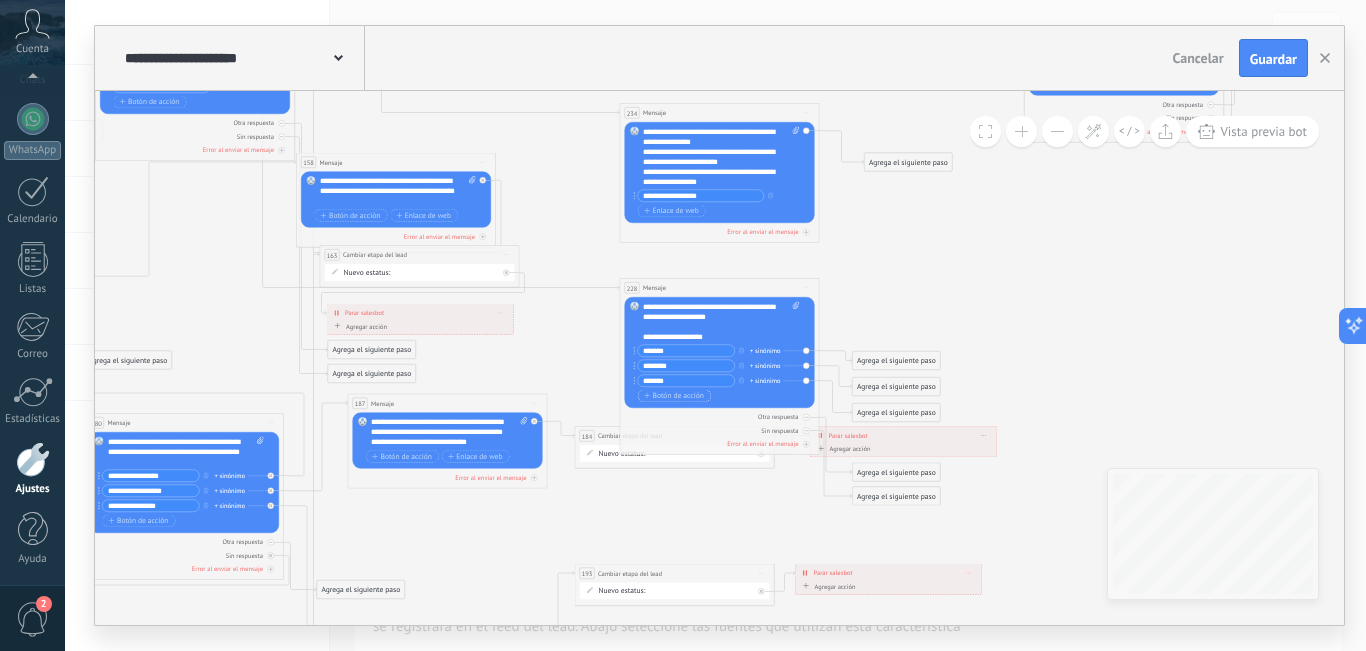 type on "*******" 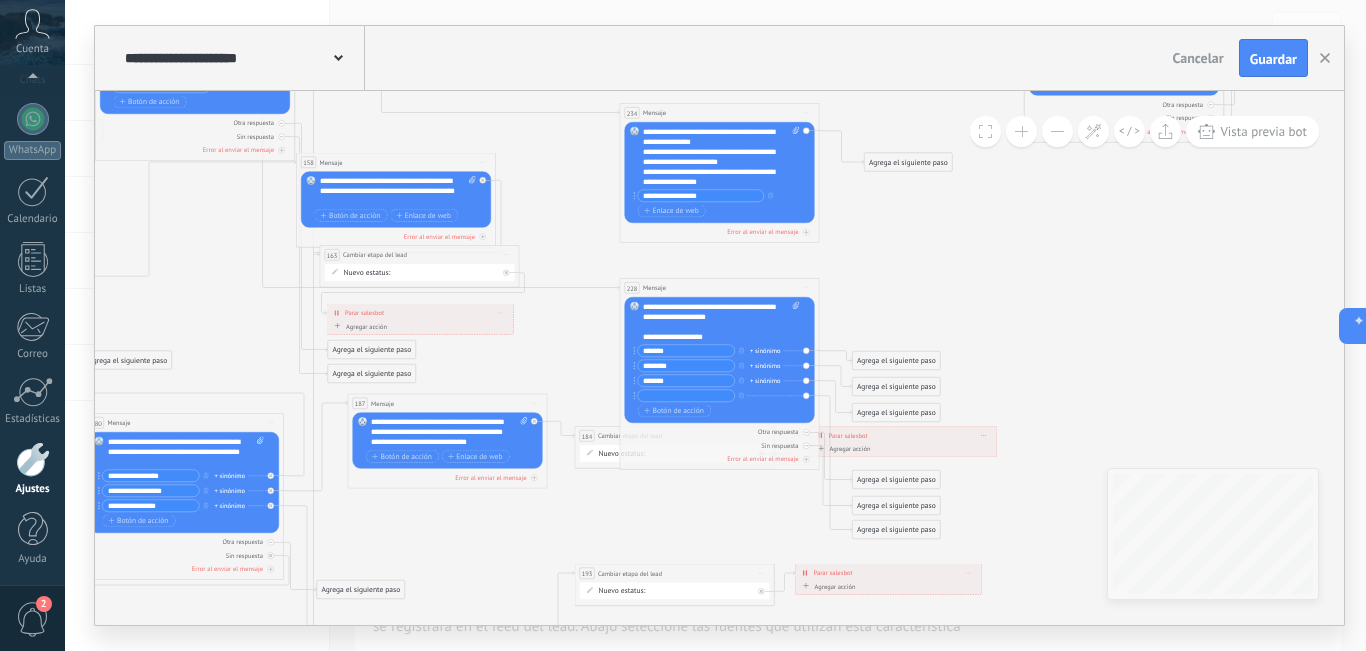 paste on "**********" 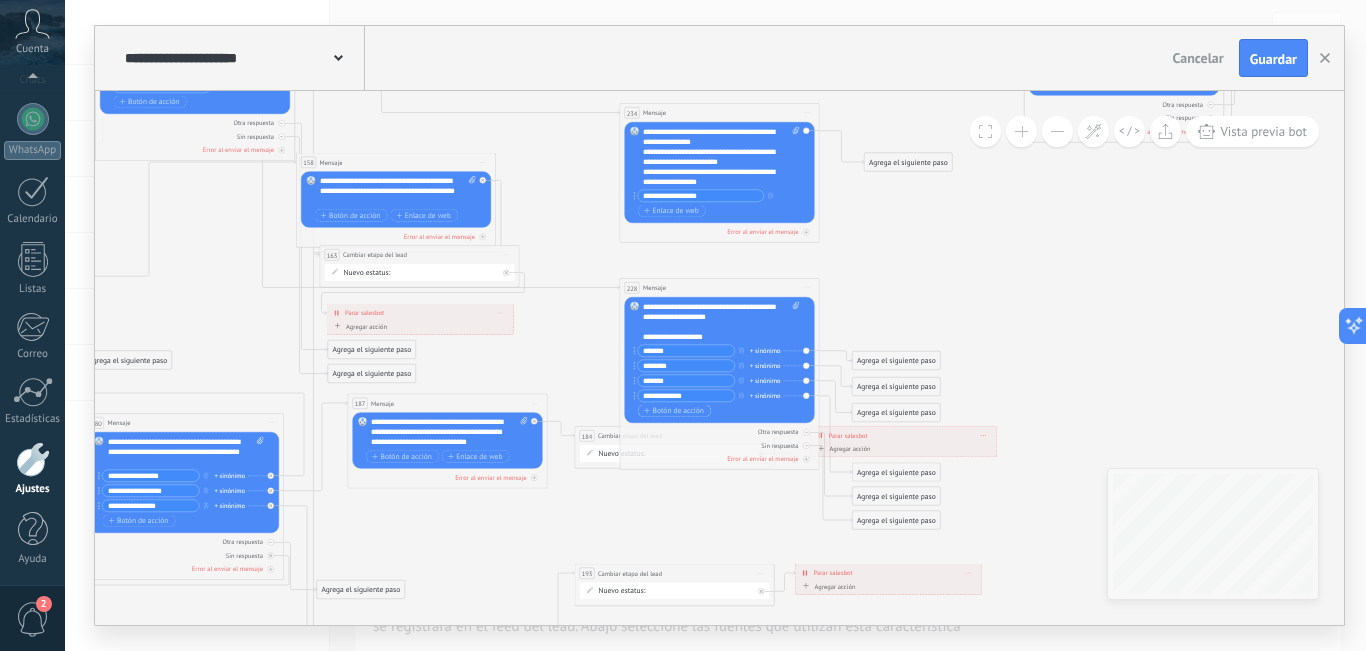 type on "**********" 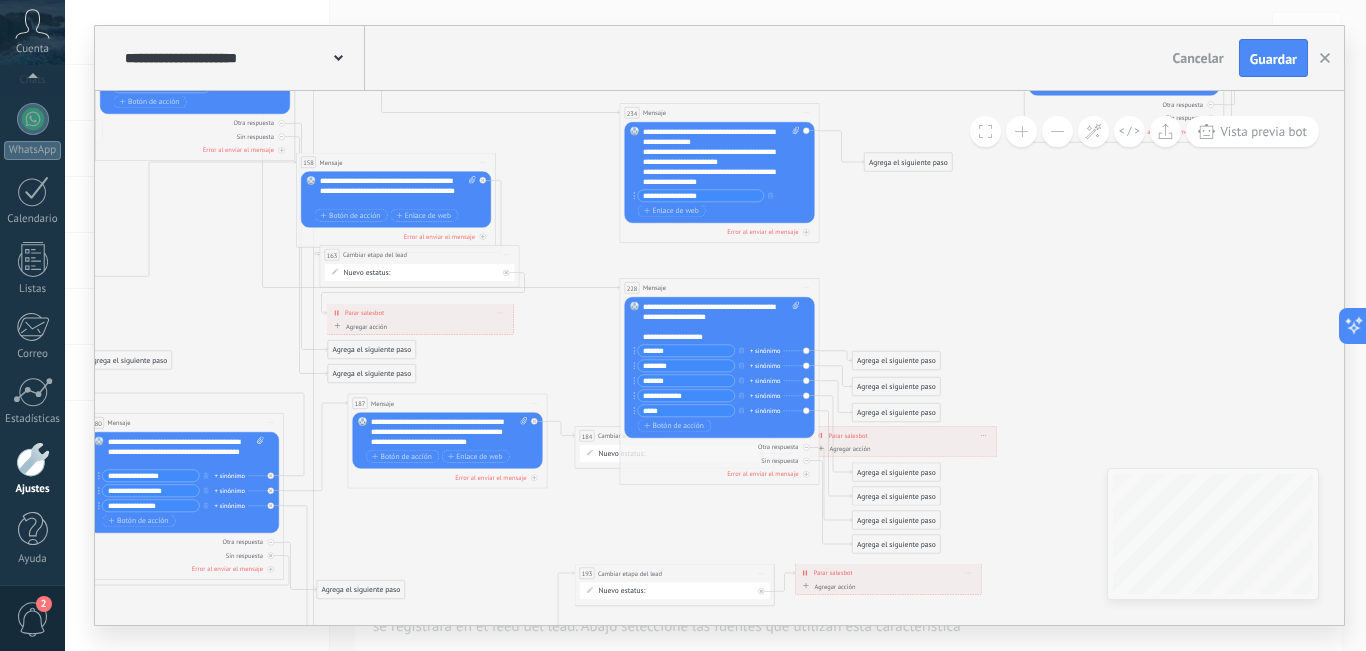 type on "*****" 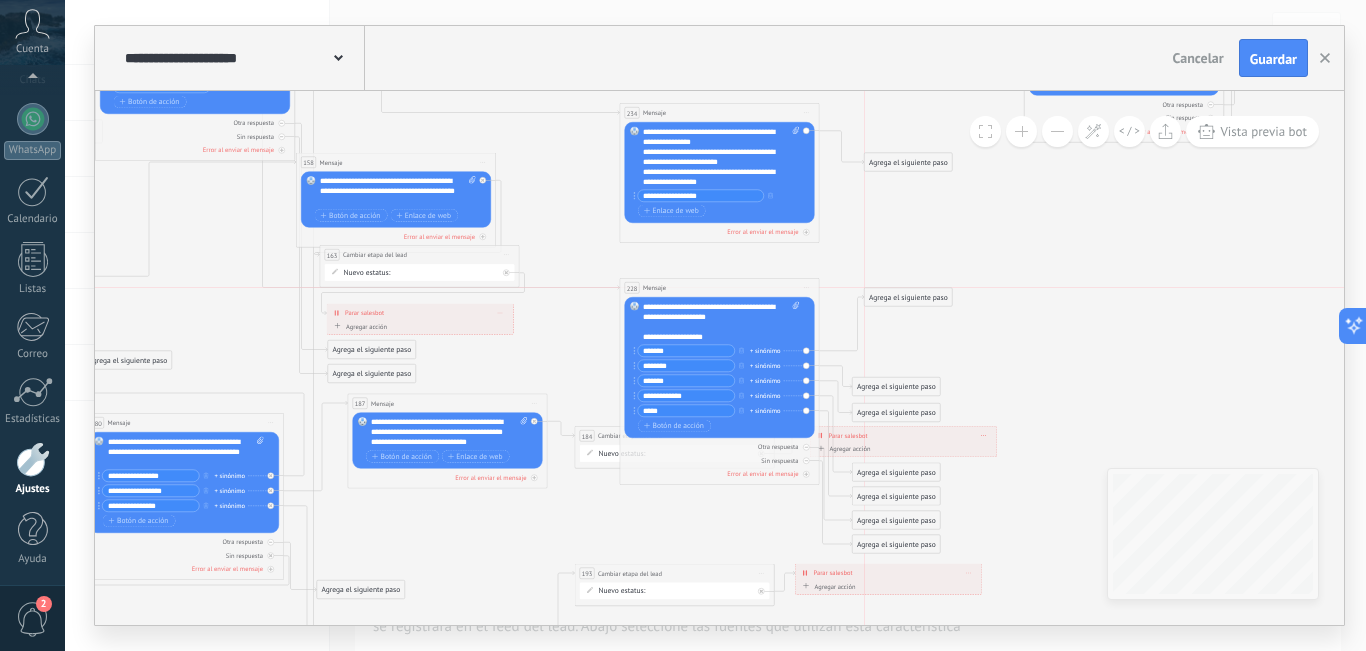 drag, startPoint x: 903, startPoint y: 356, endPoint x: 916, endPoint y: 262, distance: 94.89468 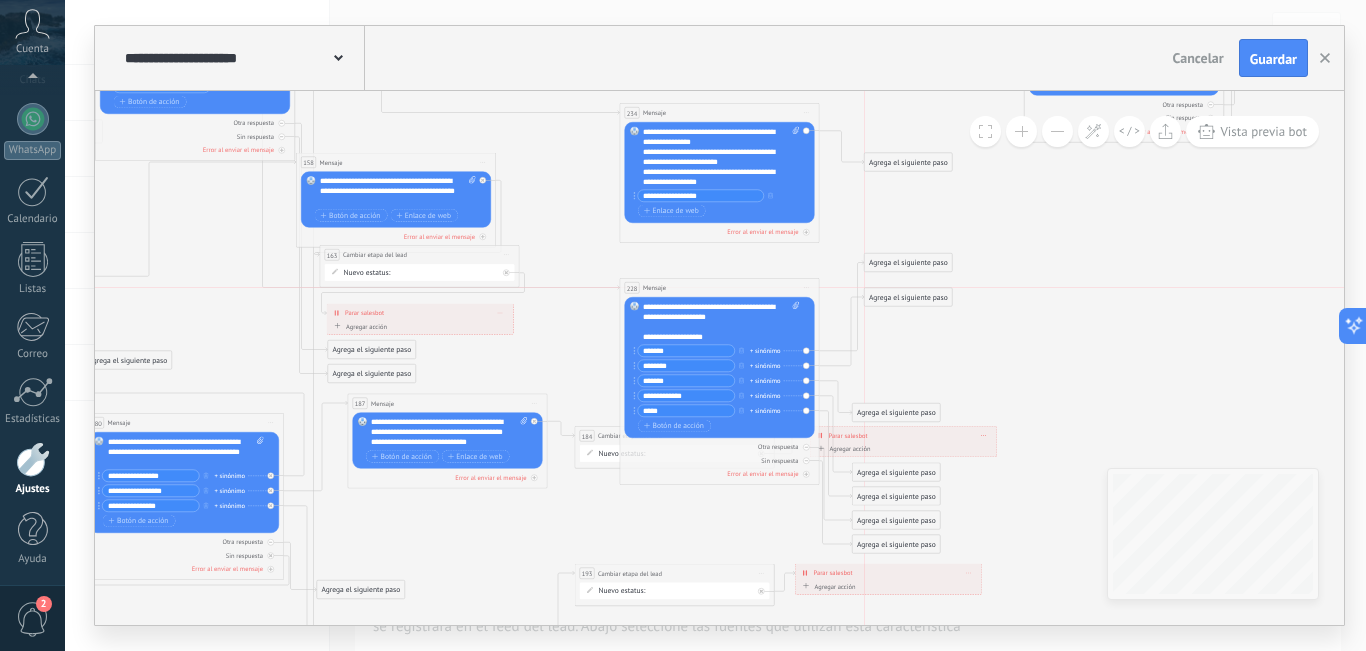 drag, startPoint x: 905, startPoint y: 380, endPoint x: 918, endPoint y: 293, distance: 87.965904 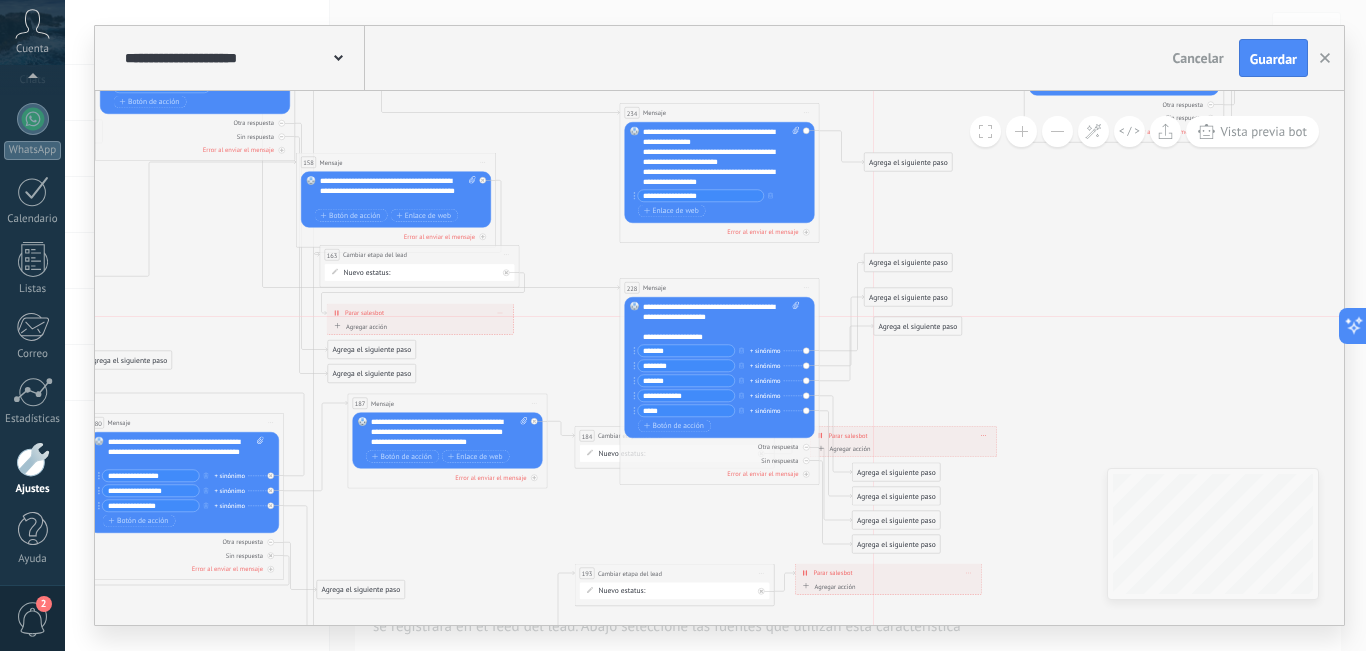 drag, startPoint x: 913, startPoint y: 414, endPoint x: 929, endPoint y: 318, distance: 97.3242 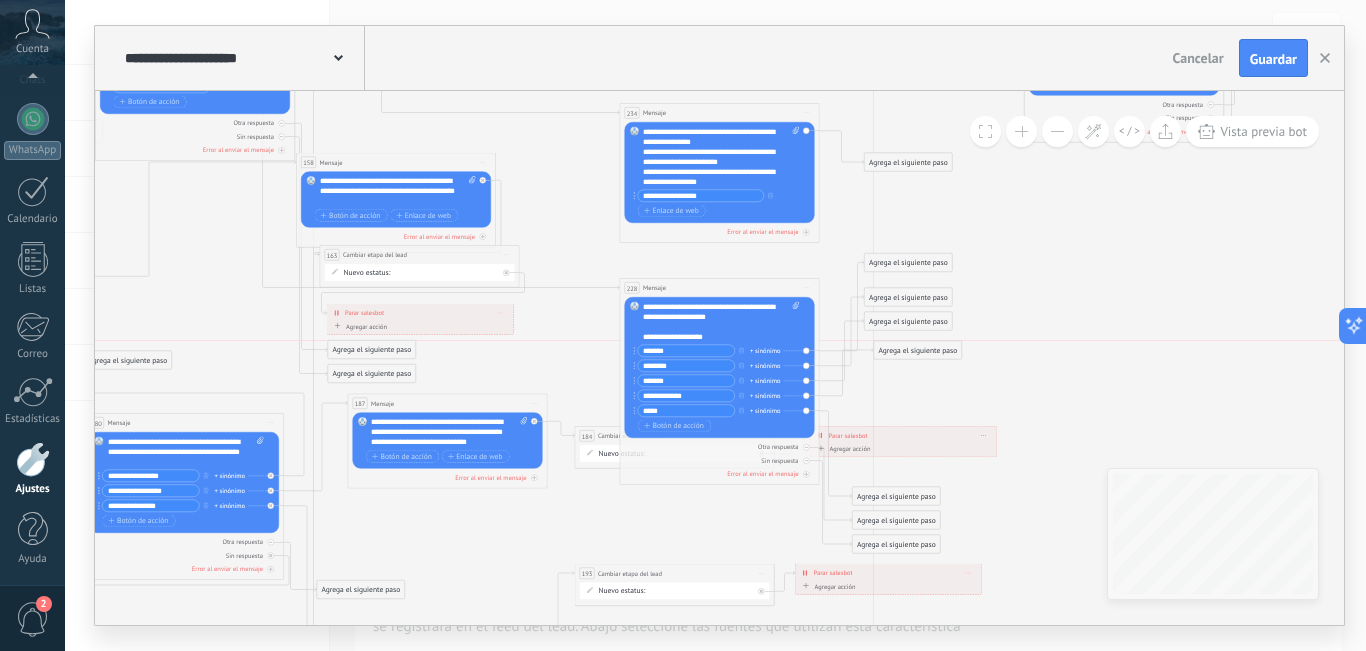 drag, startPoint x: 893, startPoint y: 467, endPoint x: 914, endPoint y: 342, distance: 126.751724 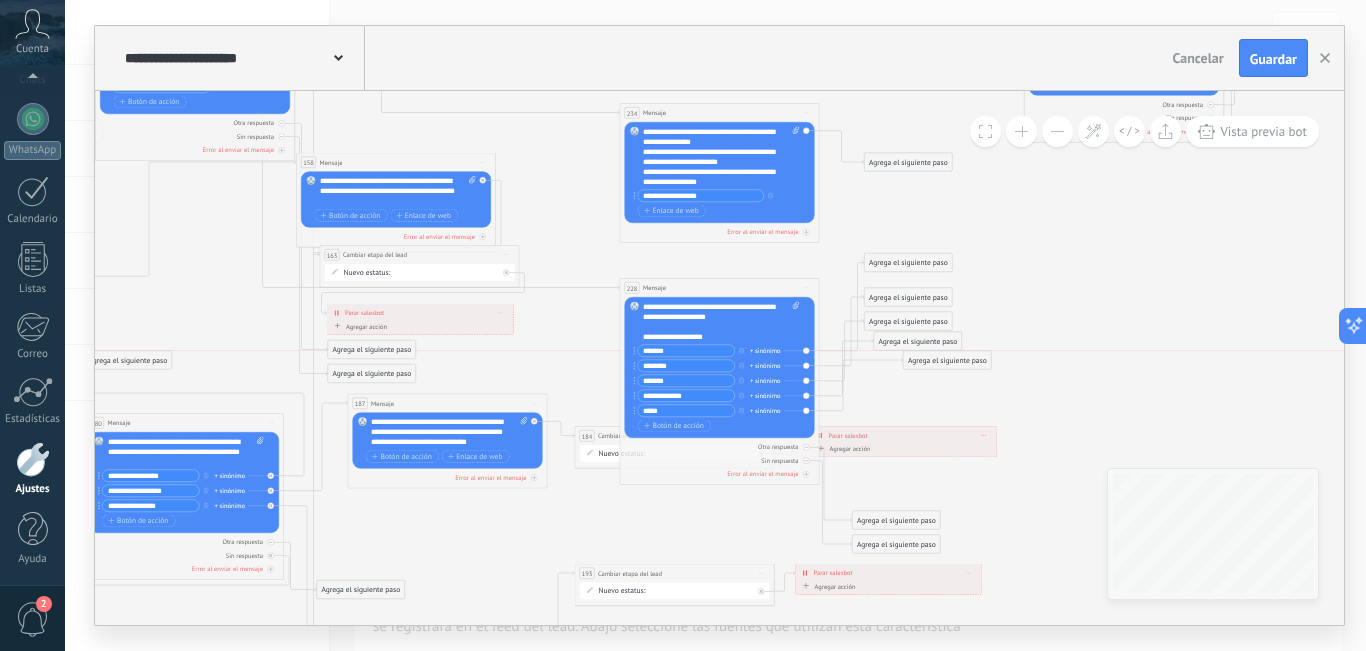 drag, startPoint x: 905, startPoint y: 494, endPoint x: 956, endPoint y: 361, distance: 142.44298 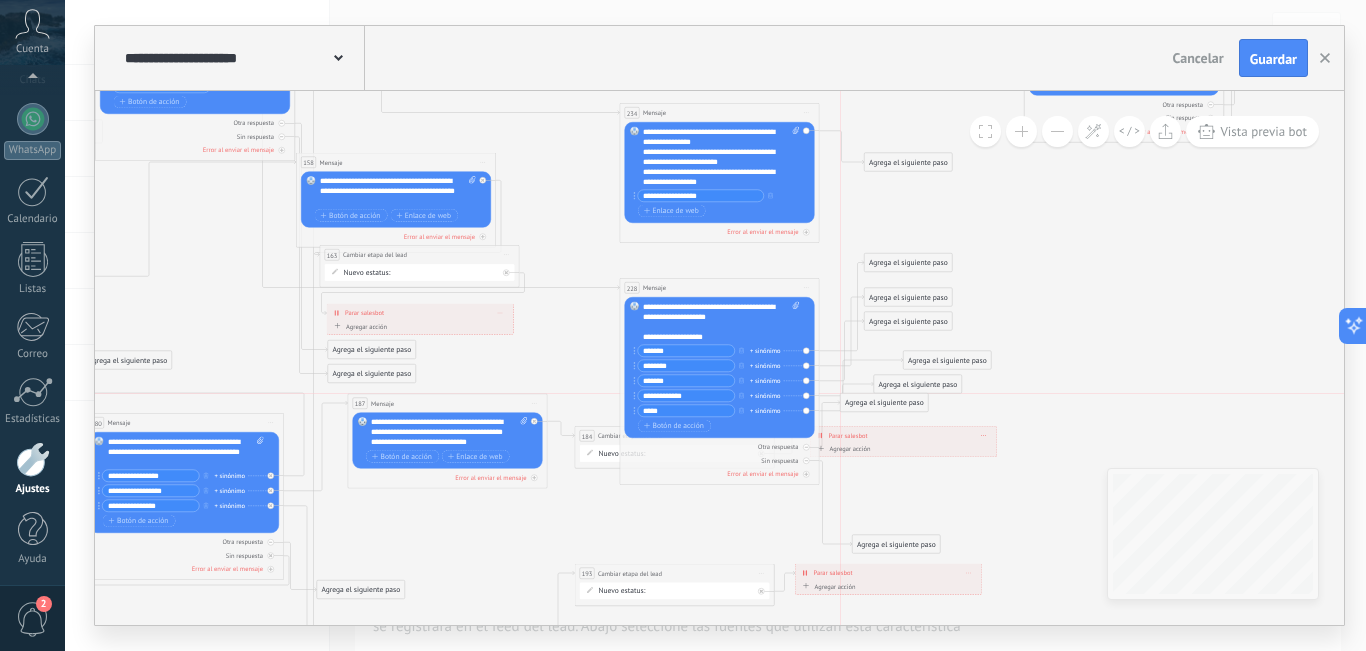 drag, startPoint x: 899, startPoint y: 515, endPoint x: 892, endPoint y: 395, distance: 120.203995 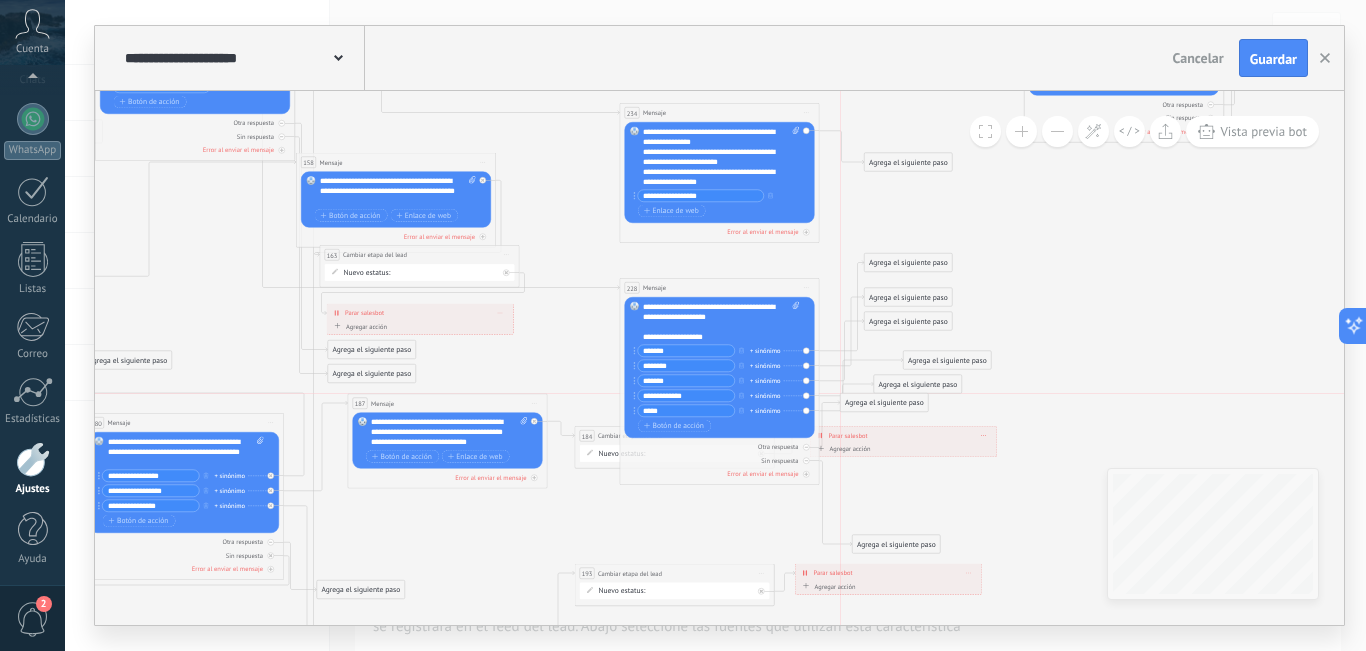 click on "Agrega el siguiente paso" at bounding box center [885, 403] 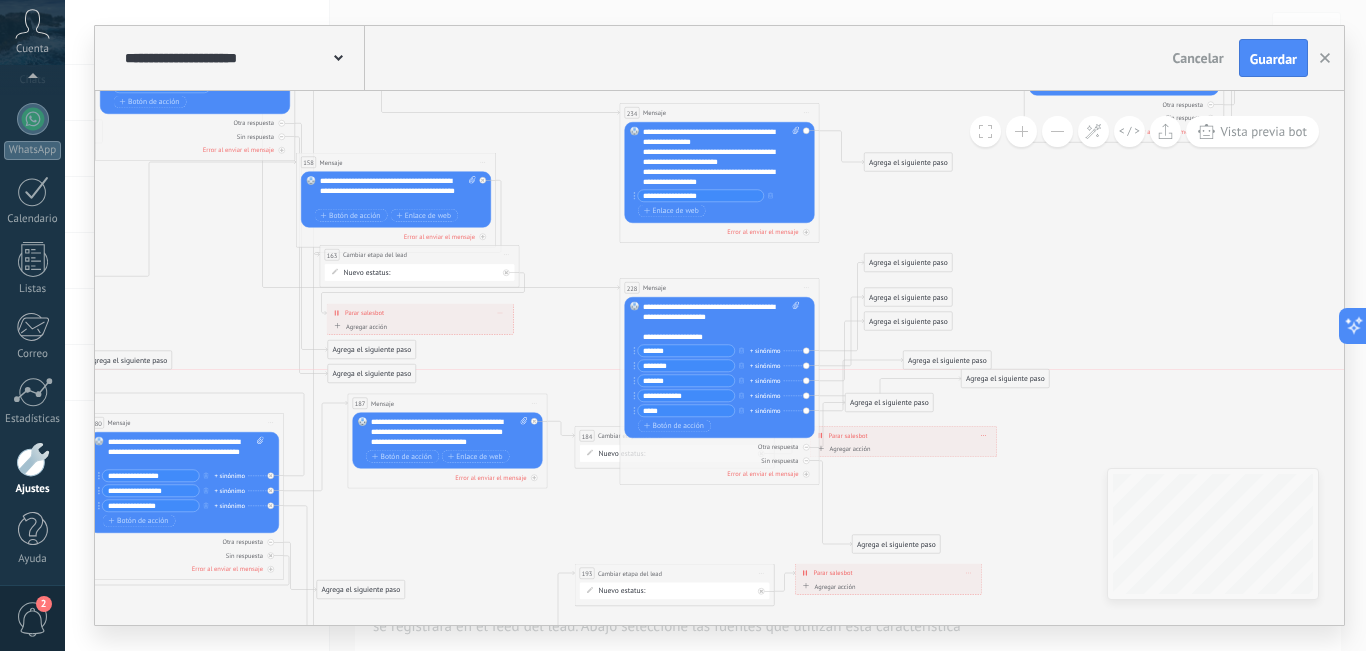 drag, startPoint x: 896, startPoint y: 476, endPoint x: 1012, endPoint y: 385, distance: 147.43474 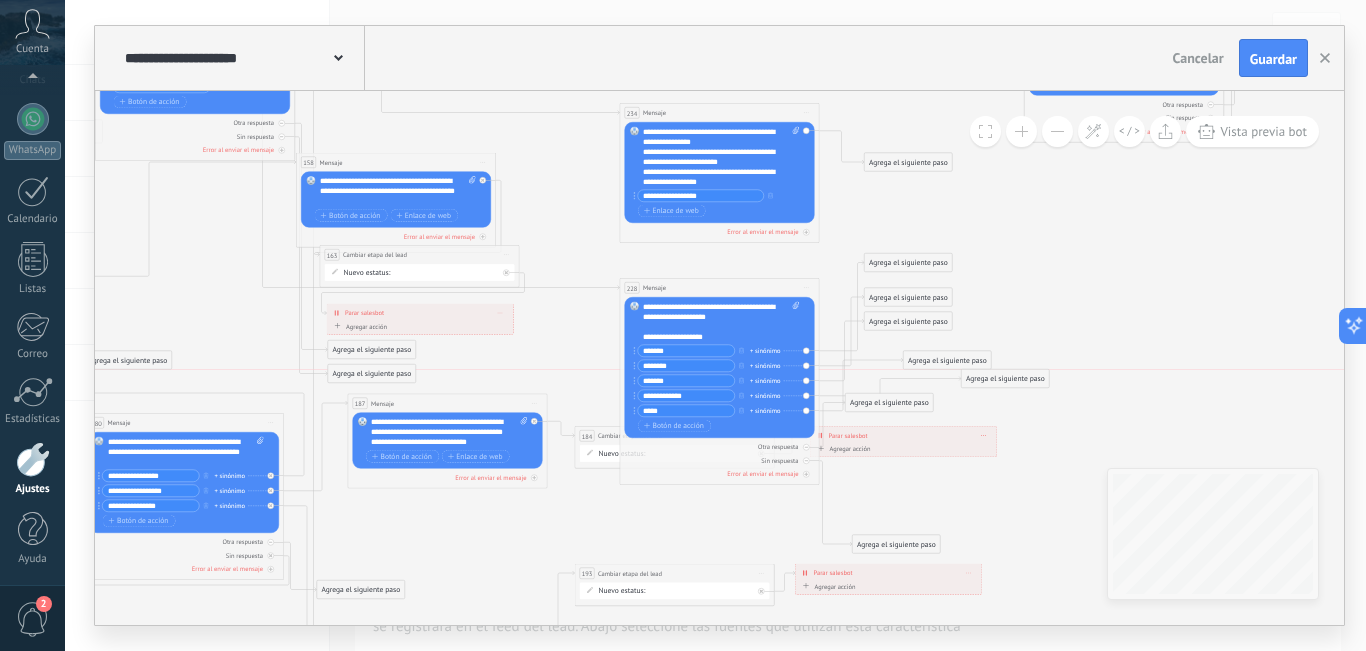 click on "Agrega el siguiente paso" at bounding box center [1006, 379] 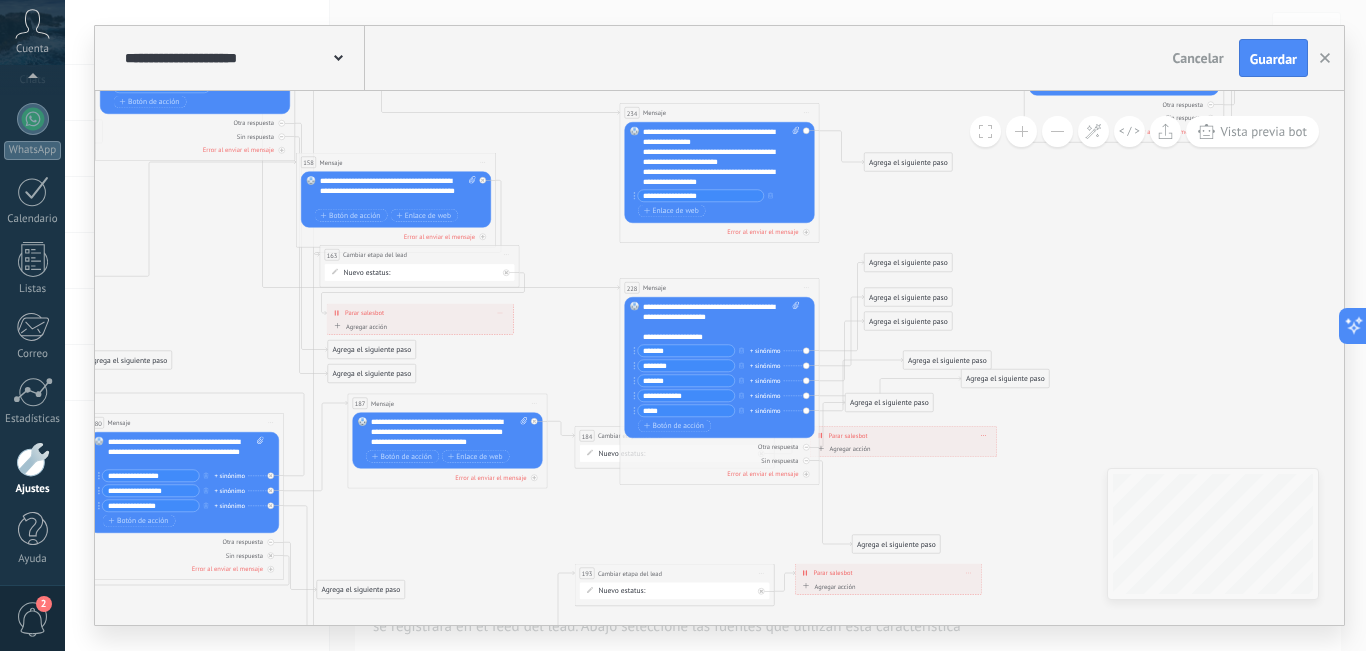 drag, startPoint x: 923, startPoint y: 535, endPoint x: 1015, endPoint y: 420, distance: 147.27185 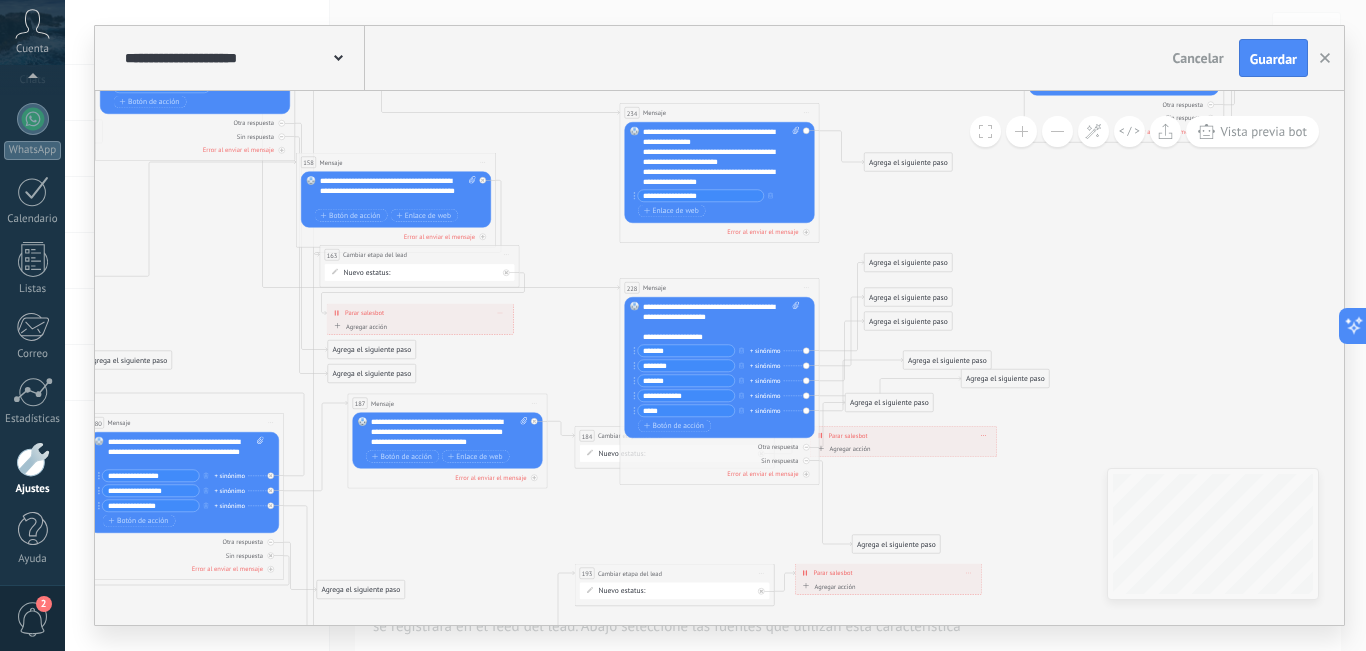 click on "13
Mensaje
*******
(a):
Todos los contactos - canales seleccionados
Todos los contactos - canales seleccionados
Todos los contactos - canal primario
Contacto principal - canales seleccionados
Contacto principal - canal primario
Todos los contactos - canales seleccionados
Todos los contactos - canales seleccionados
Todos los contactos - canal primario" at bounding box center [690, -24] 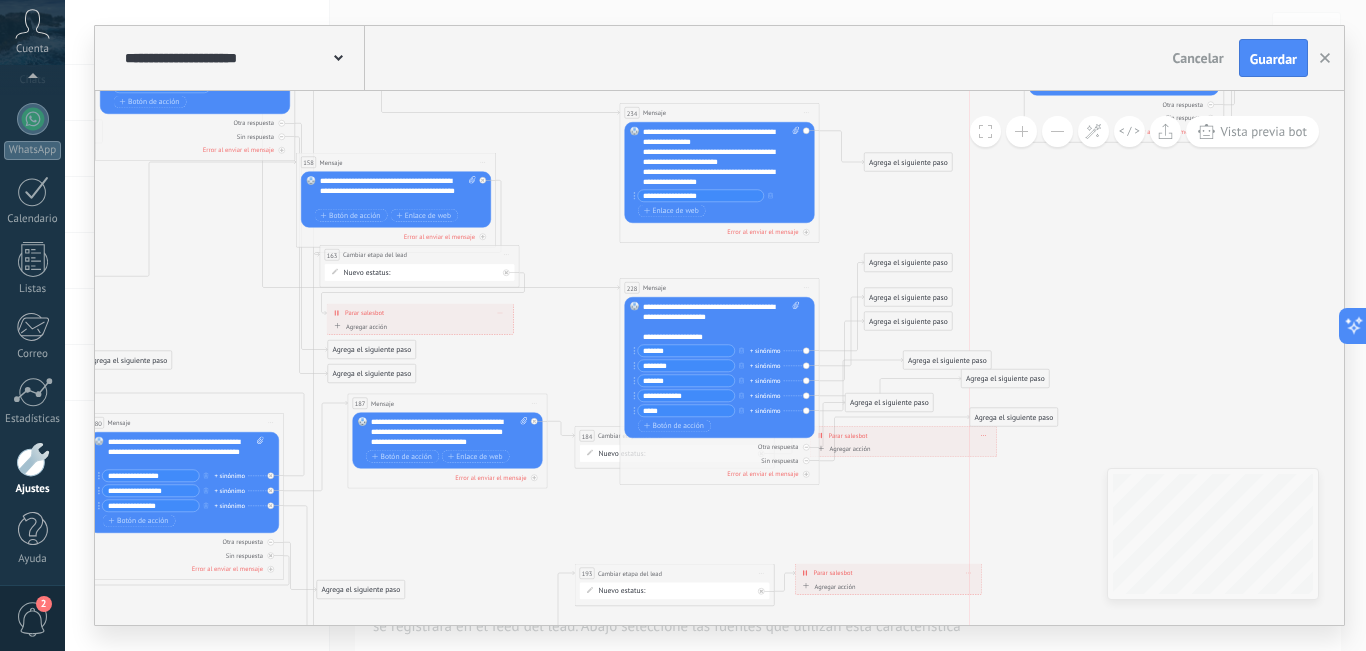 drag, startPoint x: 912, startPoint y: 540, endPoint x: 1036, endPoint y: 402, distance: 185.52628 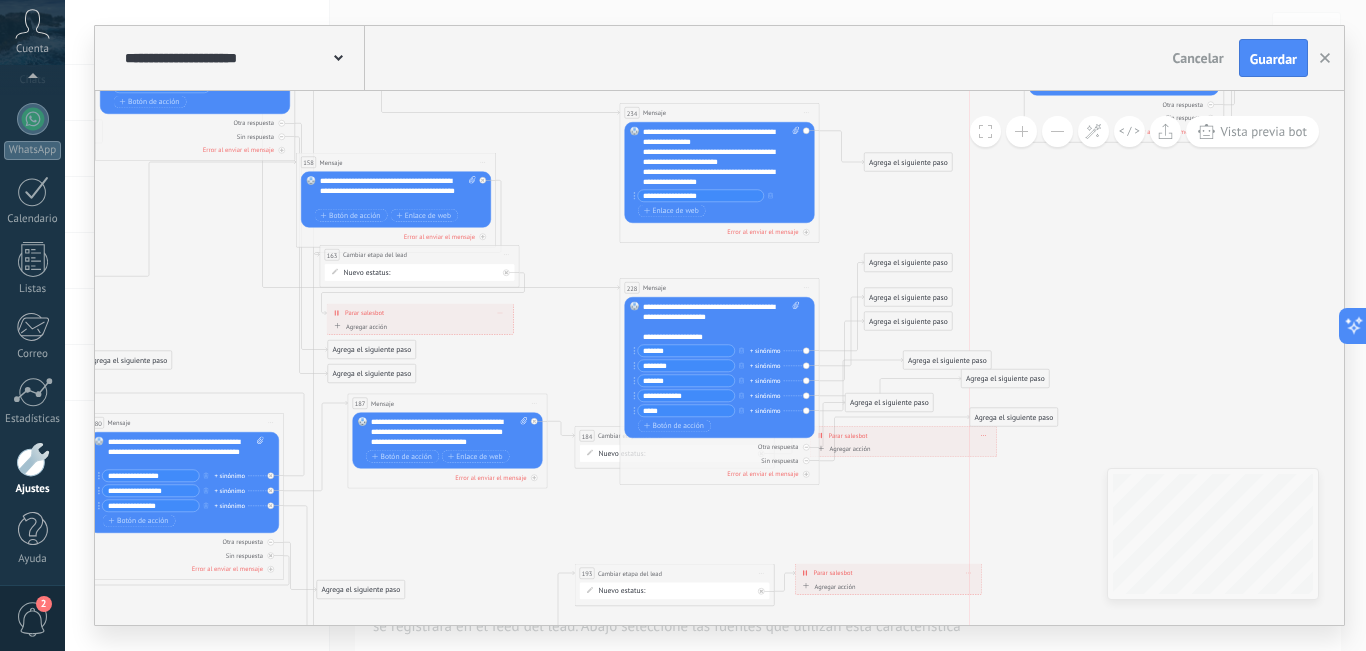 click on "Agrega el siguiente paso" at bounding box center (1014, 417) 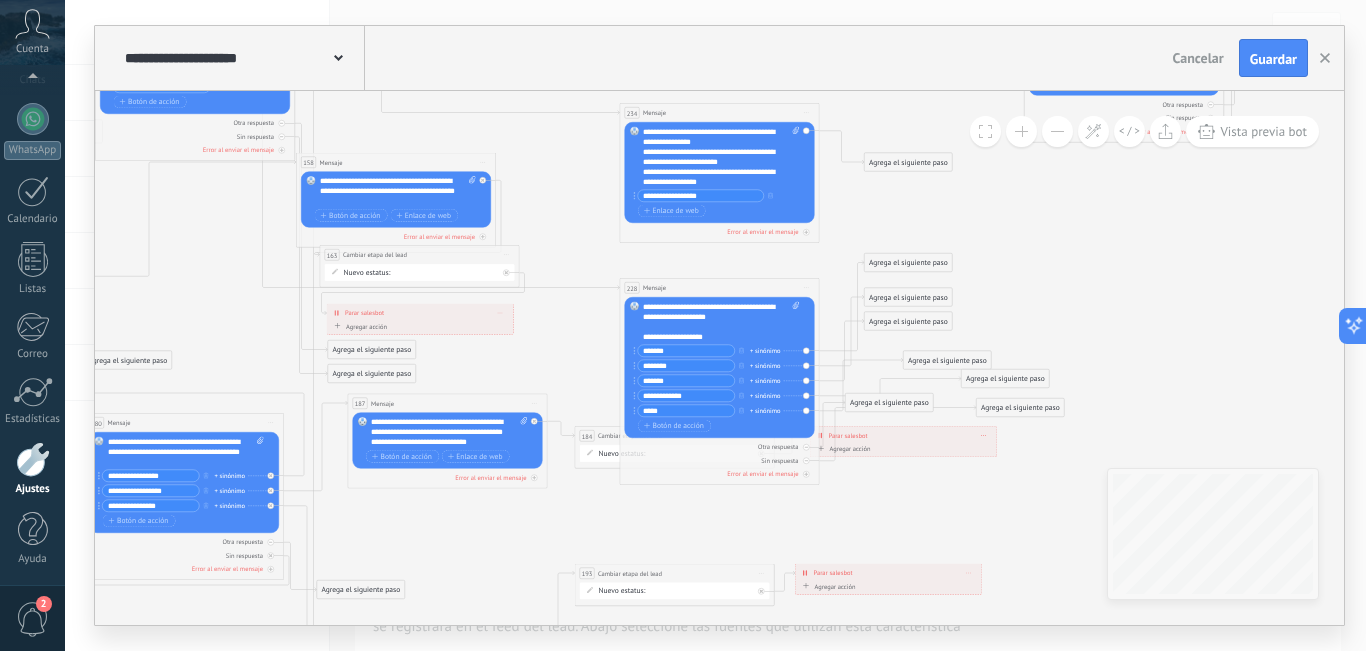 click 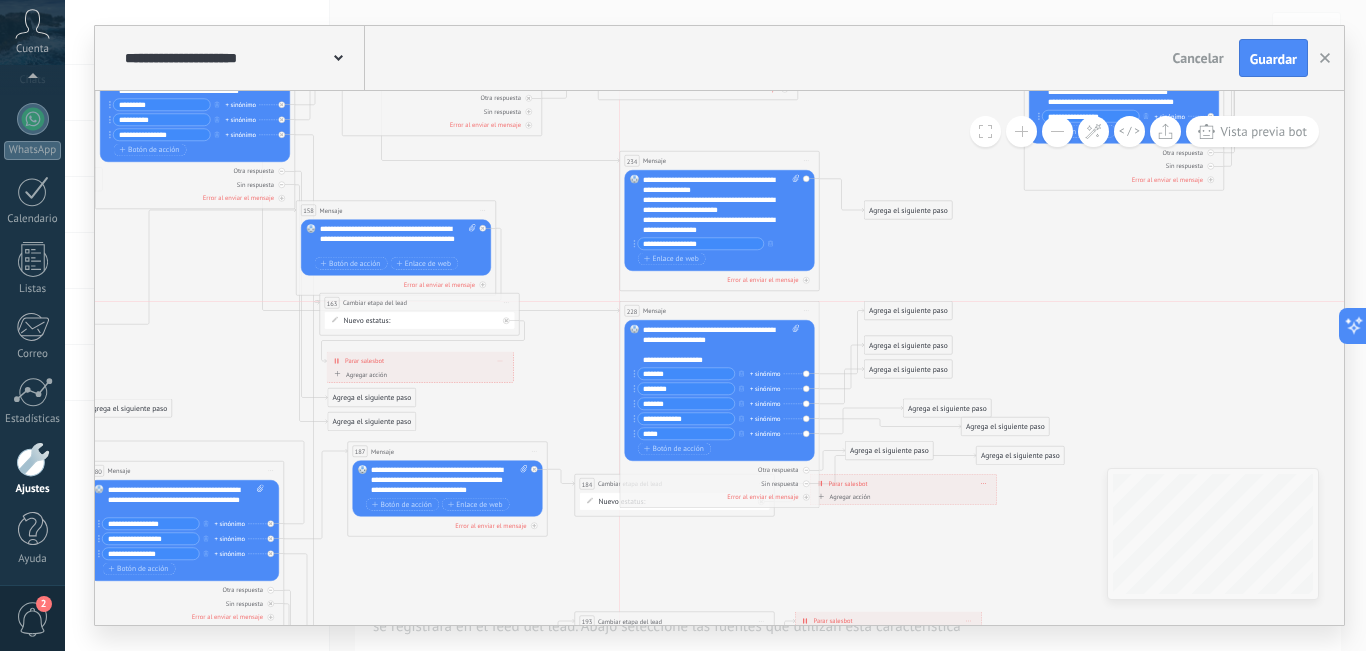 drag, startPoint x: 733, startPoint y: 330, endPoint x: 729, endPoint y: 306, distance: 24.33105 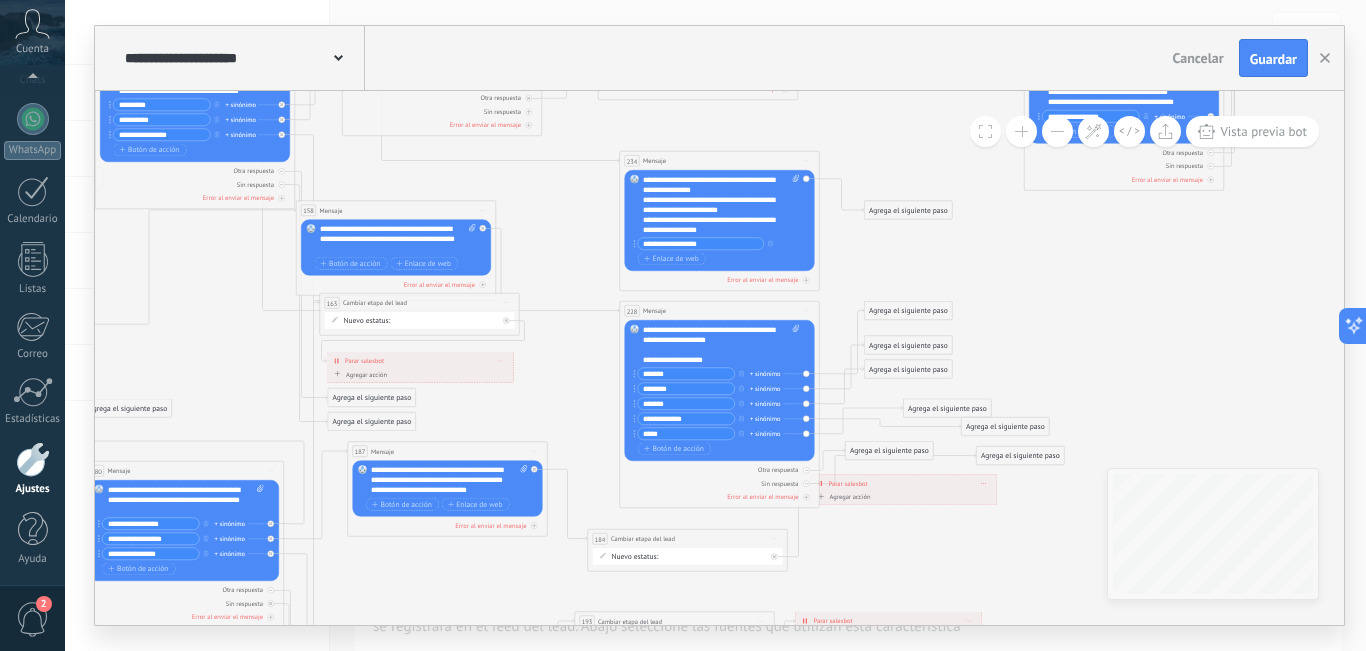 drag, startPoint x: 606, startPoint y: 482, endPoint x: 618, endPoint y: 540, distance: 59.22837 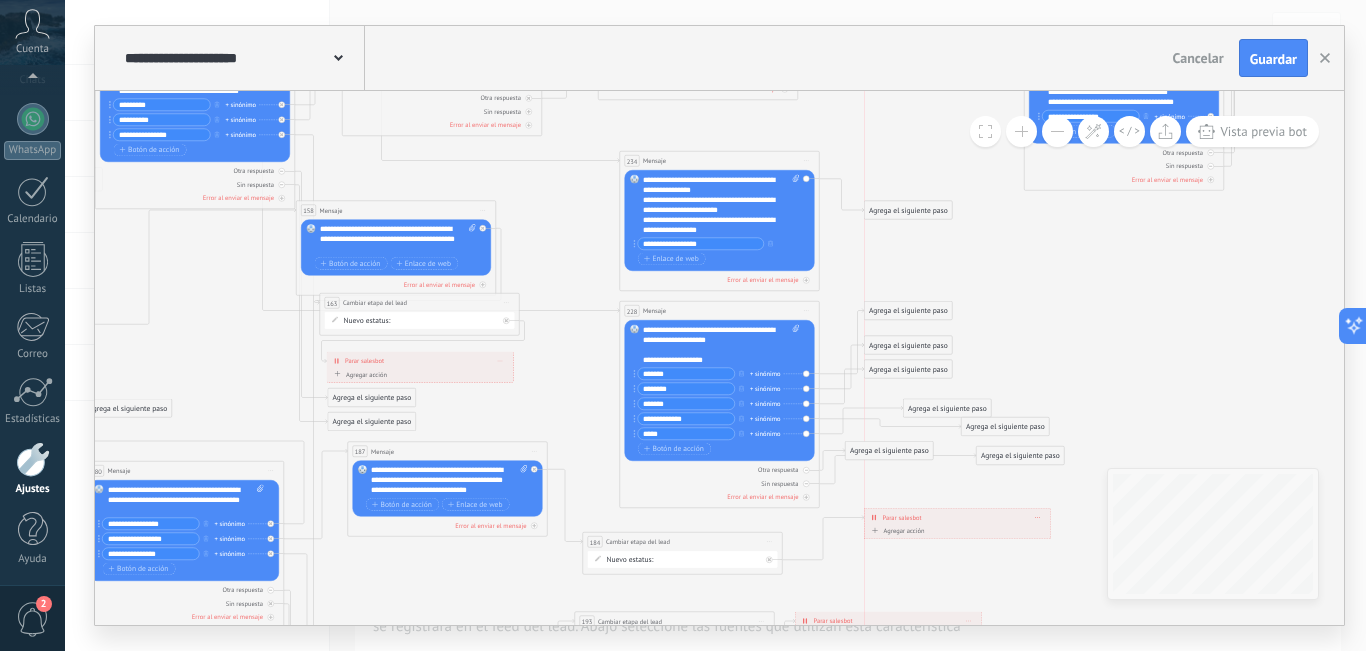 drag, startPoint x: 937, startPoint y: 486, endPoint x: 995, endPoint y: 520, distance: 67.23094 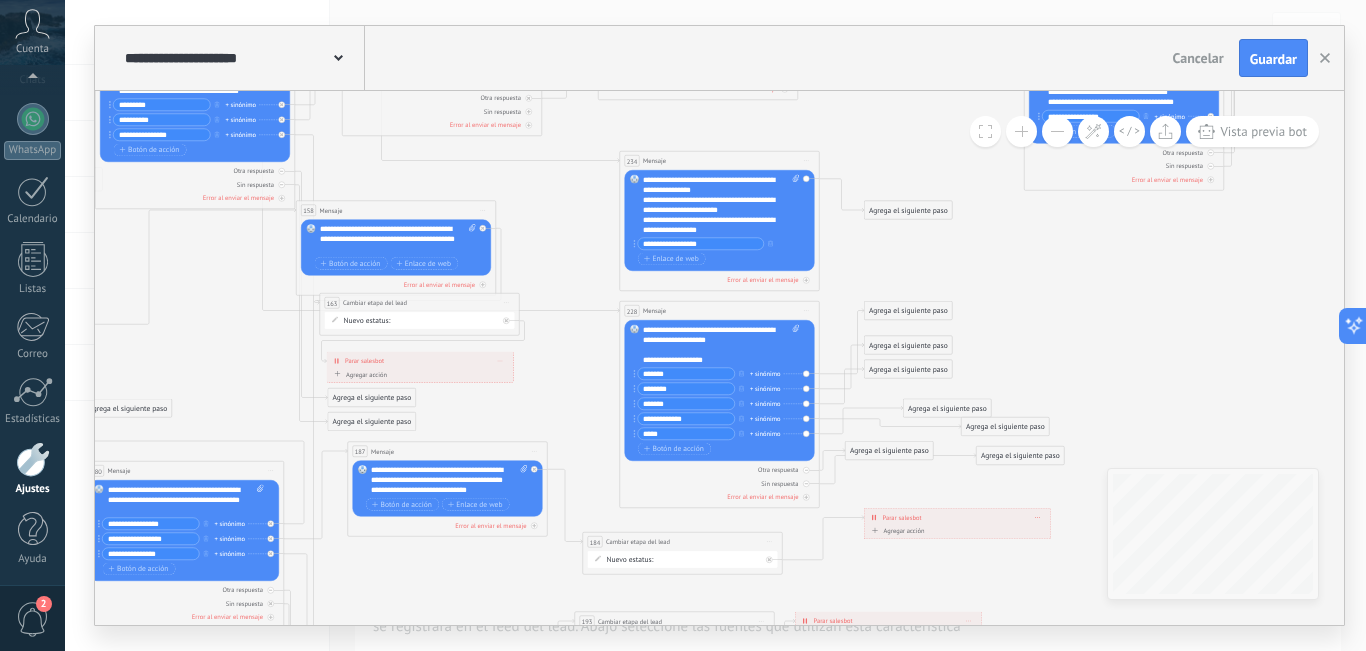 click 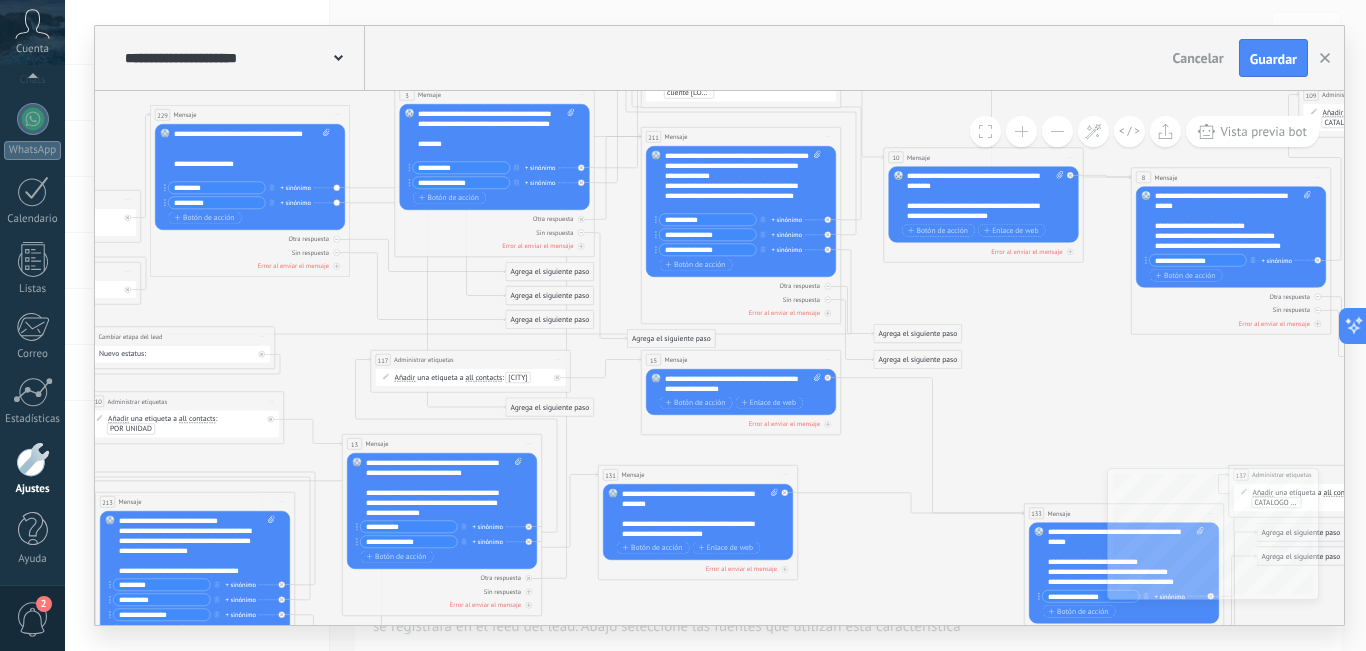 drag, startPoint x: 981, startPoint y: 348, endPoint x: 1114, endPoint y: 381, distance: 137.03284 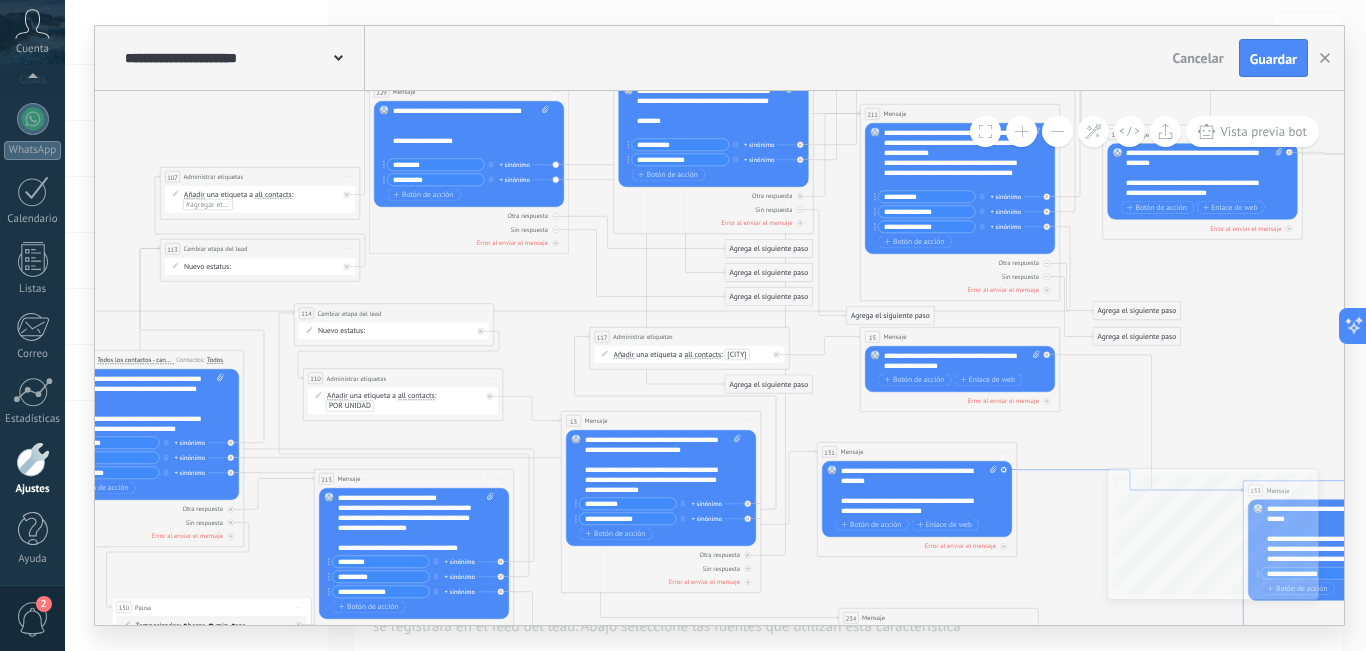 drag, startPoint x: 955, startPoint y: 483, endPoint x: 1094, endPoint y: 471, distance: 139.51703 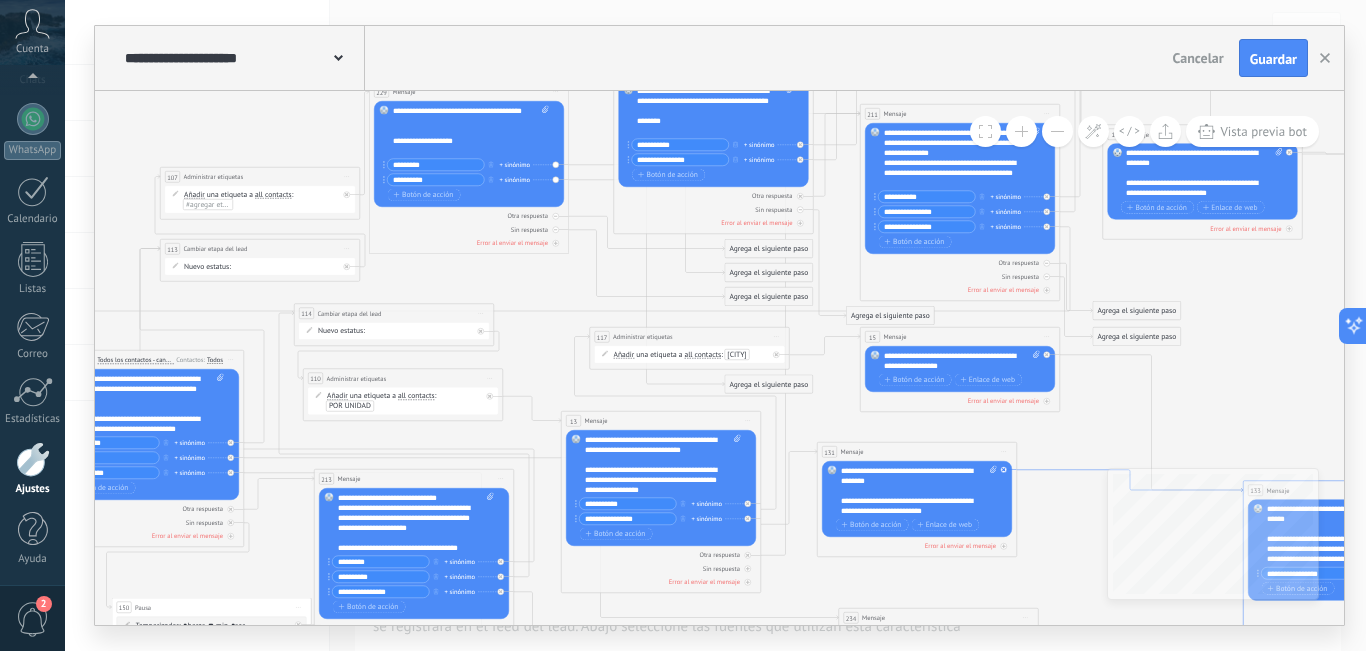 click 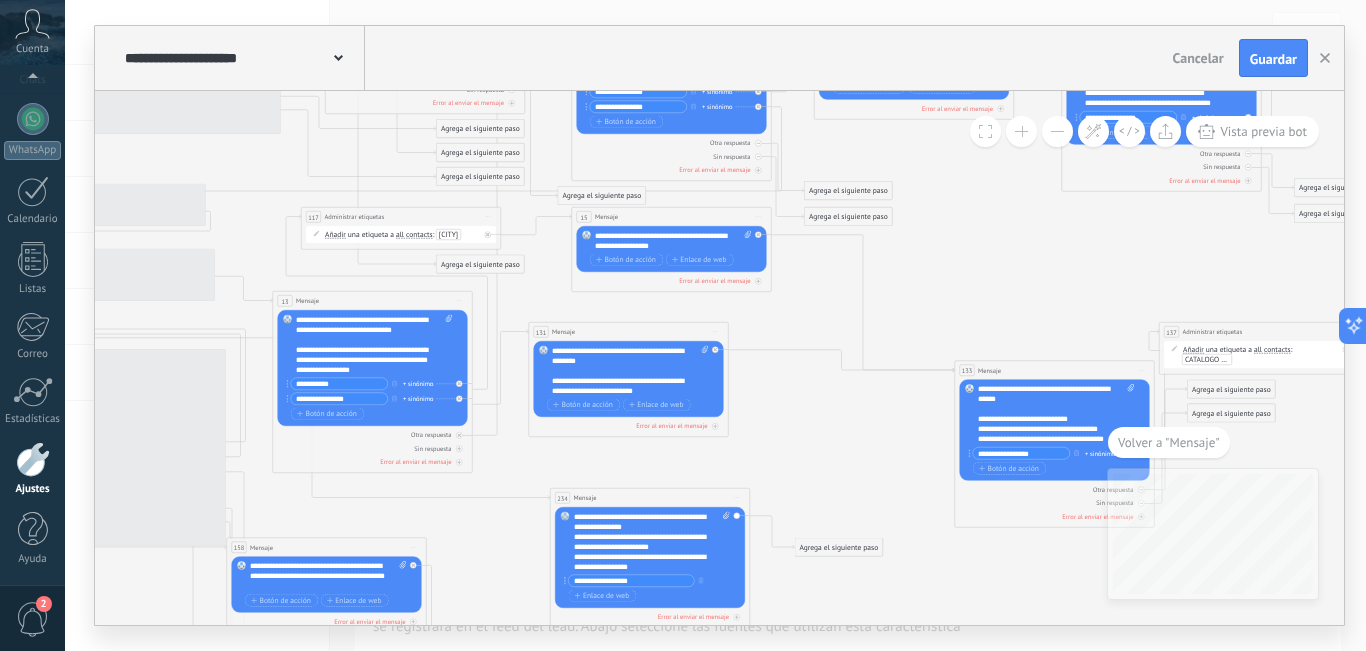 drag, startPoint x: 622, startPoint y: 406, endPoint x: 1323, endPoint y: 510, distance: 708.6727 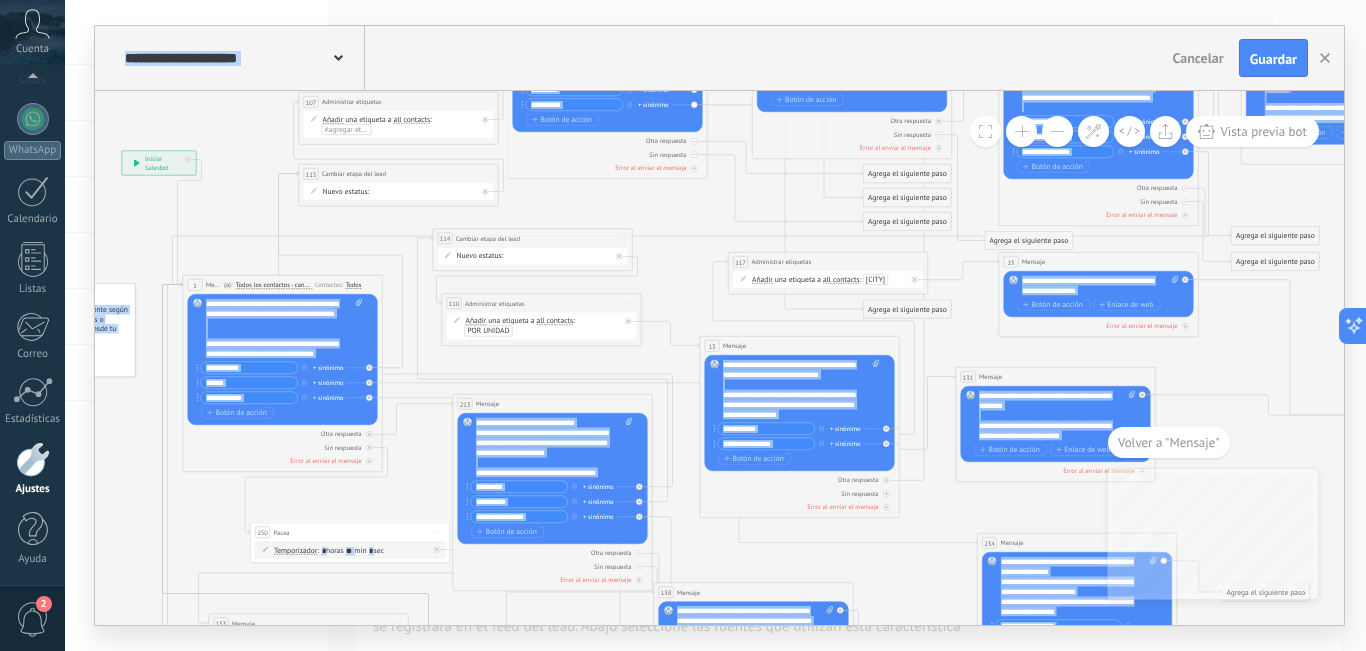 click 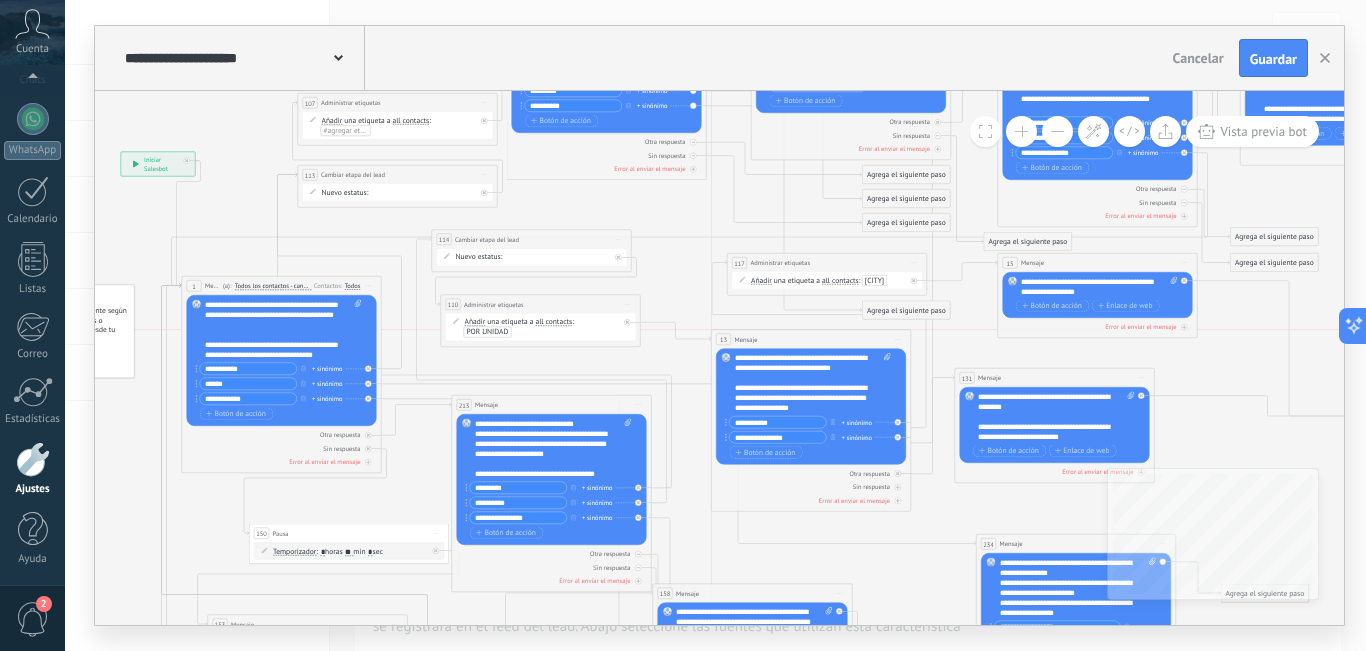 click on "13
Mensaje
*******
(a):
Todos los contactos - canales seleccionados
Todos los contactos - canales seleccionados
Todos los contactos - canal primario
Contacto principal - canales seleccionados
Contacto principal - canal primario
Todos los contactos - canales seleccionados
Todos los contactos - canales seleccionados
Todos los contactos - canal primario
Contacto principal - canales seleccionados" at bounding box center [811, 339] 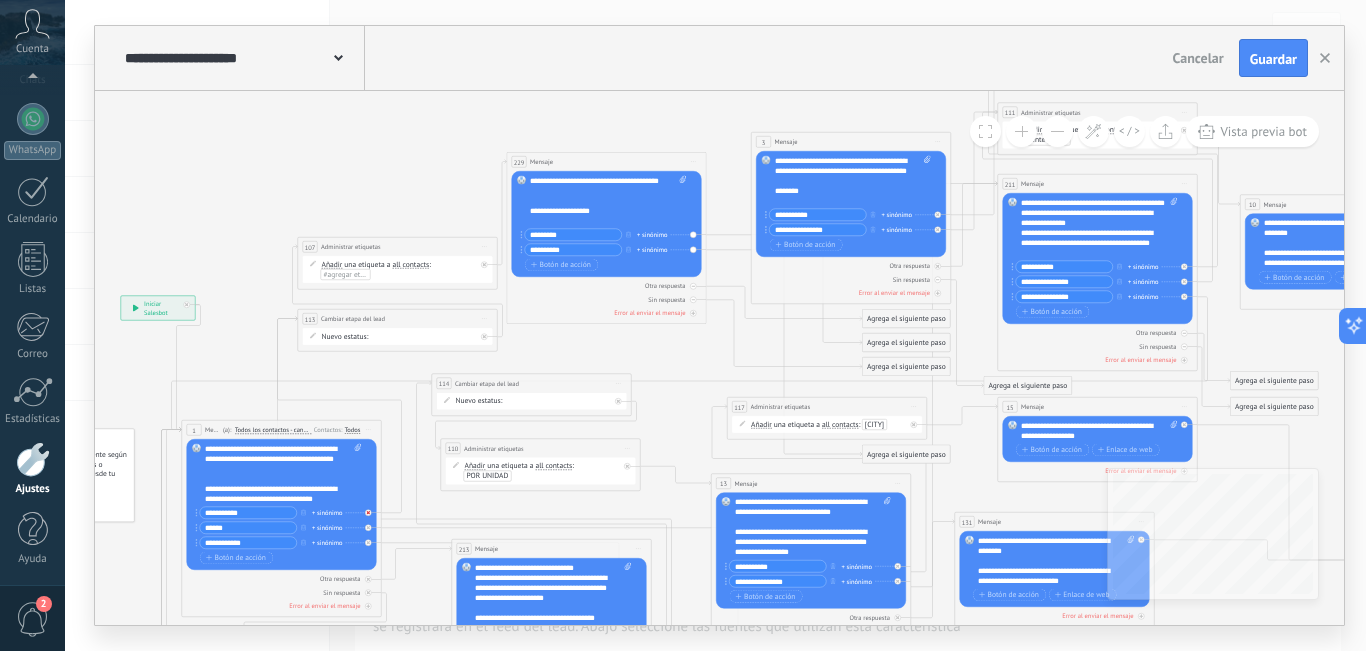 click 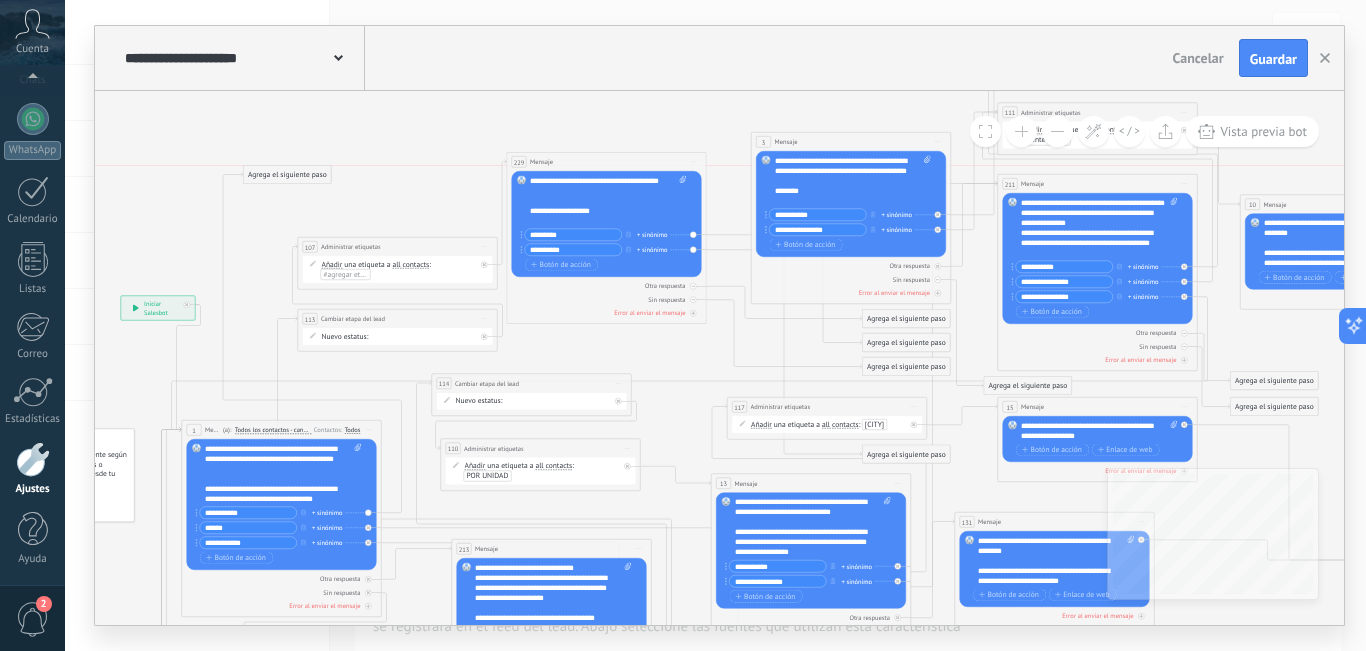 drag, startPoint x: 452, startPoint y: 524, endPoint x: 281, endPoint y: 176, distance: 387.74347 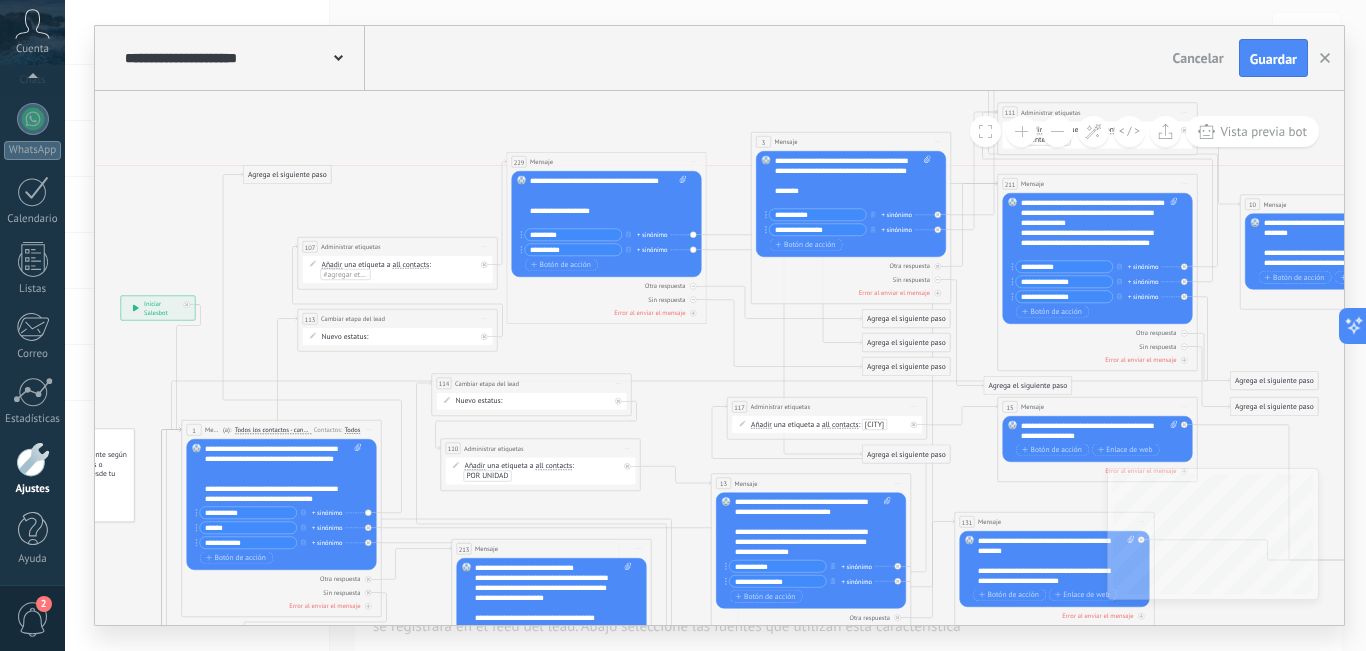 click on "Agrega el siguiente paso" at bounding box center (288, 175) 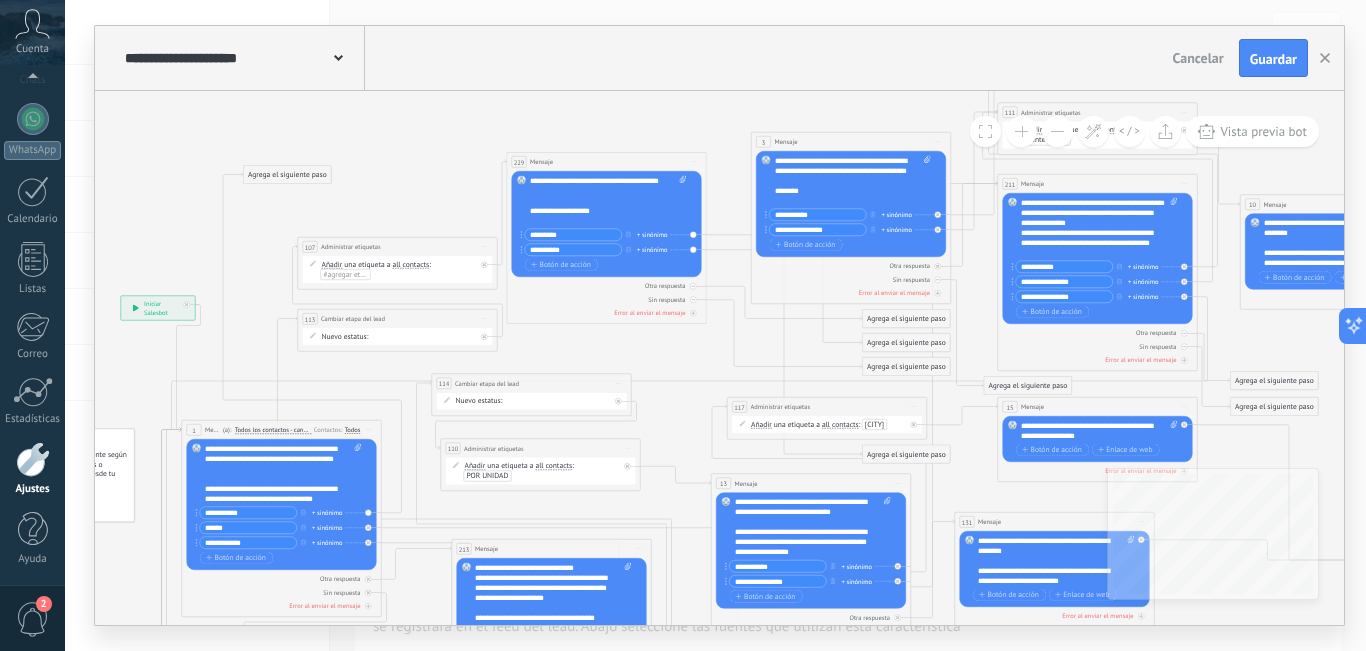 click on "Agrega el siguiente paso" at bounding box center [288, 175] 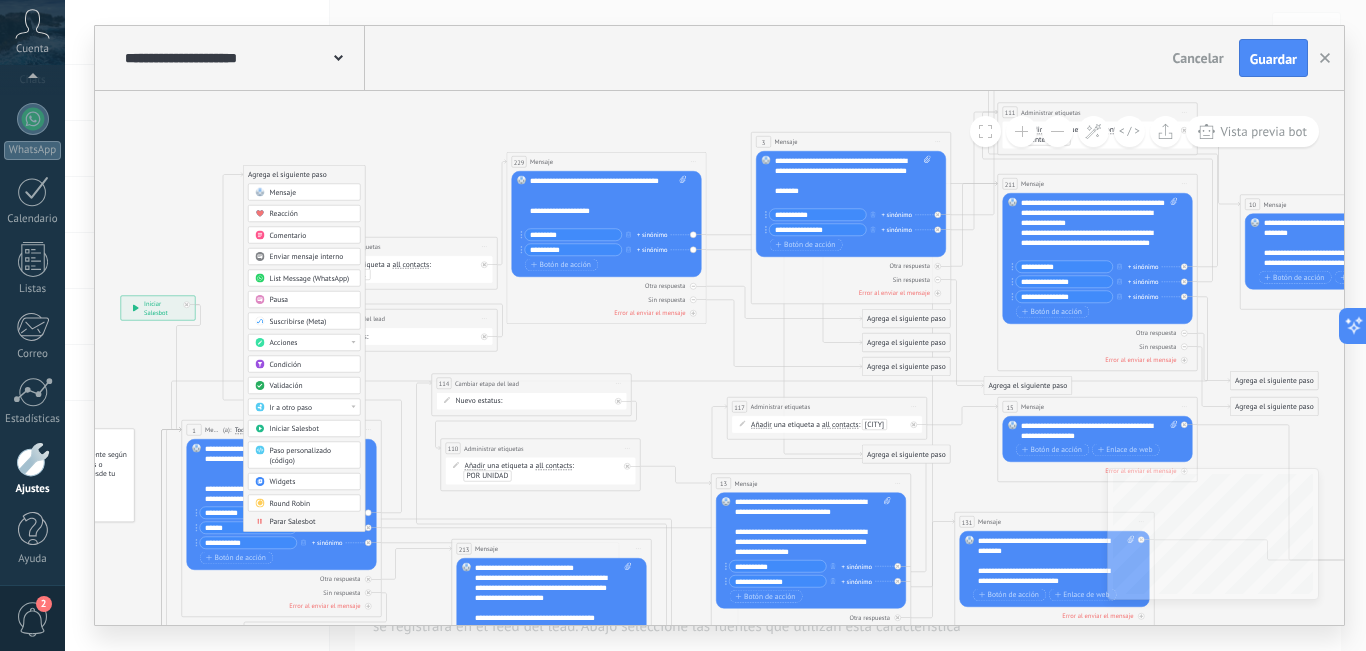 click on "Acciones" at bounding box center (304, 342) 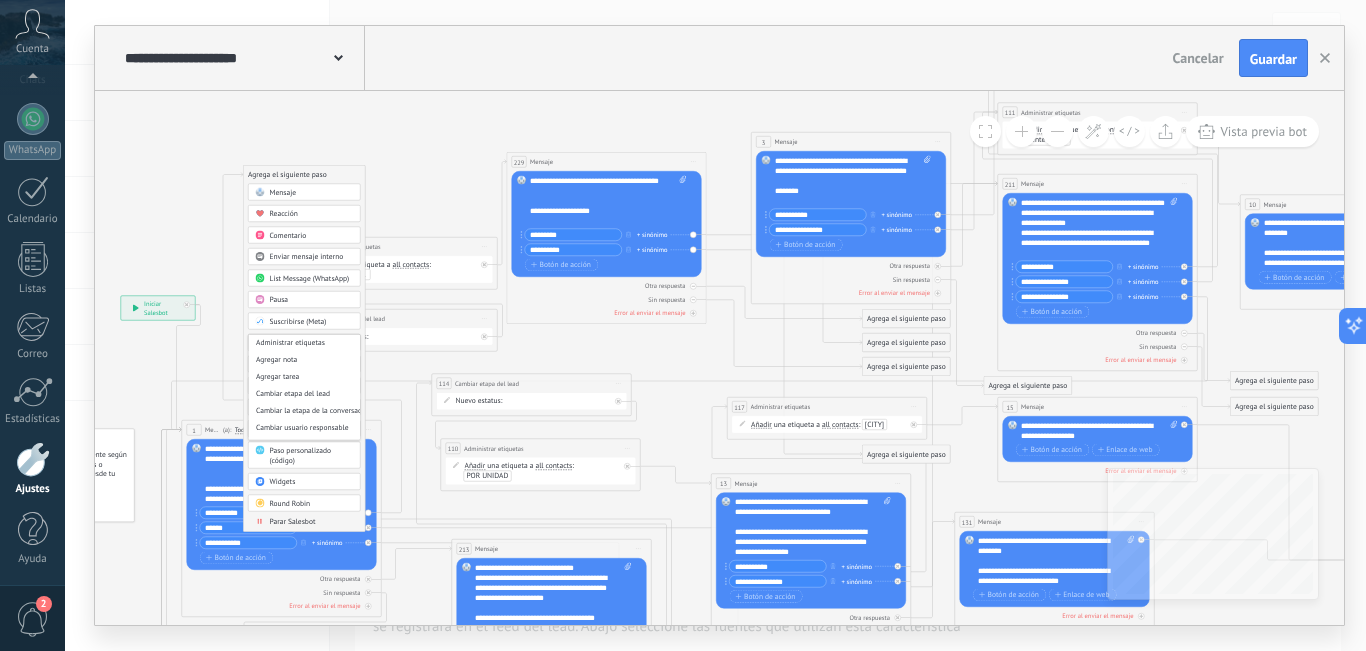 click on "Agrega el siguiente paso" at bounding box center (305, 175) 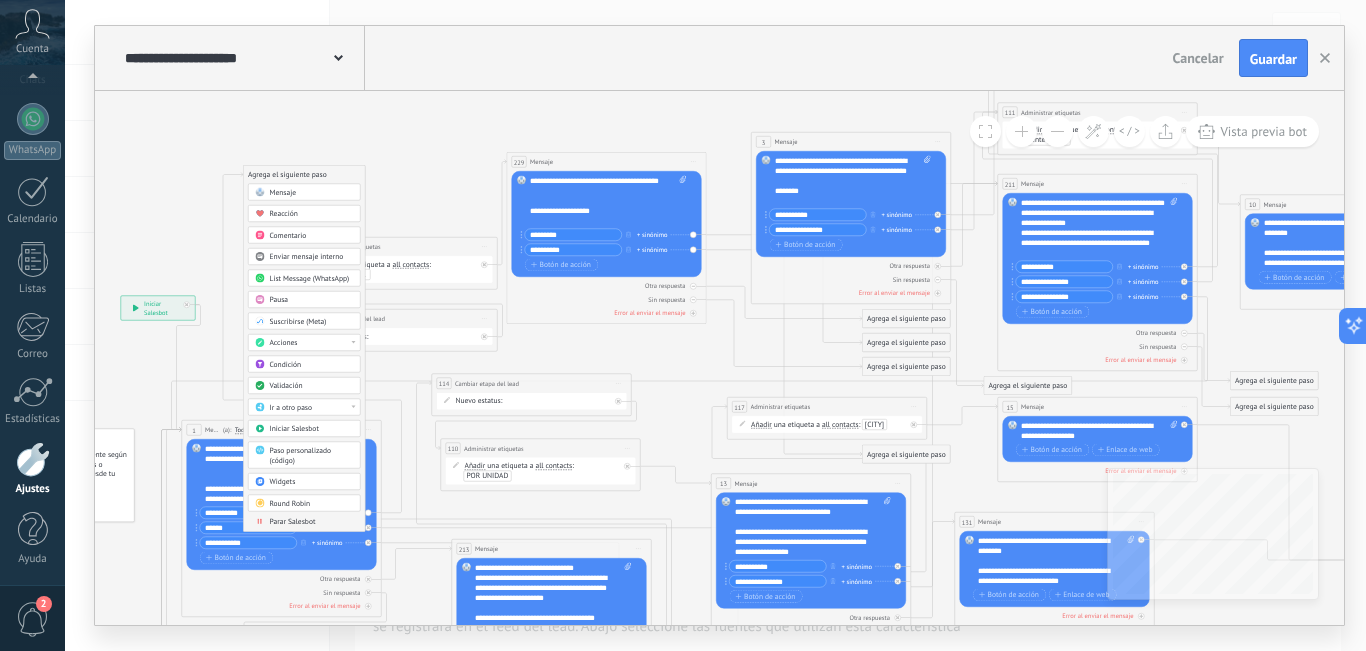 click on "Acciones" at bounding box center (312, 343) 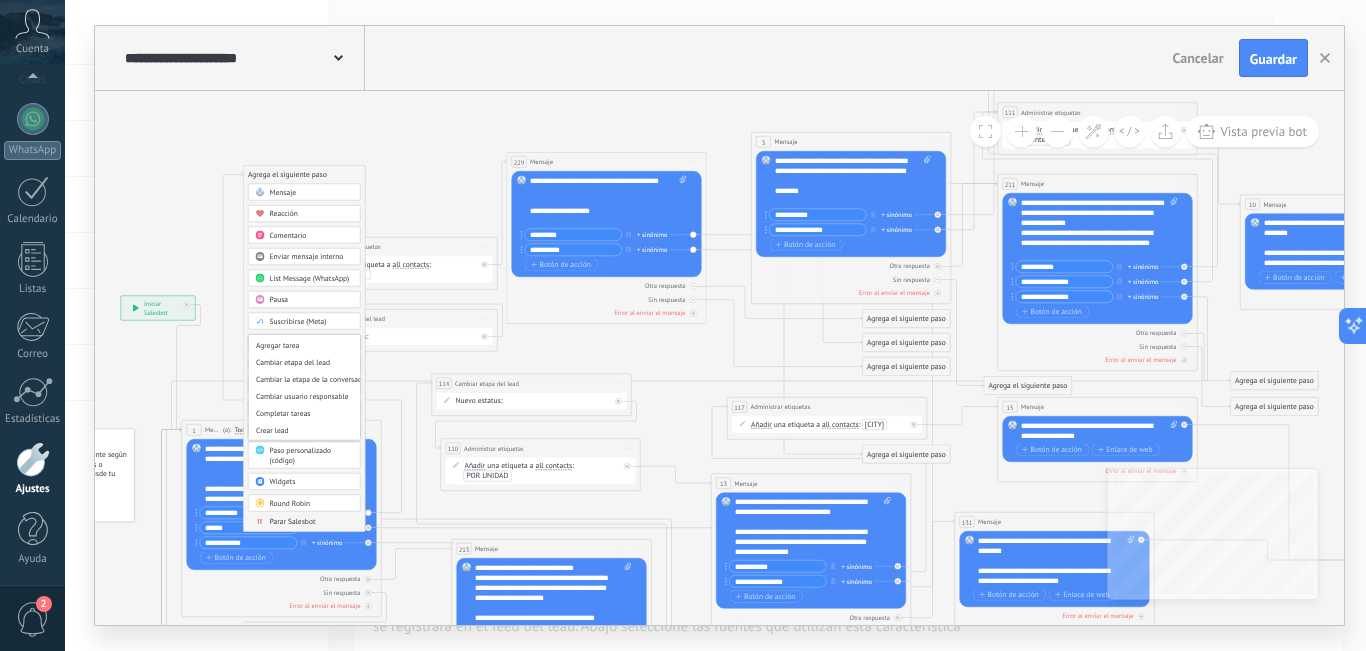 scroll, scrollTop: 0, scrollLeft: 0, axis: both 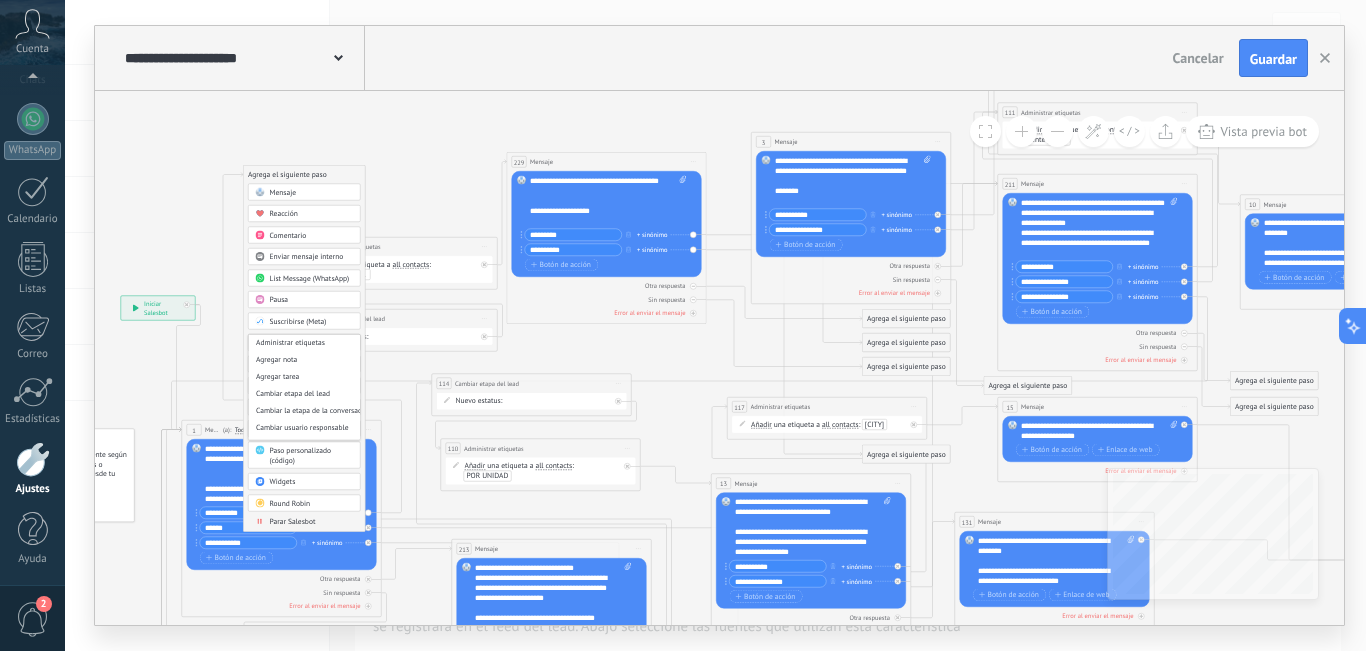 click on "Administrar etiquetas" at bounding box center [305, 343] 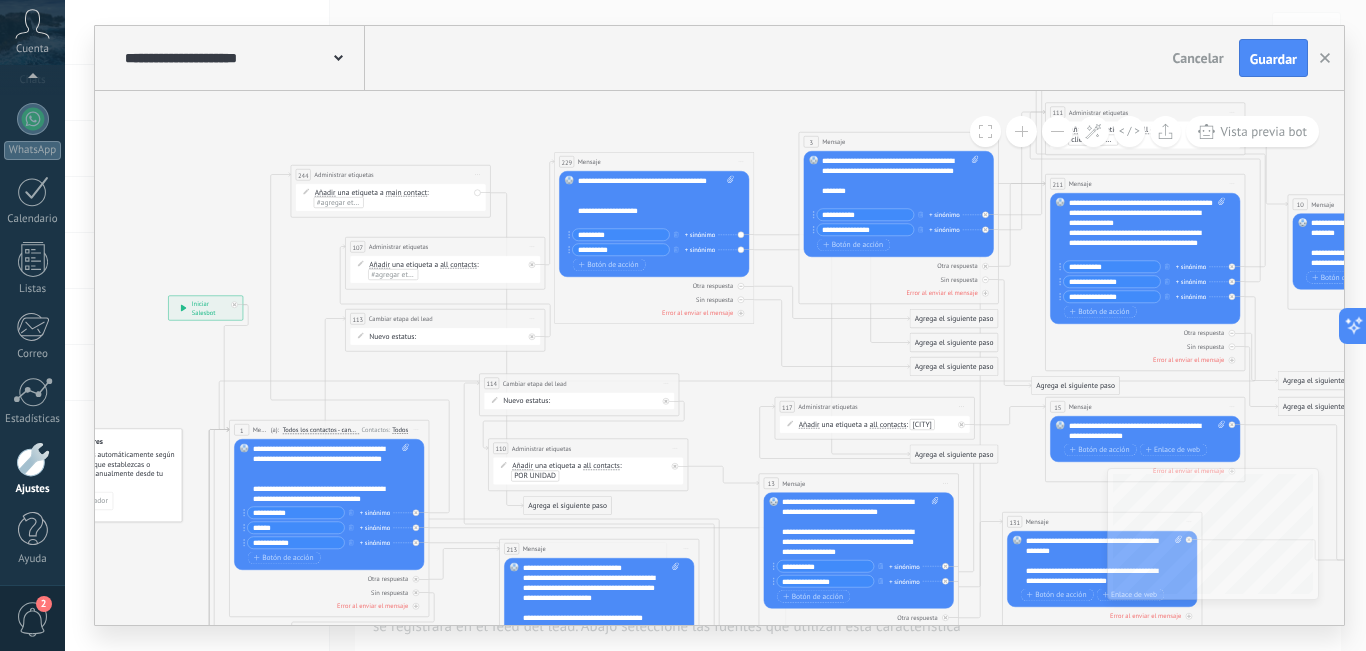 click on "main contact" at bounding box center (406, 193) 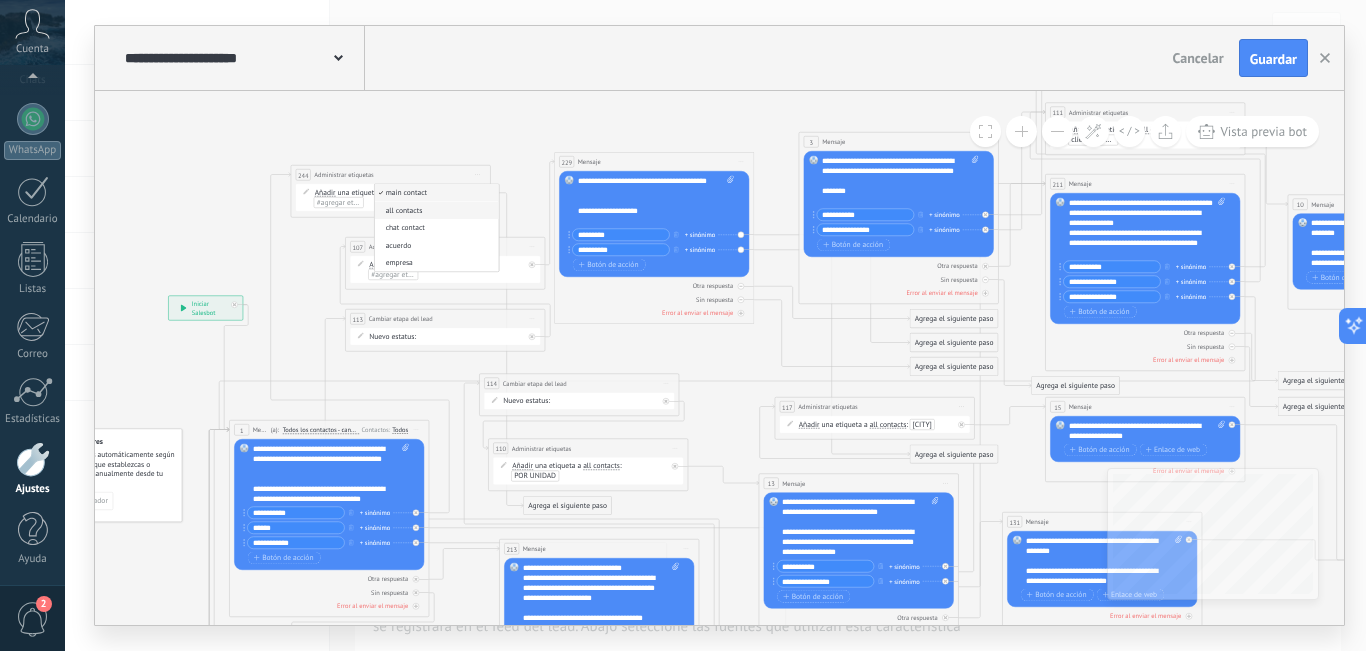 click on "all contacts" at bounding box center [435, 211] 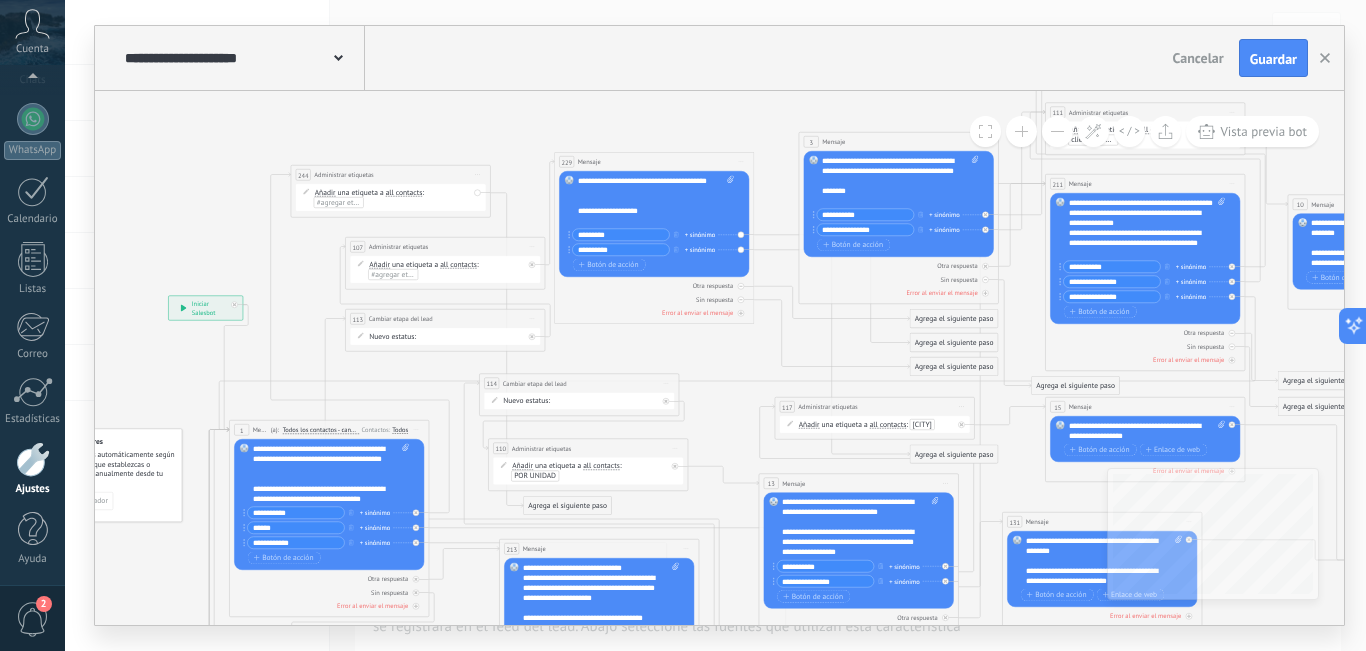 click on "#agregar etiquetas" at bounding box center [347, 203] 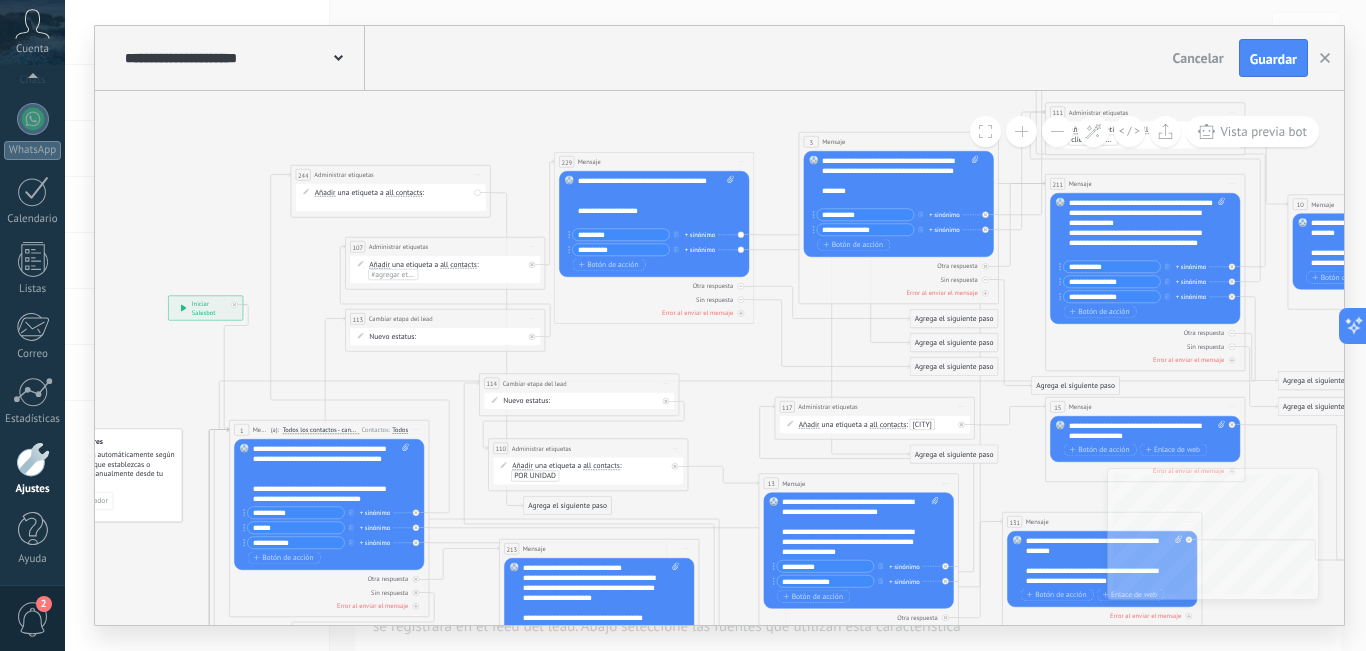 click on "all contacts" at bounding box center [404, 193] 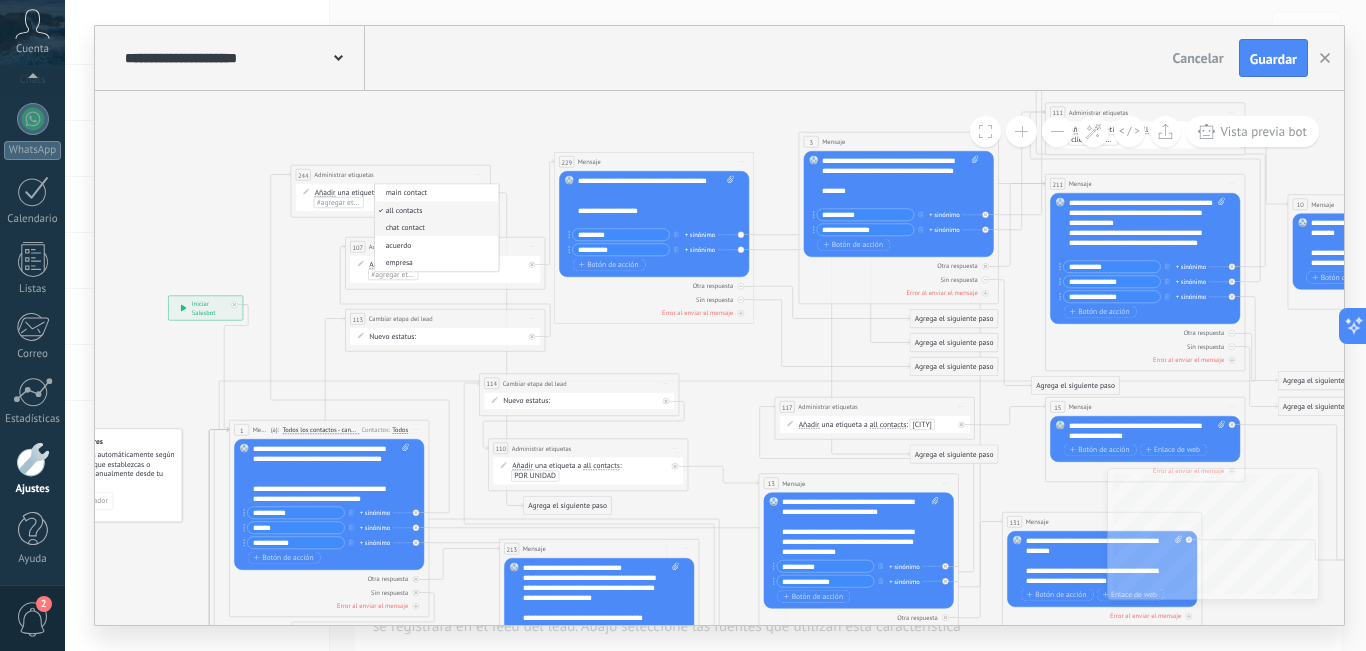 click on "chat contact" at bounding box center (435, 228) 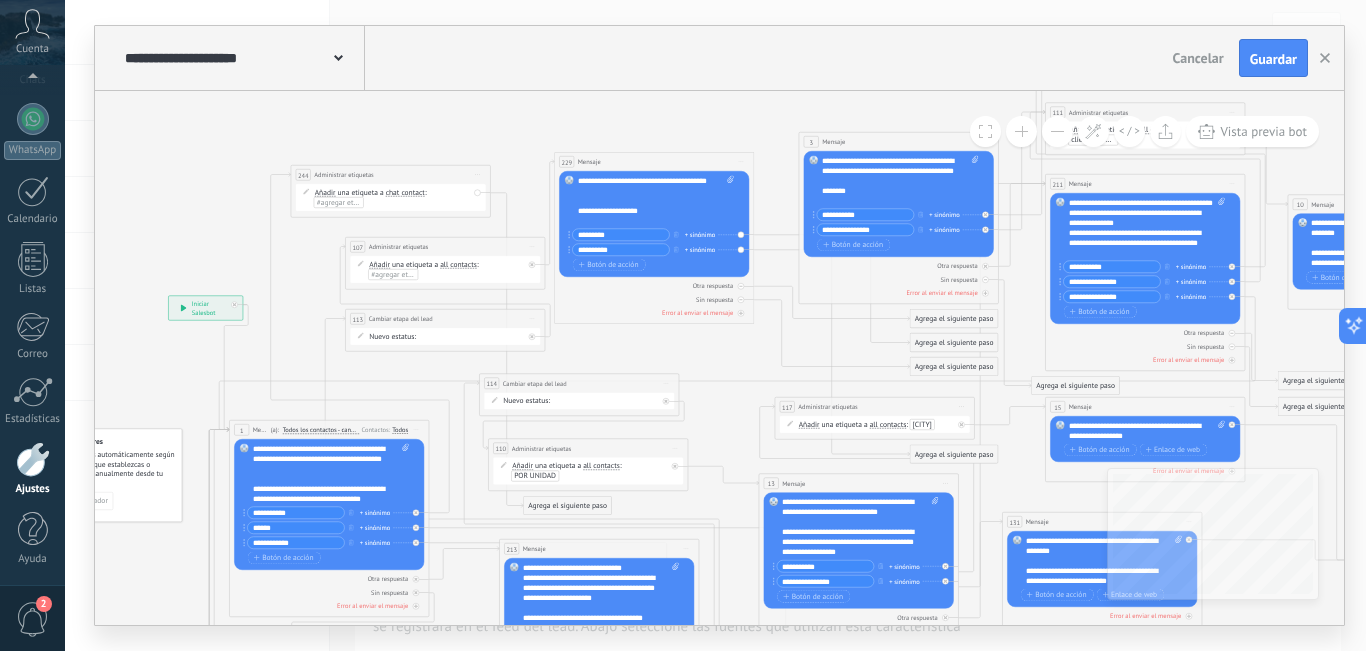 click on "#agregar etiquetas" at bounding box center [347, 203] 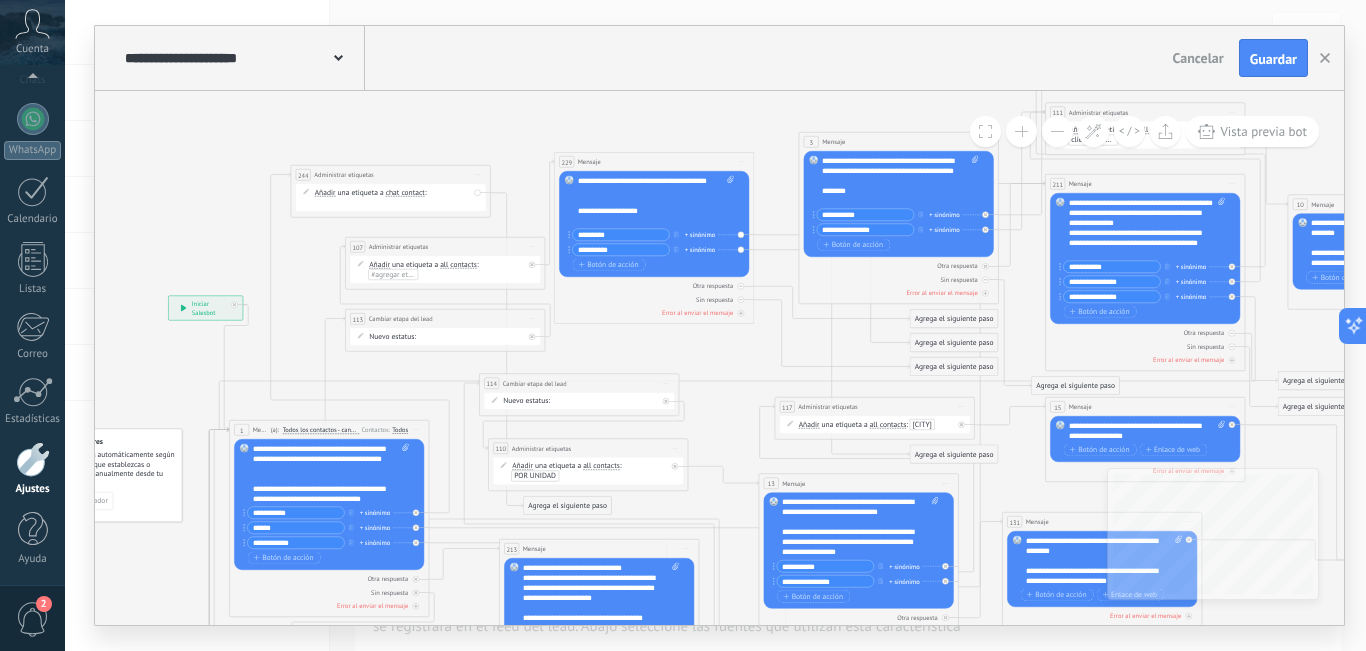 click on "Añadir
Añadir
Eliminar
Añadir
Añadir
Eliminar
una etiqueta a
chat contact
main contact
all contacts
chat contact
acuerdo
:" at bounding box center (393, 198) 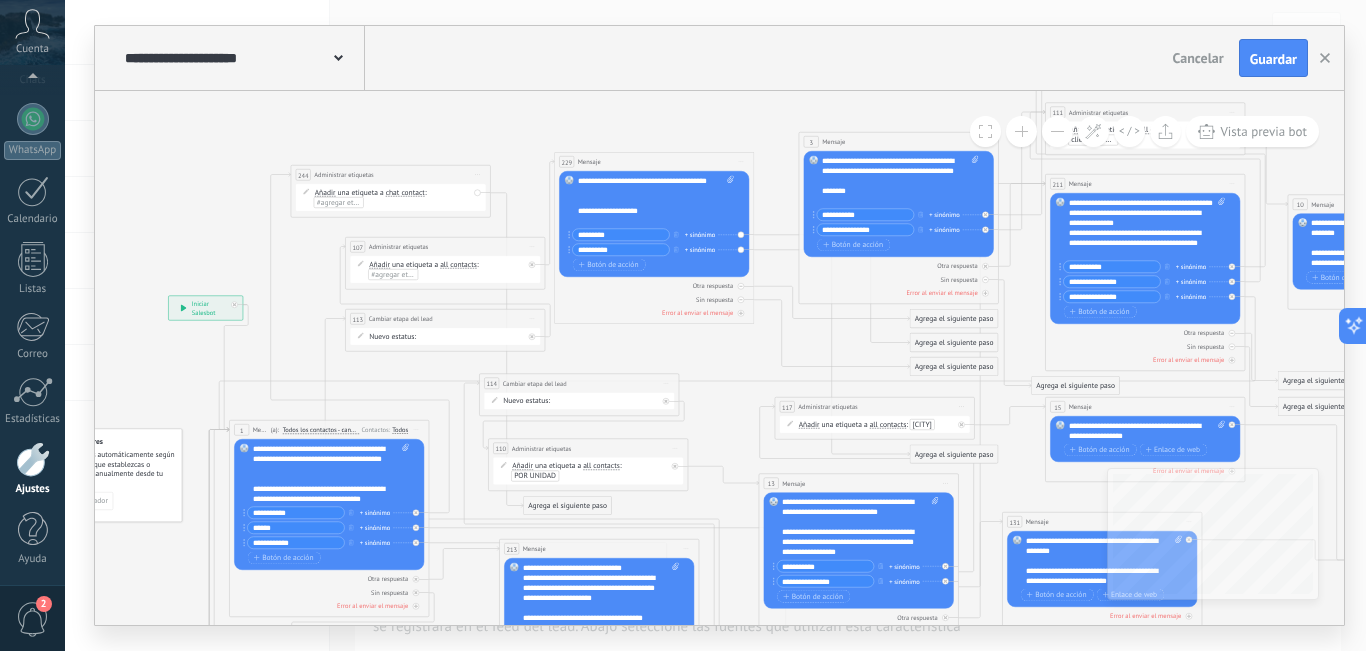 click on "chat contact" at bounding box center [405, 193] 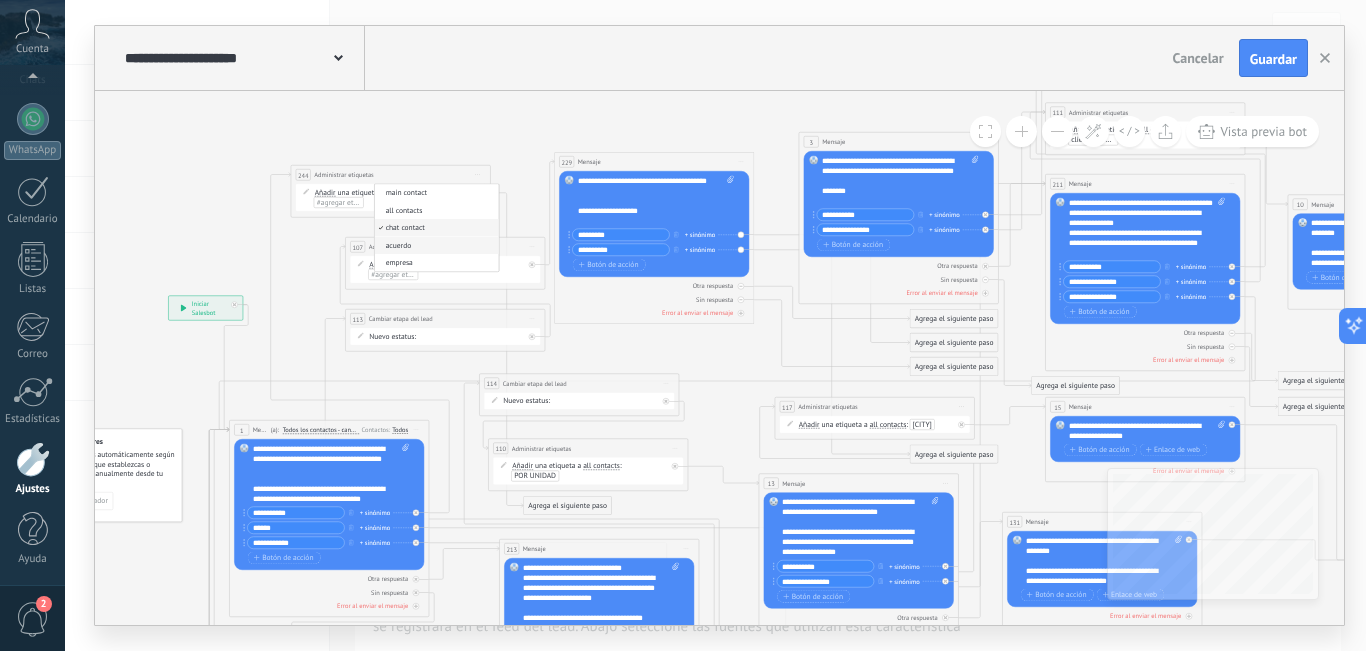 click on "acuerdo" at bounding box center (435, 246) 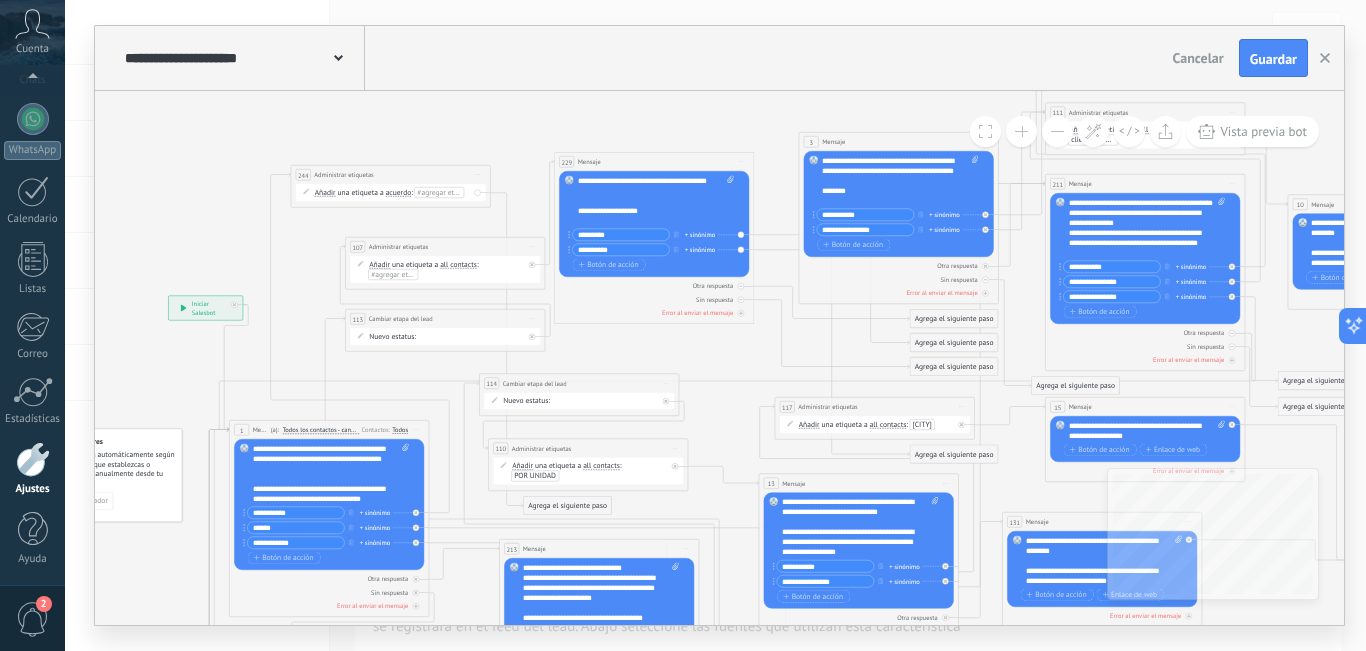 click on "#agregar etiquetas" at bounding box center (447, 193) 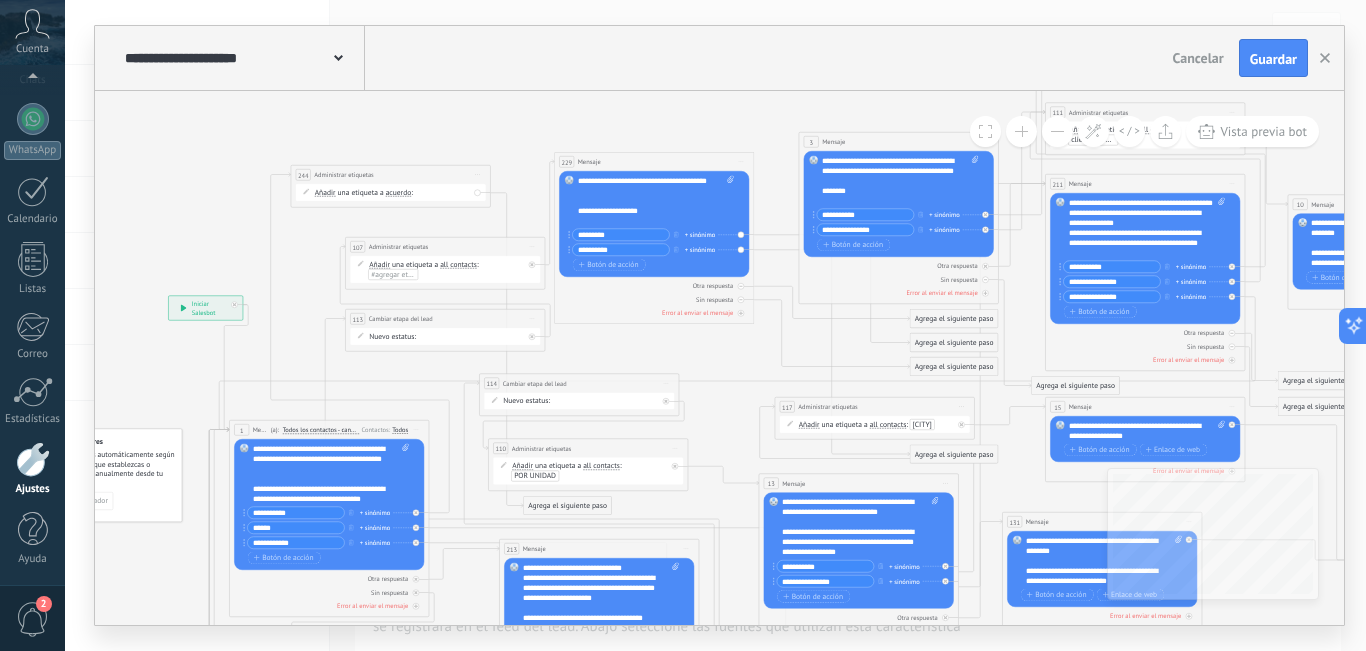 click on "acuerdo" at bounding box center (399, 193) 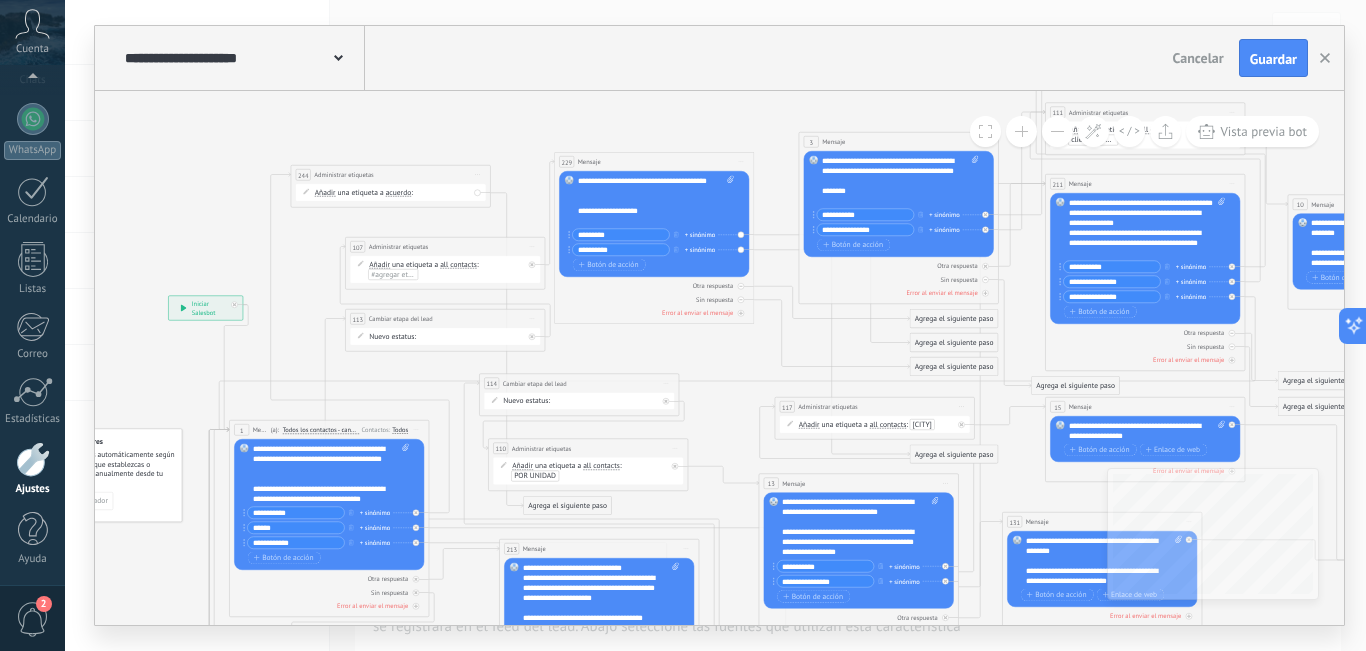 click on "acuerdo" at bounding box center (443, 193) 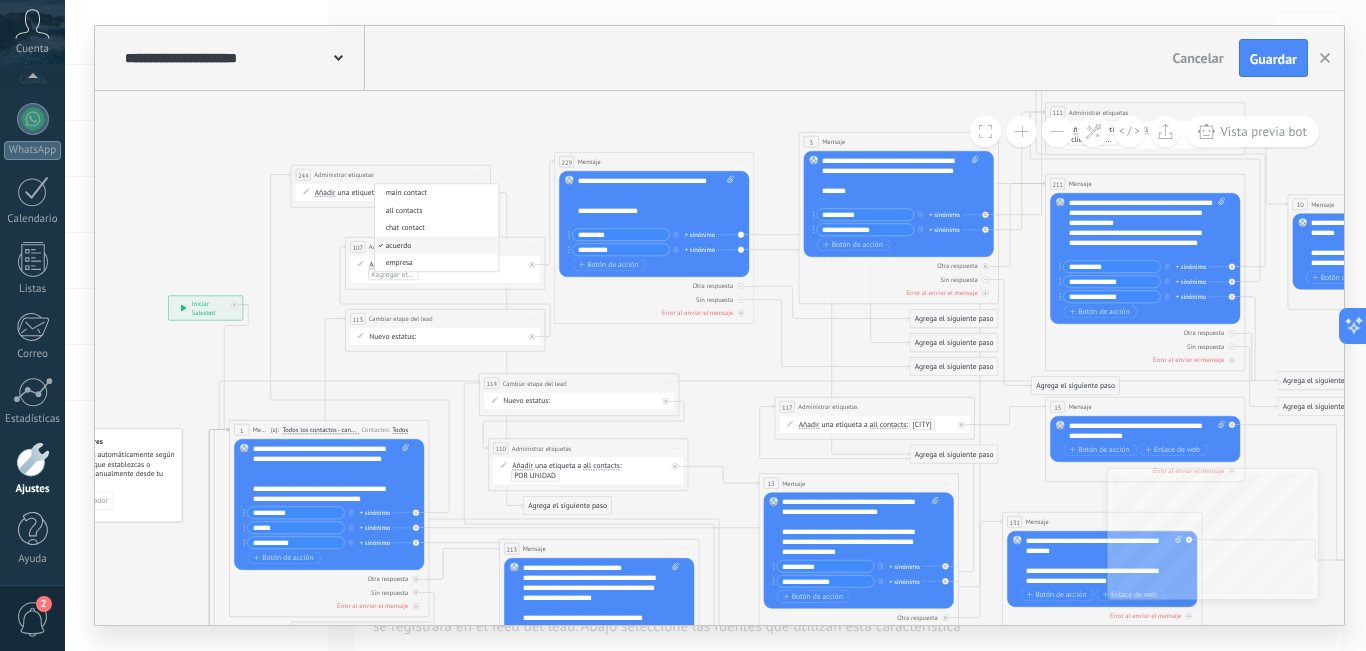 click on "una etiqueta a" at bounding box center (361, 193) 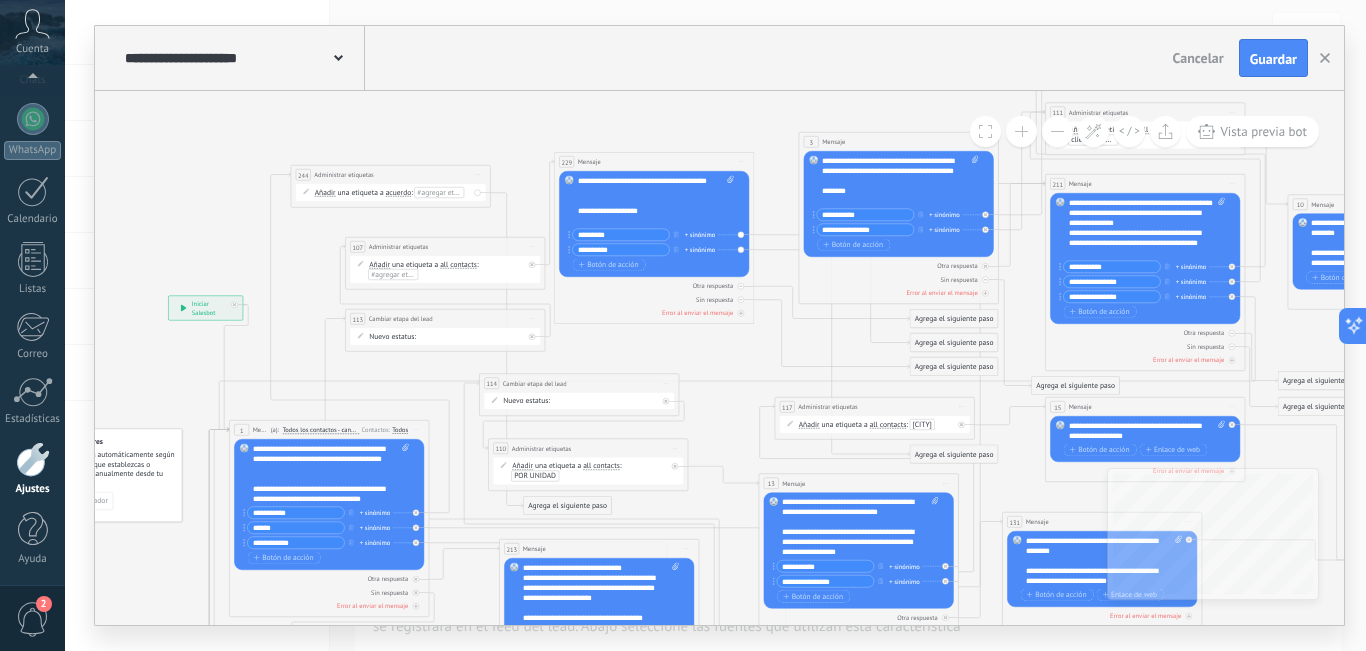 click on "Añadir" at bounding box center (325, 193) 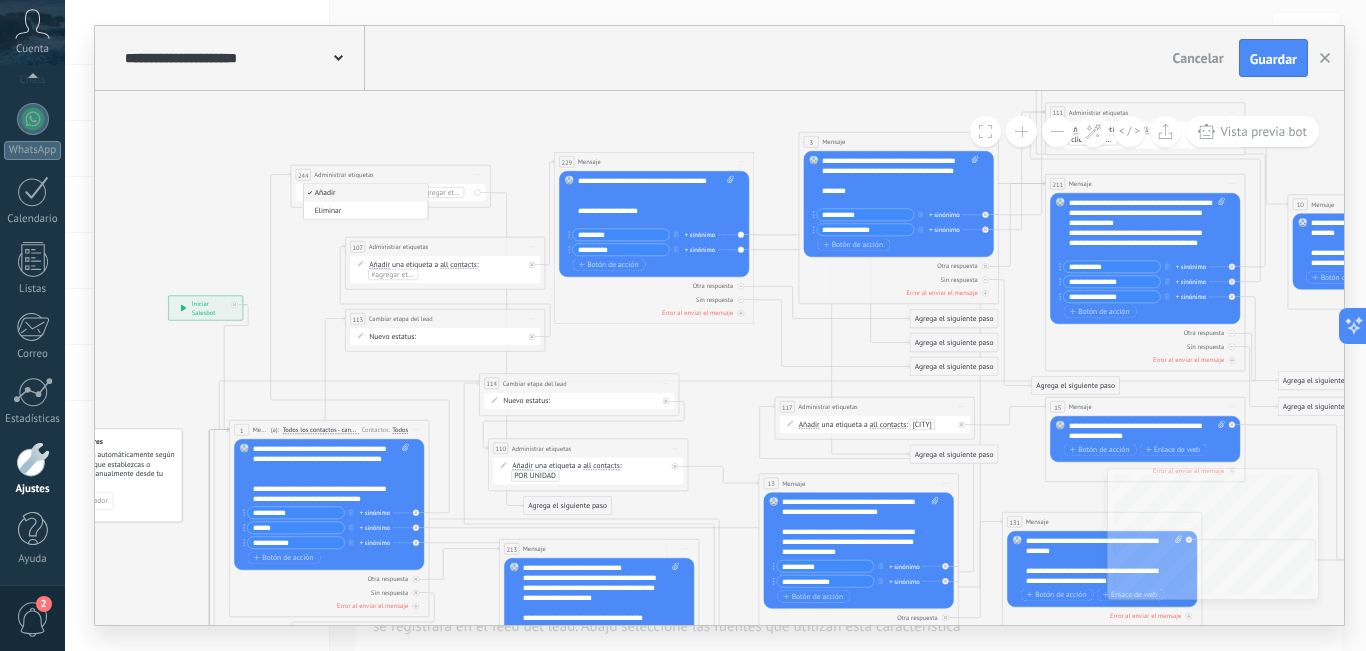 click 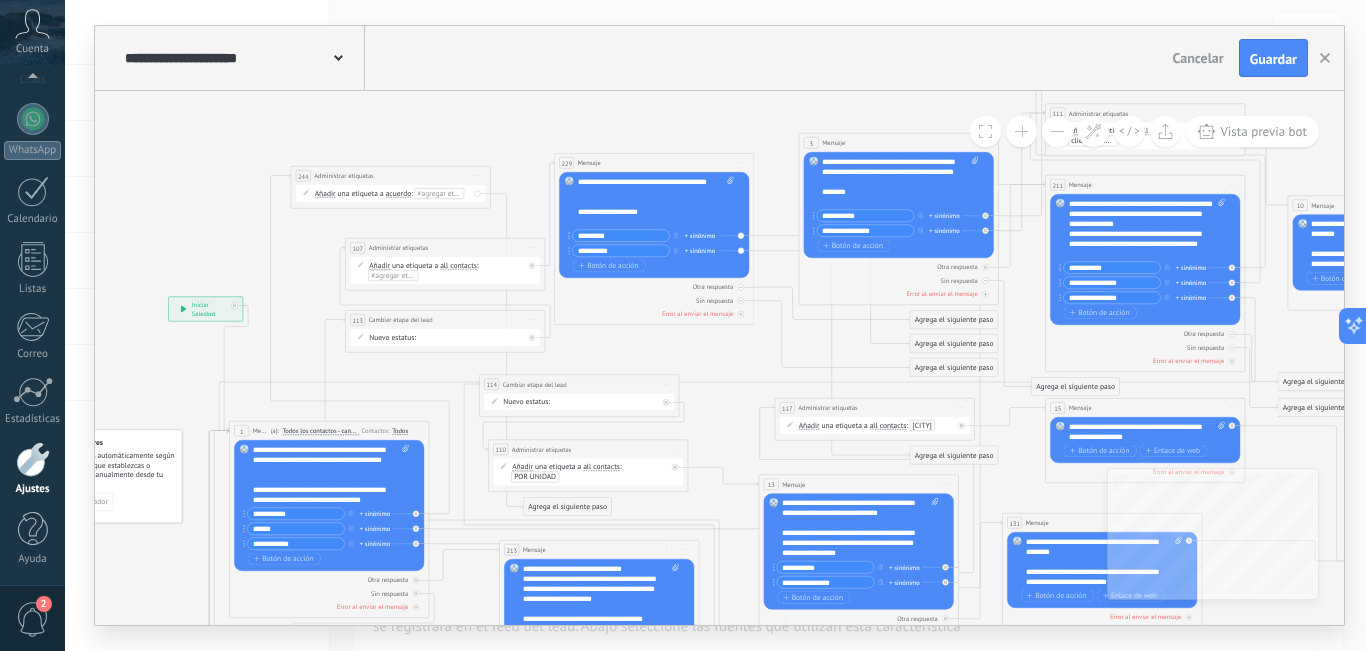 click on "Iniciar vista previa aquí
Cambiar nombre
Duplicar
Borrar" at bounding box center (478, 176) 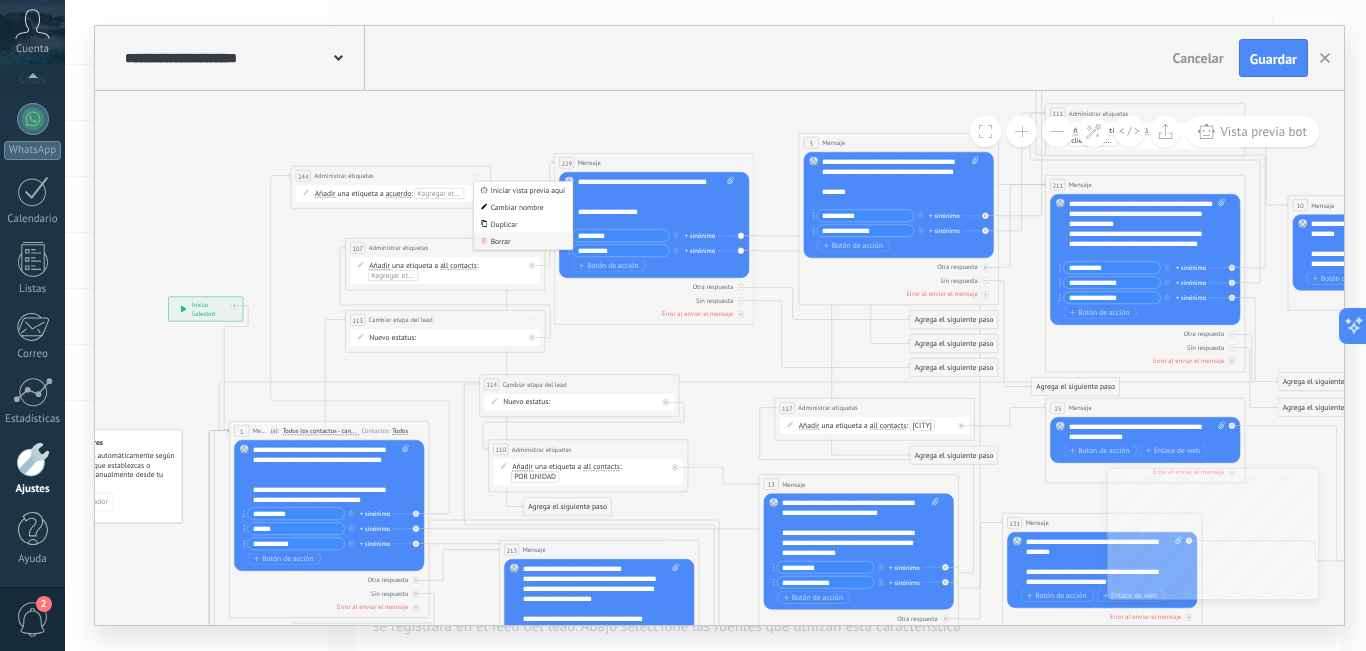 click on "Borrar" at bounding box center [523, 241] 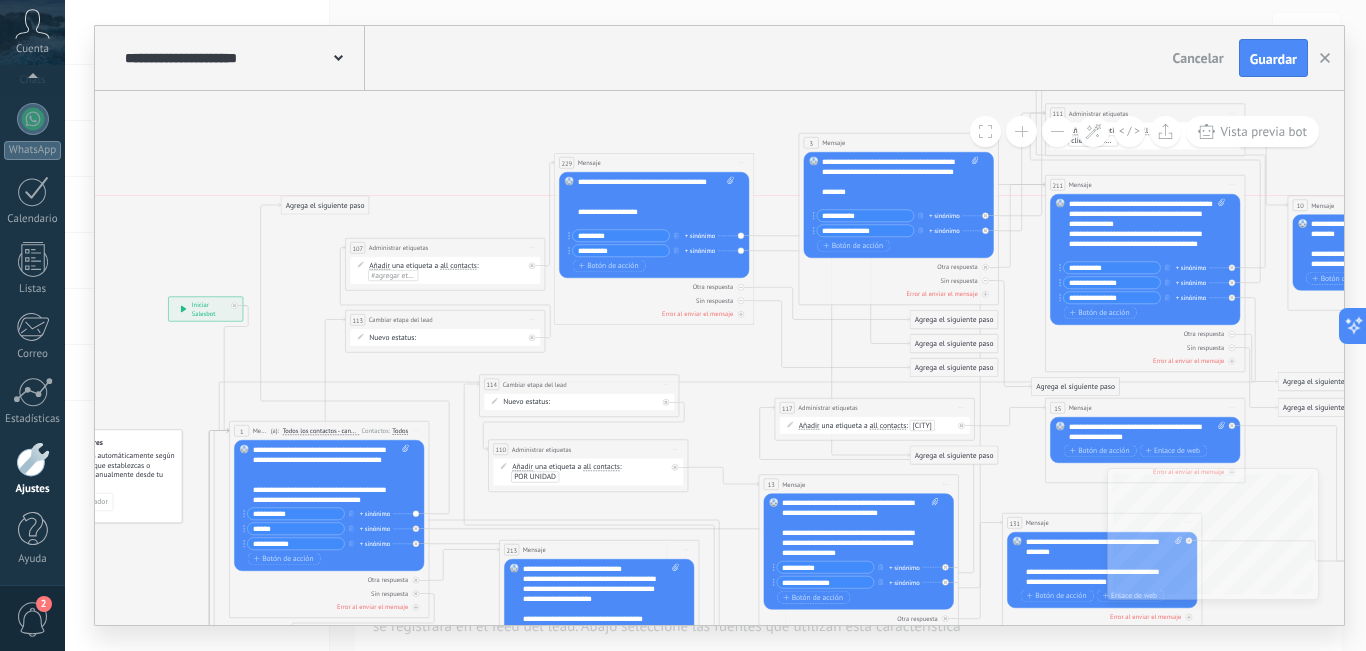 drag, startPoint x: 484, startPoint y: 525, endPoint x: 303, endPoint y: 211, distance: 362.43207 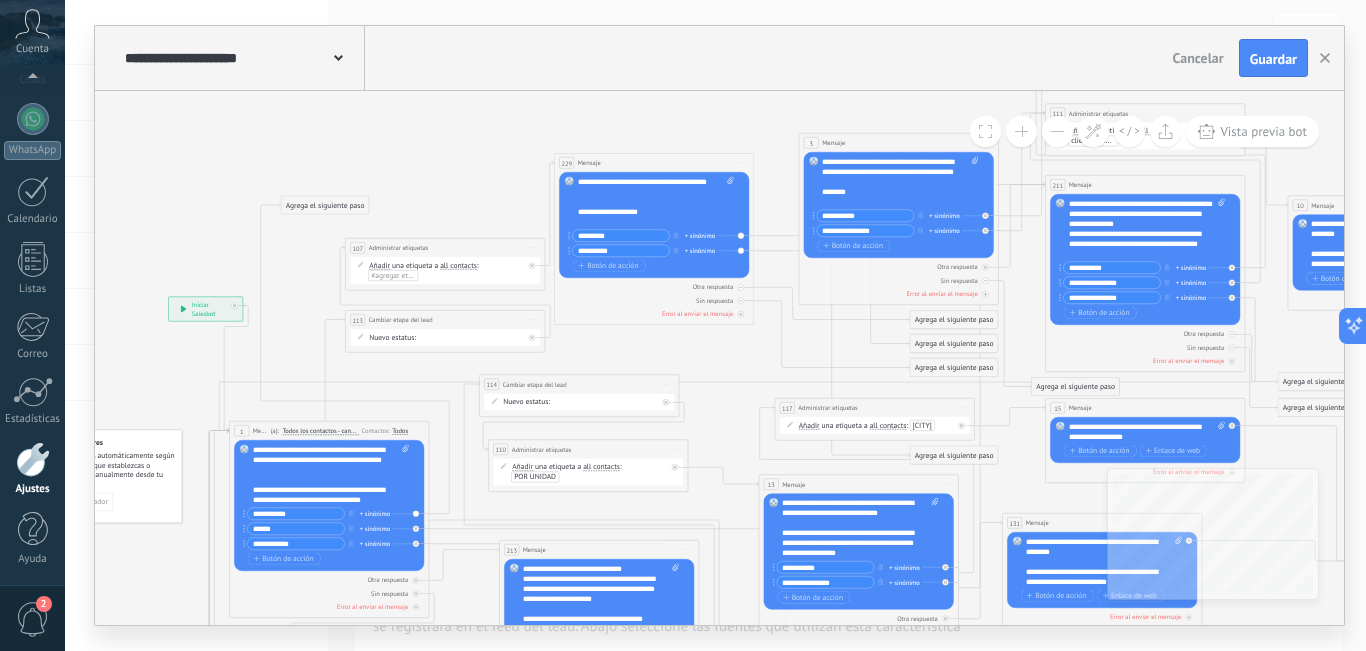 click on "Agrega el siguiente paso" at bounding box center [325, 205] 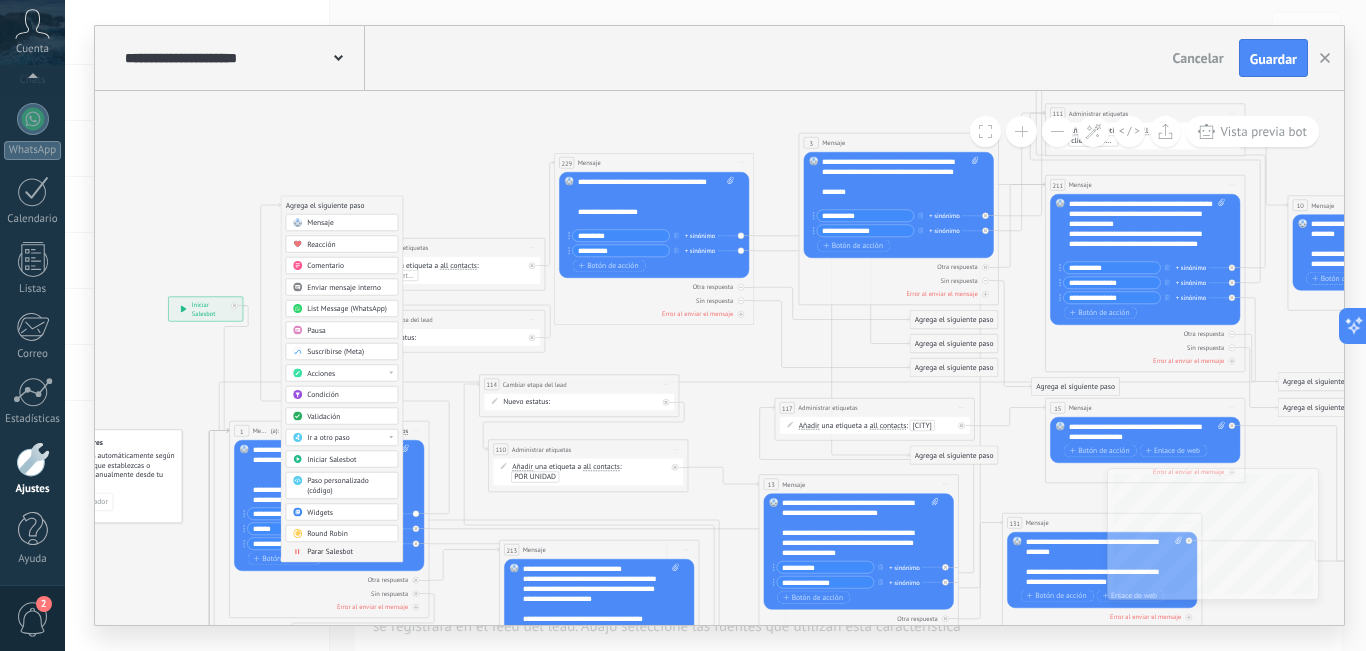 click on "Acciones" at bounding box center (349, 374) 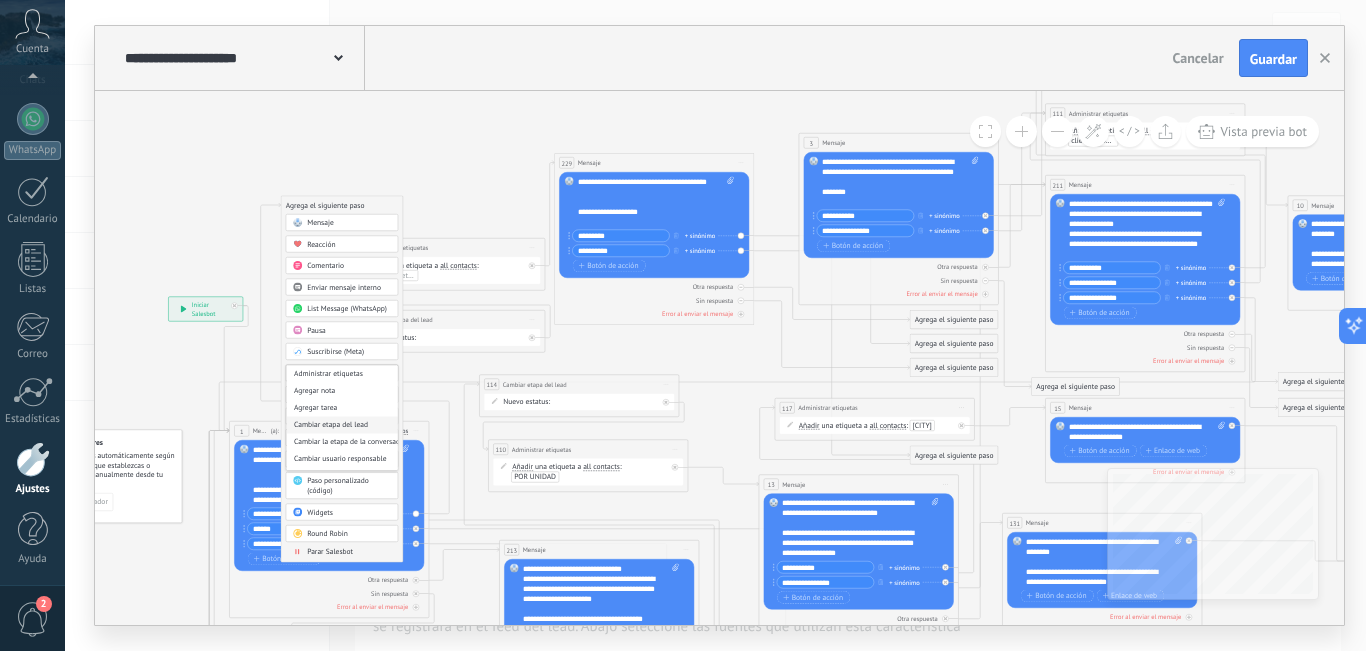 click on "Cambiar etapa del lead" at bounding box center [342, 424] 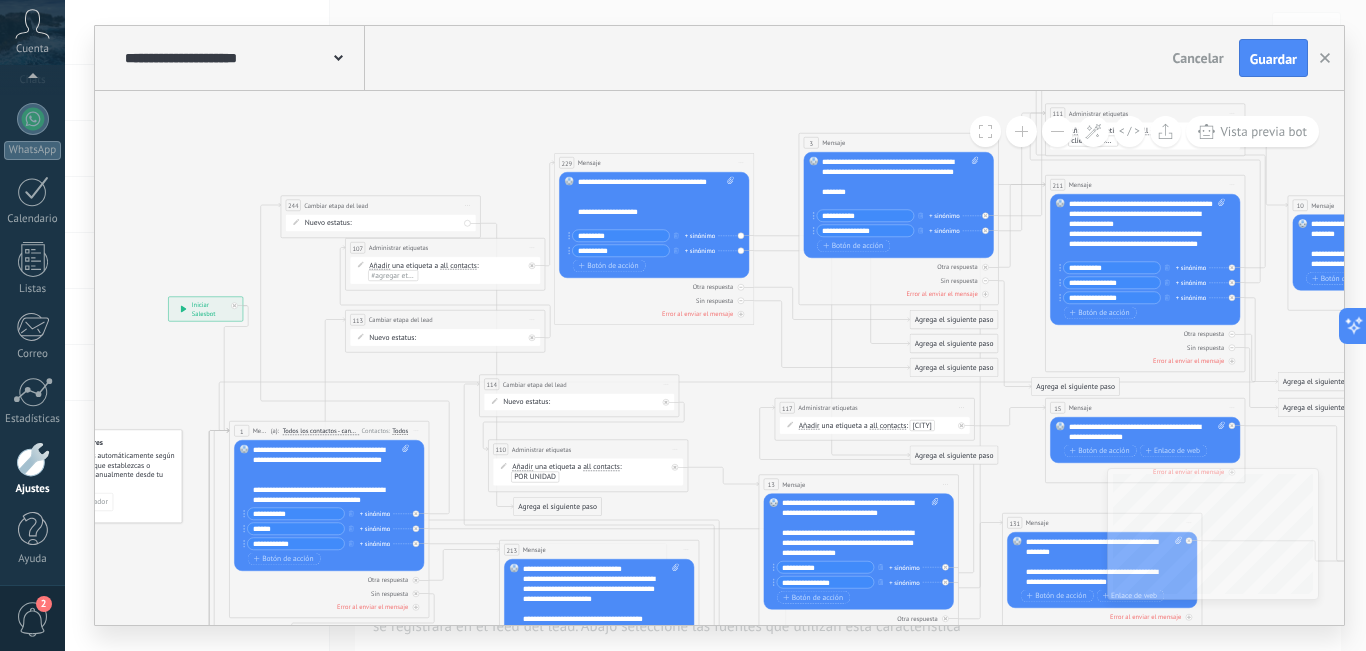 click on "Nuevo estatus: Nueva consulta Cualificado Cotización enviada Pedido creado Pedido completado Pedido enviado Pedido enviado – ganado Pedido cancelado – perdido" at bounding box center [381, 223] 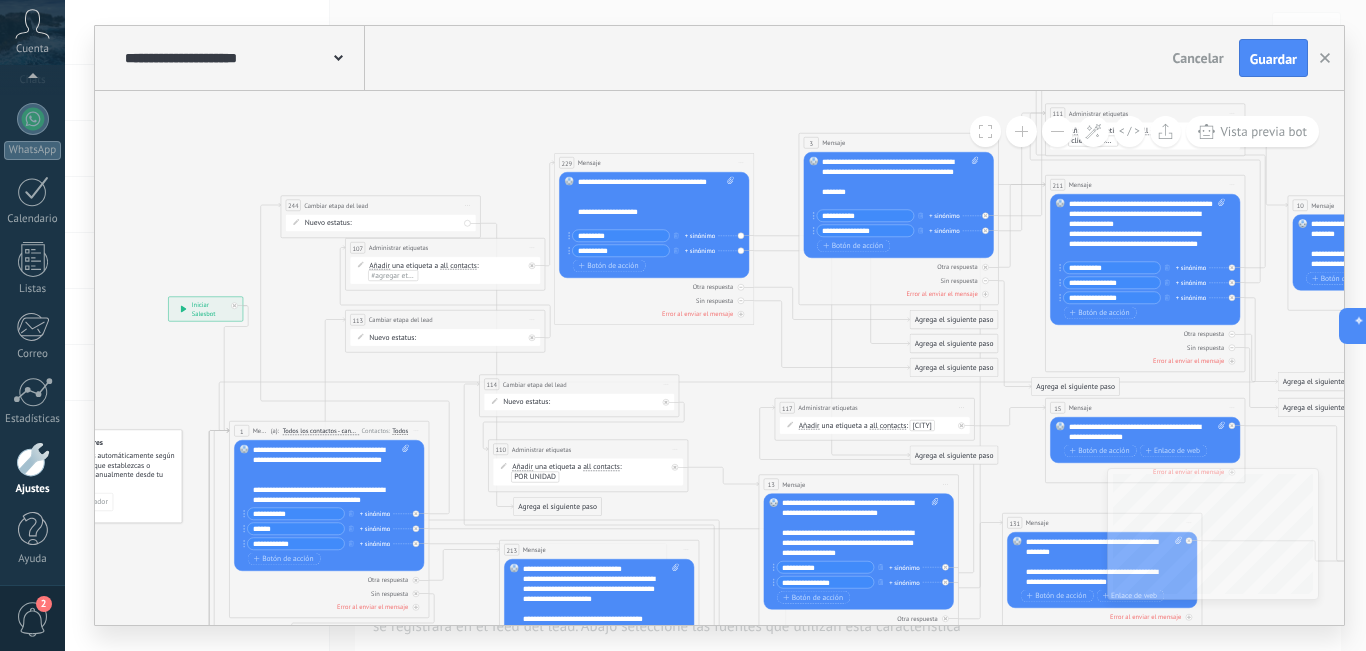 click on "Nuevo estatus: Nueva consulta Cualificado Cotización enviada Pedido creado Pedido completado Pedido enviado Pedido enviado – ganado Pedido cancelado – perdido" at bounding box center (381, 223) 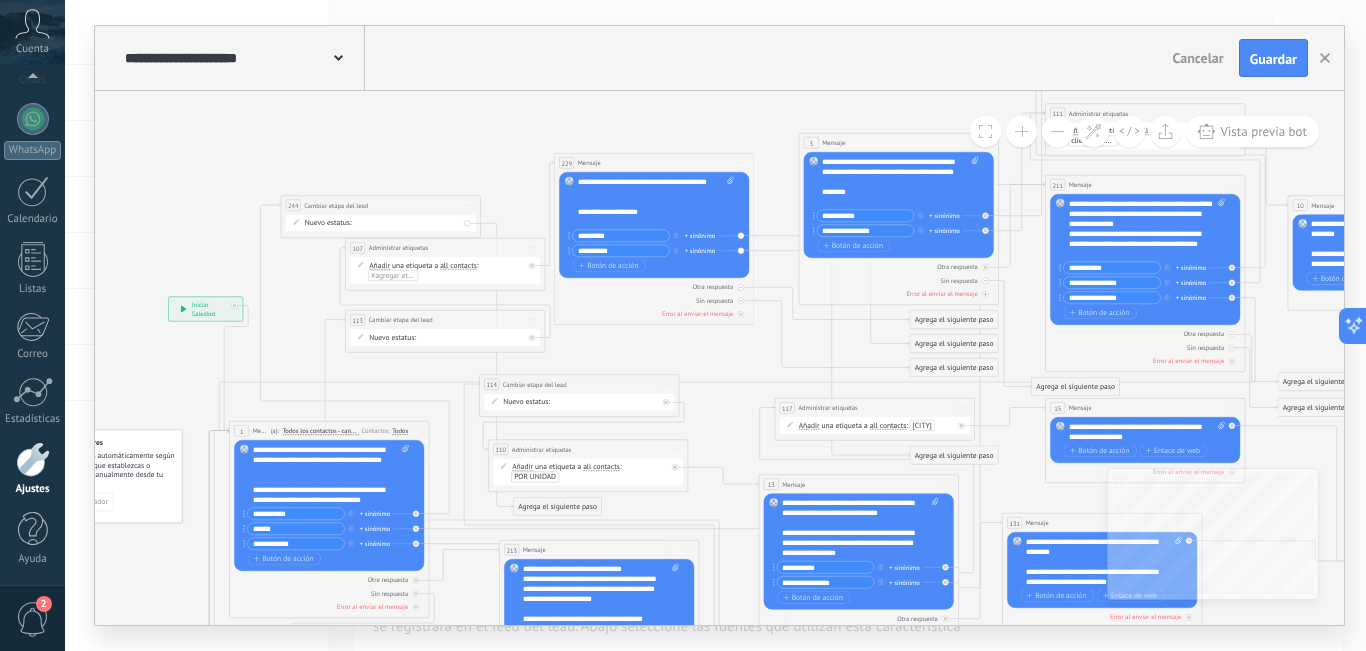 click on "Nueva consulta Cualificado Cotización enviada Pedido creado Pedido completado Pedido enviado Pedido enviado – ganado Pedido cancelado – perdido" at bounding box center (0, 0) 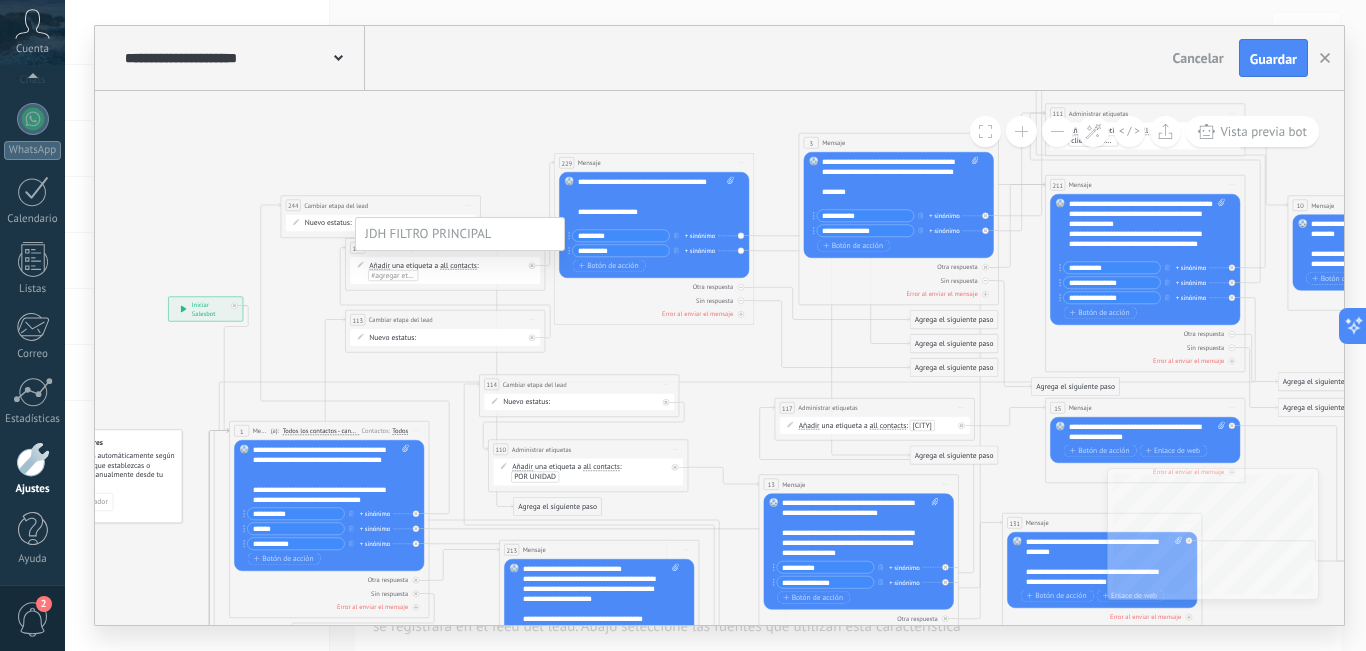 click at bounding box center (715, 325) 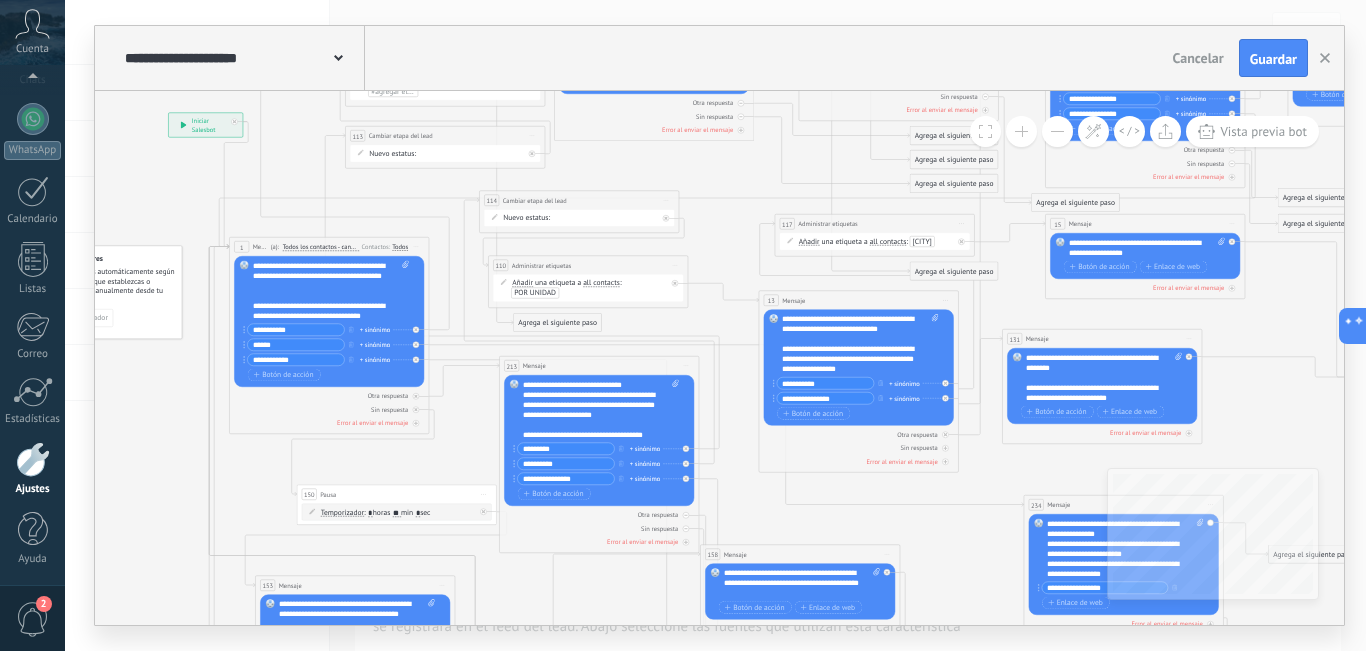 drag, startPoint x: 718, startPoint y: 402, endPoint x: 939, endPoint y: 218, distance: 287.57086 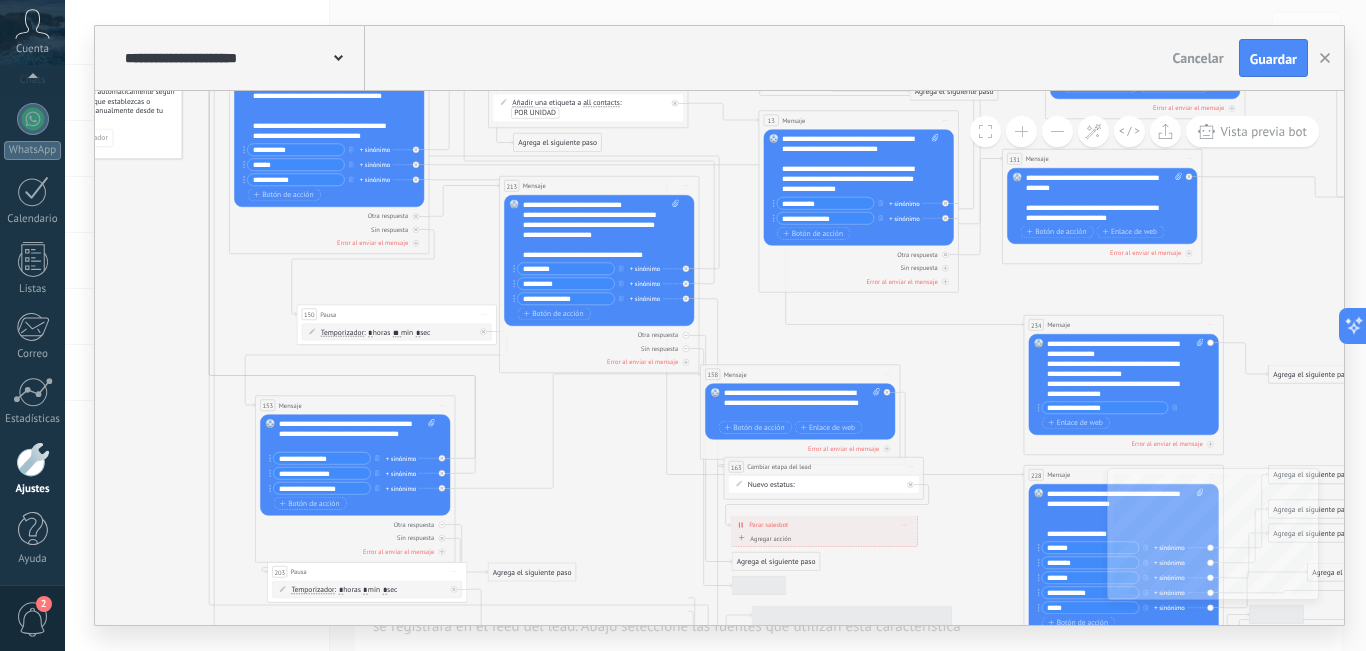 drag, startPoint x: 915, startPoint y: 530, endPoint x: 932, endPoint y: 350, distance: 180.801 